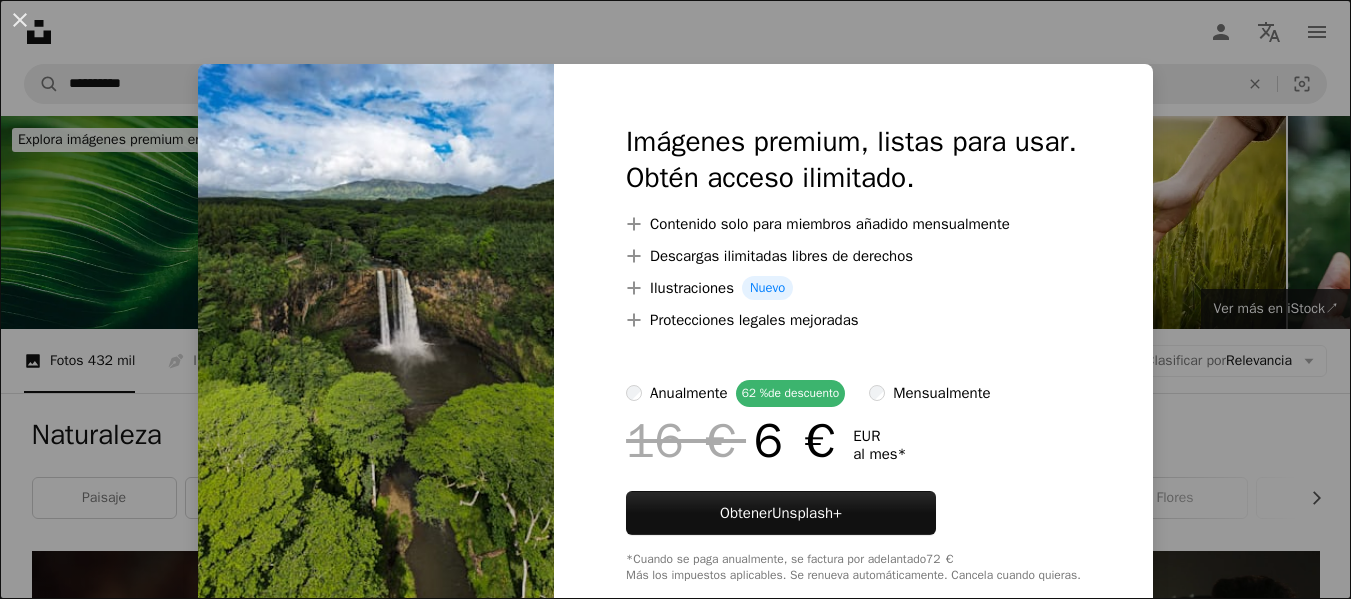 scroll, scrollTop: 900, scrollLeft: 0, axis: vertical 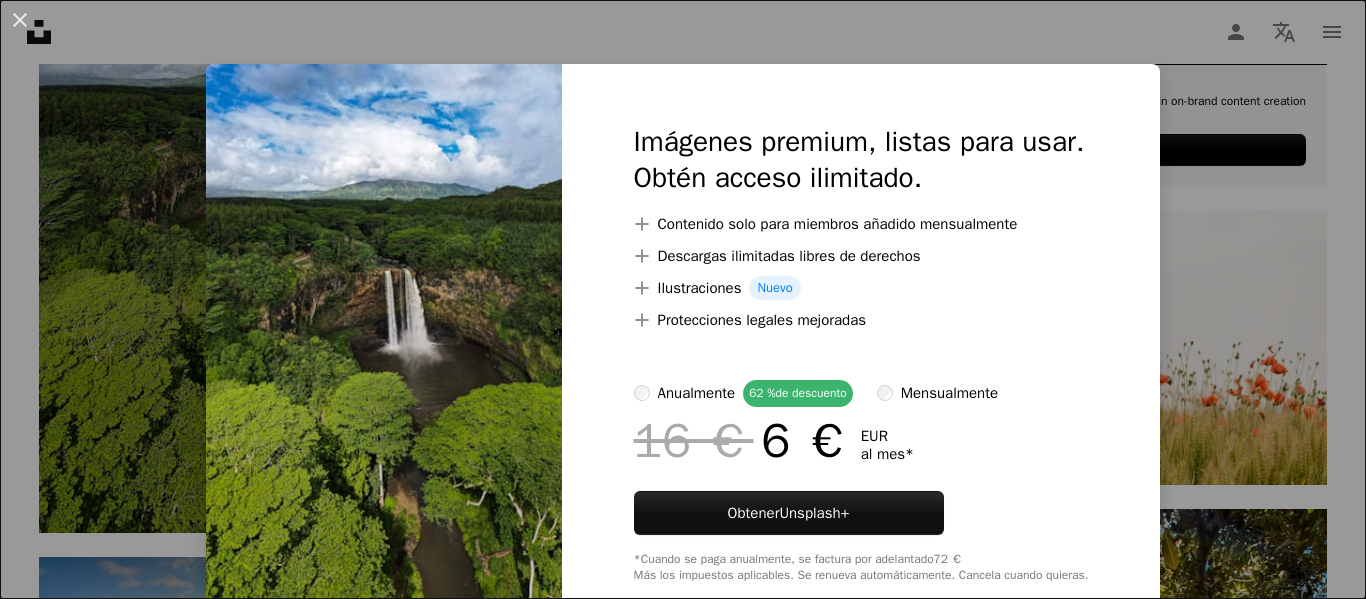 click on "An X shape Imágenes premium, listas para usar. Obtén acceso ilimitado. A plus sign Contenido solo para miembros añadido mensualmente A plus sign Descargas ilimitadas libres de derechos A plus sign Ilustraciones  Nuevo A plus sign Protecciones legales mejoradas anualmente 62 %  de descuento mensualmente 16 €   6 € EUR al mes * Obtener  Unsplash+ *Cuando se paga anualmente, se factura por adelantado  72 € Más los impuestos aplicables. Se renueva automáticamente. Cancela cuando quieras." at bounding box center [683, 299] 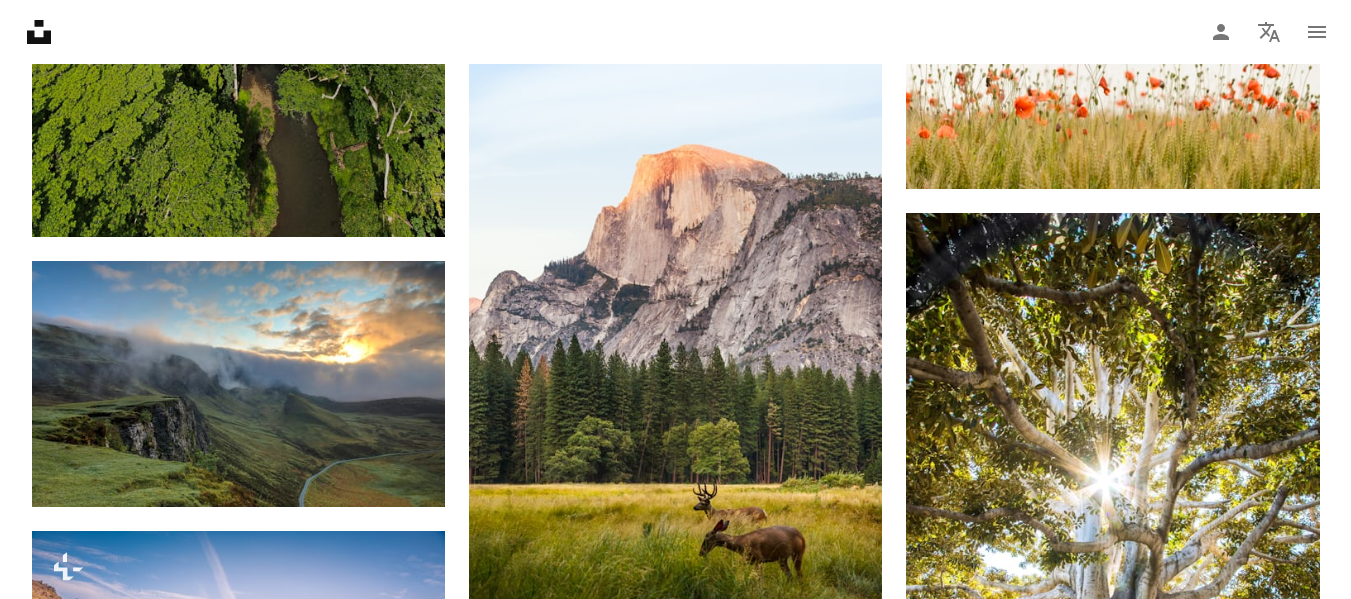 scroll, scrollTop: 1300, scrollLeft: 0, axis: vertical 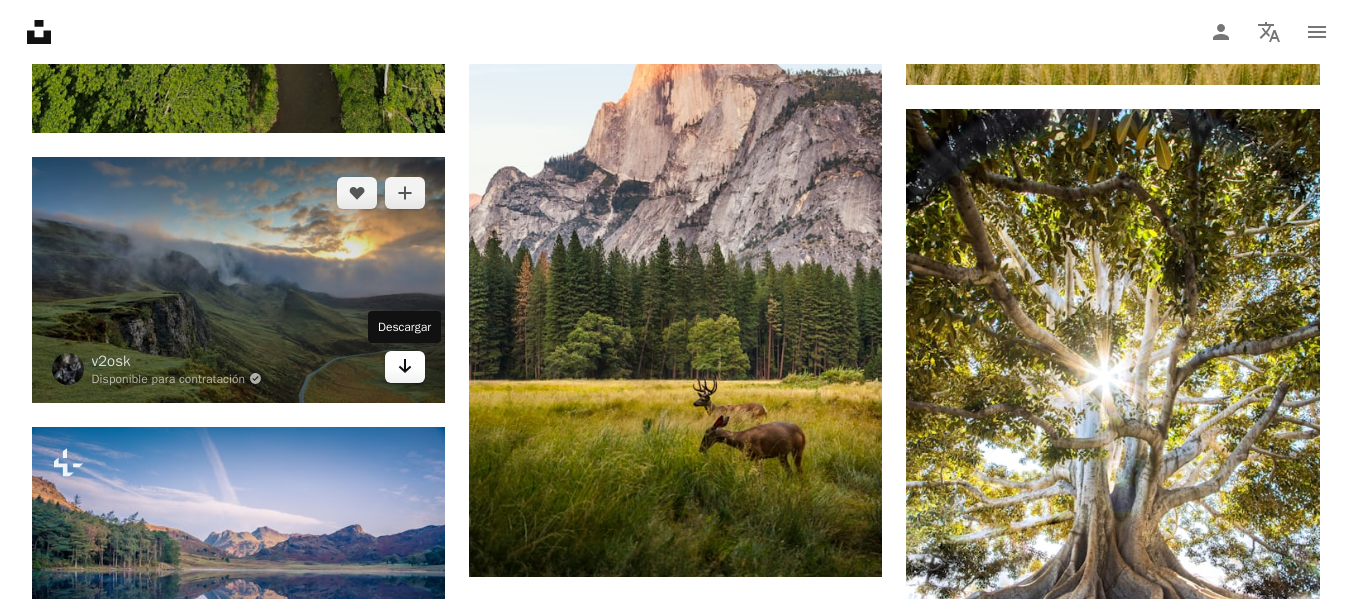 click 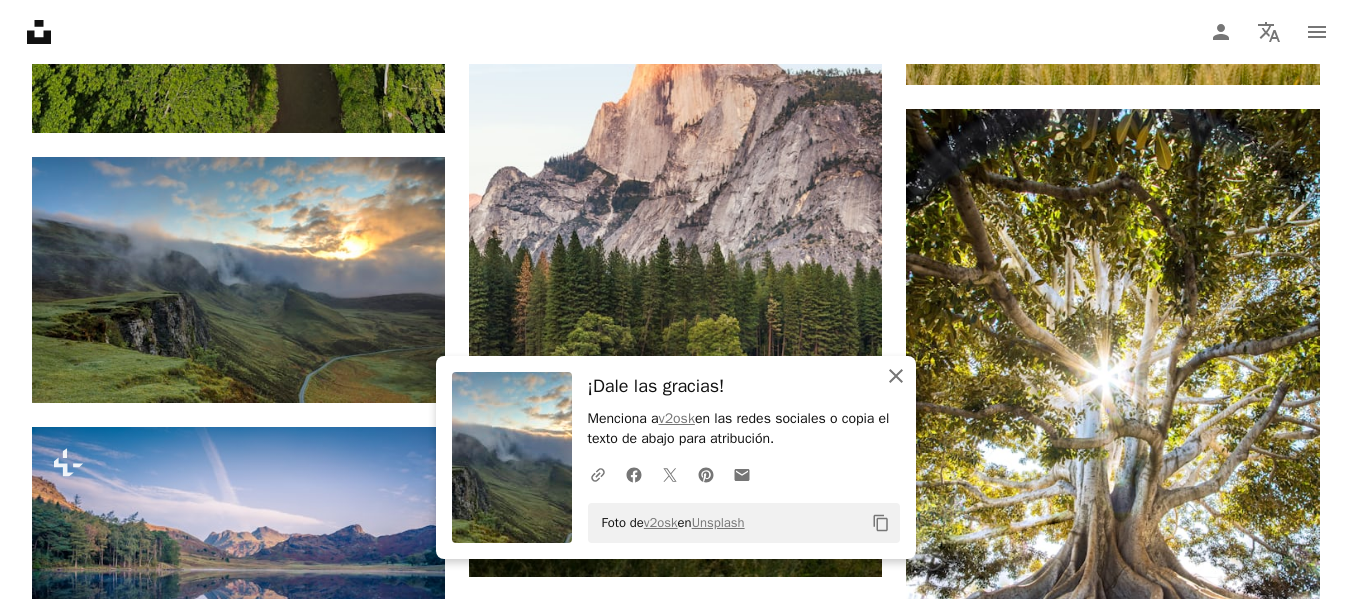 click on "An X shape" 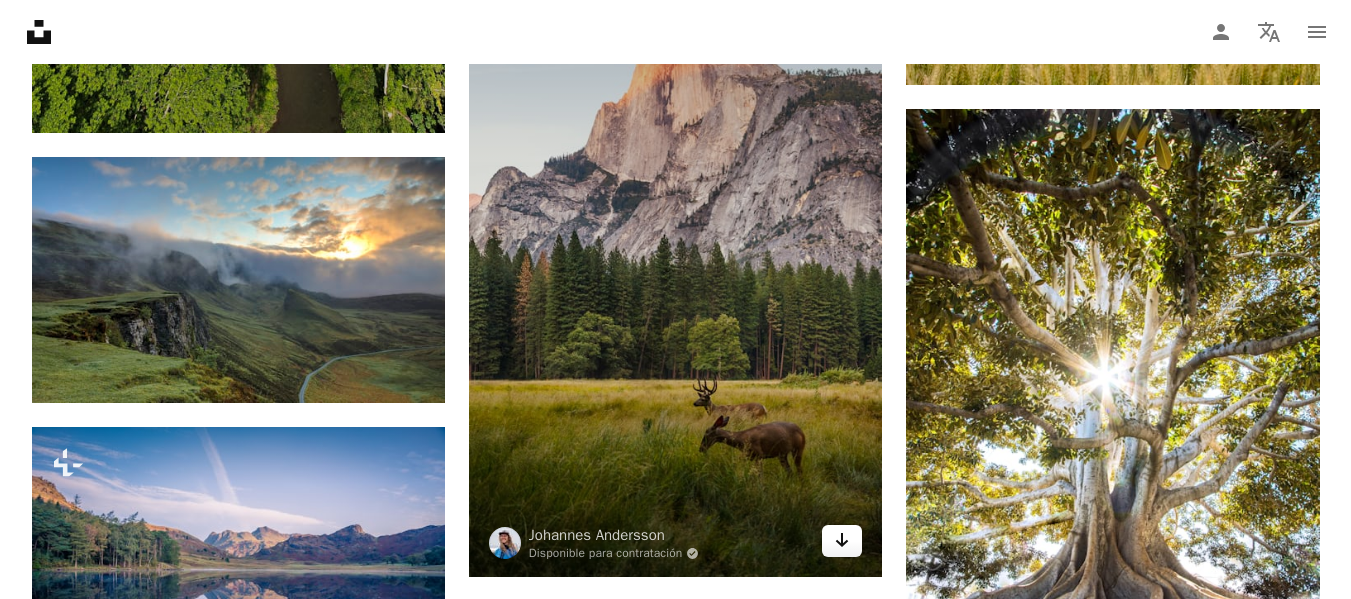click 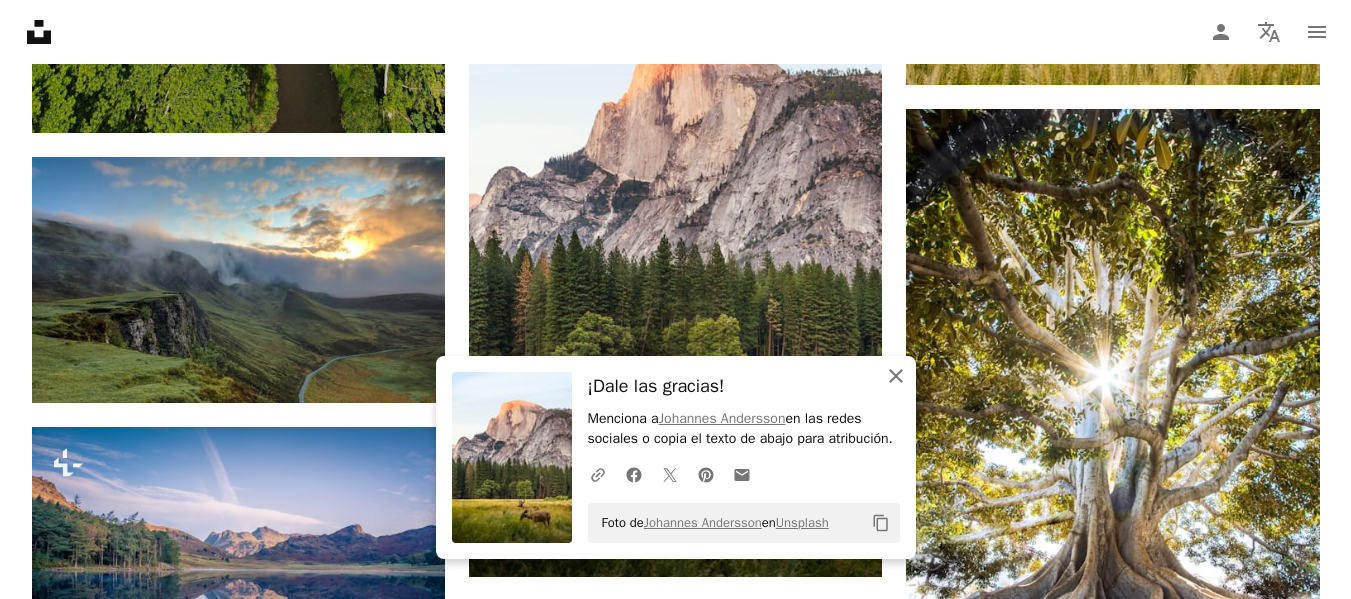 click 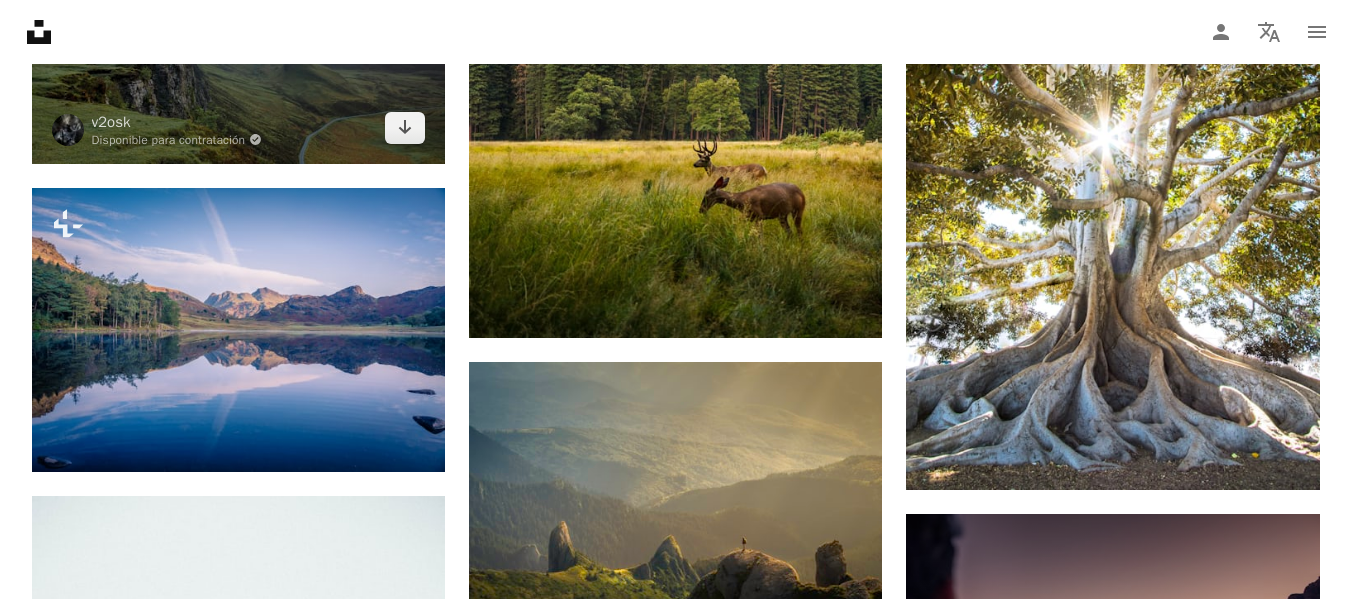 scroll, scrollTop: 1600, scrollLeft: 0, axis: vertical 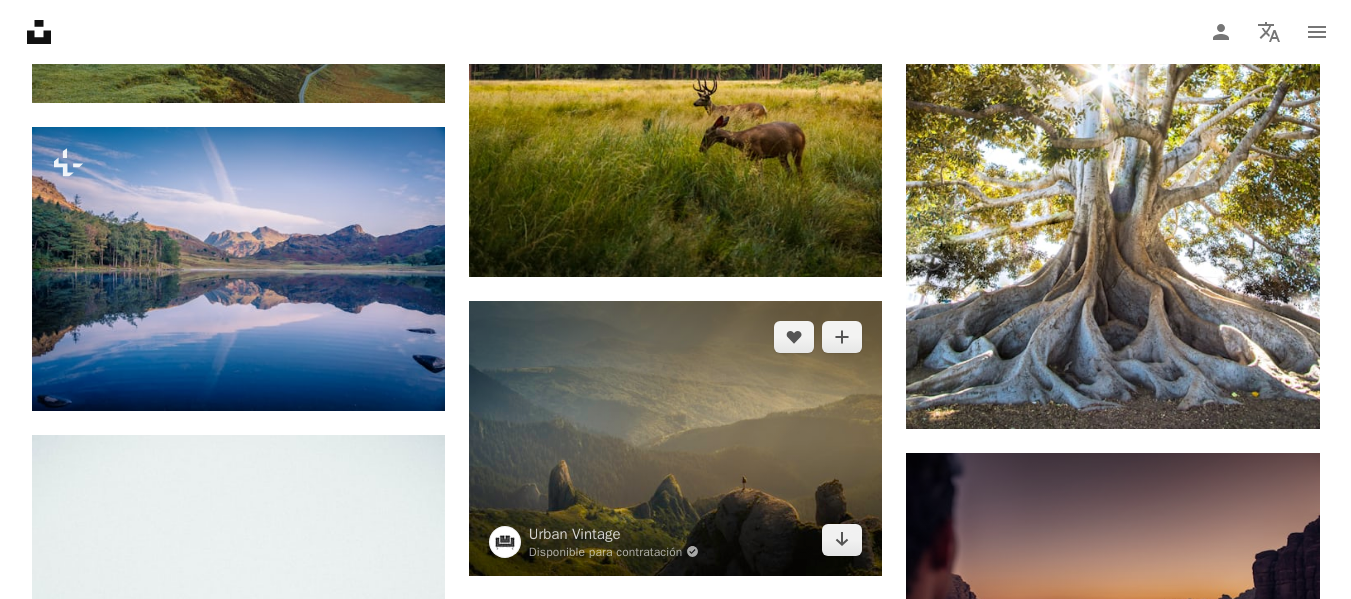 drag, startPoint x: 649, startPoint y: 410, endPoint x: 694, endPoint y: 485, distance: 87.46428 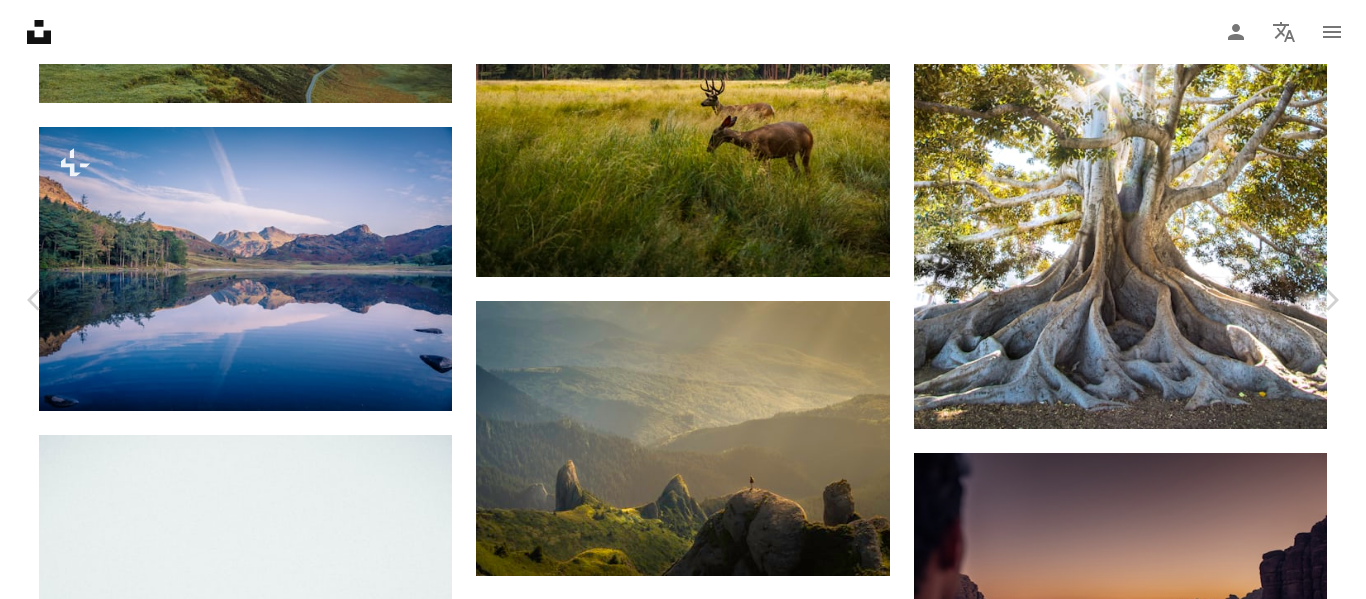 click on "An X shape" at bounding box center [20, 20] 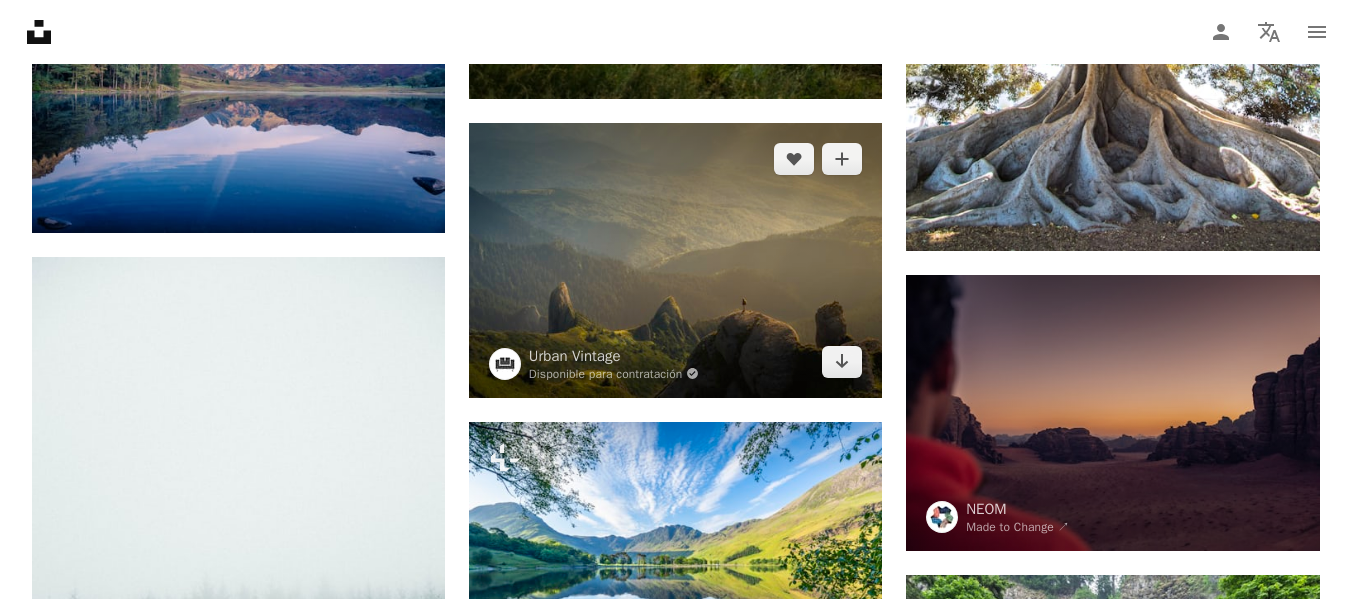 scroll, scrollTop: 1900, scrollLeft: 0, axis: vertical 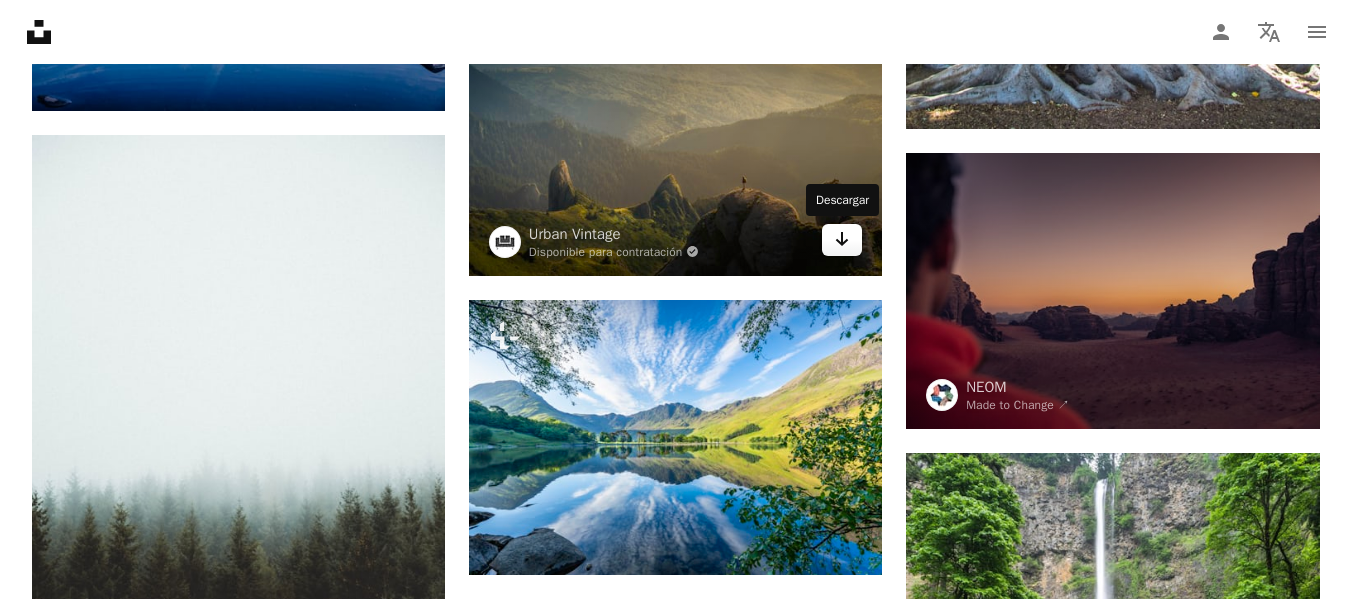 click on "Arrow pointing down" at bounding box center (842, 240) 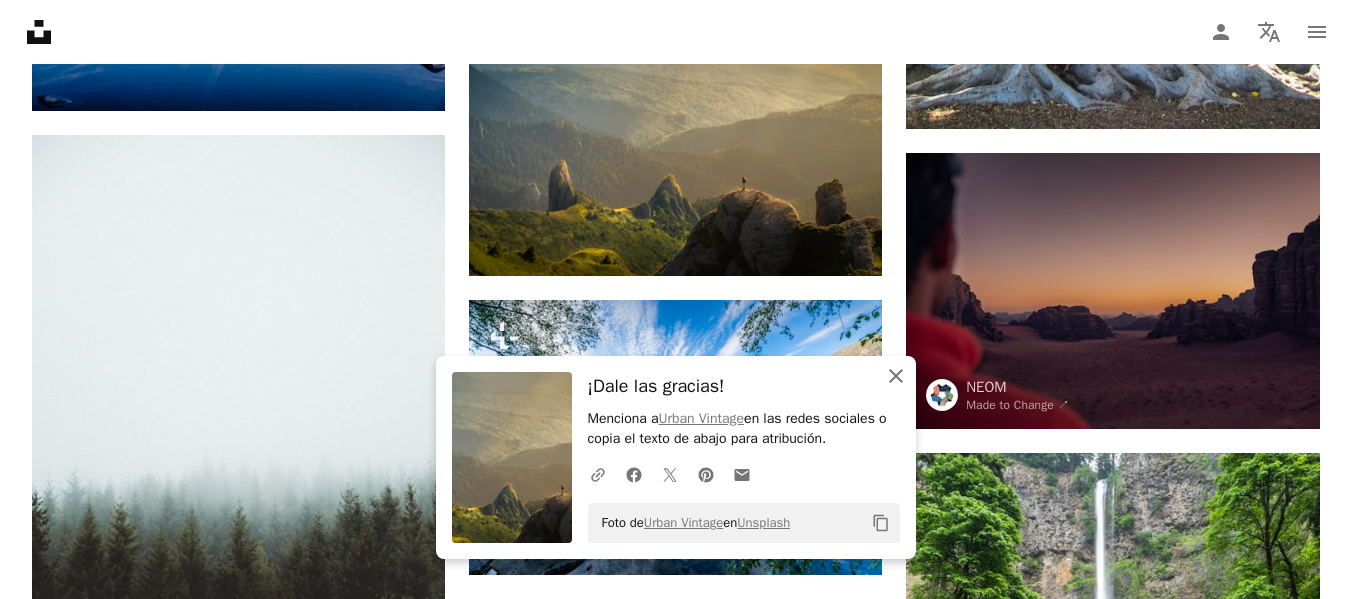click on "An X shape" 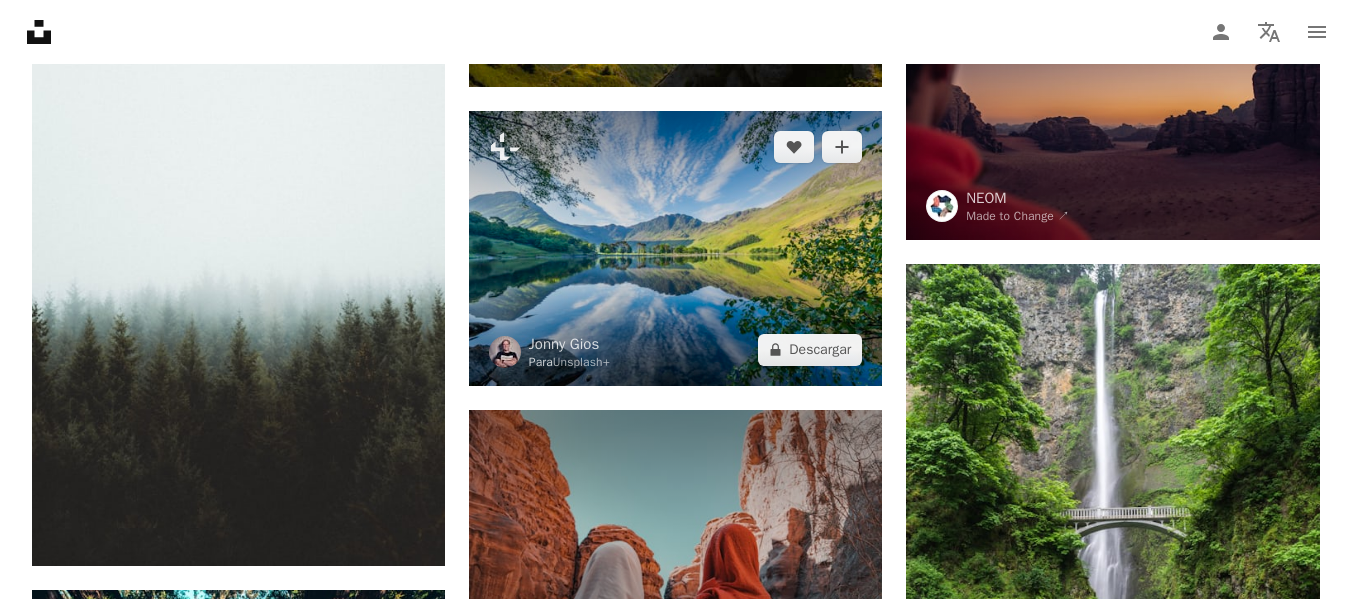 scroll, scrollTop: 2100, scrollLeft: 0, axis: vertical 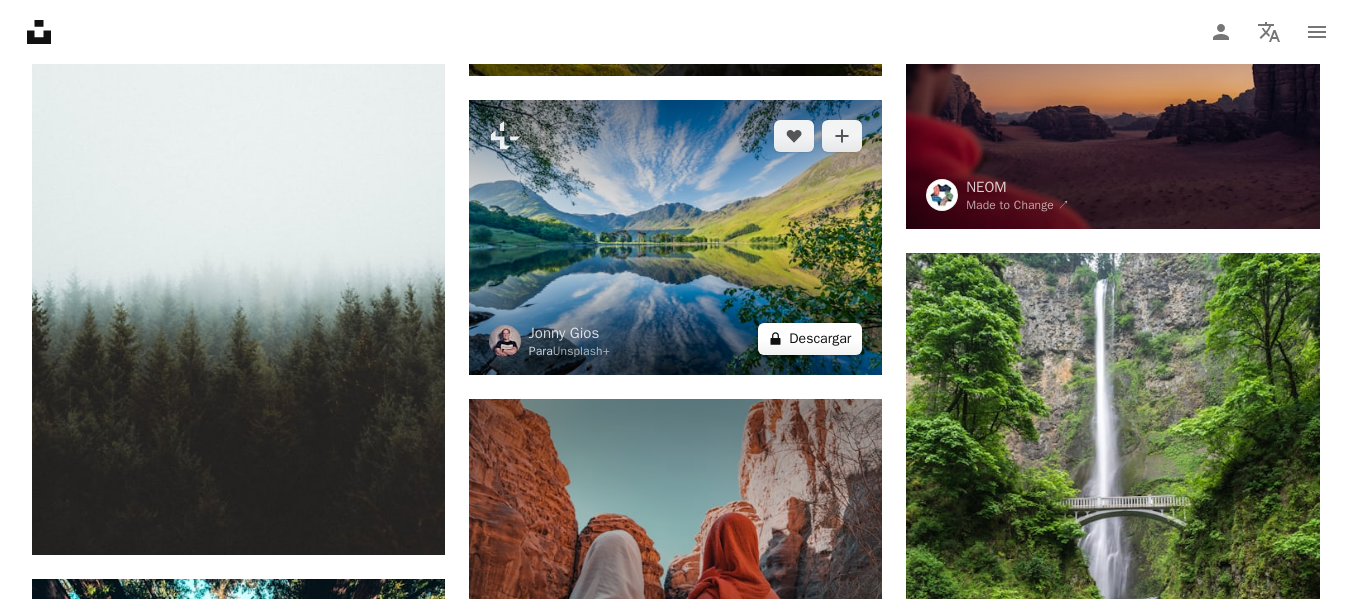 click on "A lock   Descargar" at bounding box center [810, 339] 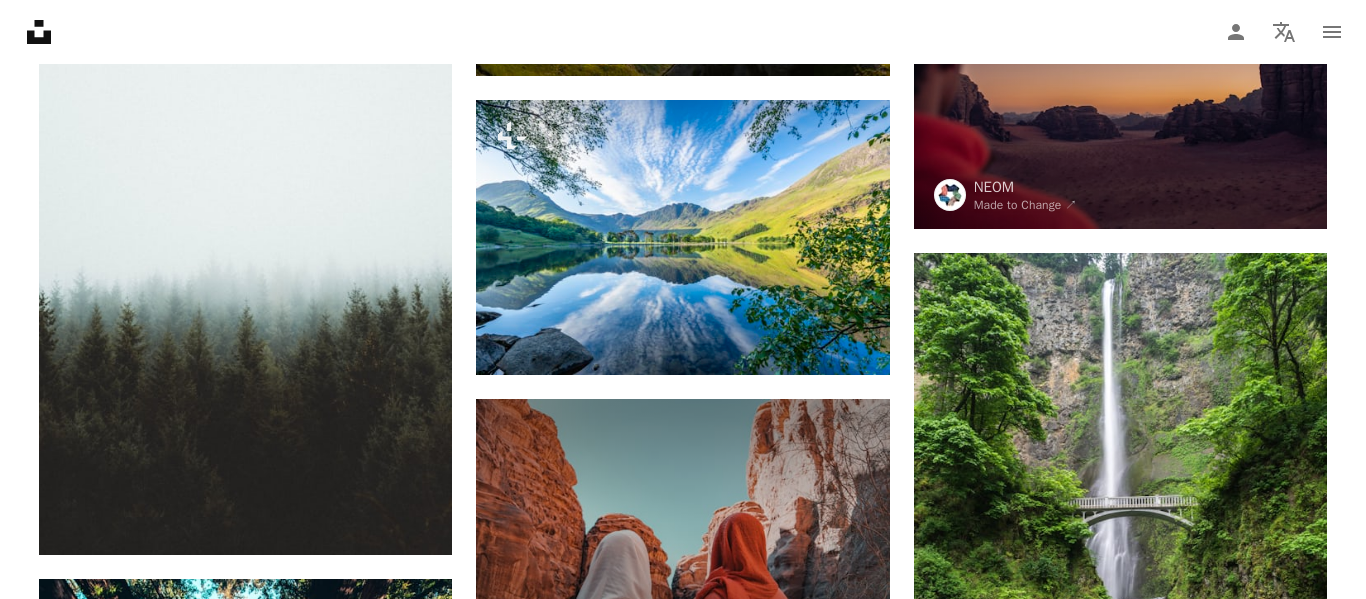 click on "An X shape" at bounding box center [20, 20] 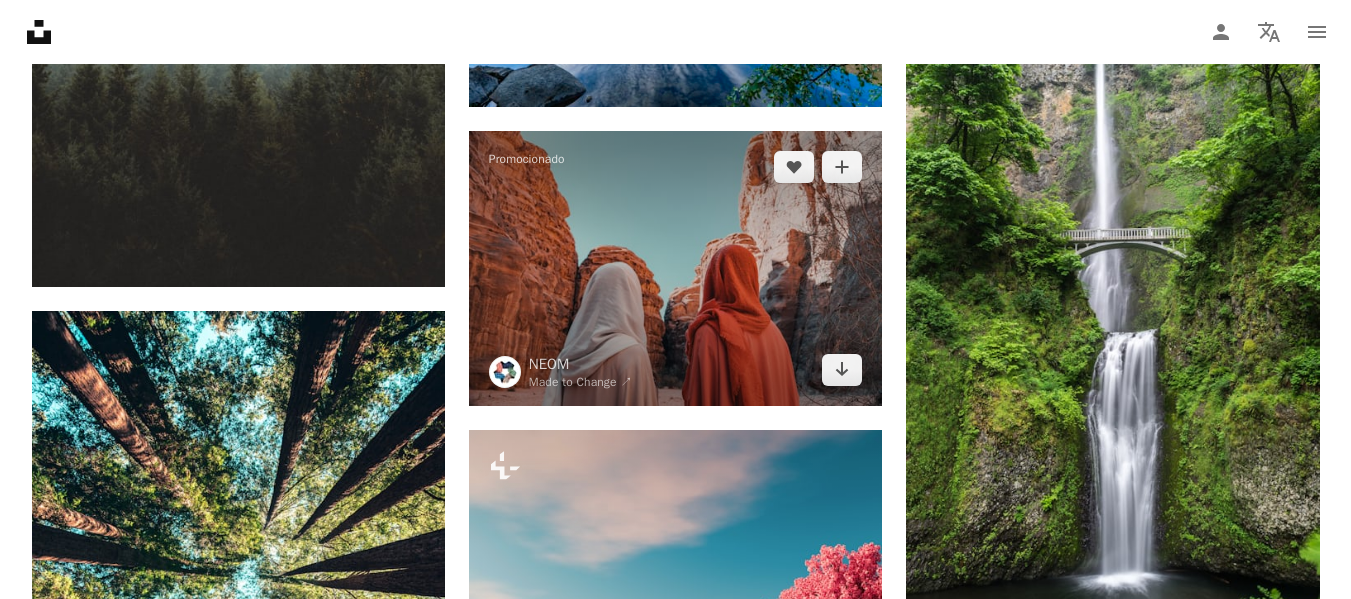 scroll, scrollTop: 2400, scrollLeft: 0, axis: vertical 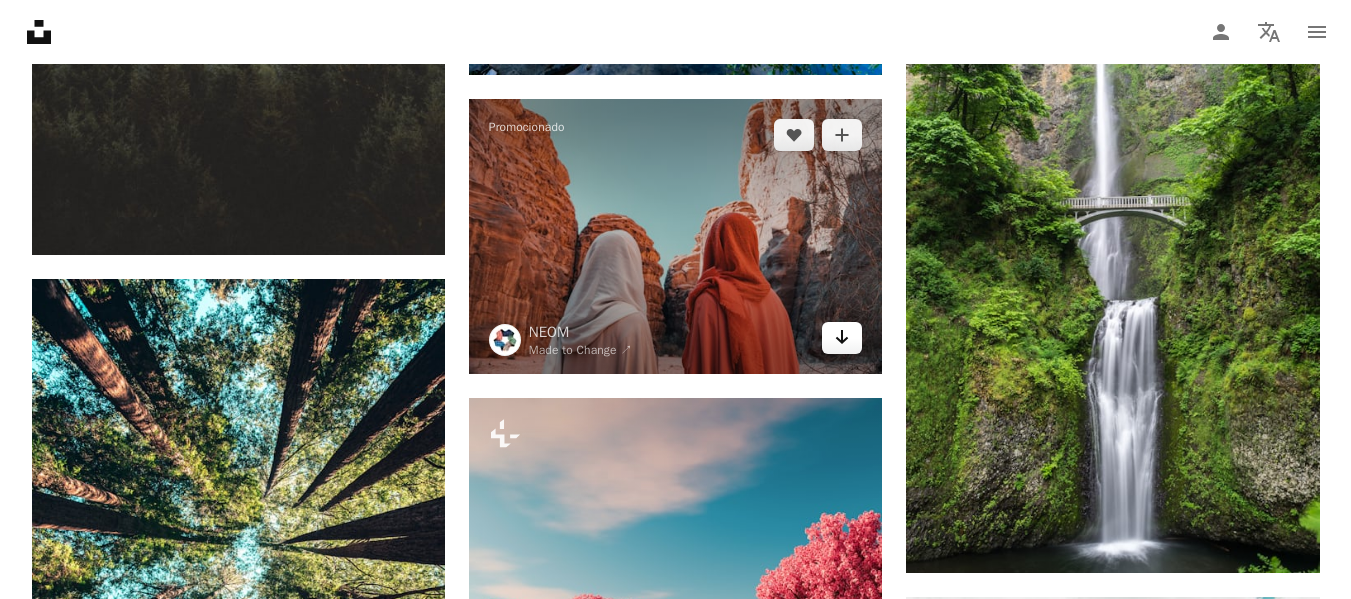 click 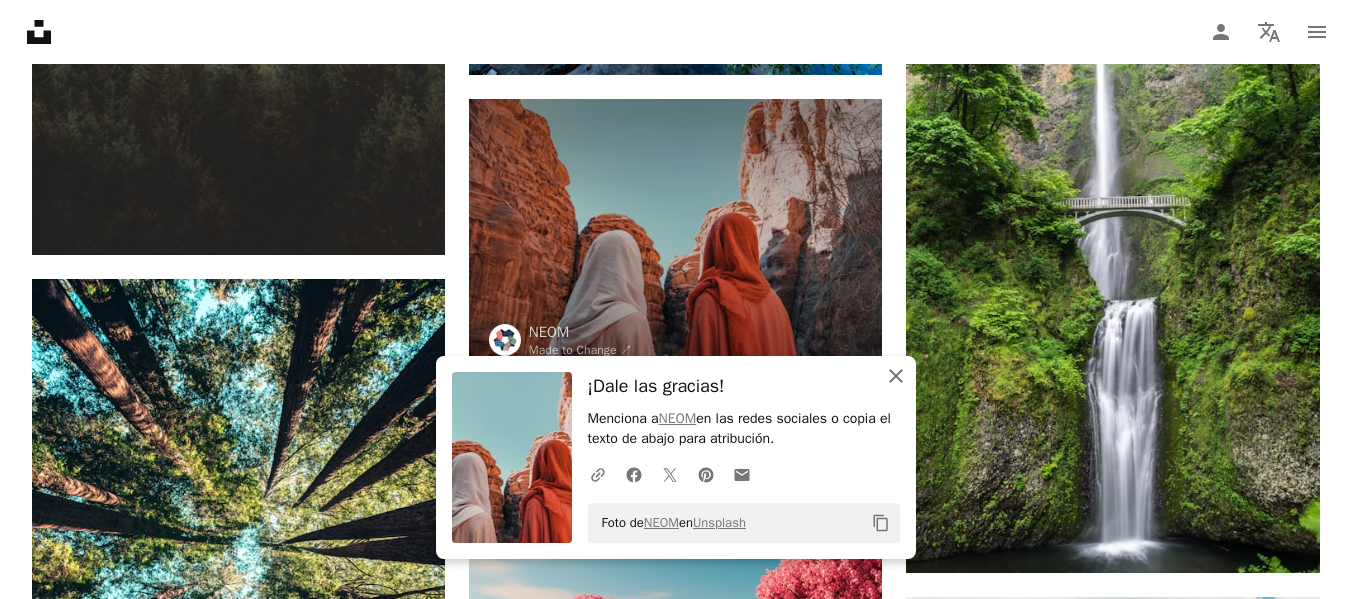 click on "An X shape" 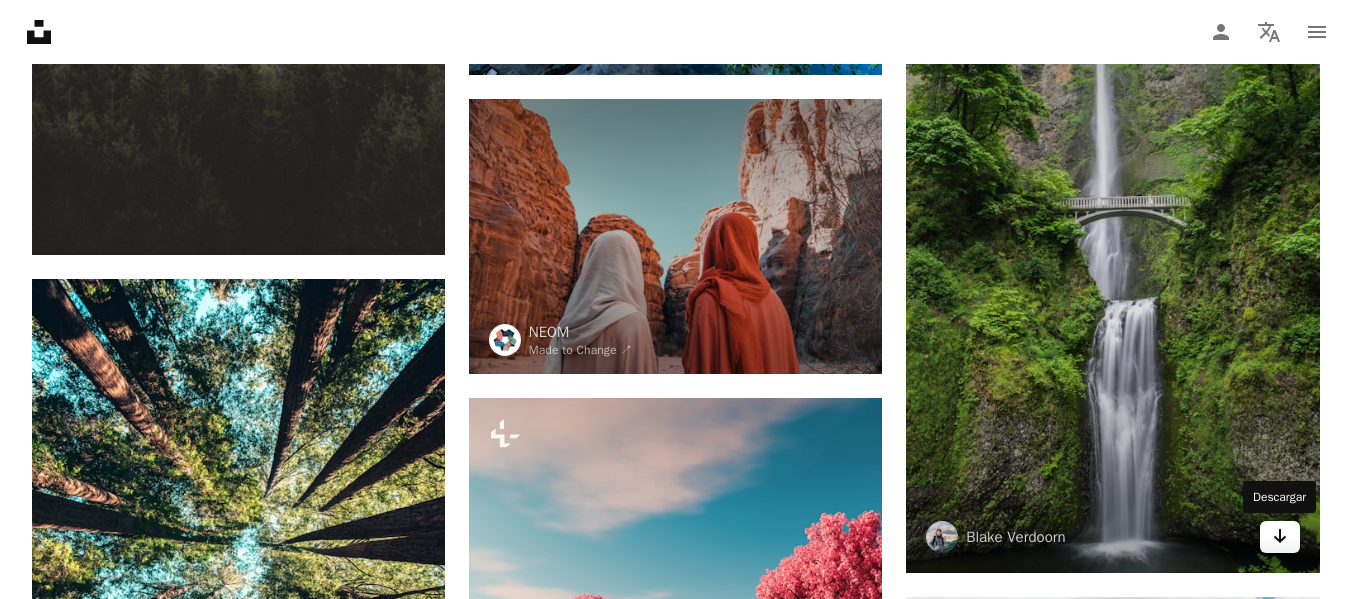 click on "Arrow pointing down" 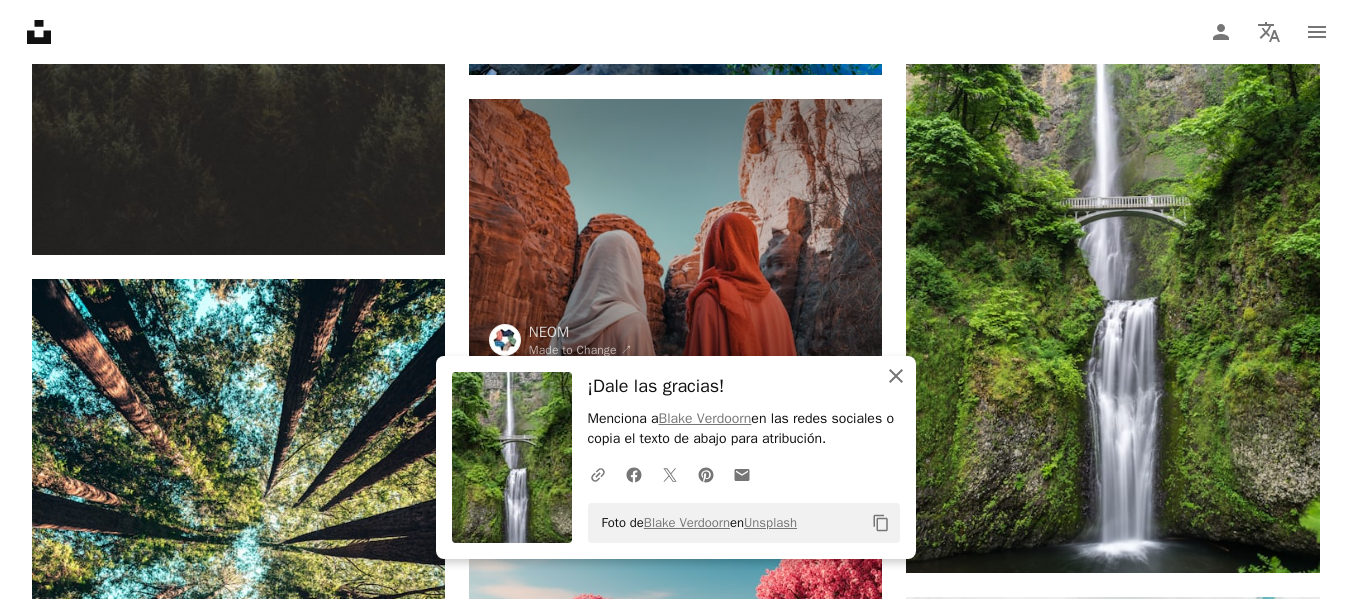 click 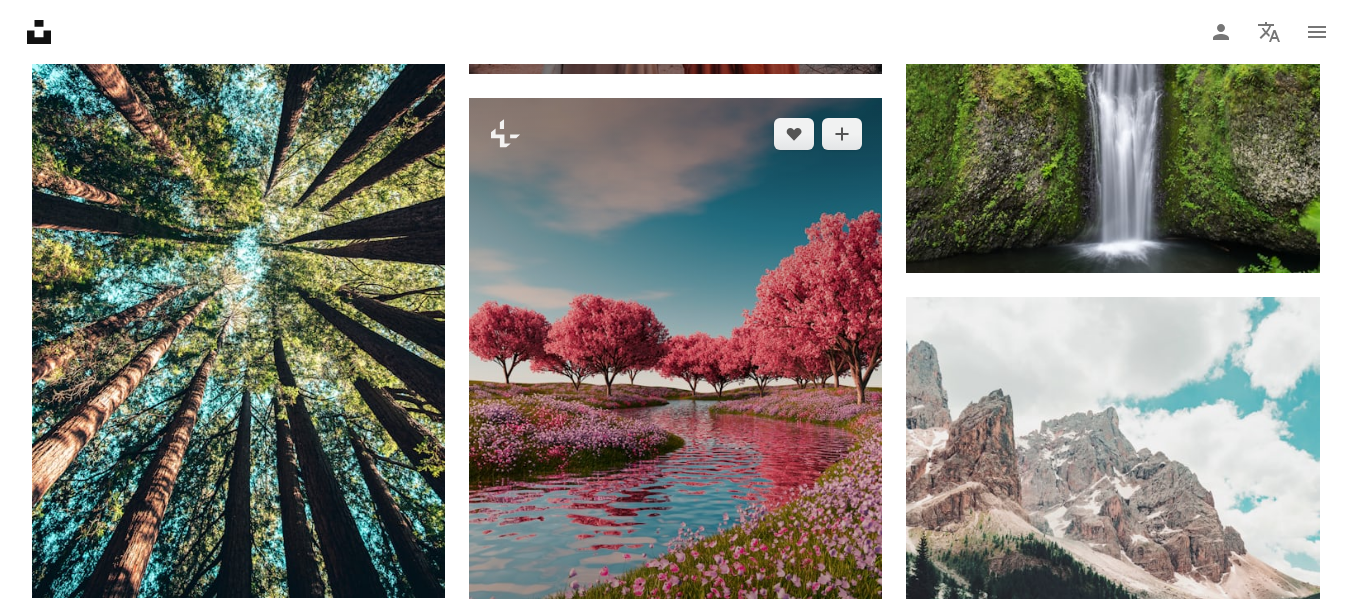 scroll, scrollTop: 3000, scrollLeft: 0, axis: vertical 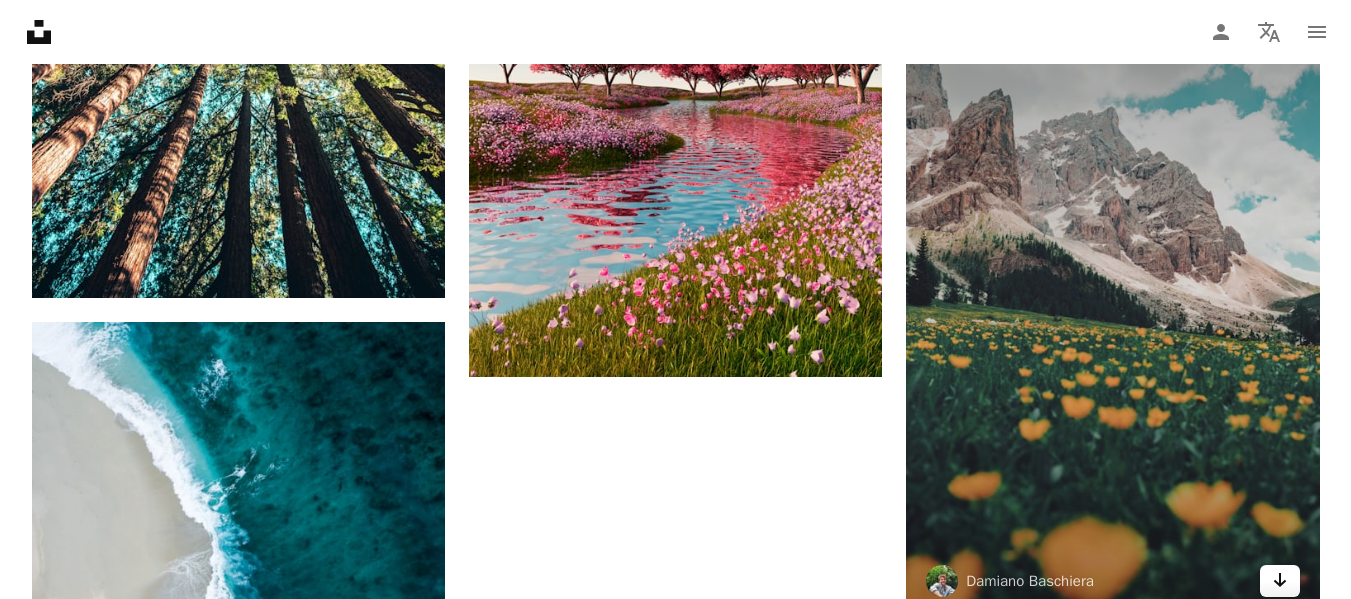 click on "Arrow pointing down" 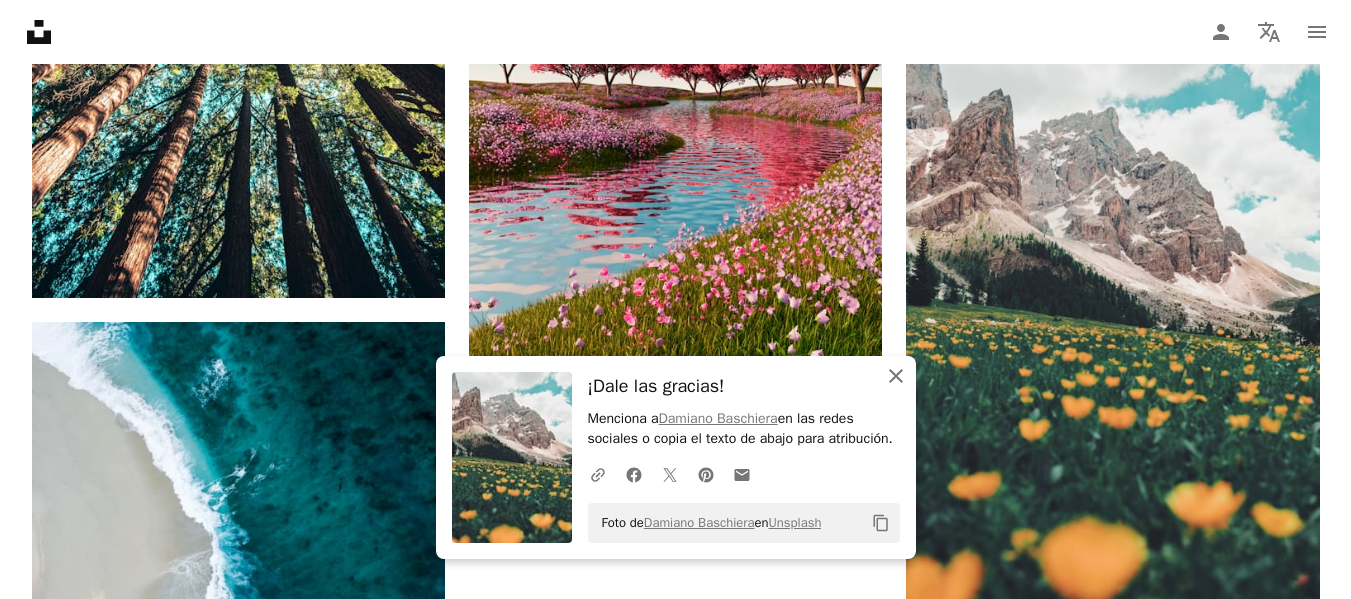 click on "An X shape" 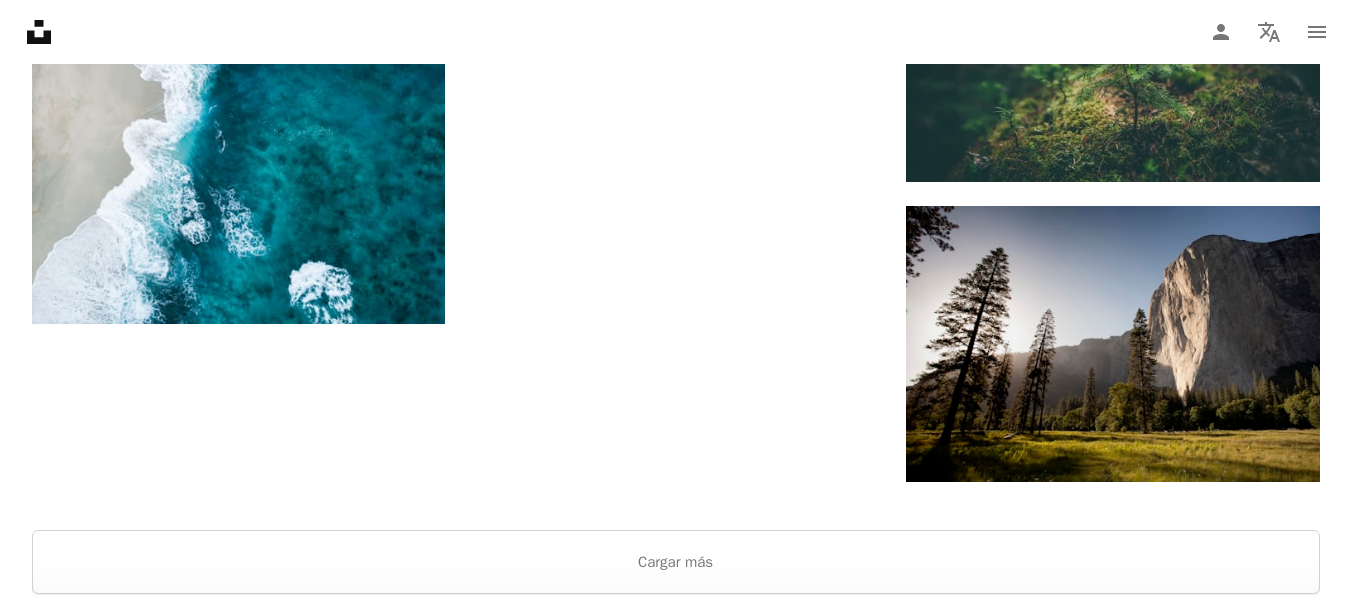 scroll, scrollTop: 3800, scrollLeft: 0, axis: vertical 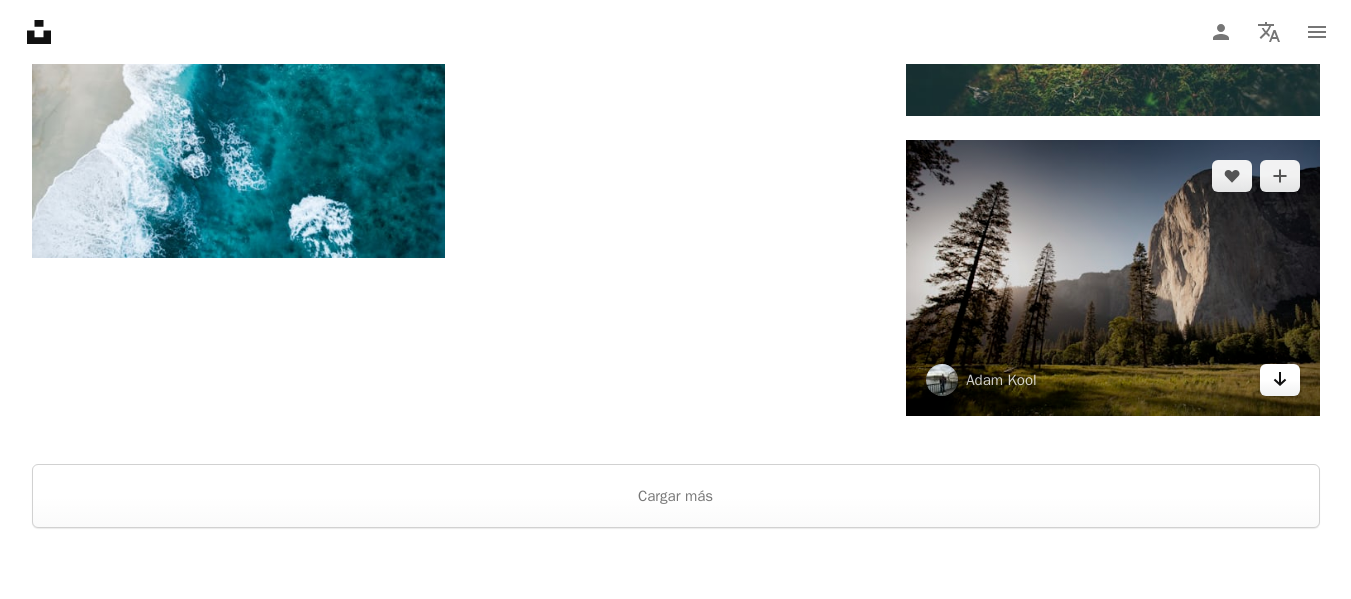 click on "Arrow pointing down" 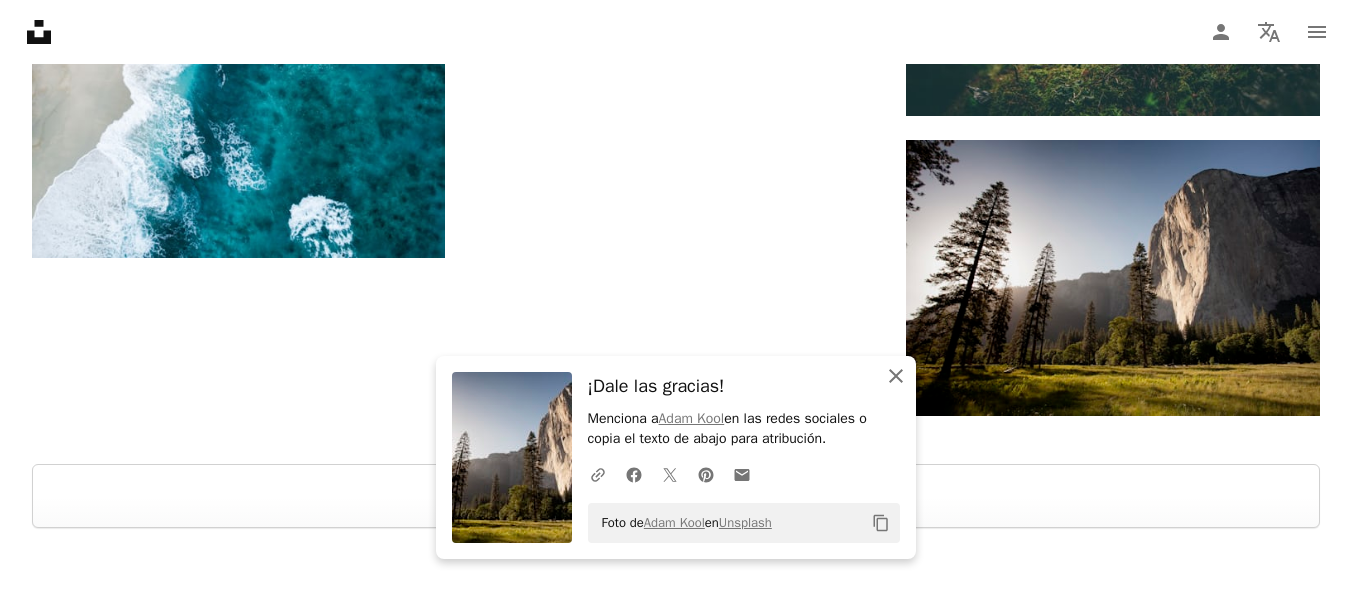click on "An X shape" 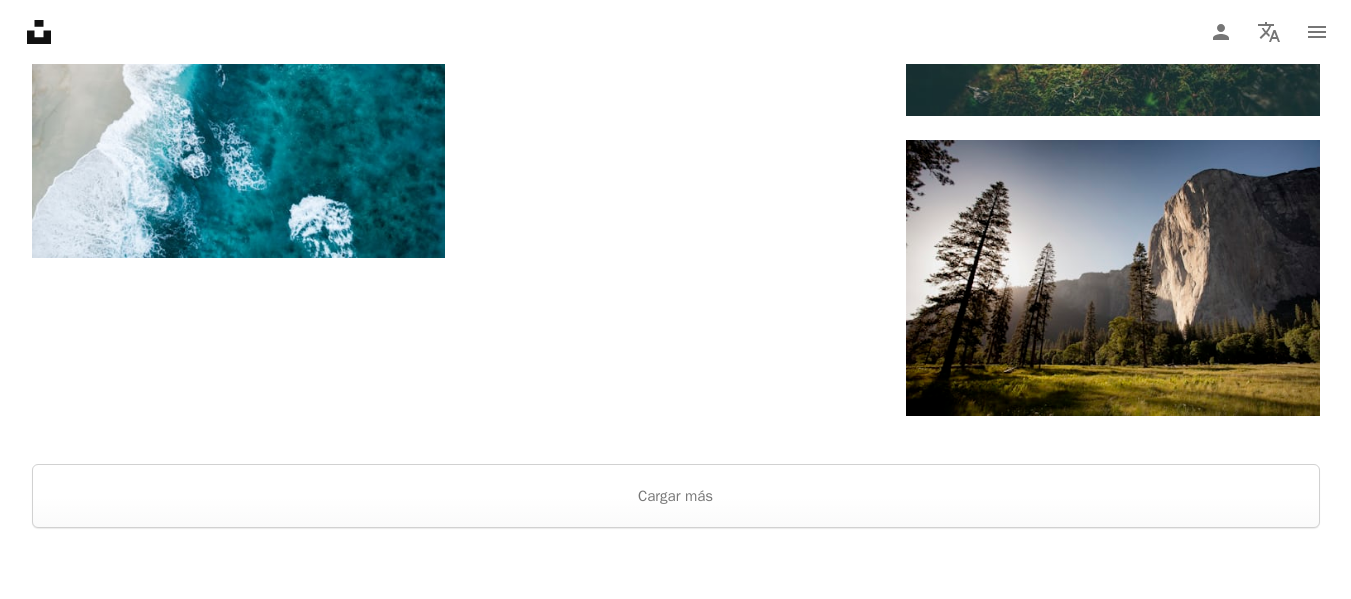 scroll, scrollTop: 4100, scrollLeft: 0, axis: vertical 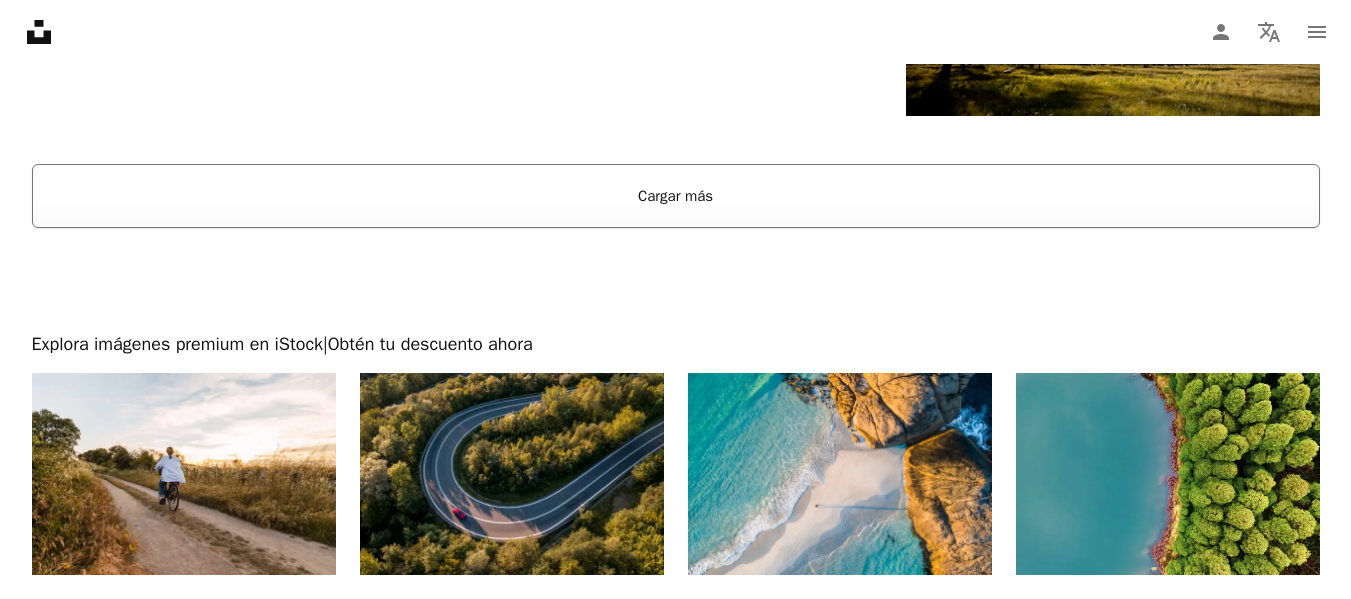 click on "Cargar más" at bounding box center [676, 196] 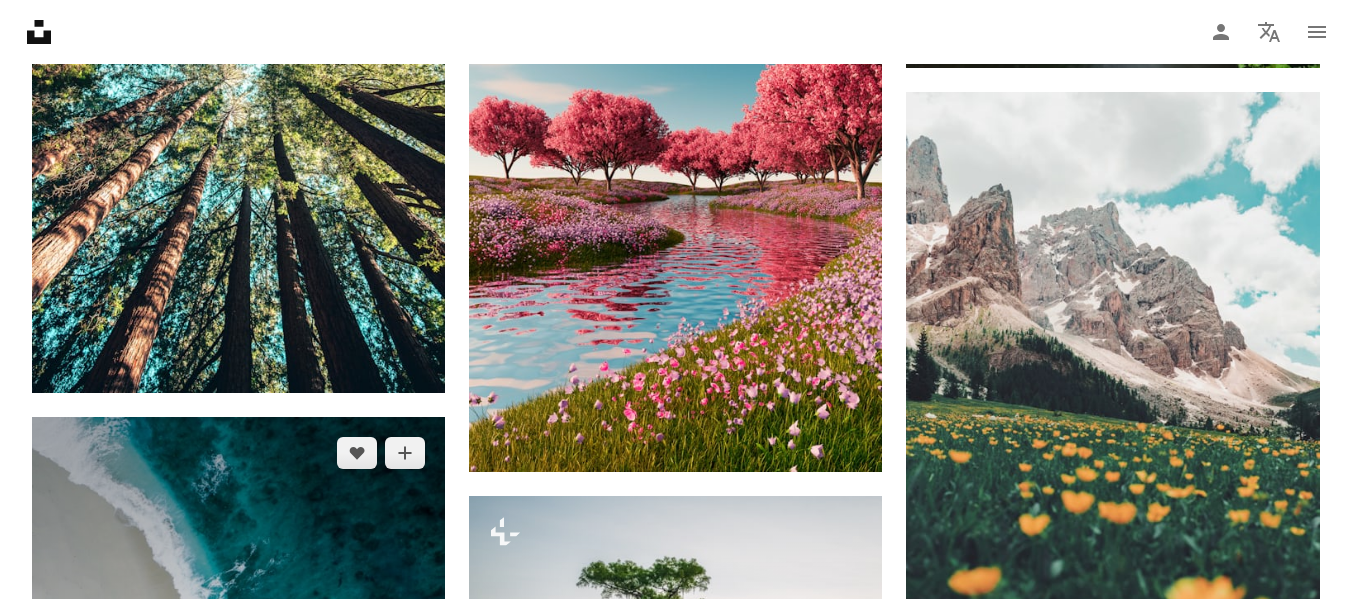scroll, scrollTop: 2800, scrollLeft: 0, axis: vertical 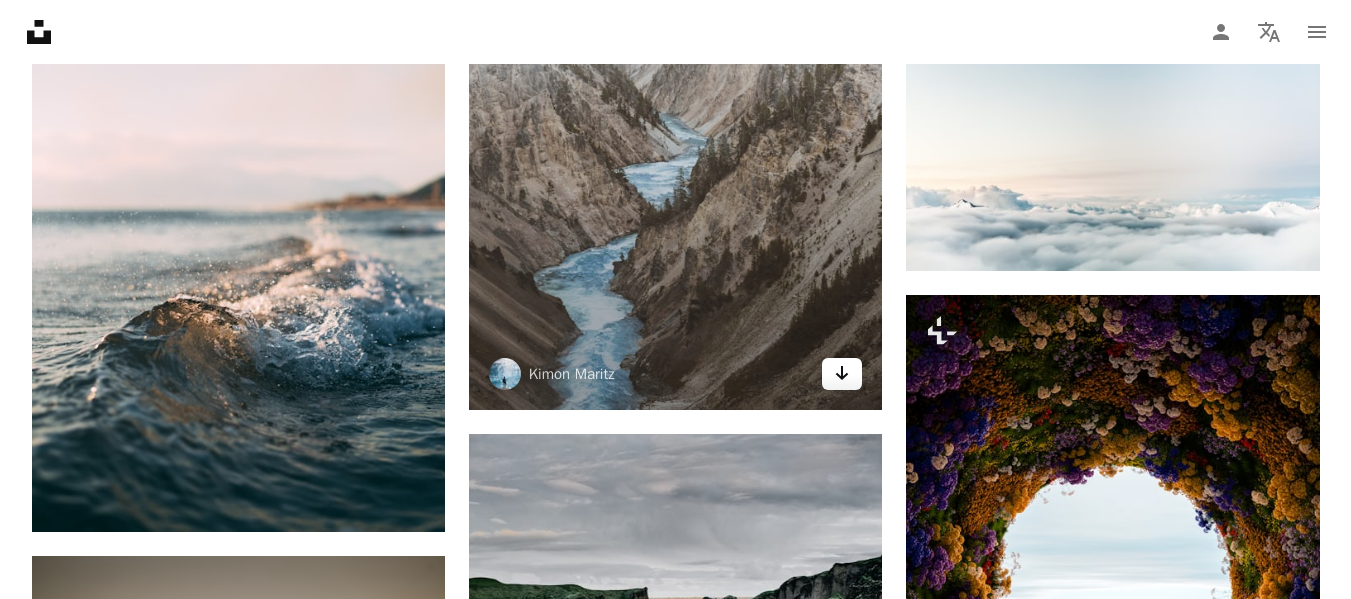 click on "Arrow pointing down" 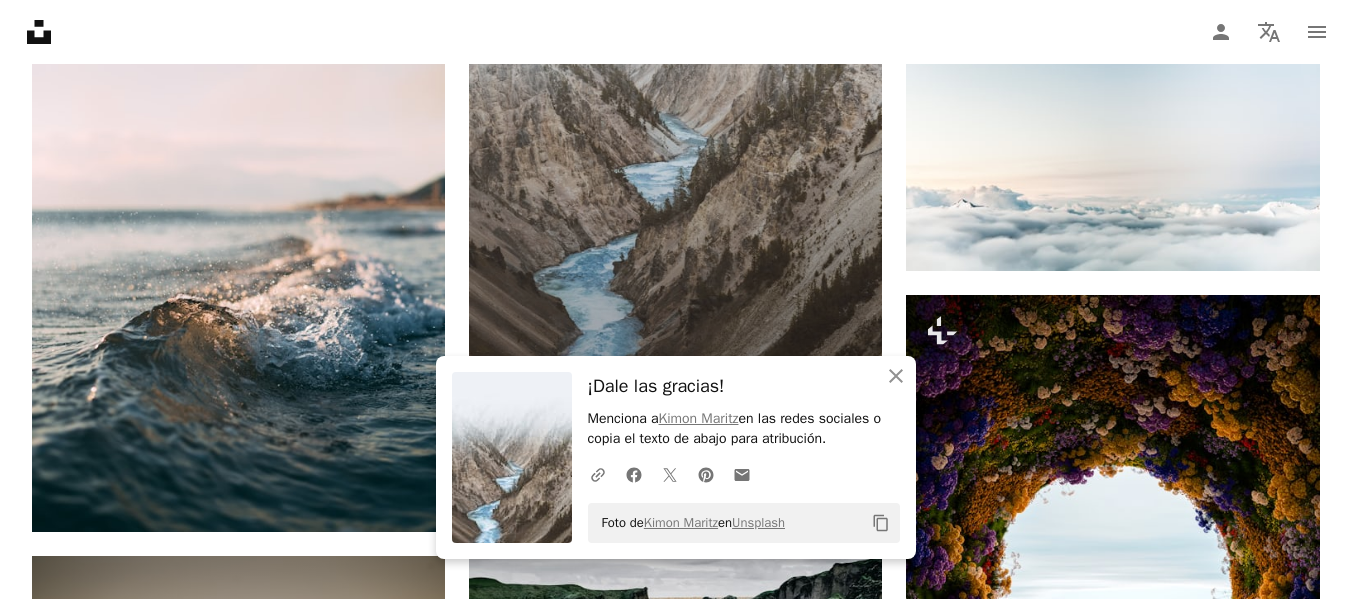 click at bounding box center (675, 100) 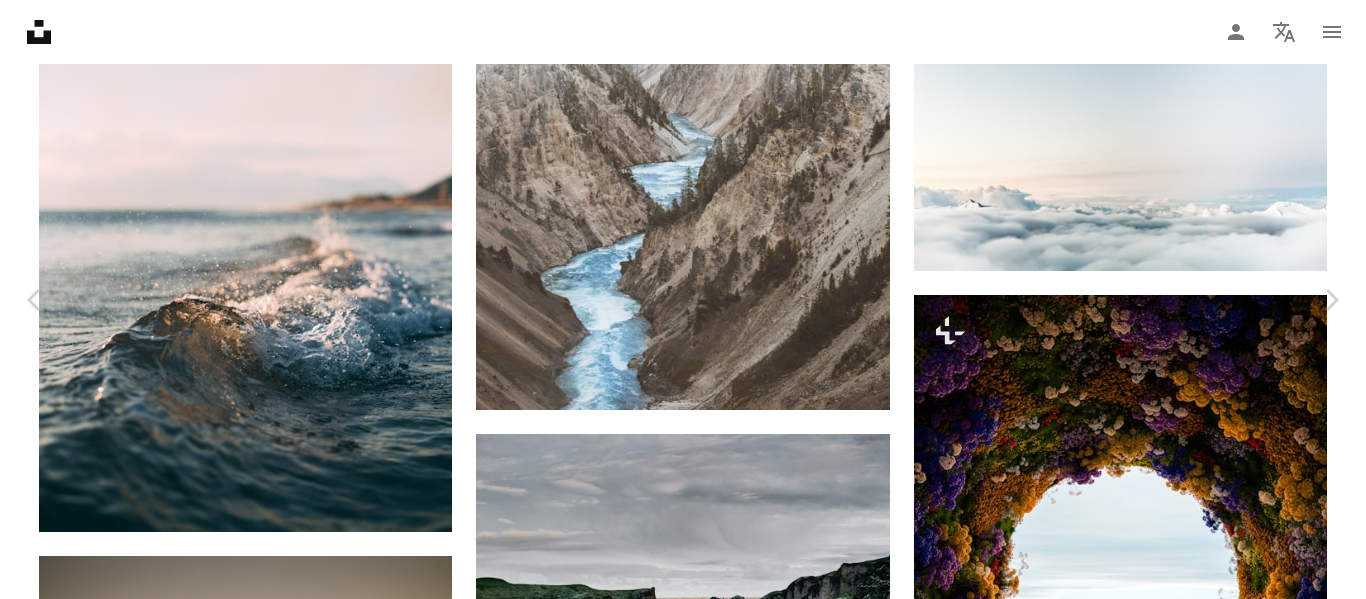 click on "An X shape" at bounding box center (20, 20) 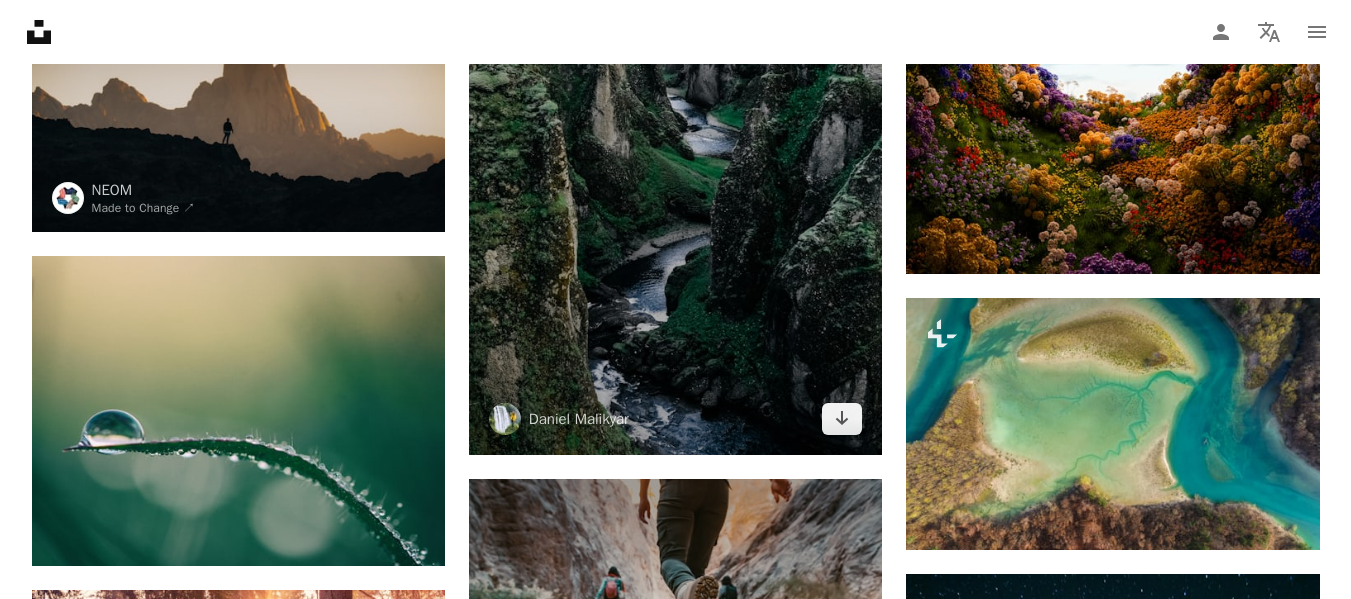 scroll, scrollTop: 7066, scrollLeft: 0, axis: vertical 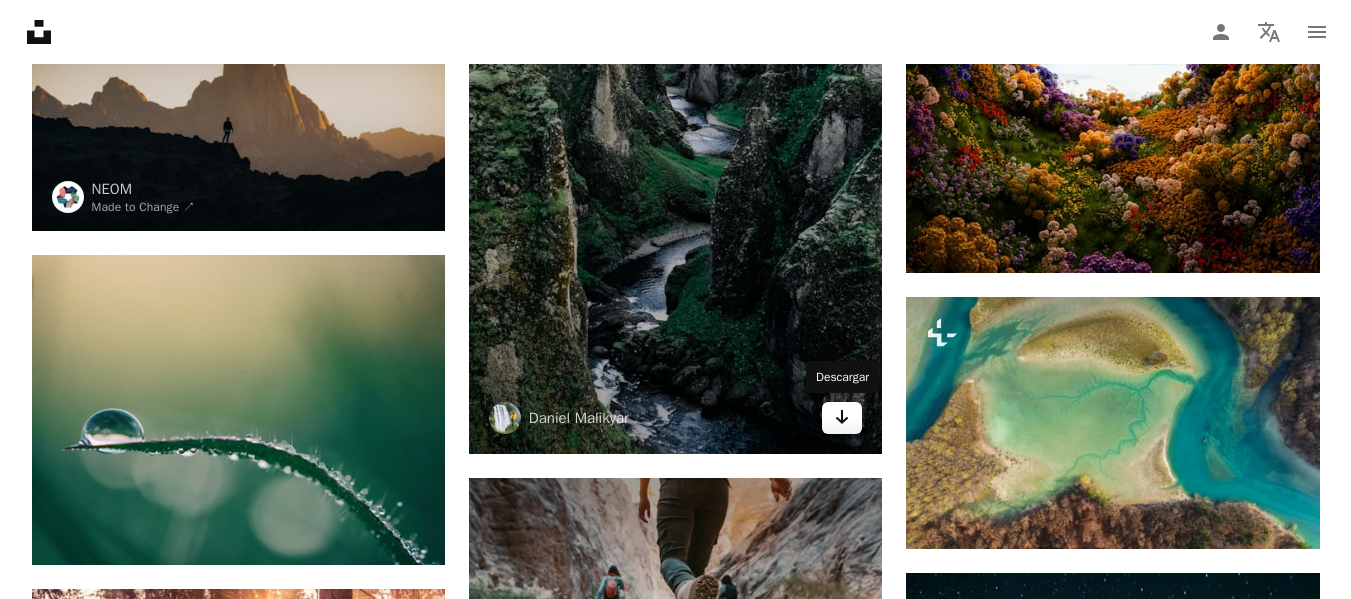 click on "Arrow pointing down" at bounding box center (842, 418) 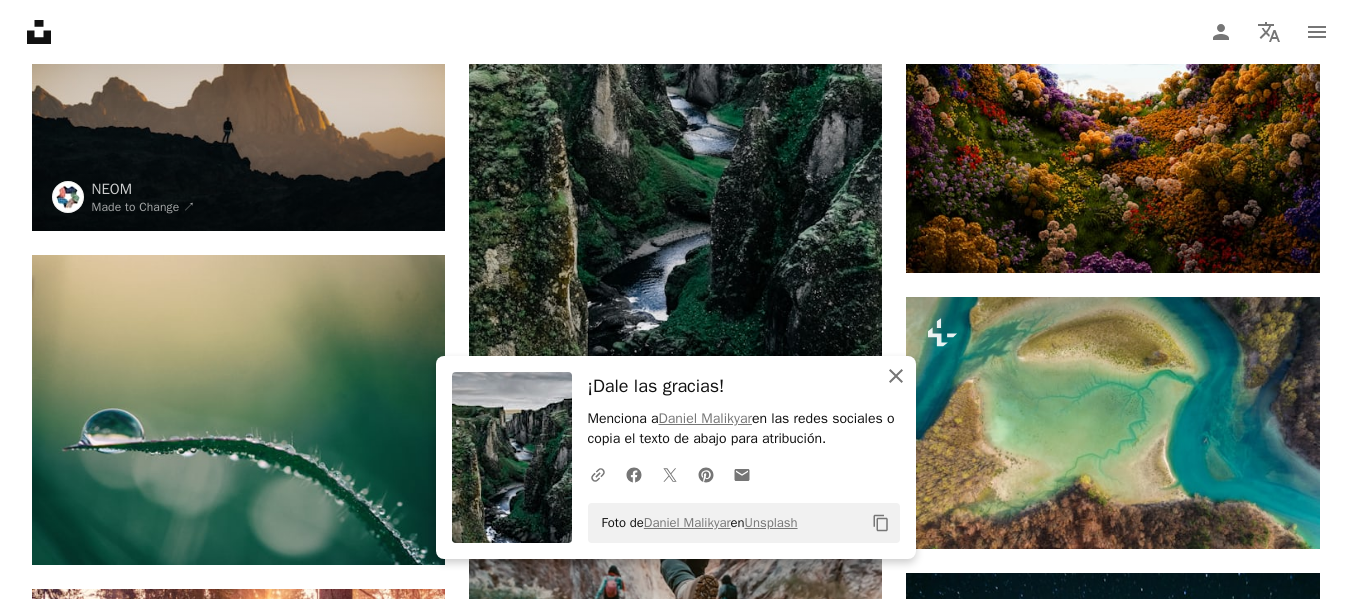 click on "An X shape" 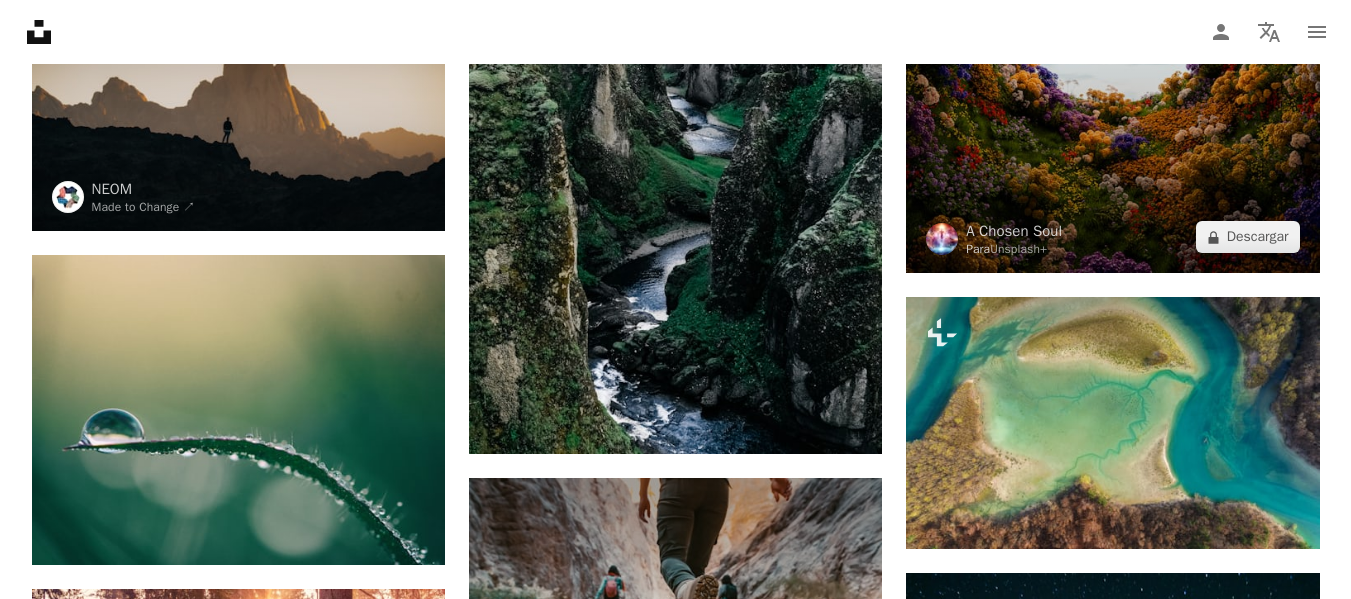 scroll, scrollTop: 7366, scrollLeft: 0, axis: vertical 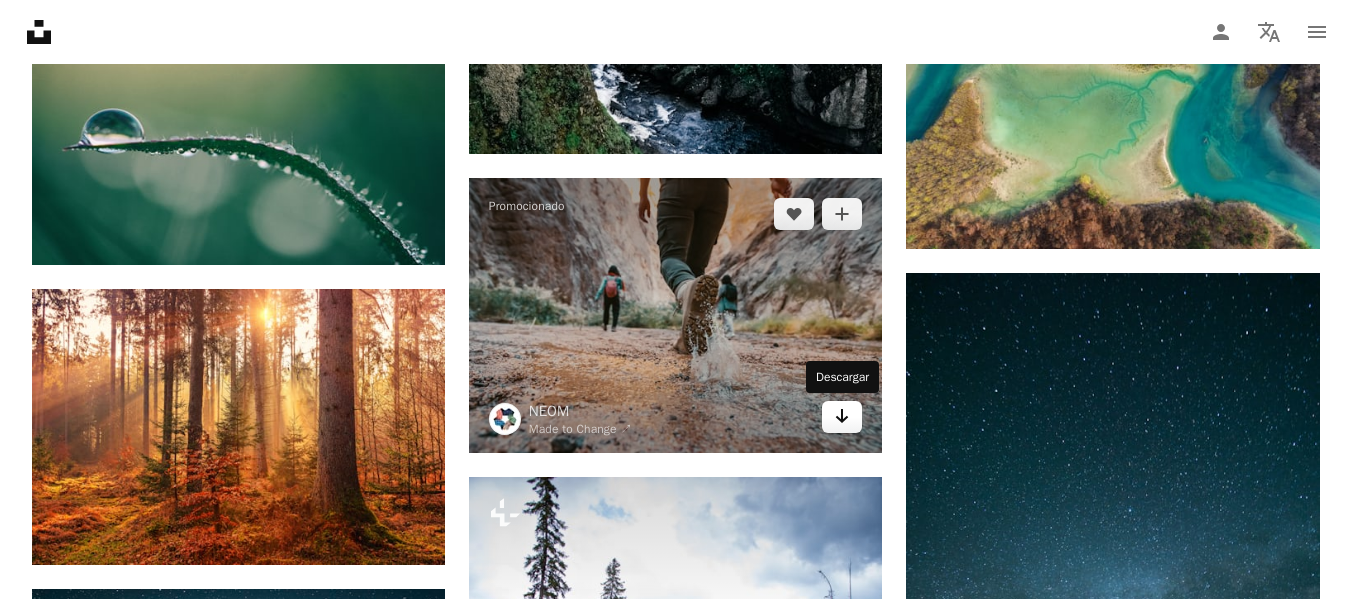 click on "Arrow pointing down" 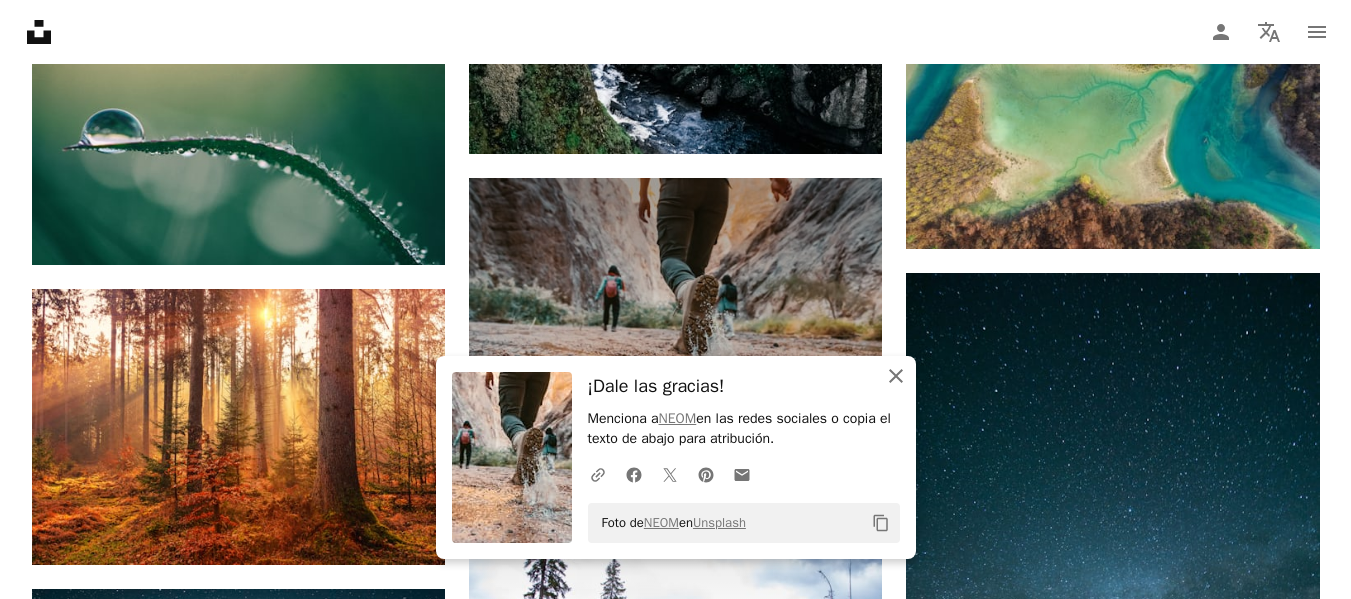 click on "An X shape" 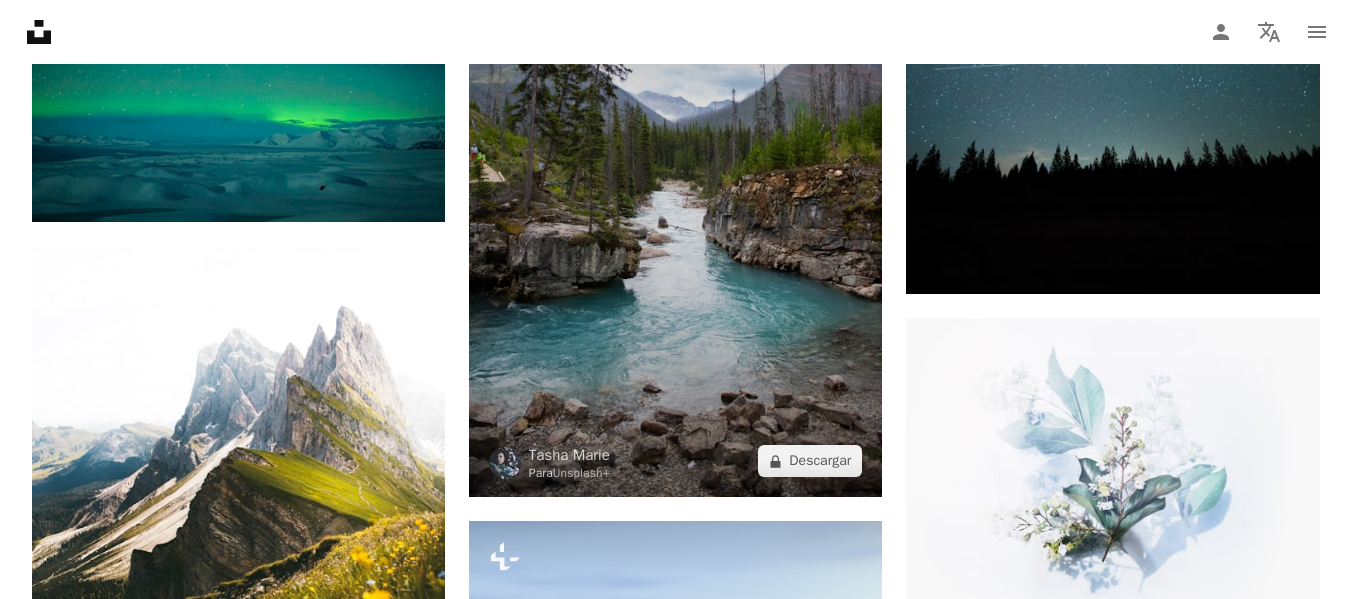 scroll, scrollTop: 7866, scrollLeft: 0, axis: vertical 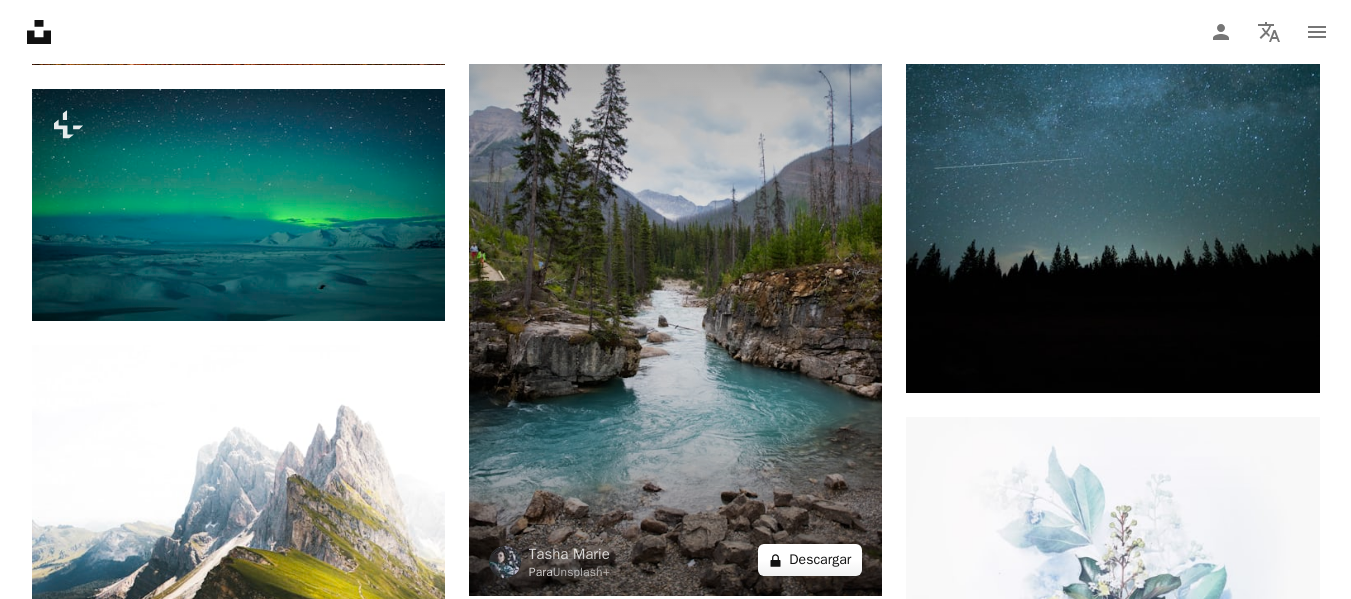 click on "A lock   Descargar" at bounding box center (810, 560) 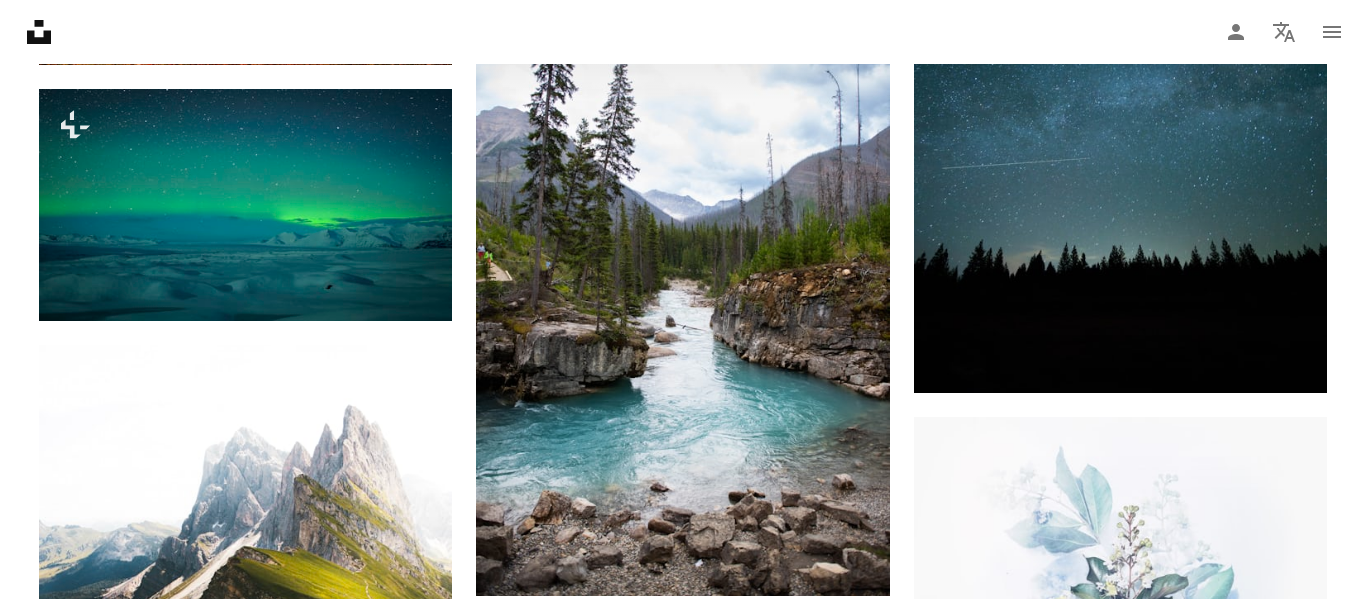 click on "An X shape" at bounding box center [20, 20] 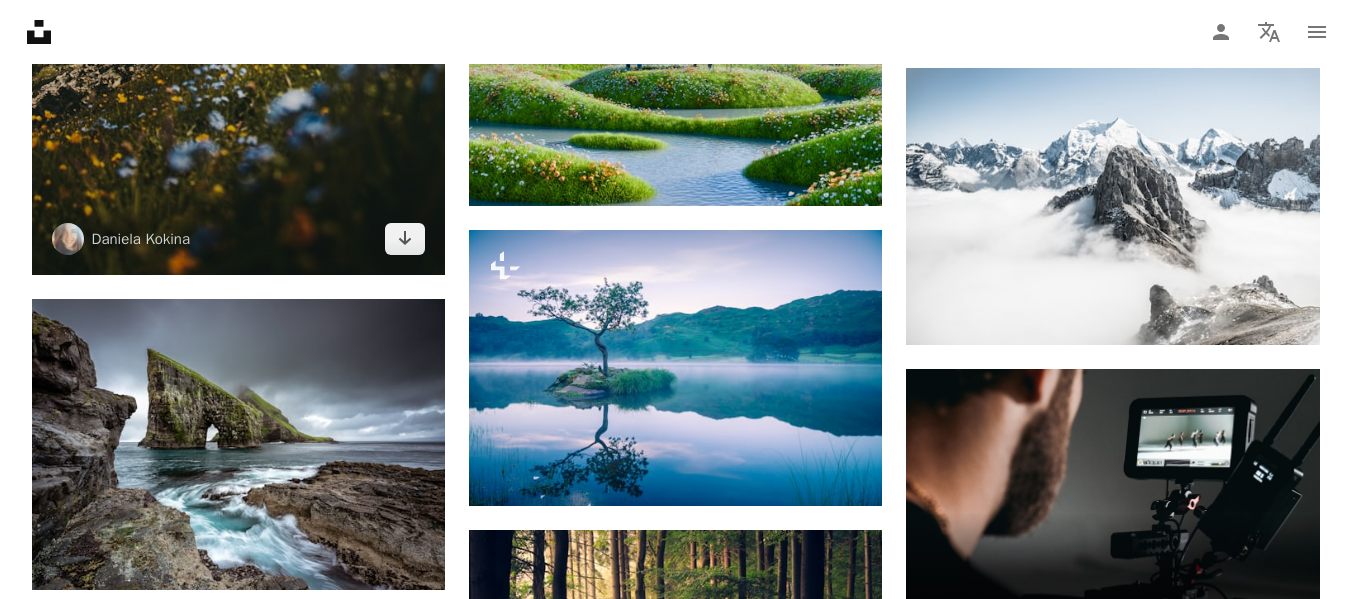 scroll, scrollTop: 8566, scrollLeft: 0, axis: vertical 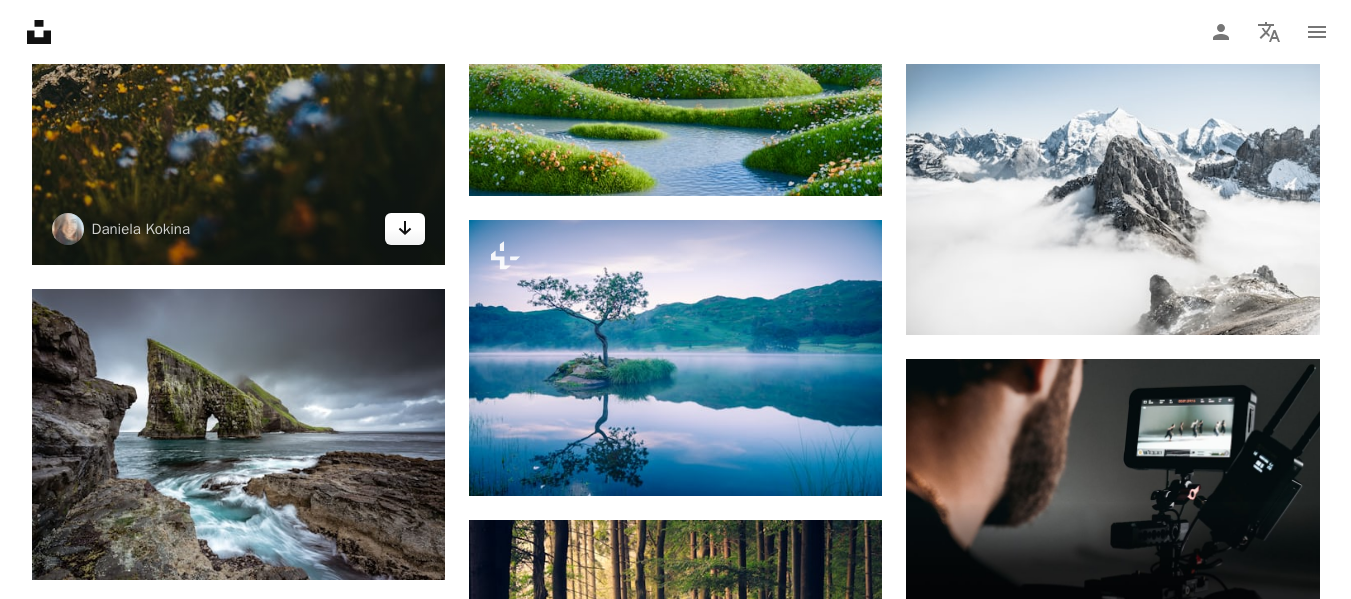click on "Arrow pointing down" 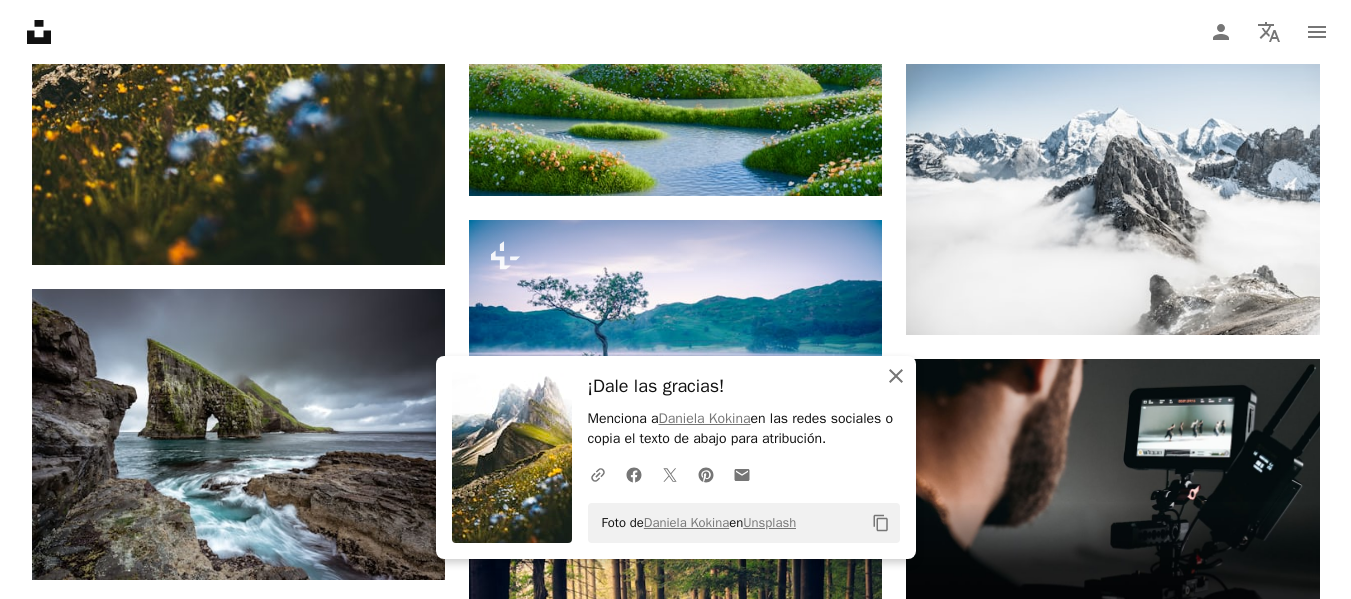click 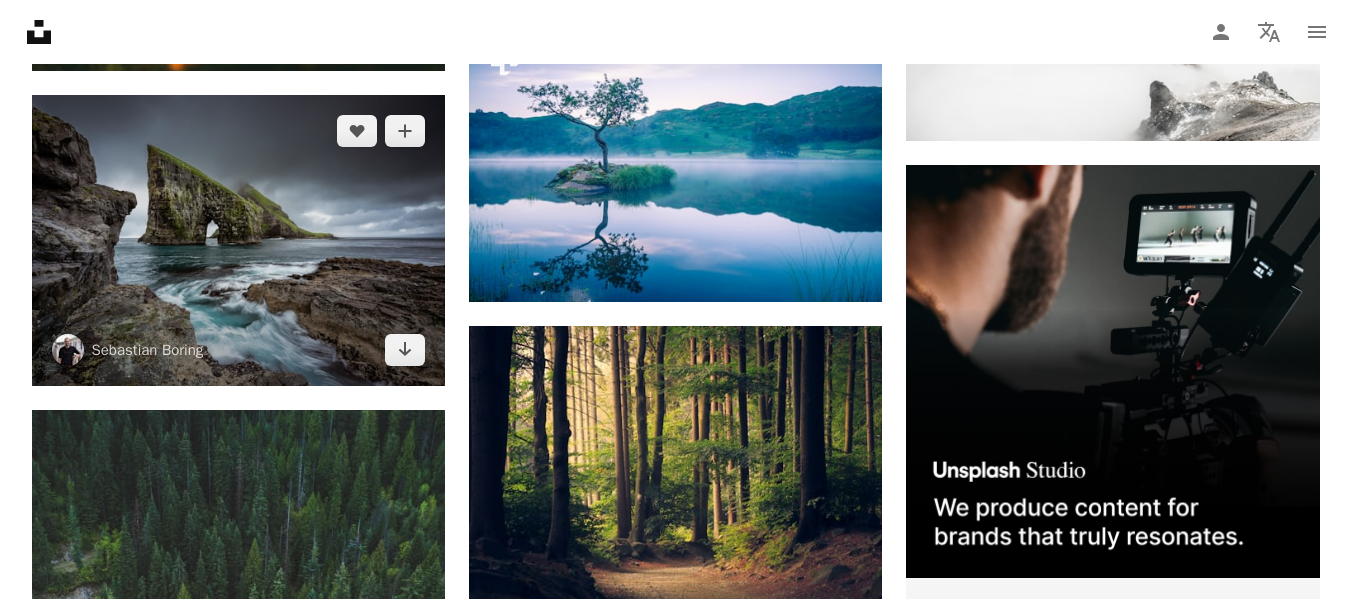 scroll, scrollTop: 8866, scrollLeft: 0, axis: vertical 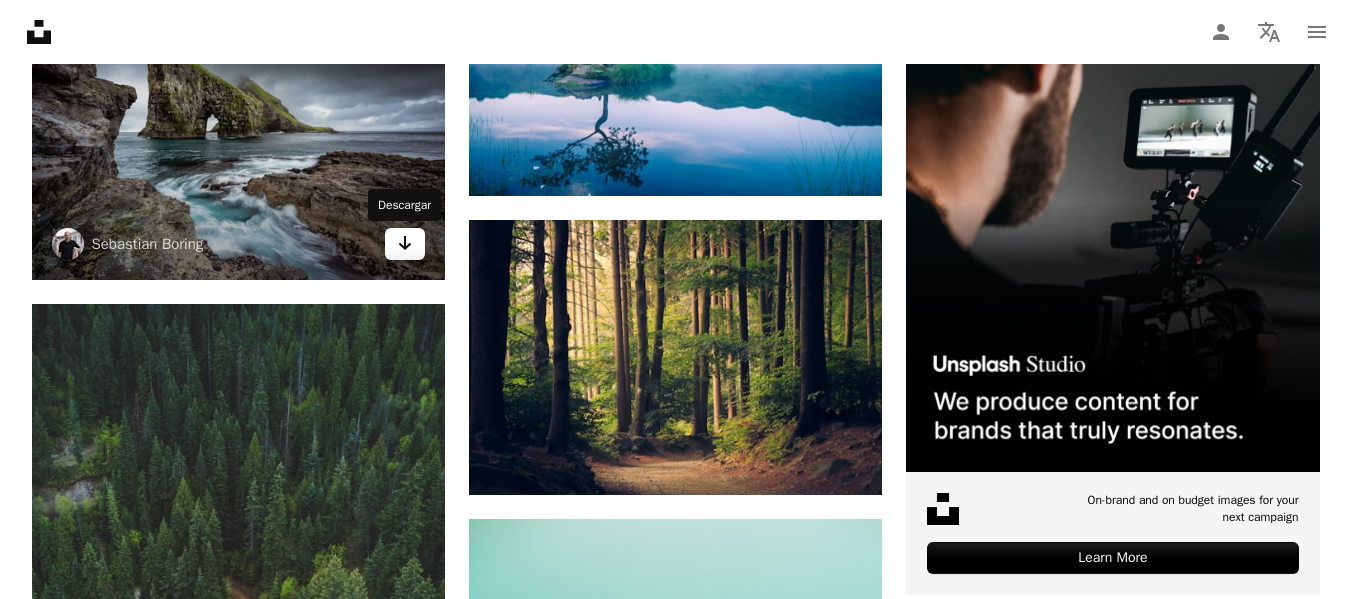click on "Arrow pointing down" at bounding box center [405, 244] 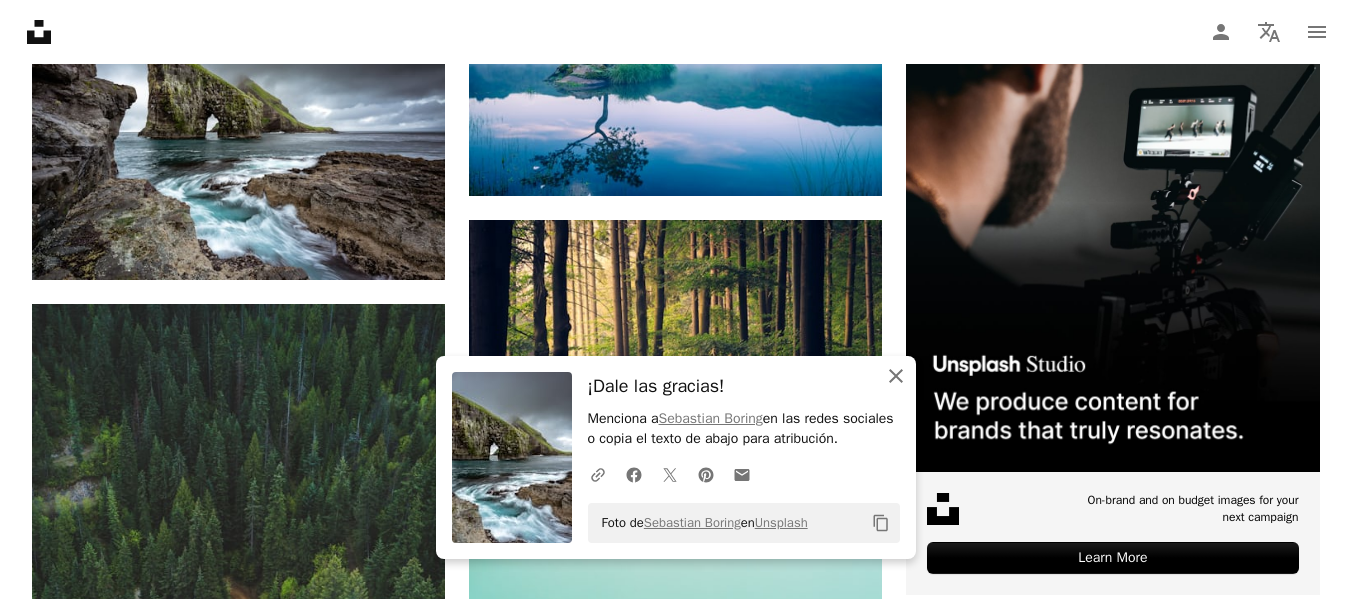 click 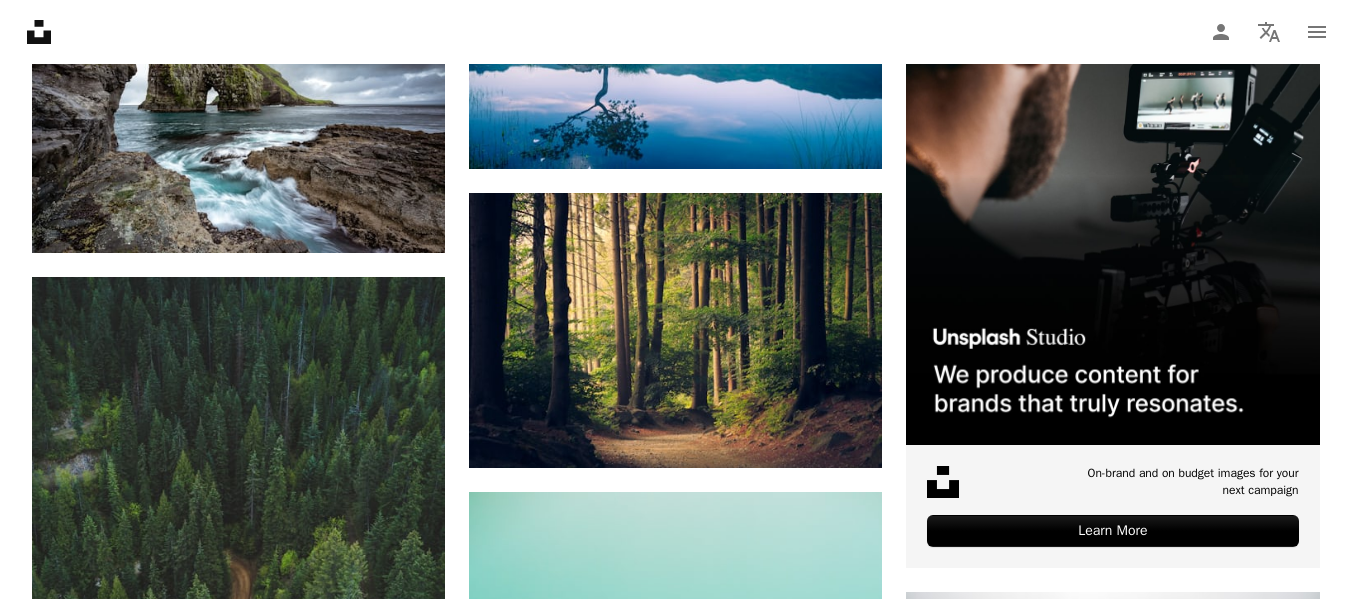 scroll, scrollTop: 9066, scrollLeft: 0, axis: vertical 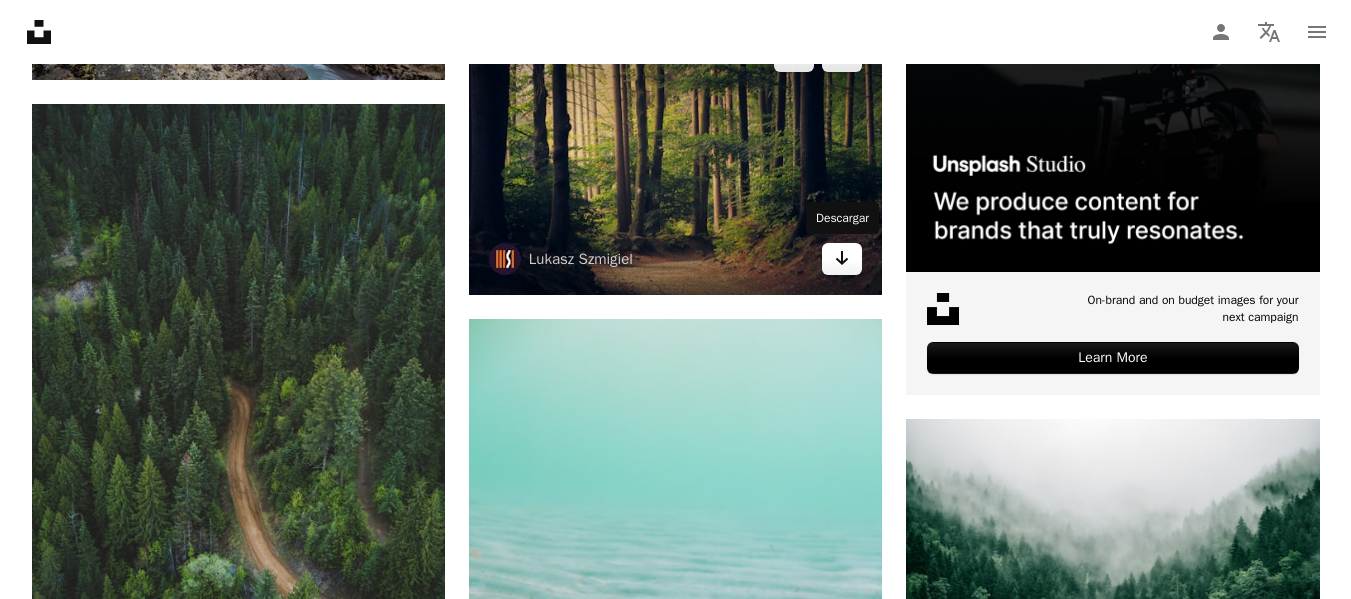 click on "Arrow pointing down" 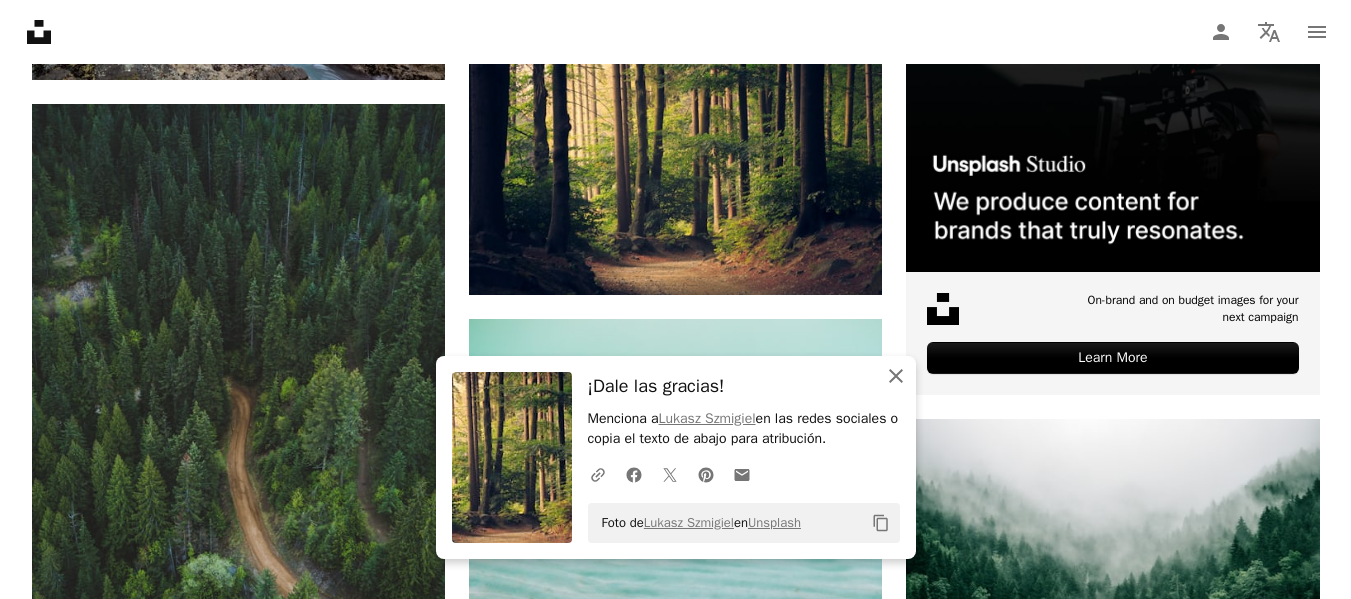 click 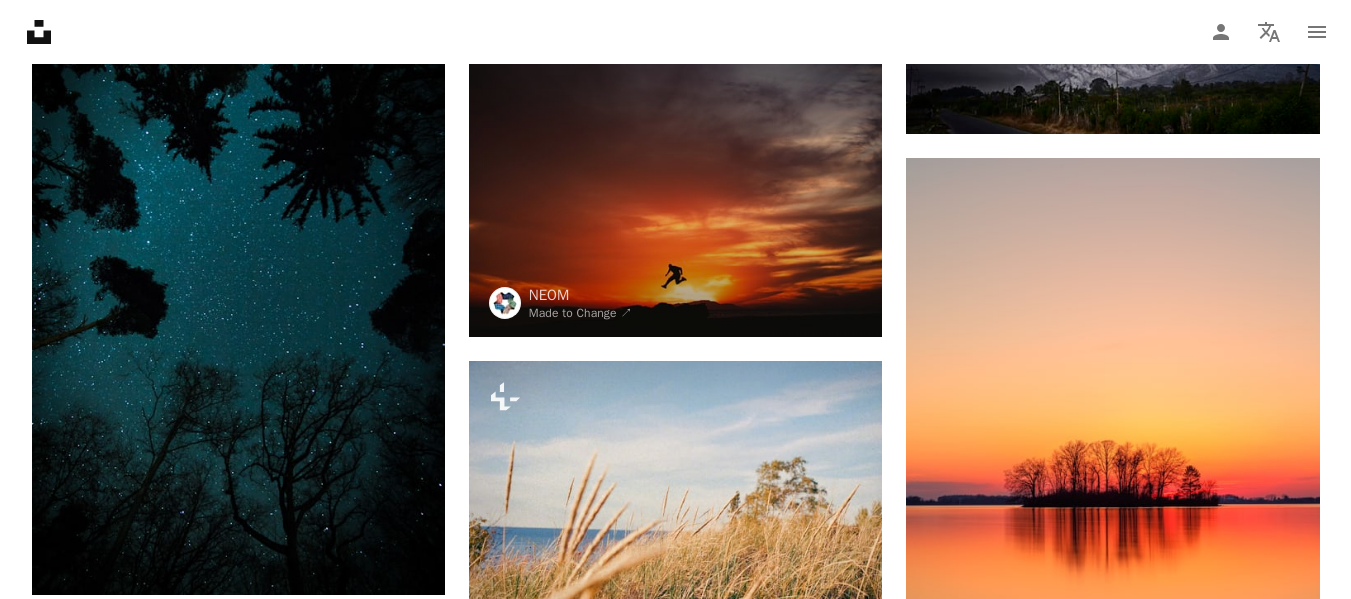 scroll, scrollTop: 9666, scrollLeft: 0, axis: vertical 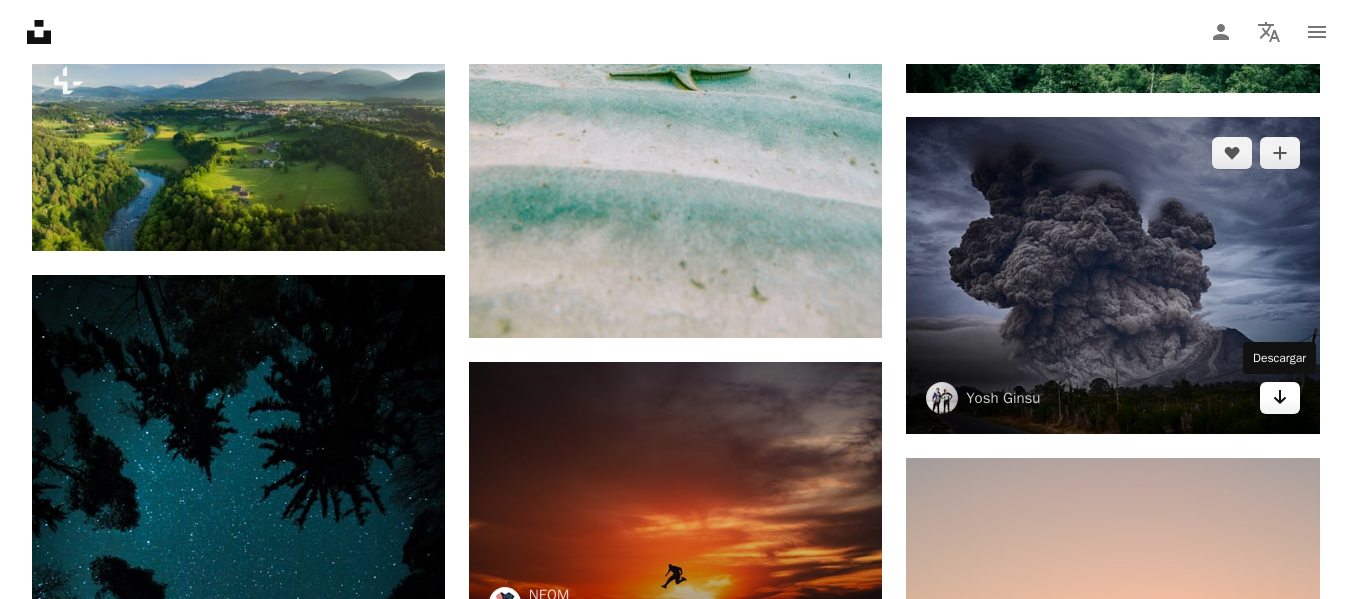 click on "Arrow pointing down" 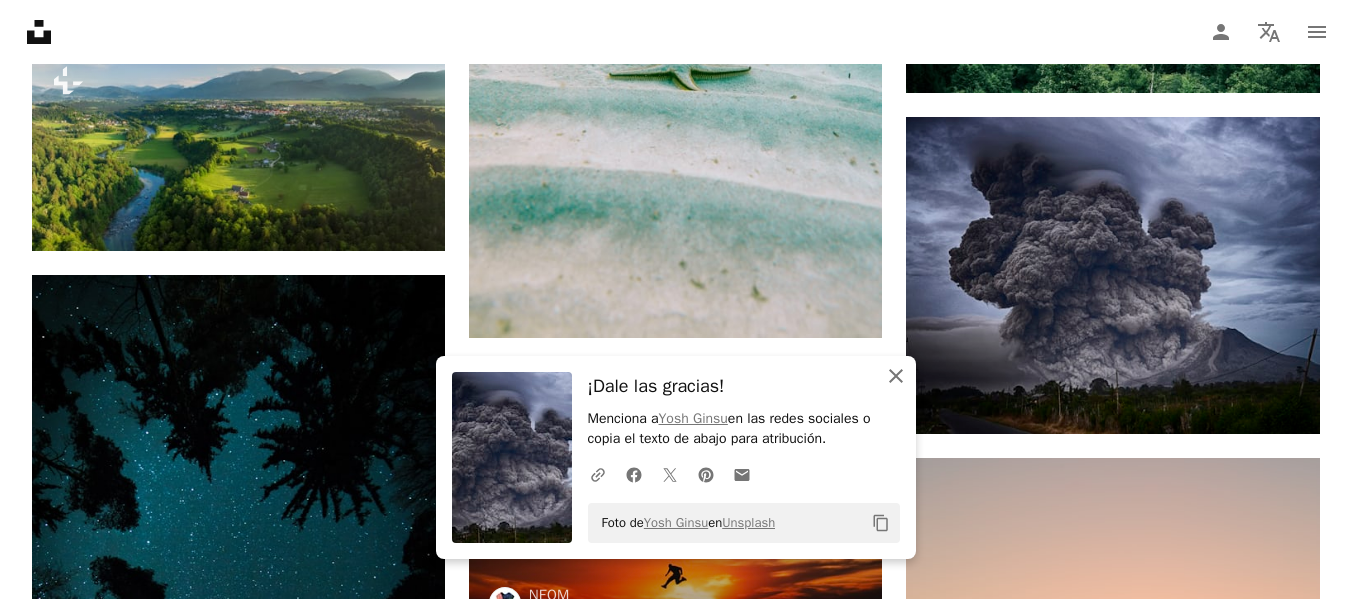 click on "An X shape" 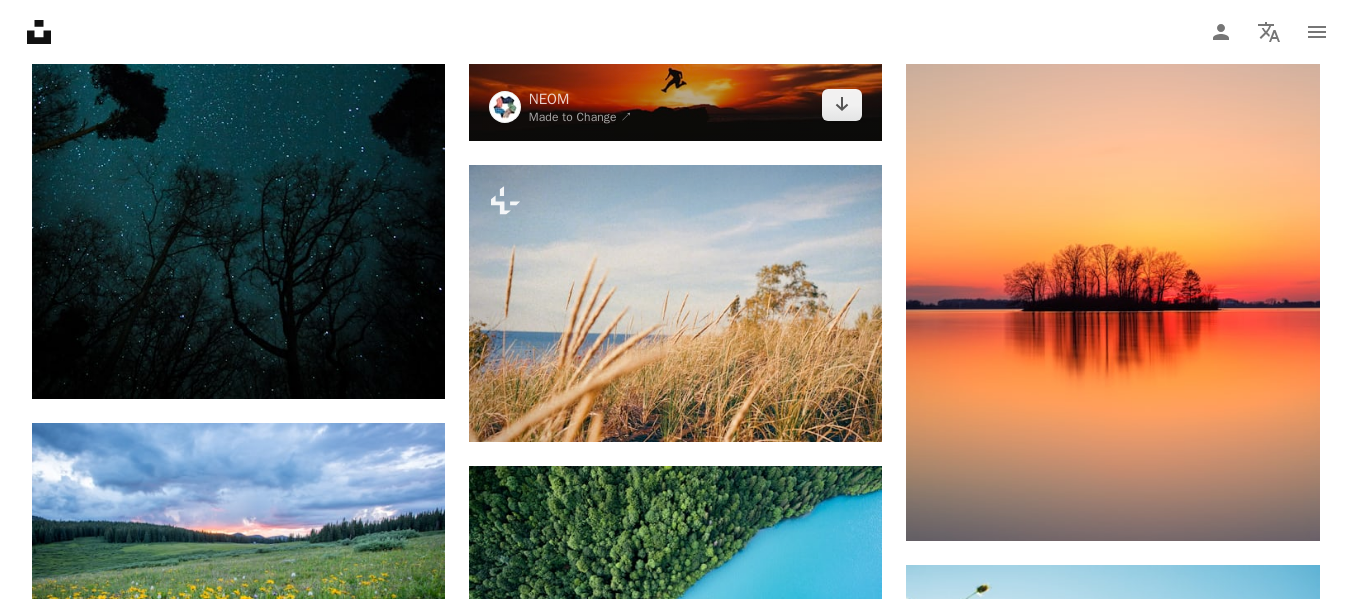 scroll, scrollTop: 10266, scrollLeft: 0, axis: vertical 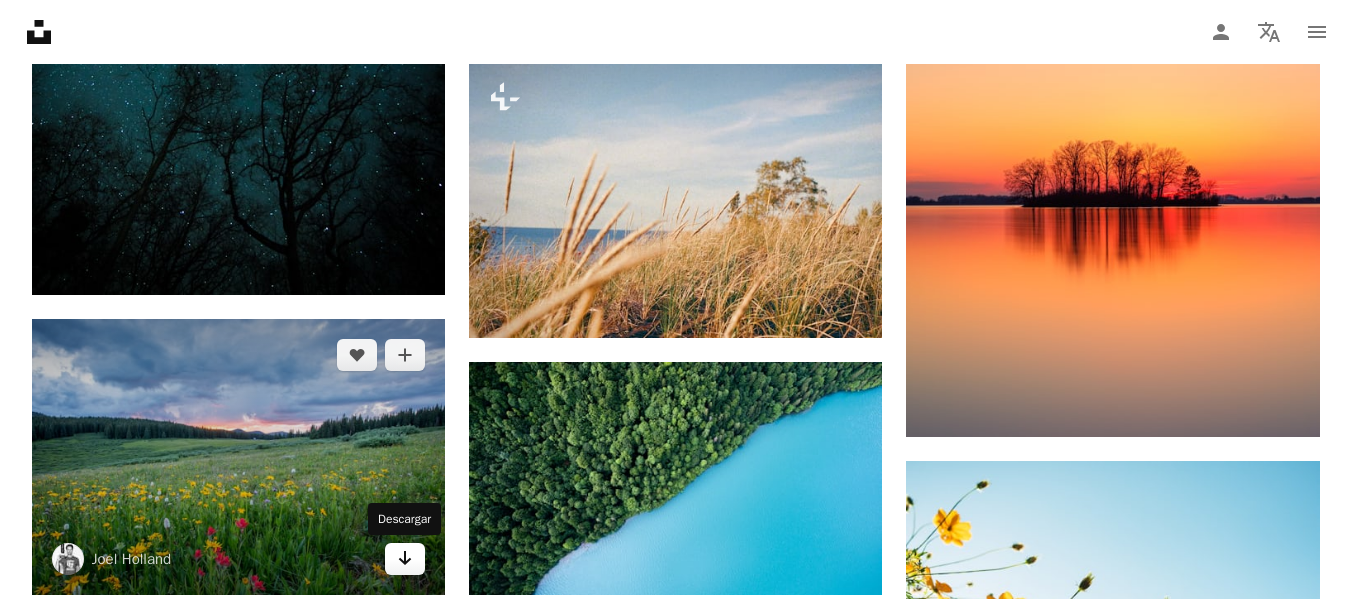 click on "Arrow pointing down" 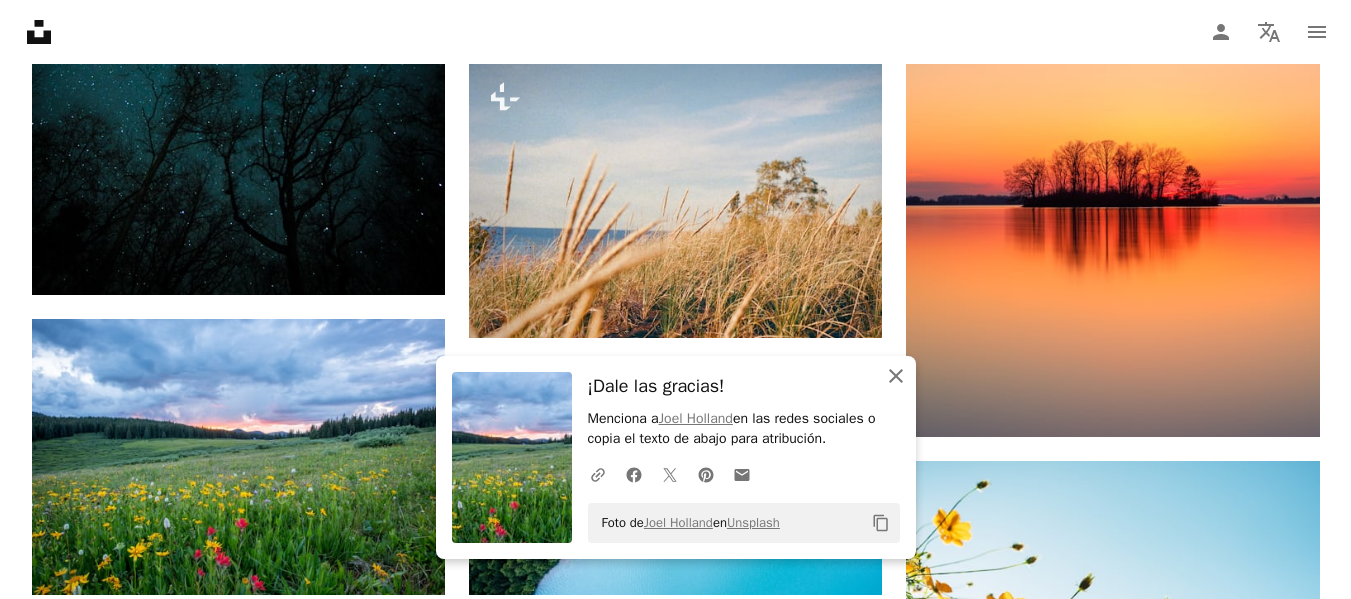click on "An X shape" 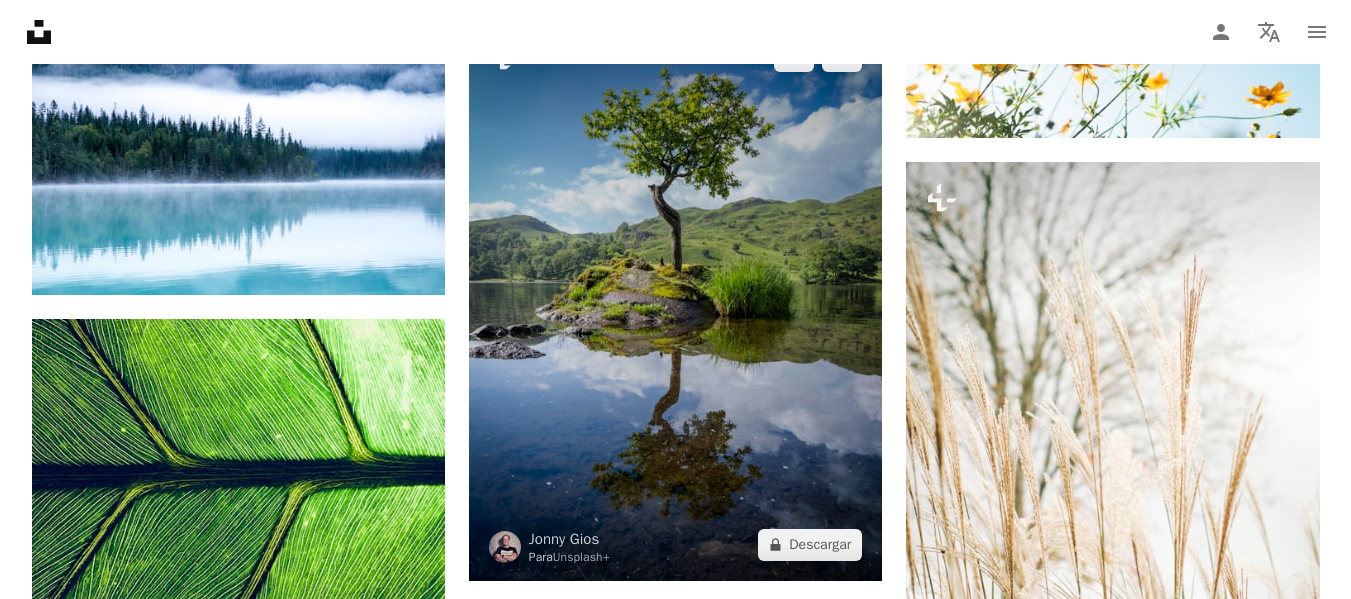 scroll, scrollTop: 10866, scrollLeft: 0, axis: vertical 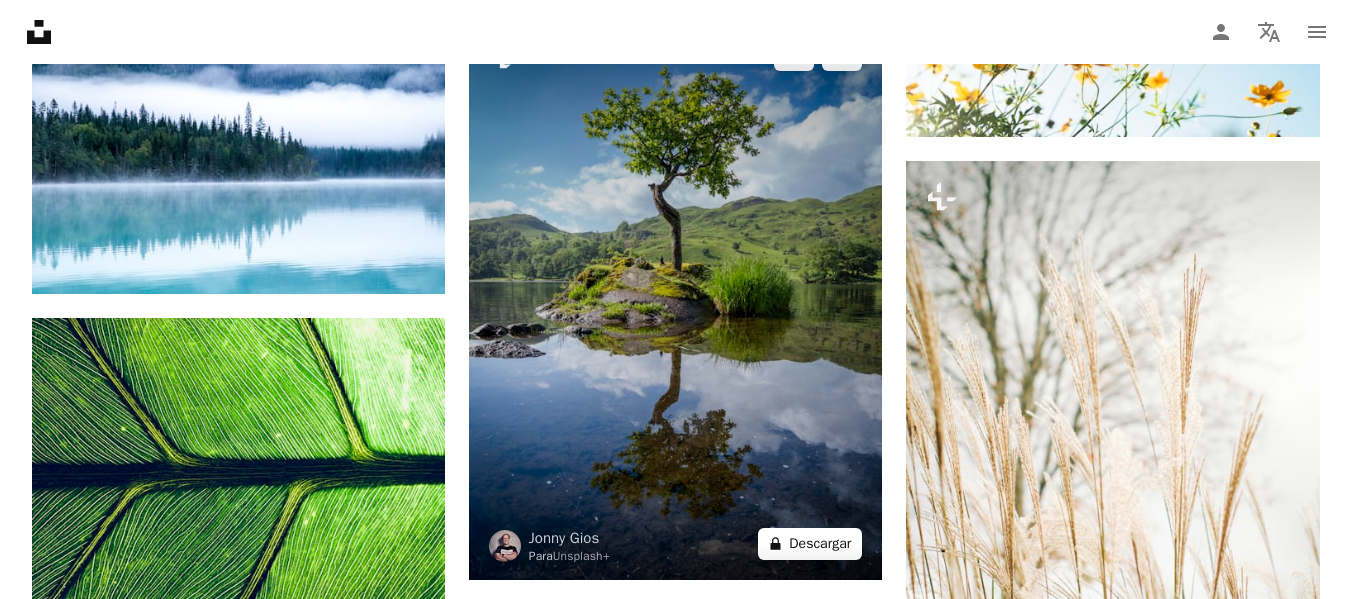 click on "A lock   Descargar" at bounding box center [810, 544] 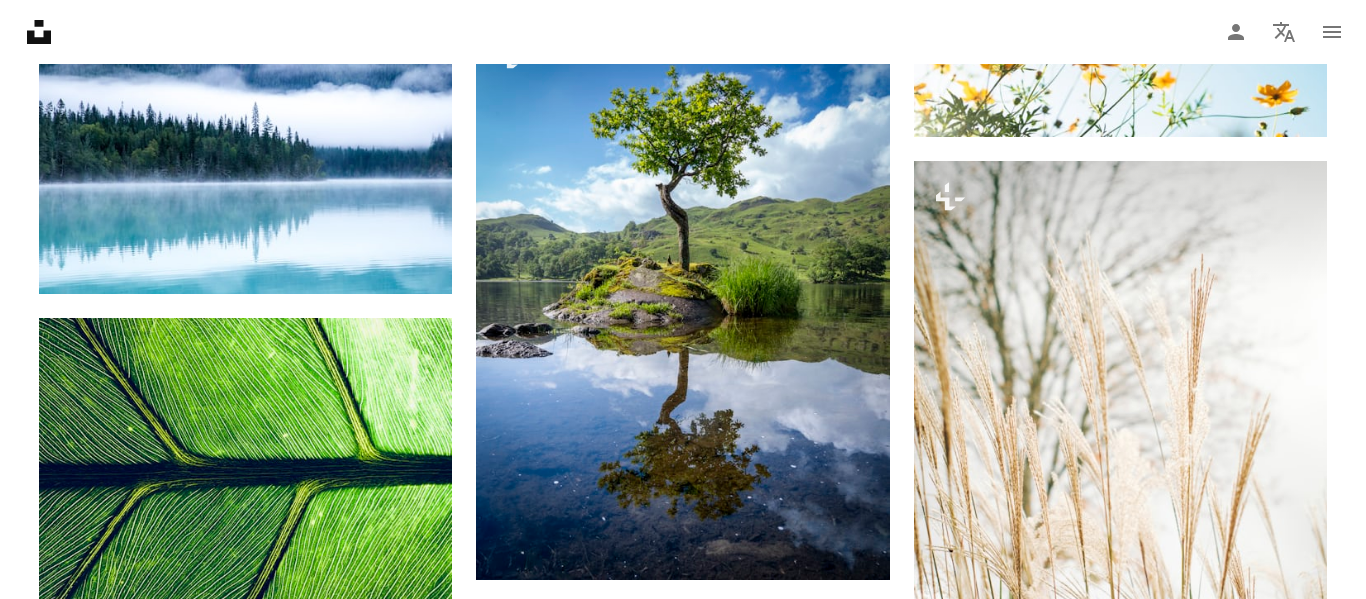 click on "An X shape" at bounding box center (20, 20) 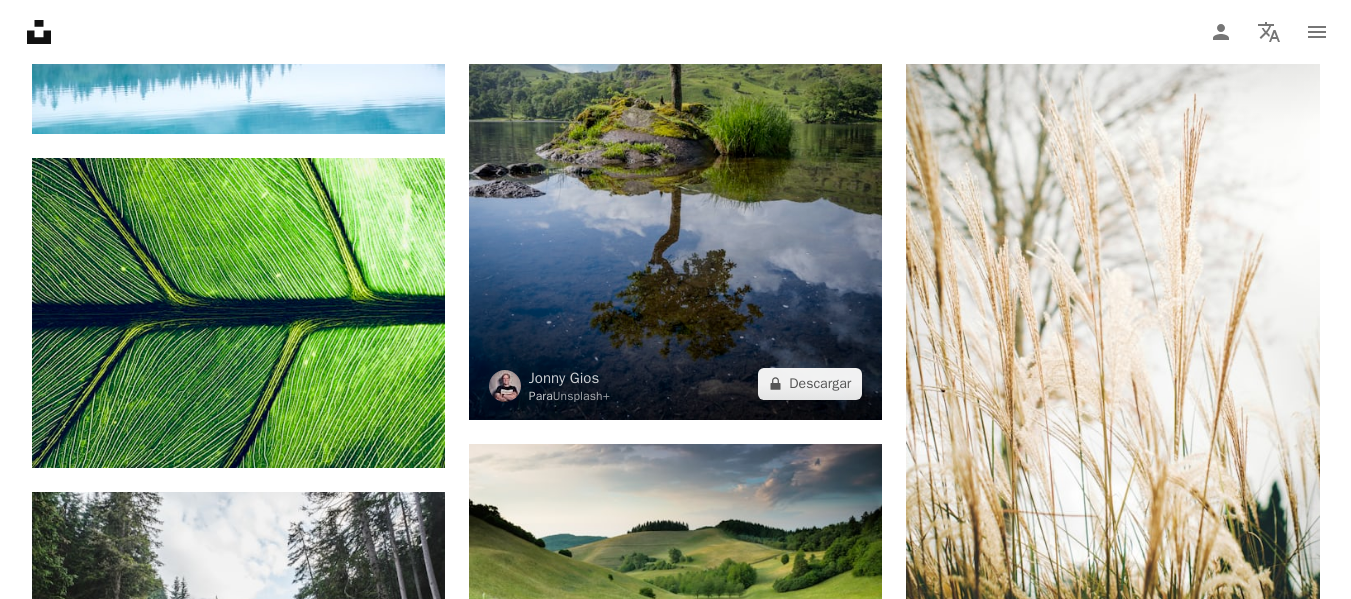 scroll, scrollTop: 11166, scrollLeft: 0, axis: vertical 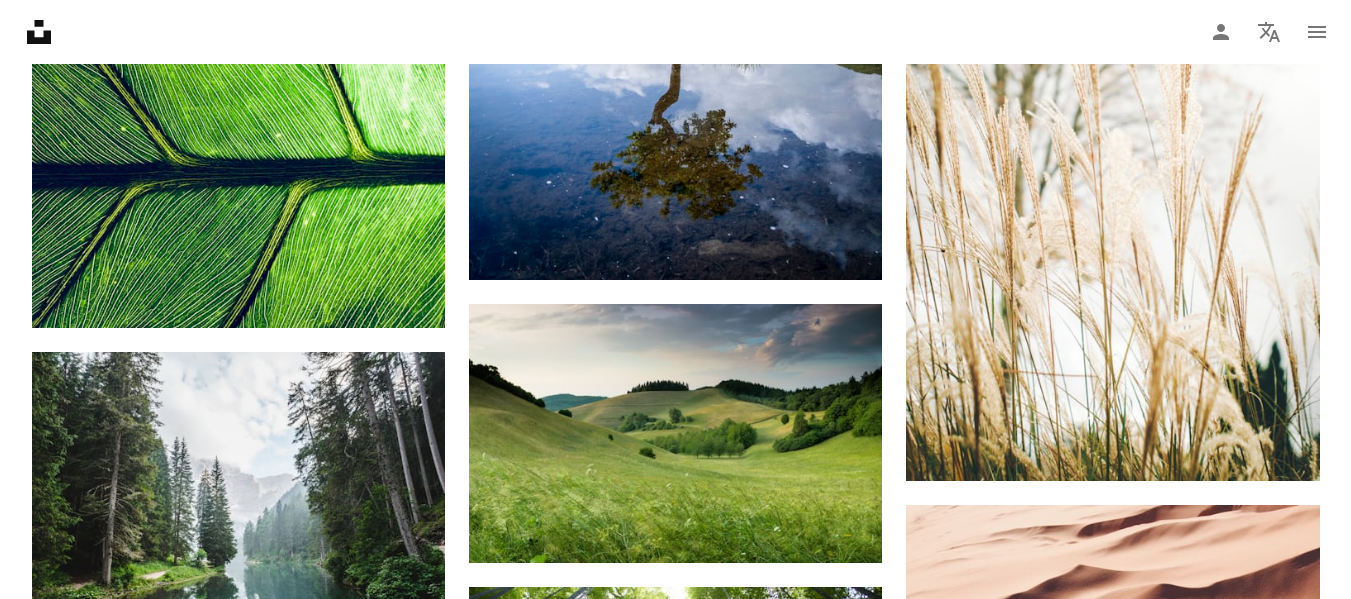 click on "Promocionado A heart A plus sign NEOM Made to Change   ↗ Arrow pointing down Plus sign for Unsplash+ A heart A plus sign Casey Horner Para  Unsplash+ A lock   Descargar A heart A plus sign v2osk Disponible para contratación A checkmark inside of a circle Arrow pointing down Plus sign for Unsplash+ A heart A plus sign Jonny Gios Para  Unsplash+ A lock   Descargar A heart A plus sign Clément M. Disponible para contratación A checkmark inside of a circle Arrow pointing down A heart A plus sign Casey Horner Disponible para contratación A checkmark inside of a circle Arrow pointing down A heart A plus sign Shifaaz shamoon Disponible para contratación A checkmark inside of a circle Arrow pointing down A heart A plus sign Robert Lukeman Arrow pointing down A heart A plus sign Qingbao Meng Disponible para contratación A checkmark inside of a circle Arrow pointing down A heart A plus sign Tom Barrett Disponible para contratación A checkmark inside of a circle Arrow pointing down Learn More A heart A plus sign" at bounding box center (675, -3277) 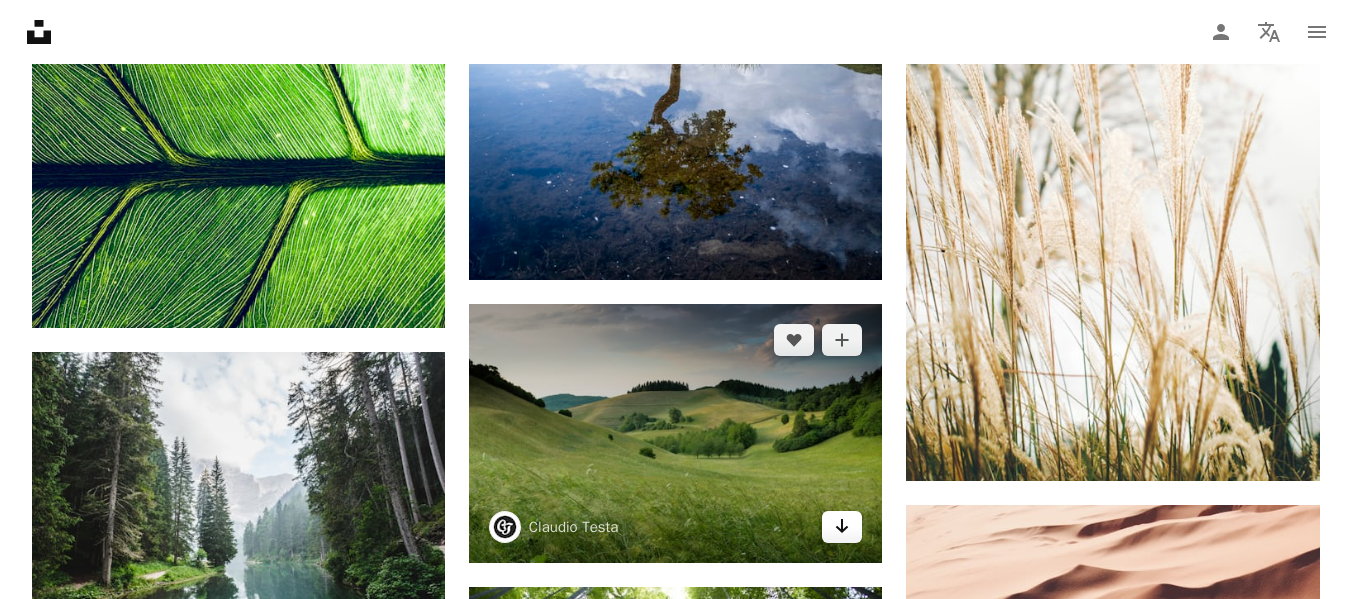 click on "Arrow pointing down" 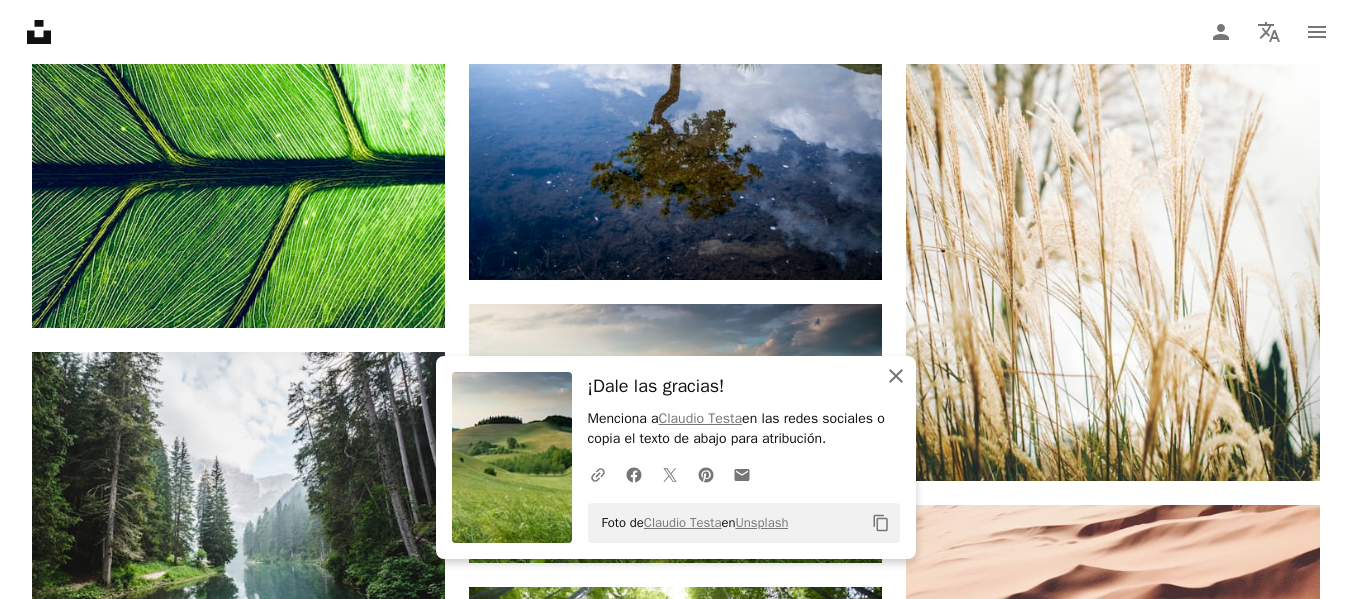 click on "An X shape" 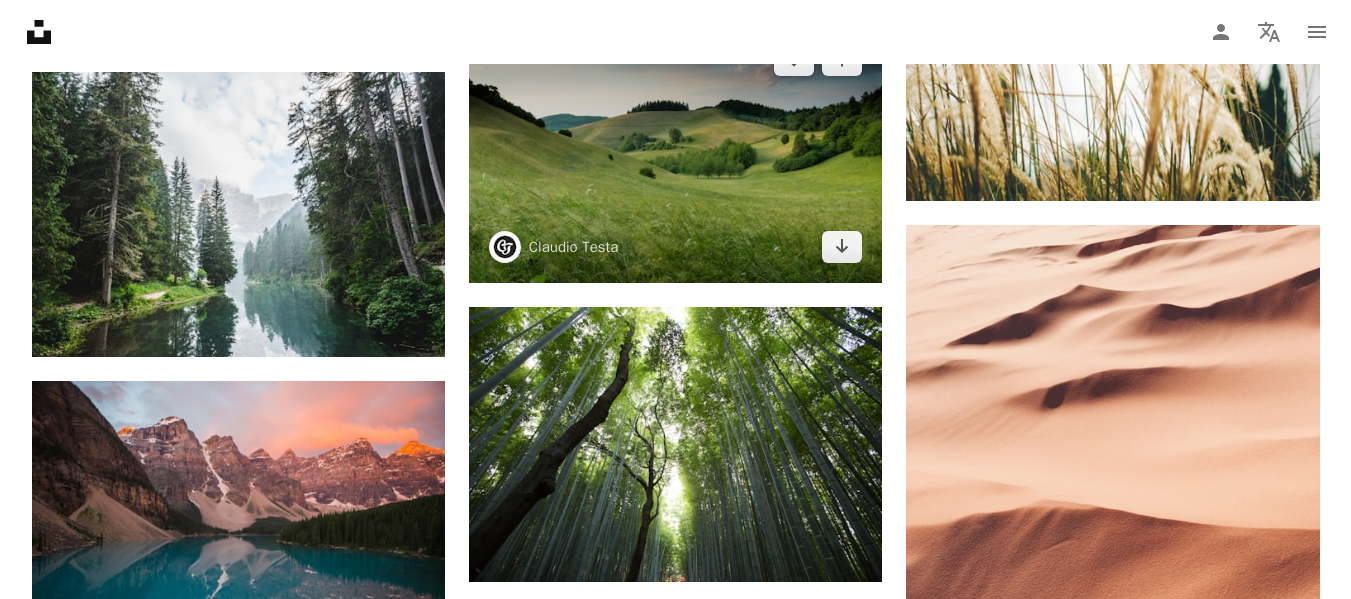 scroll, scrollTop: 11466, scrollLeft: 0, axis: vertical 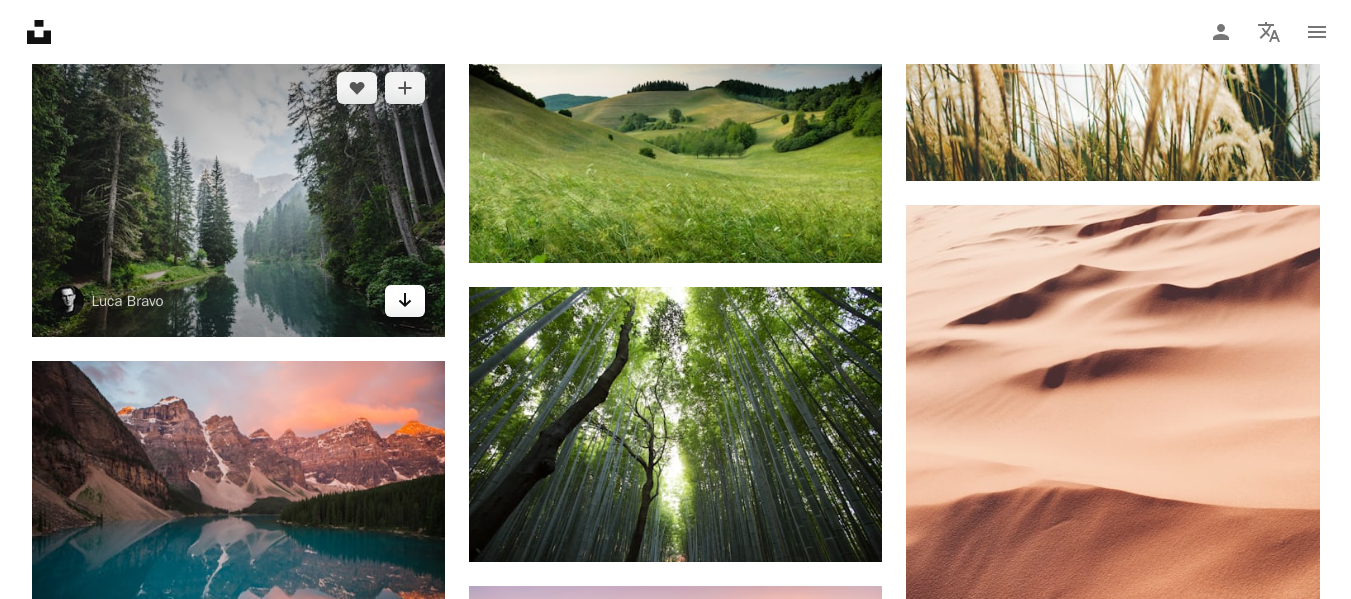 click on "Arrow pointing down" 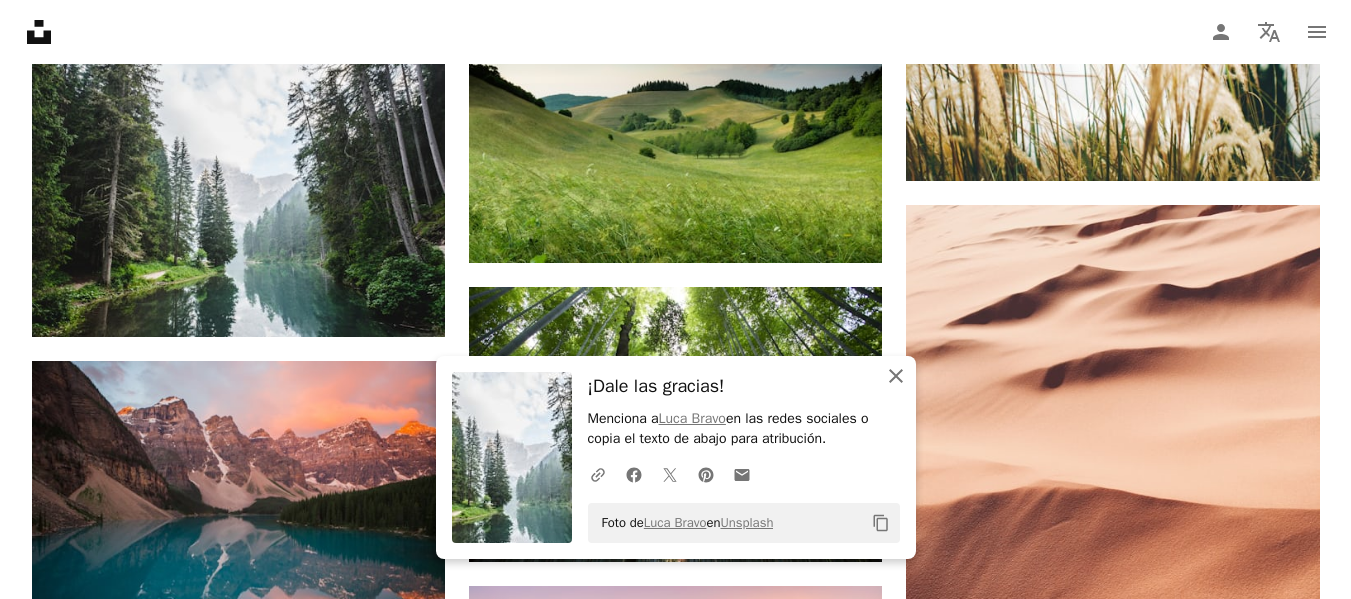 click on "An X shape" 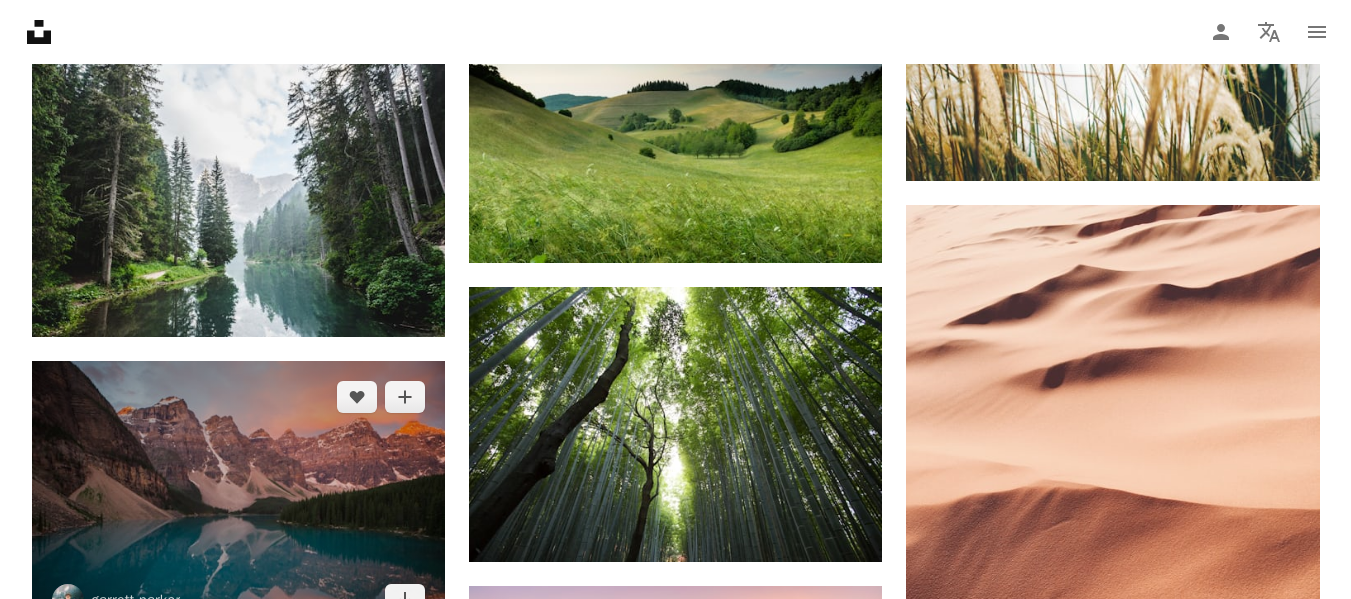 scroll, scrollTop: 11666, scrollLeft: 0, axis: vertical 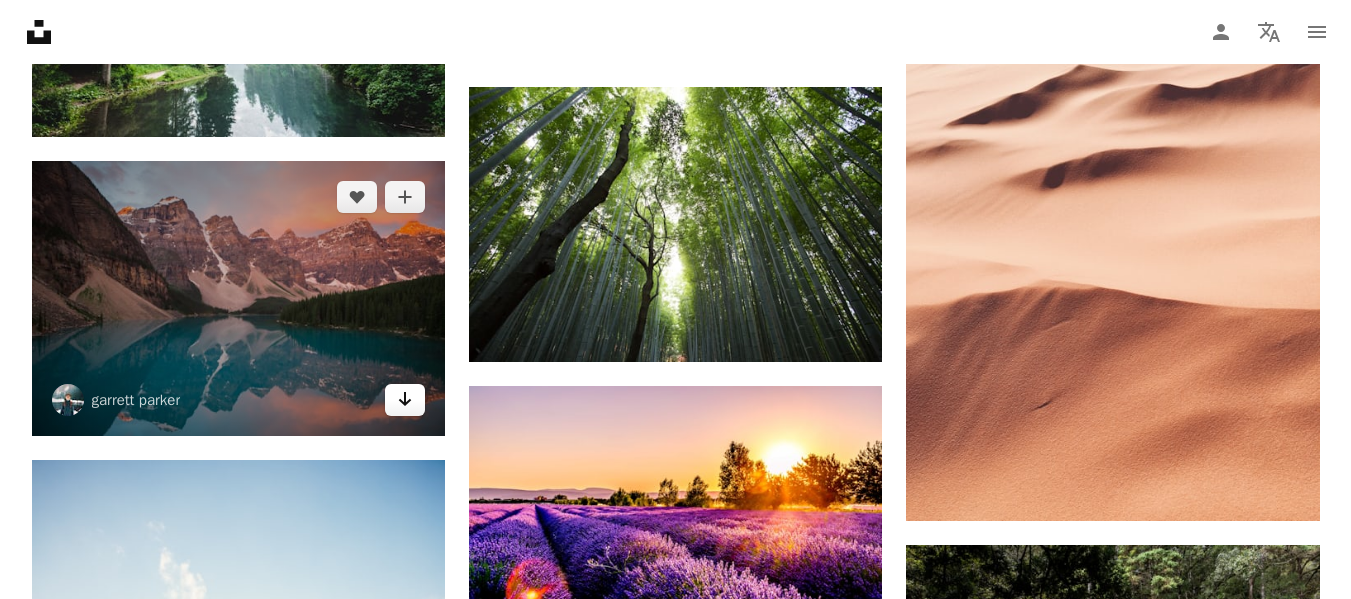 click on "Arrow pointing down" 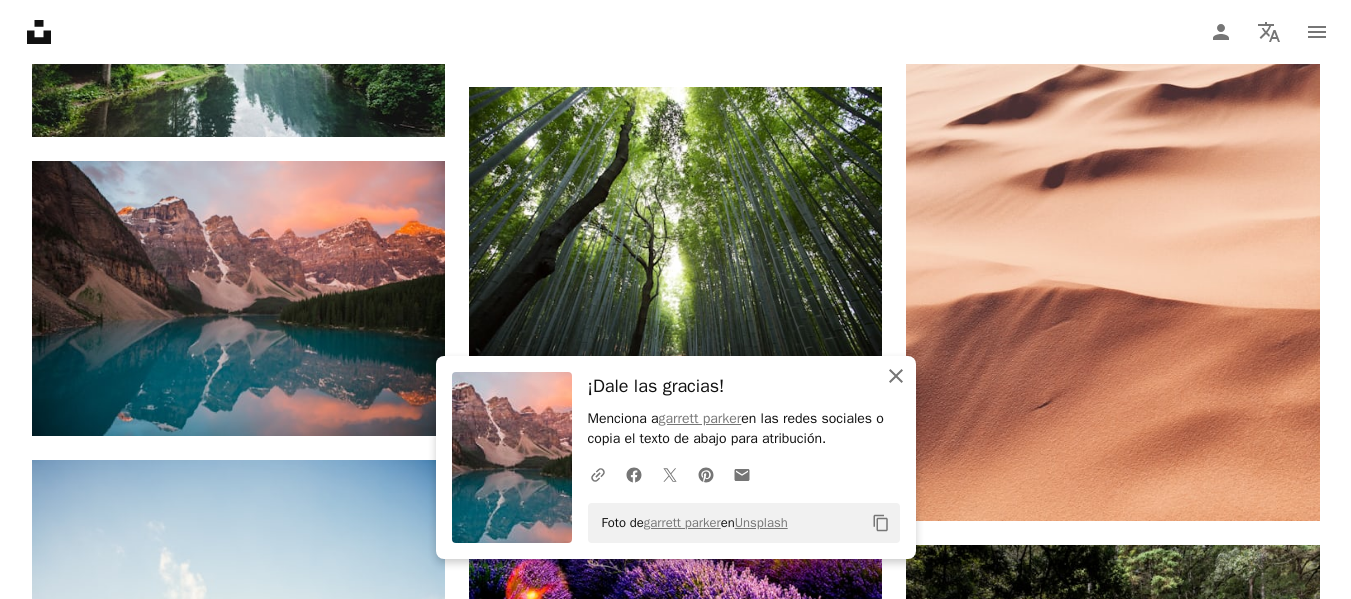 click 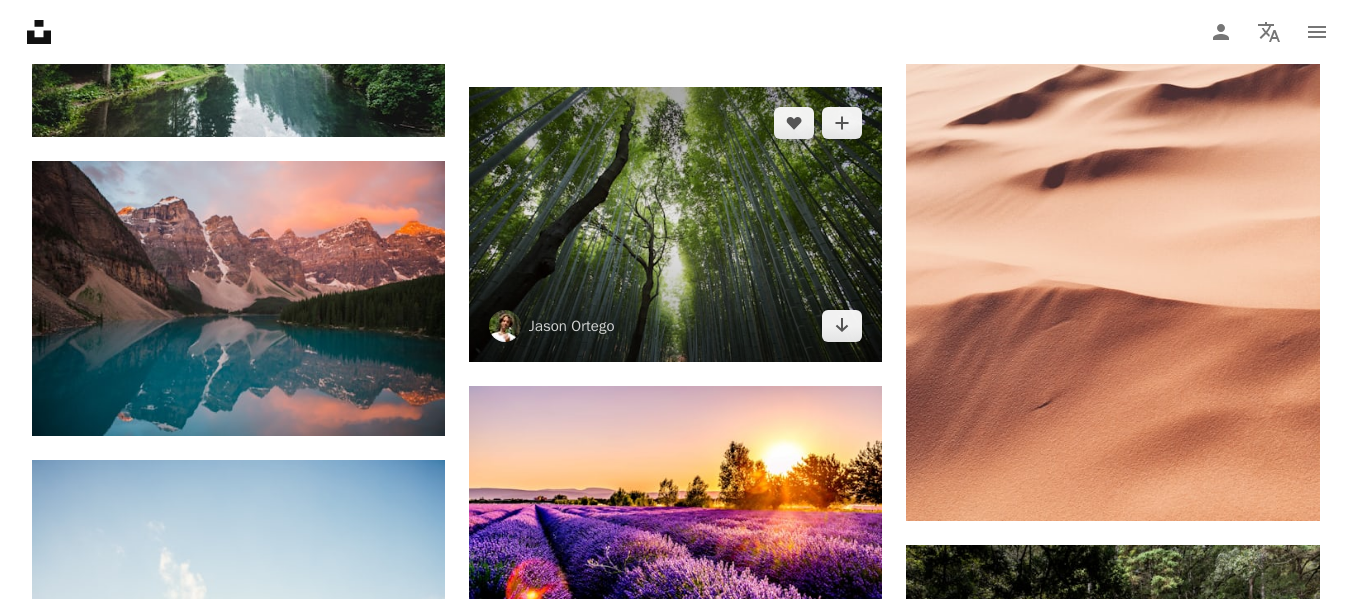 scroll, scrollTop: 11866, scrollLeft: 0, axis: vertical 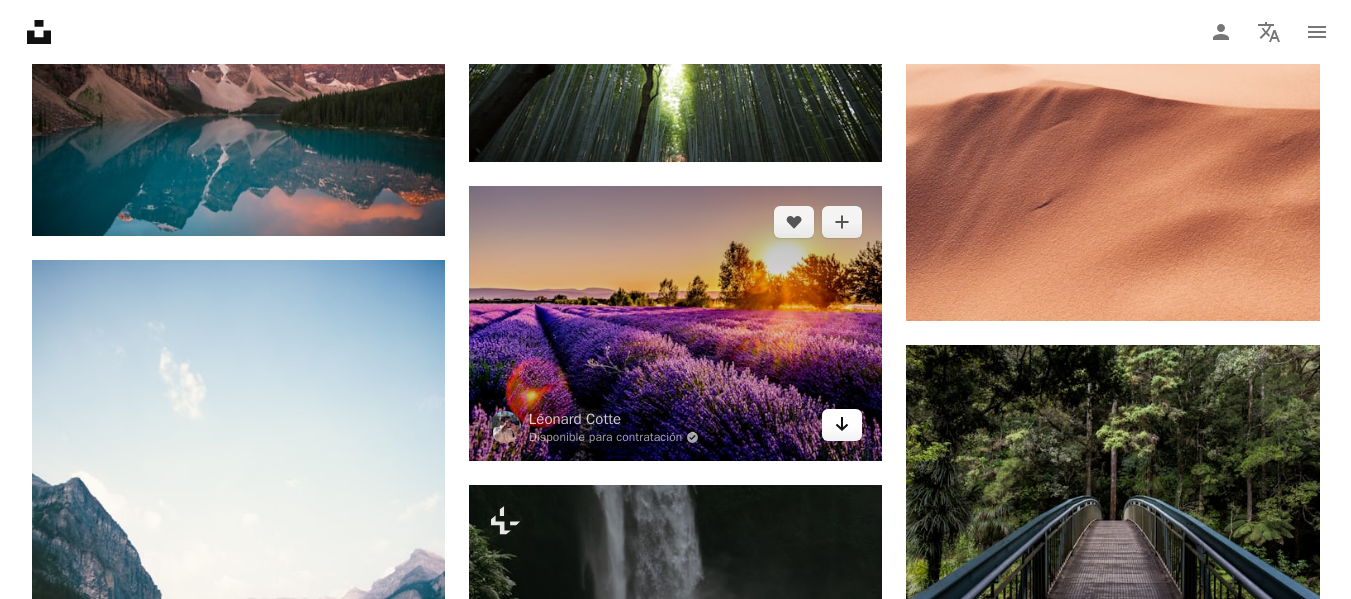 click on "Arrow pointing down" 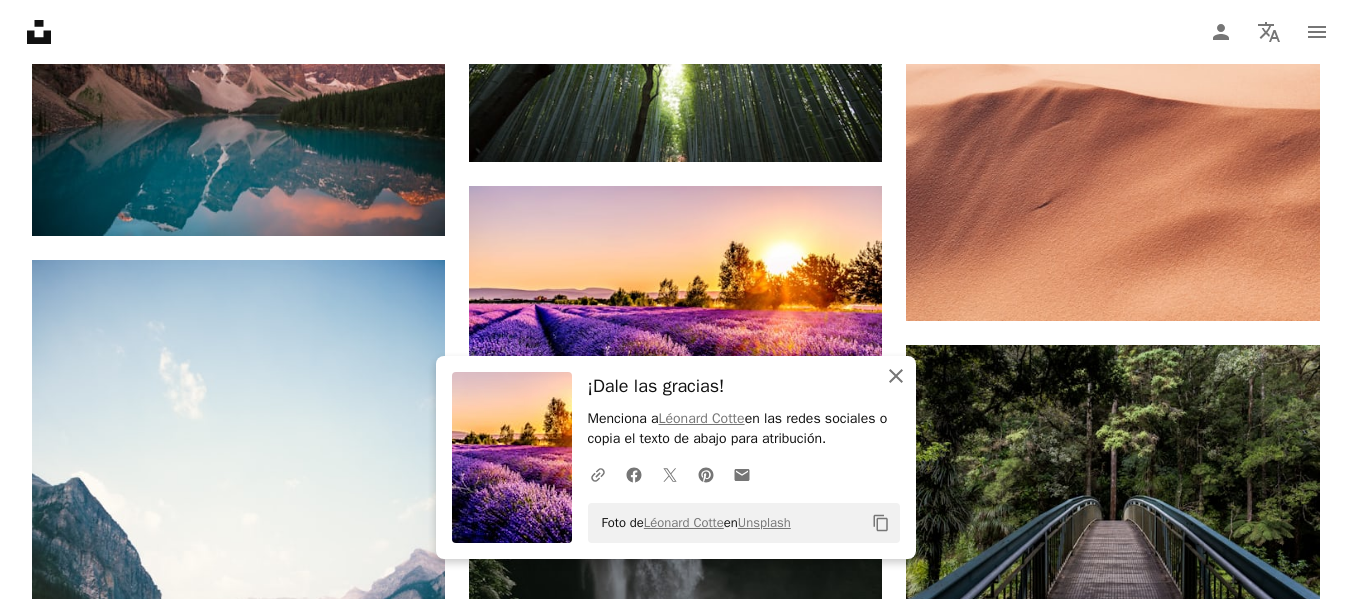click on "An X shape" 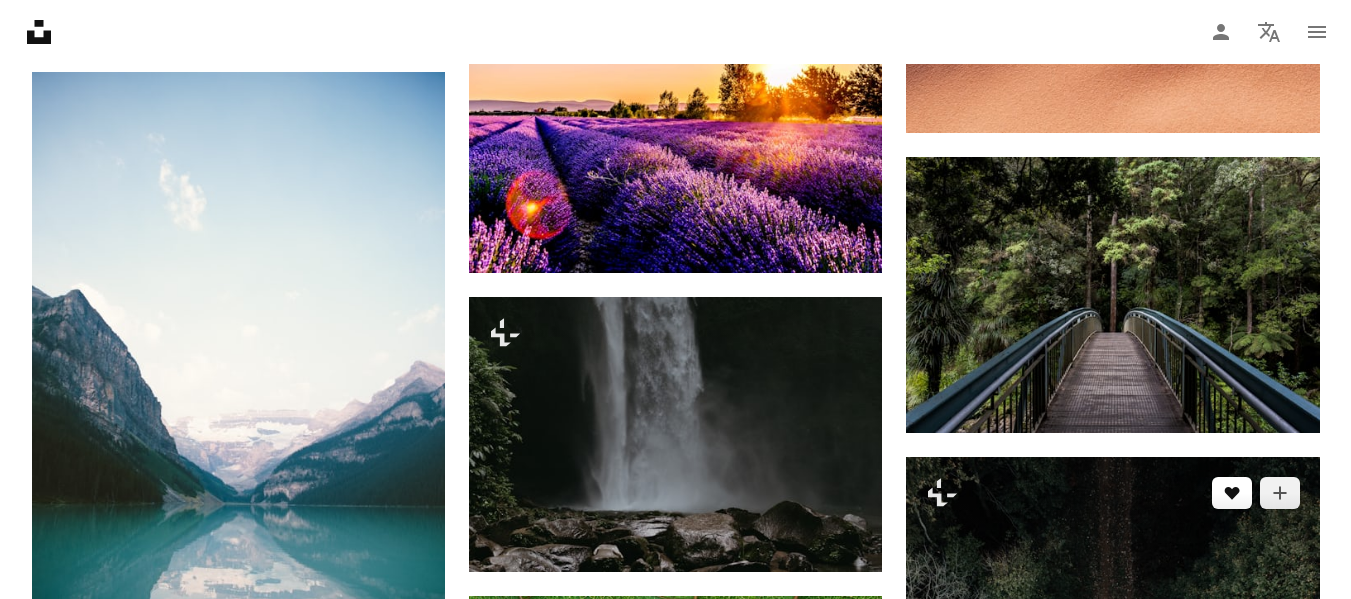 scroll, scrollTop: 12066, scrollLeft: 0, axis: vertical 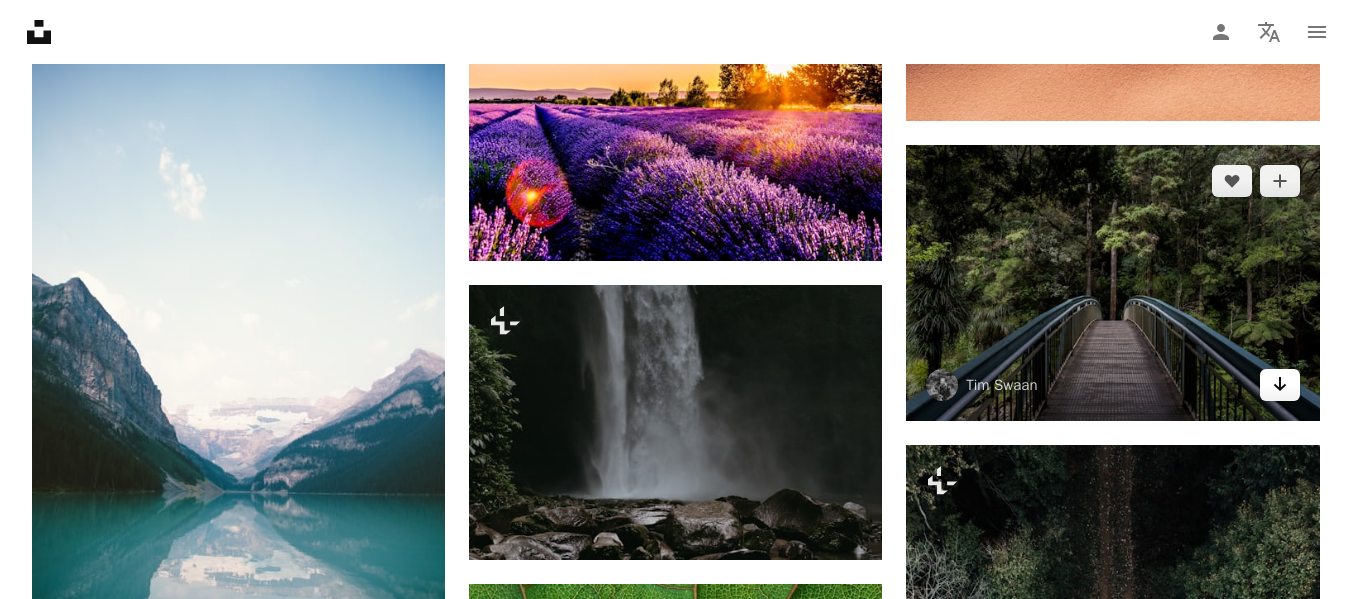 click 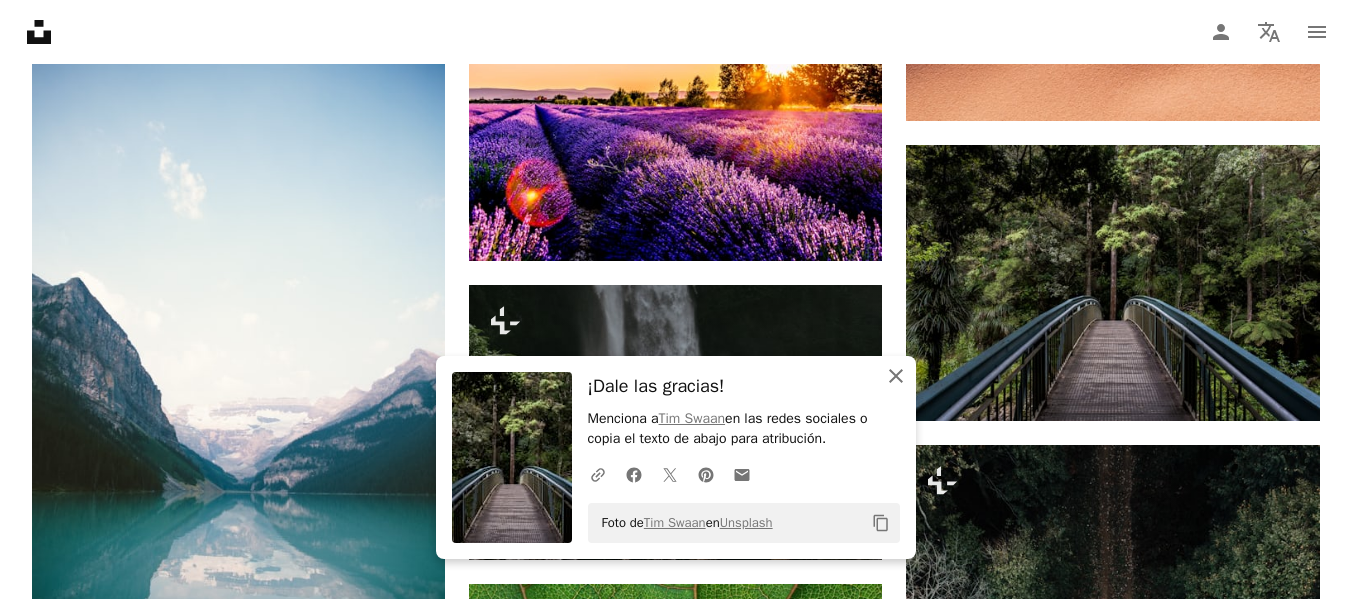 click 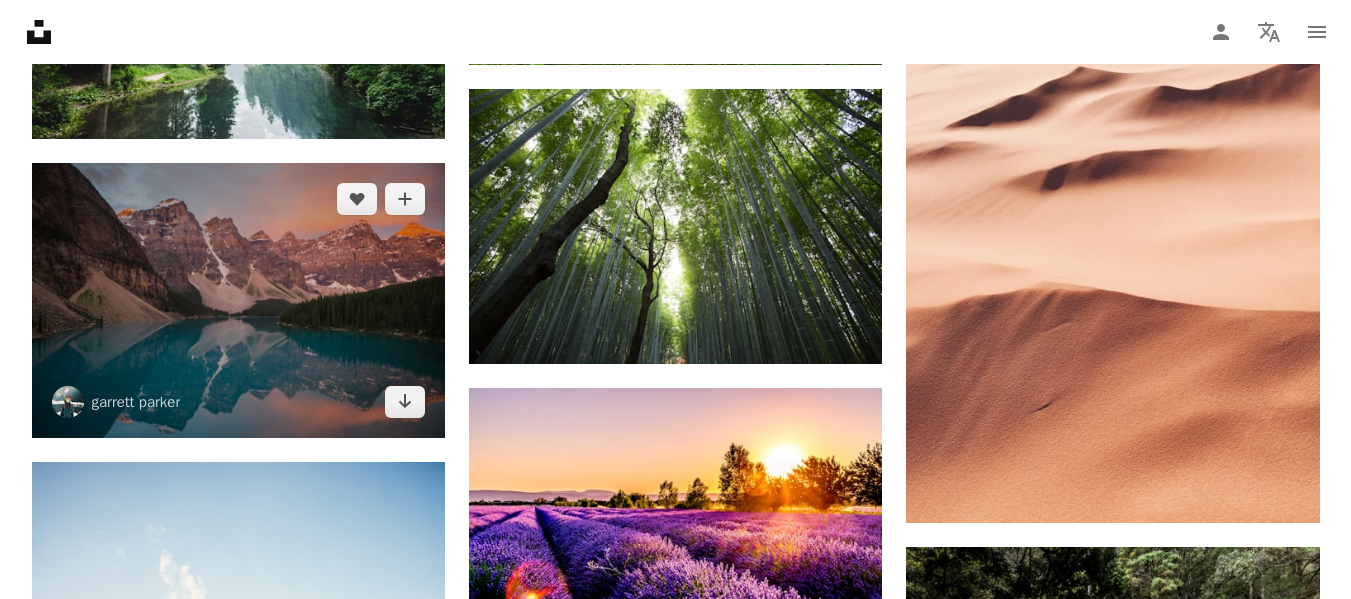scroll, scrollTop: 11666, scrollLeft: 0, axis: vertical 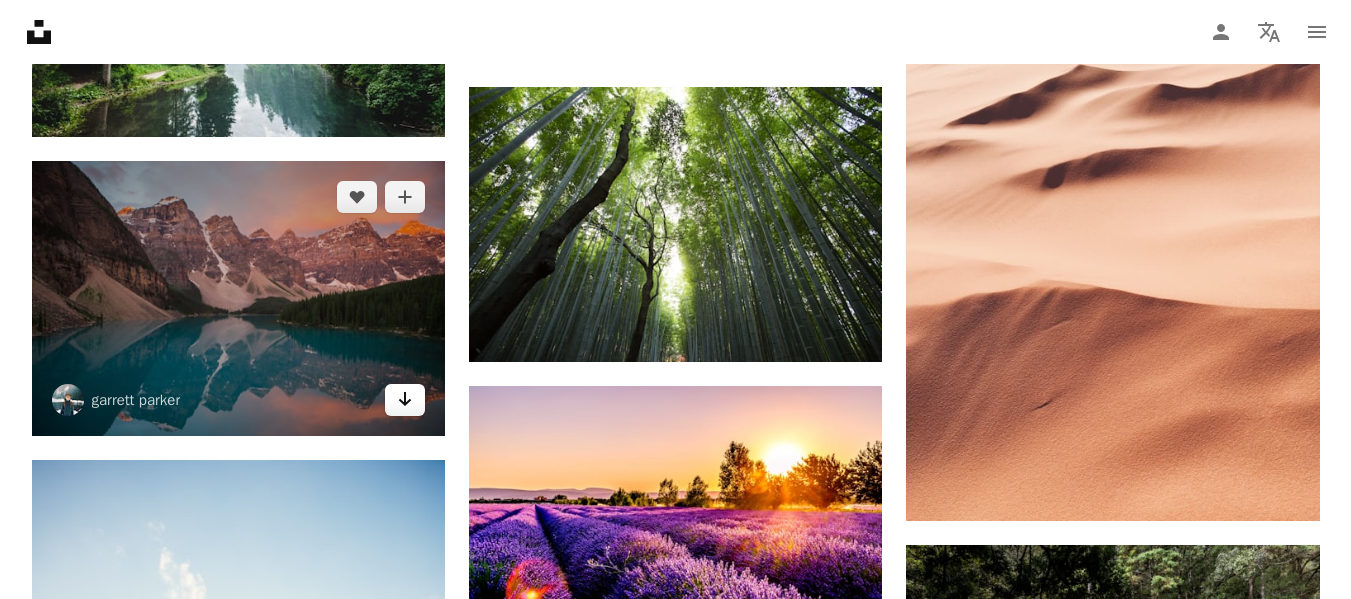 click on "Arrow pointing down" 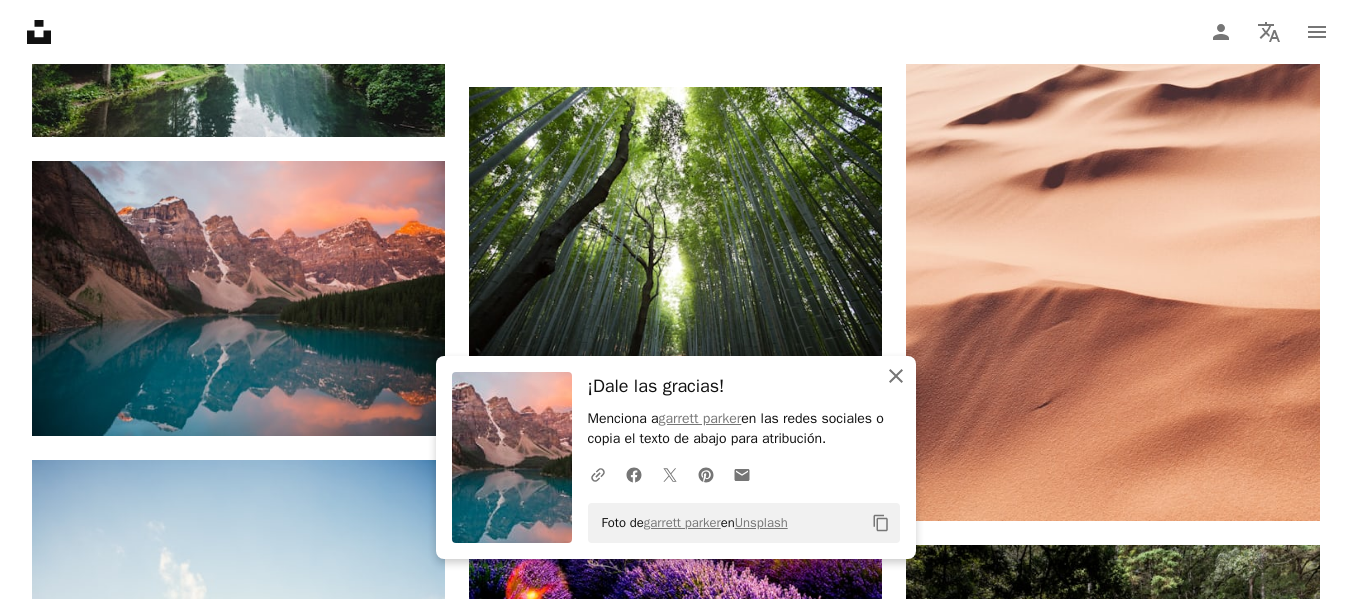 click 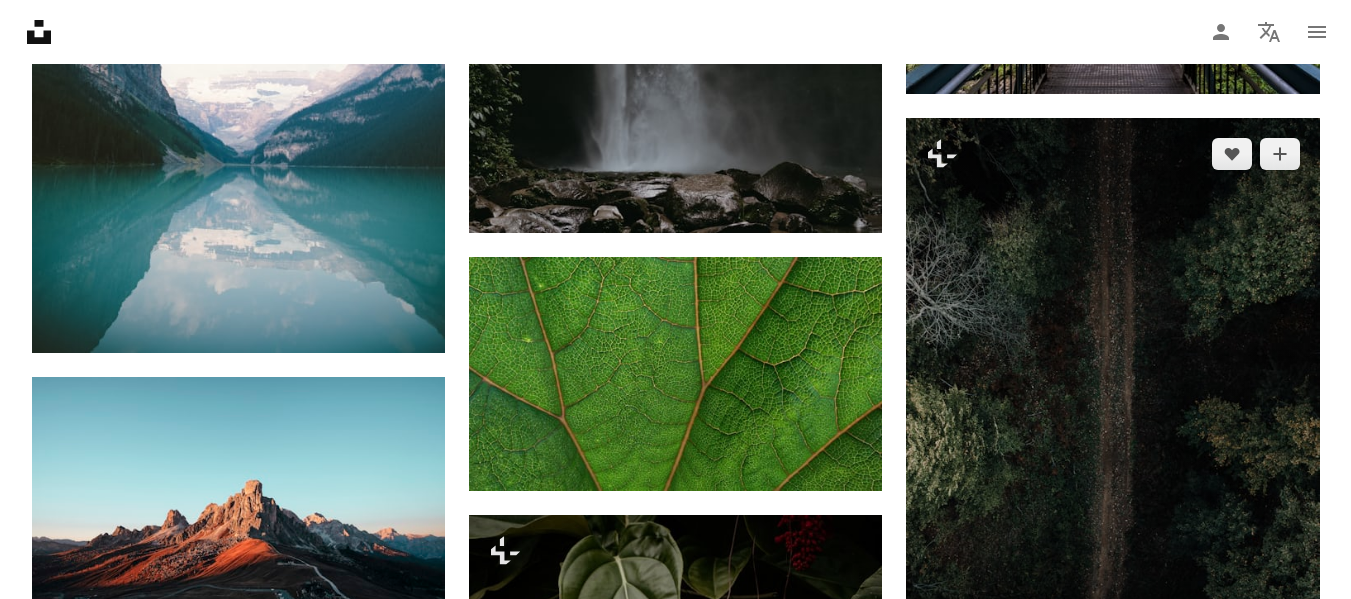 scroll, scrollTop: 12566, scrollLeft: 0, axis: vertical 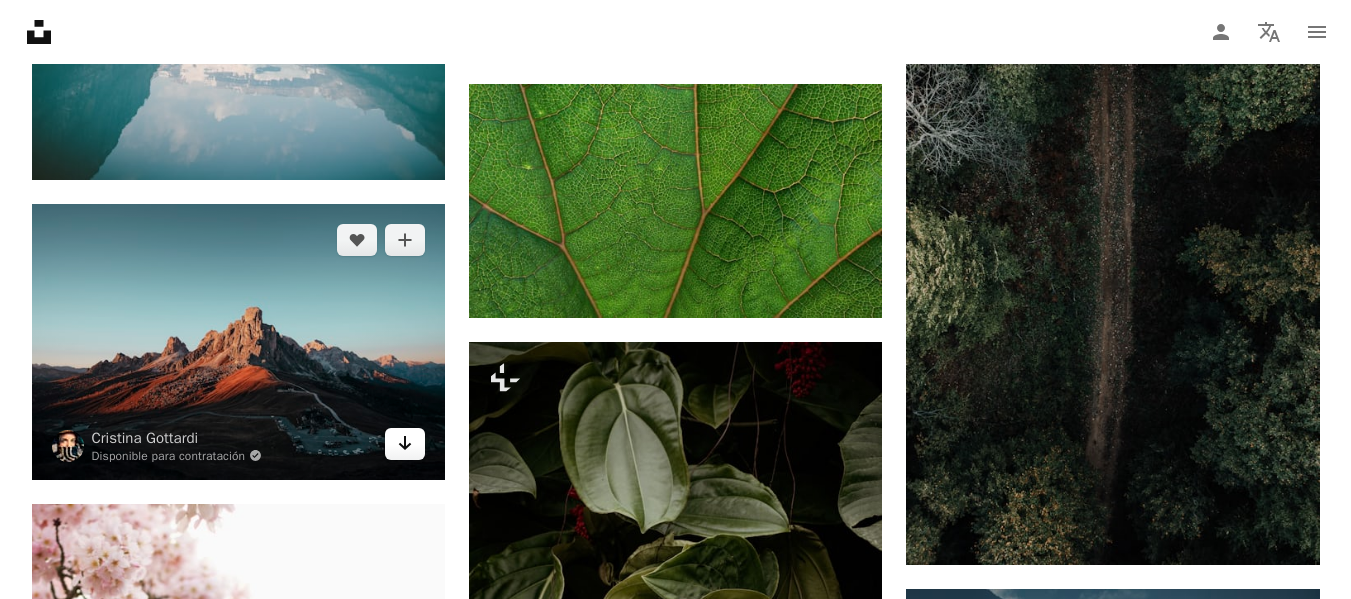 click on "Arrow pointing down" 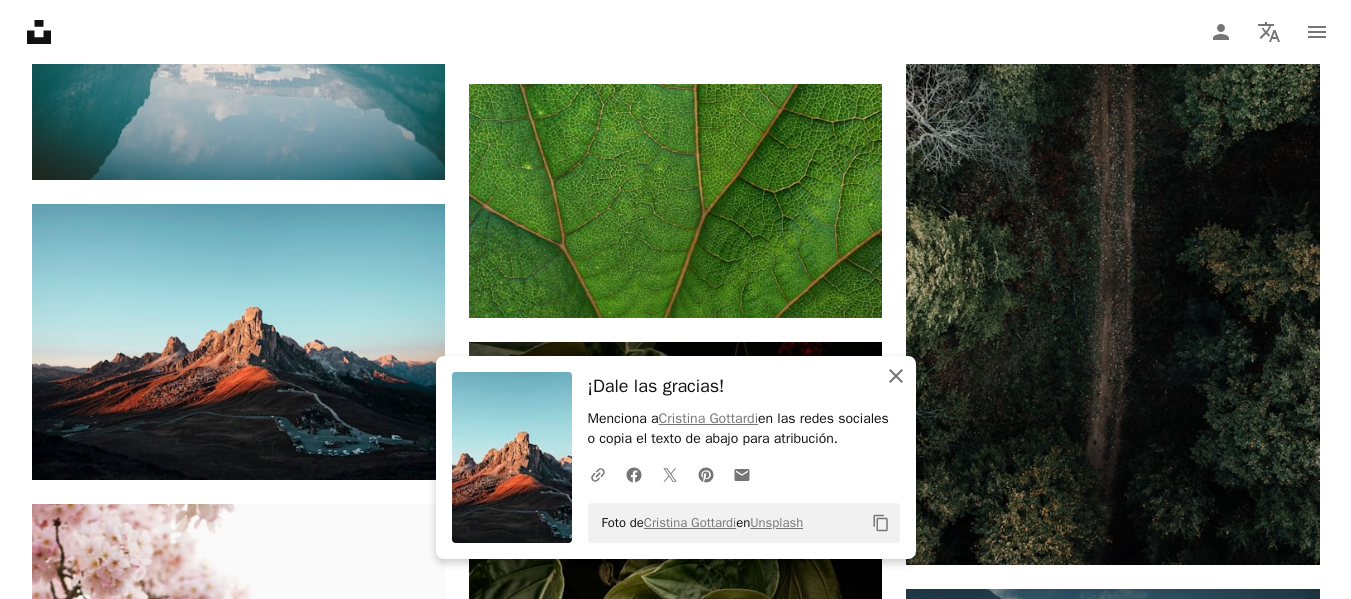 click on "An X shape" 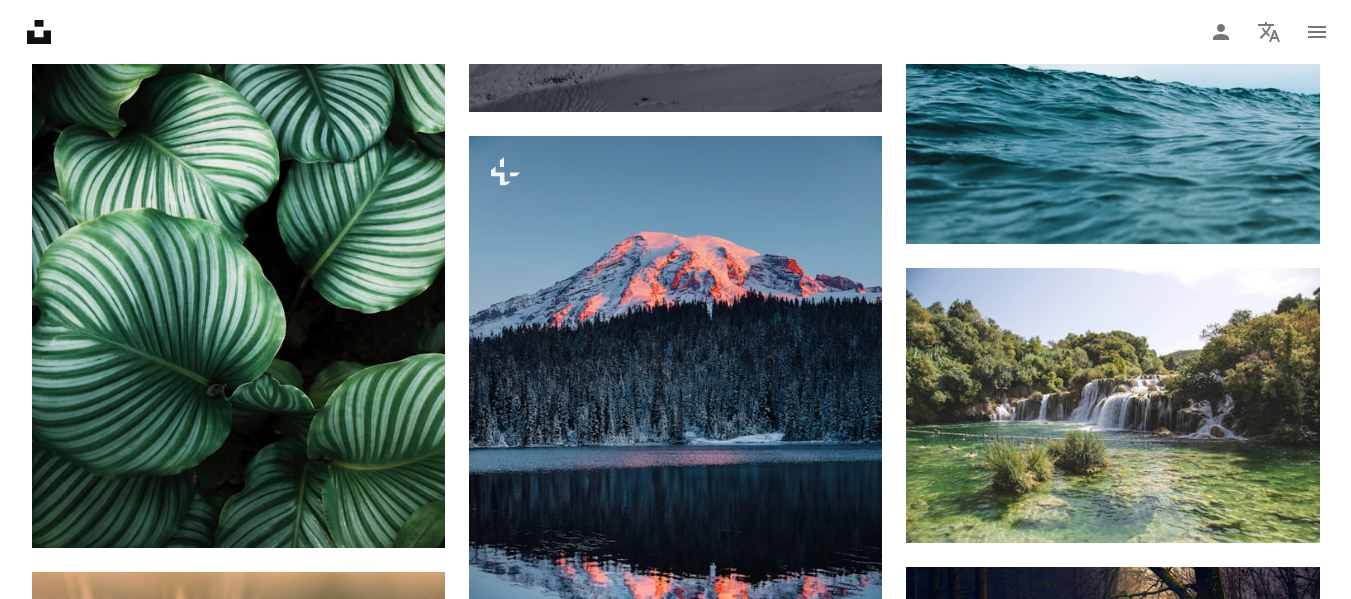 scroll, scrollTop: 13866, scrollLeft: 0, axis: vertical 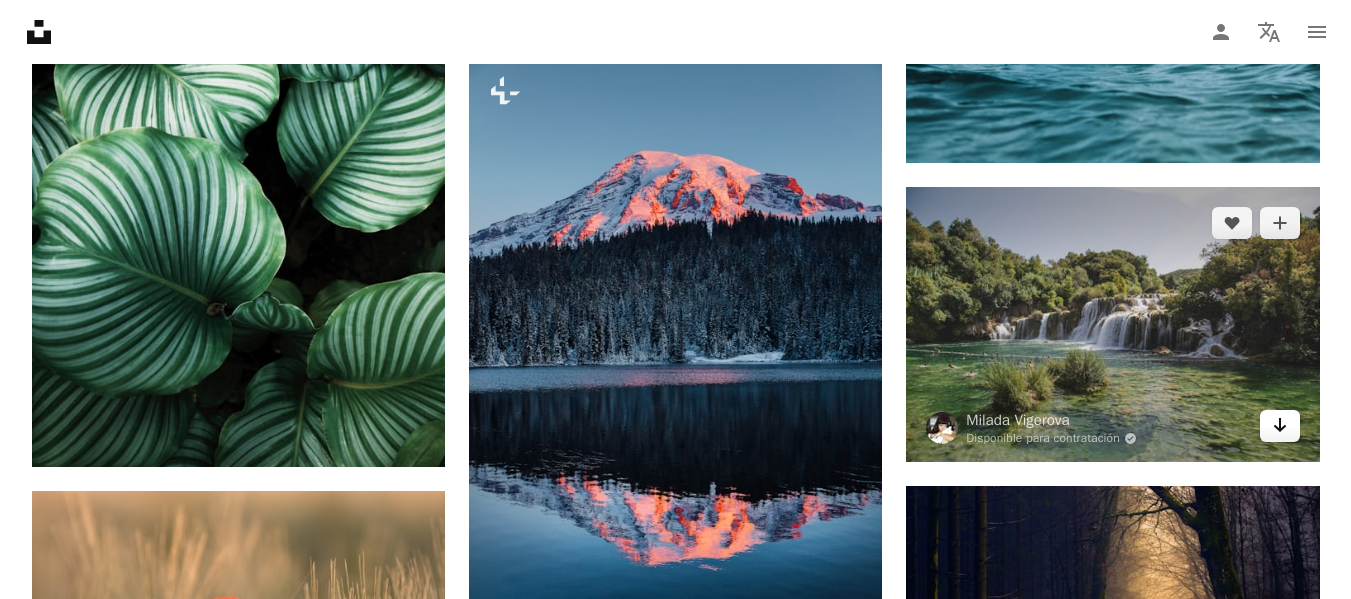 click on "Arrow pointing down" 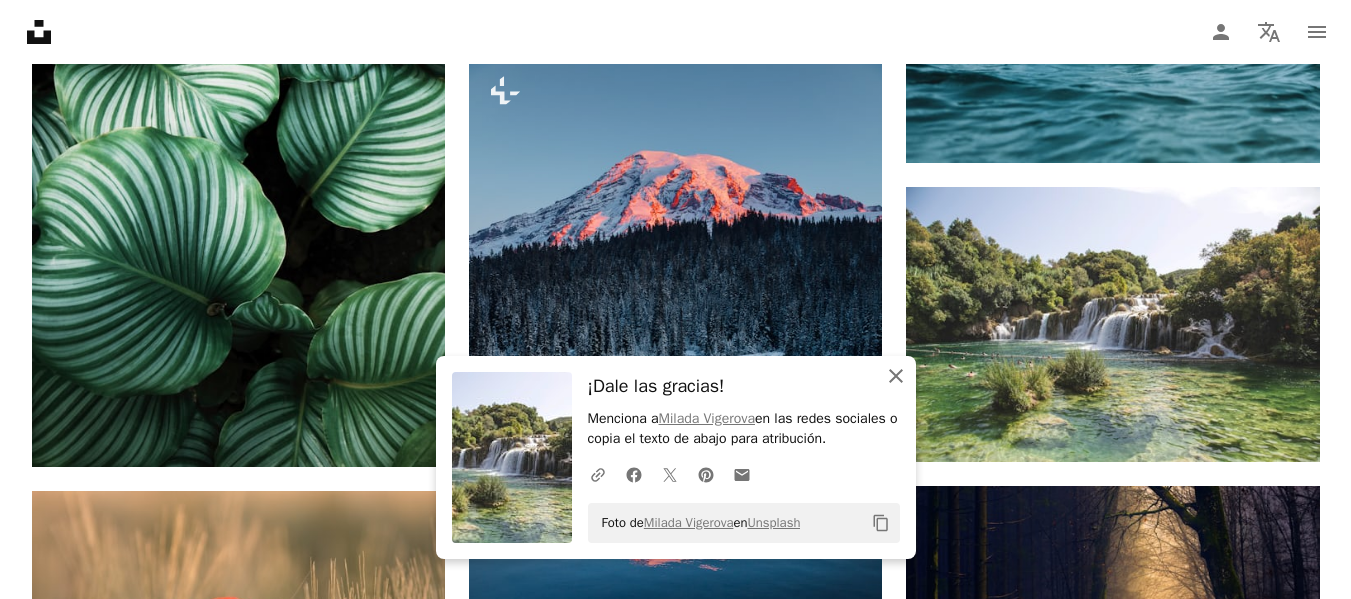 click 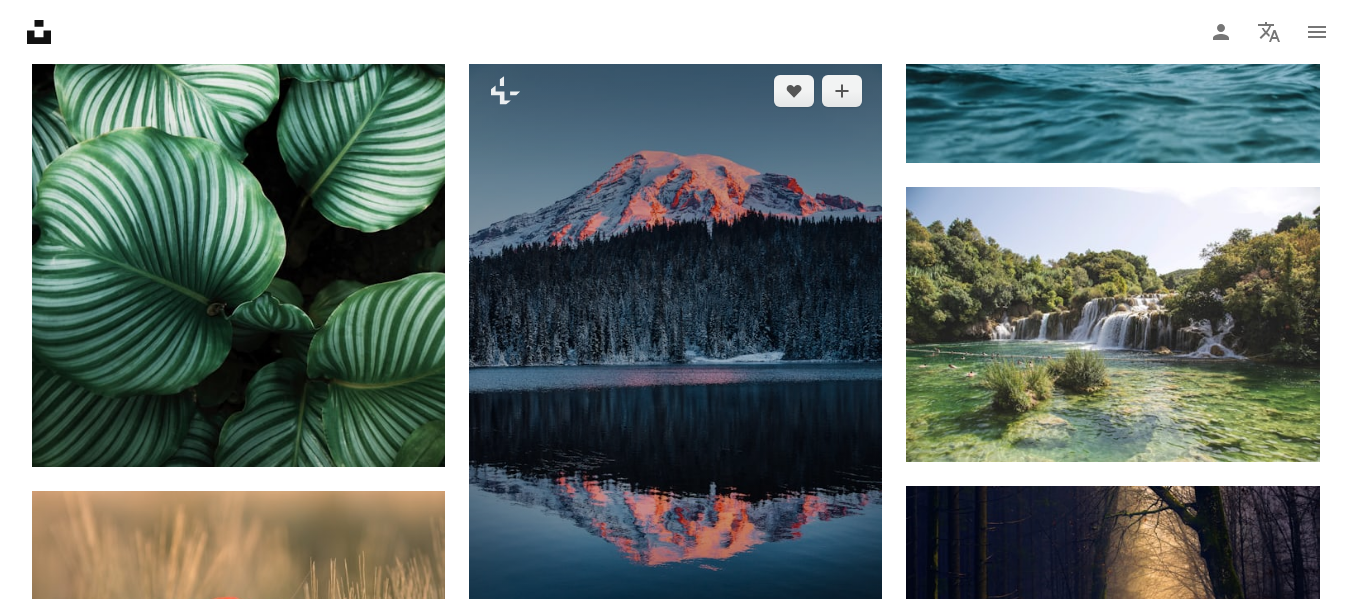 scroll, scrollTop: 14066, scrollLeft: 0, axis: vertical 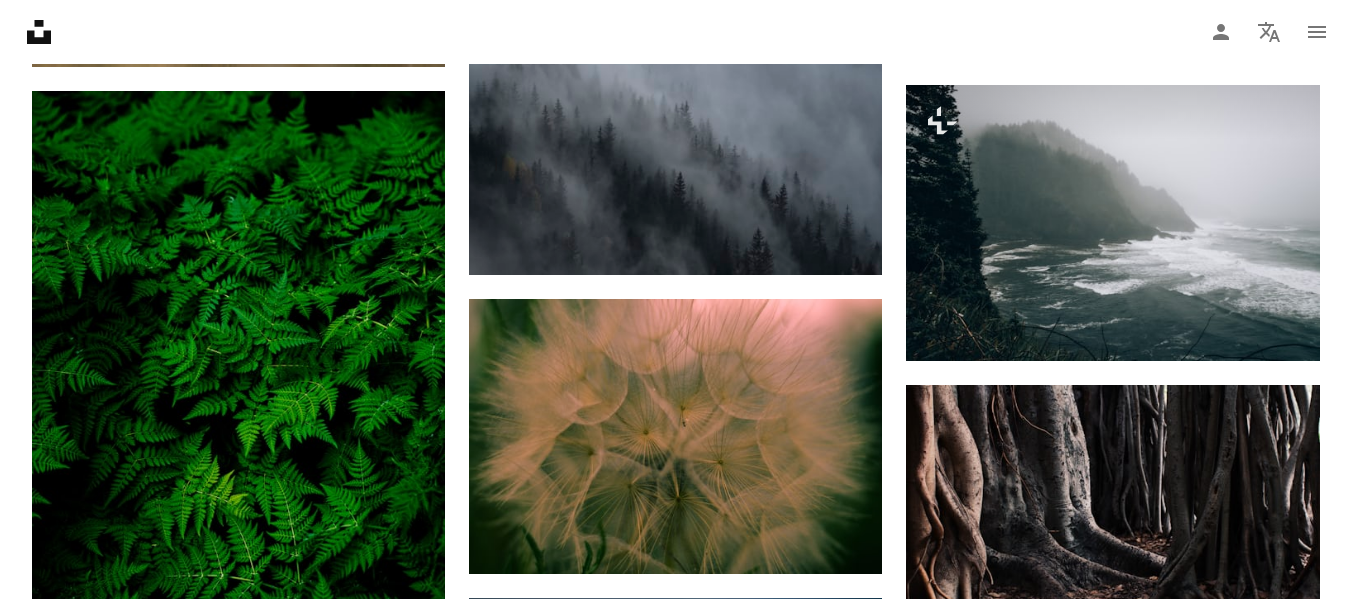 click on "Promocionado A heart A plus sign NEOM Made to Change   ↗ Arrow pointing down Plus sign for Unsplash+ A heart A plus sign Casey Horner Para  Unsplash+ A lock   Descargar A heart A plus sign v2osk Disponible para contratación A checkmark inside of a circle Arrow pointing down Plus sign for Unsplash+ A heart A plus sign Jonny Gios Para  Unsplash+ A lock   Descargar A heart A plus sign Clément M. Disponible para contratación A checkmark inside of a circle Arrow pointing down A heart A plus sign Casey Horner Disponible para contratación A checkmark inside of a circle Arrow pointing down A heart A plus sign Shifaaz shamoon Disponible para contratación A checkmark inside of a circle Arrow pointing down A heart A plus sign Robert Lukeman Arrow pointing down A heart A plus sign Qingbao Meng Disponible para contratación A checkmark inside of a circle Arrow pointing down A heart A plus sign Tom Barrett Disponible para contratación A checkmark inside of a circle Arrow pointing down Learn More A heart A plus sign" at bounding box center (676, -5283) 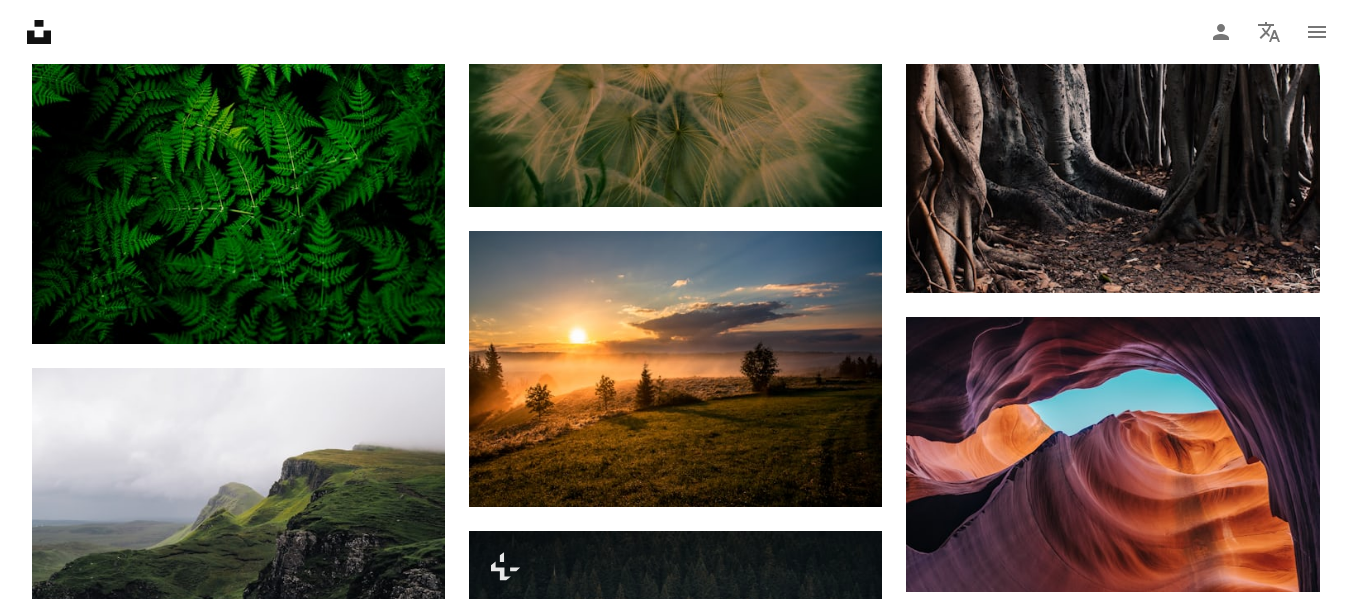 scroll, scrollTop: 14966, scrollLeft: 0, axis: vertical 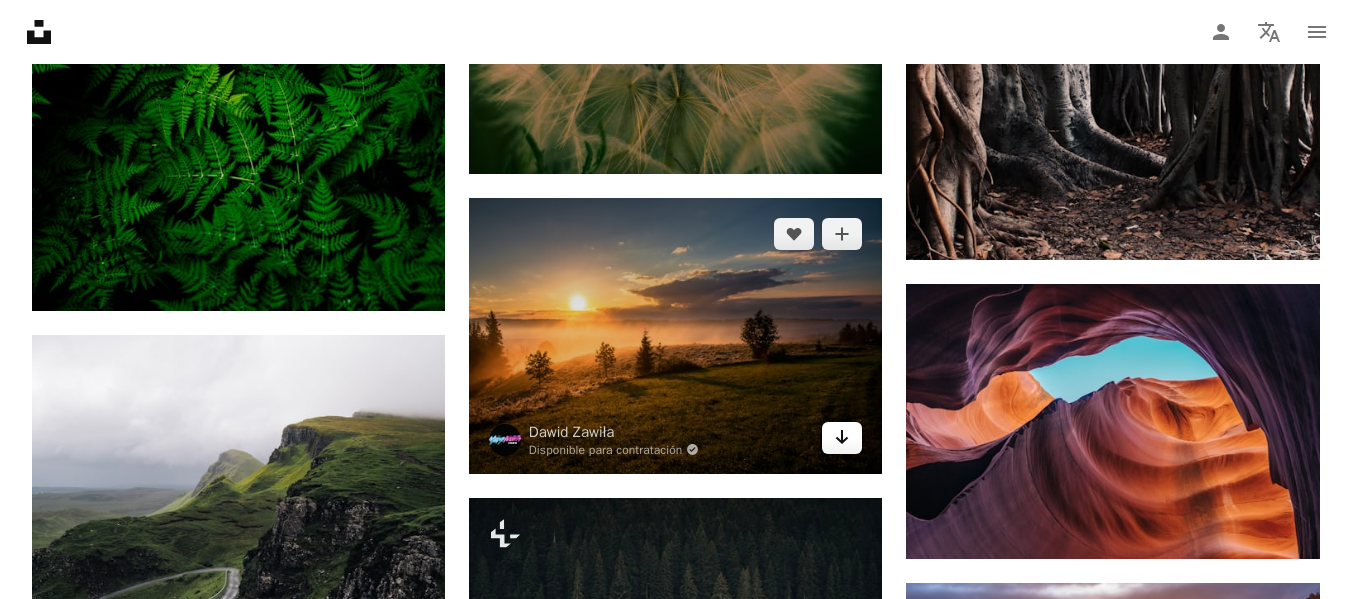 click on "Arrow pointing down" 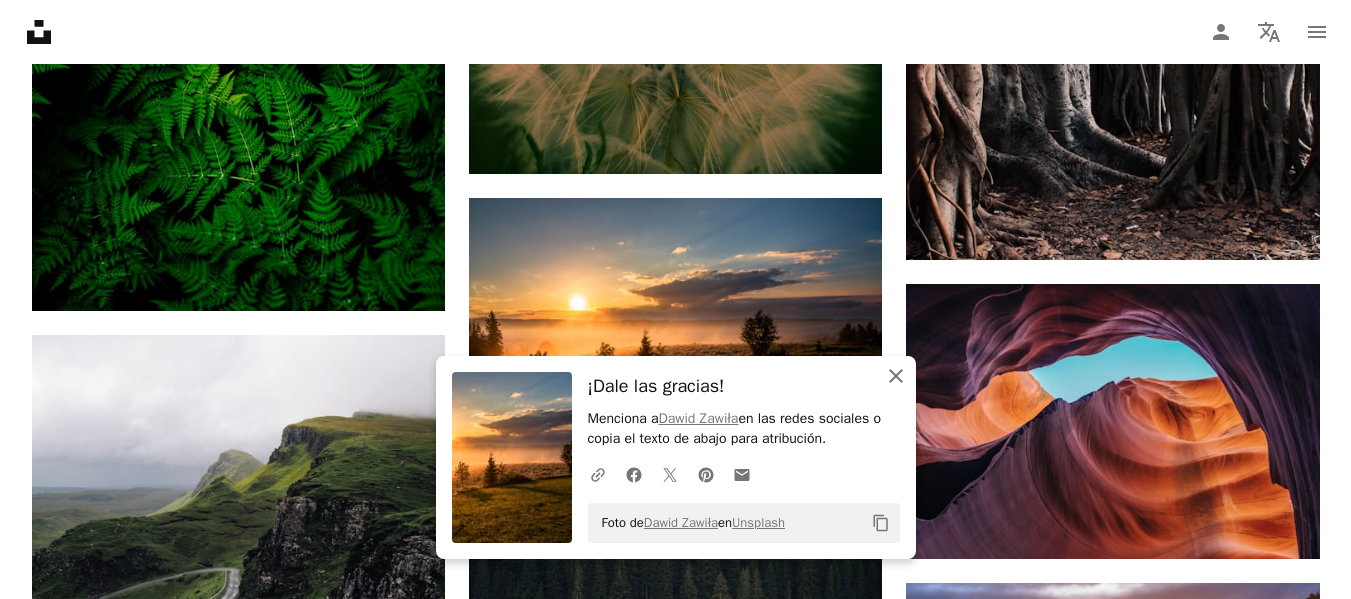 click 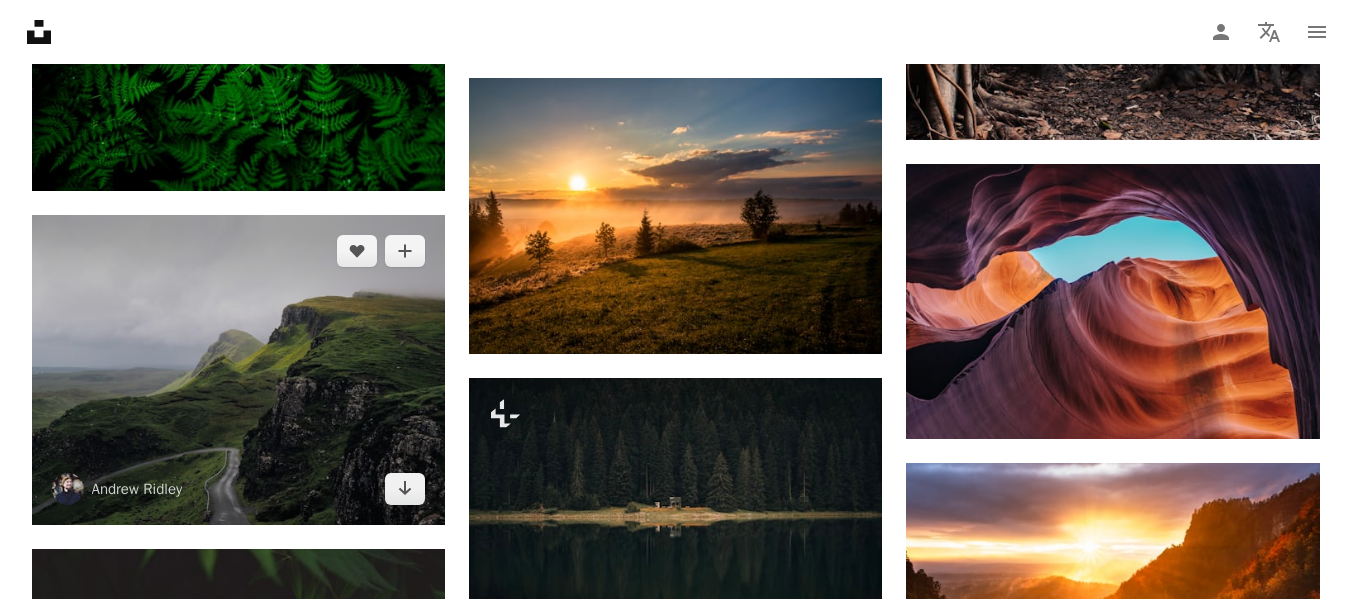 scroll, scrollTop: 15266, scrollLeft: 0, axis: vertical 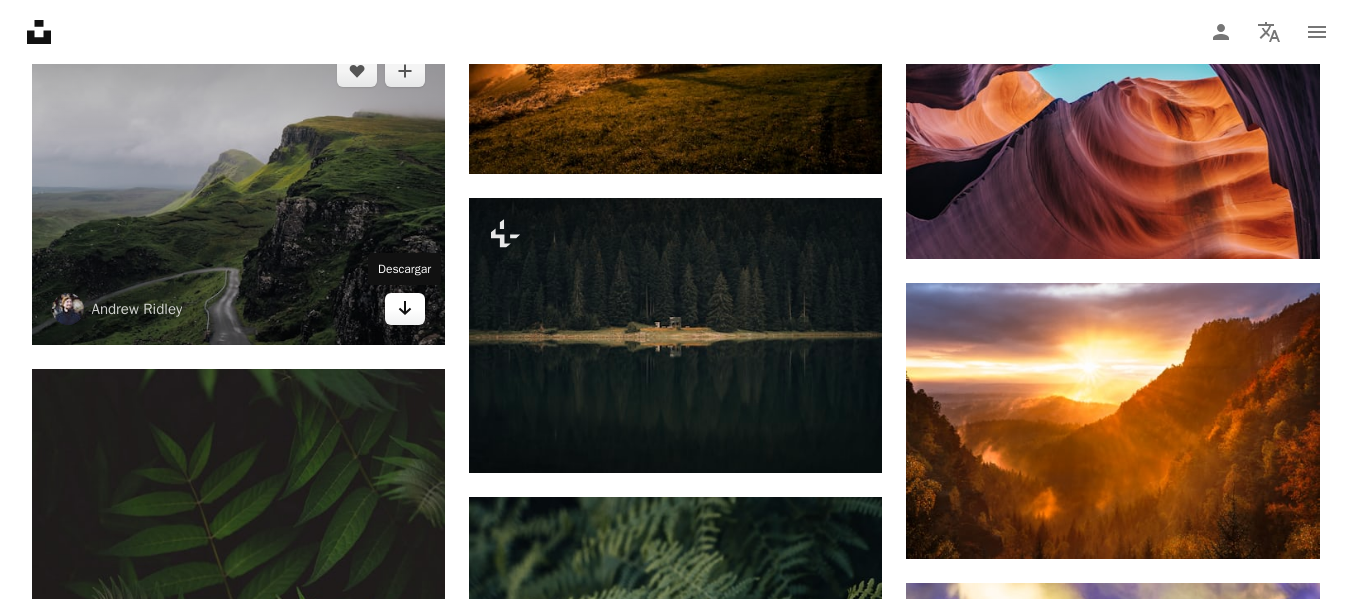 click on "Arrow pointing down" 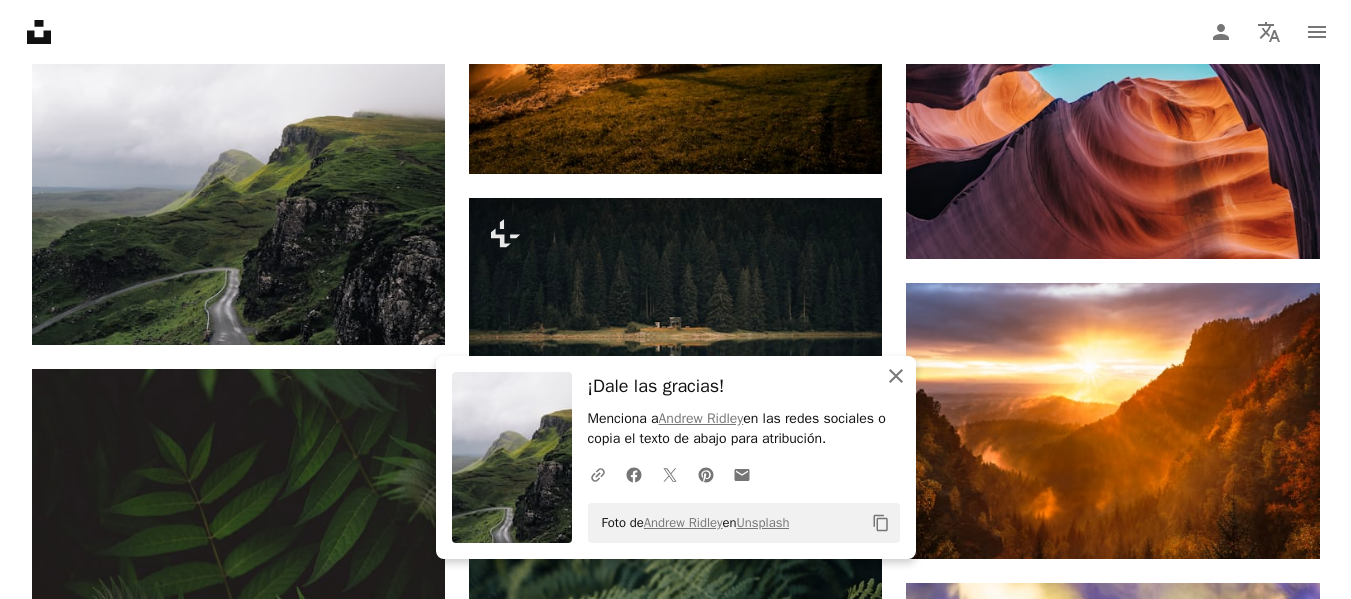 click 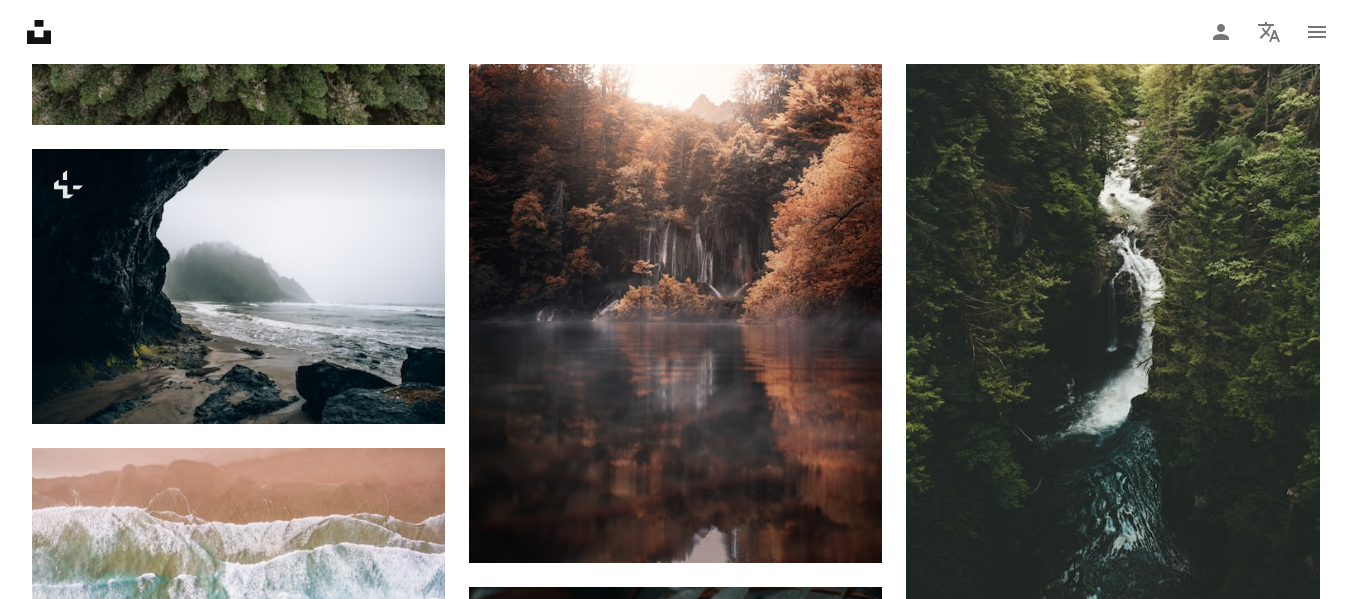 scroll, scrollTop: 16466, scrollLeft: 0, axis: vertical 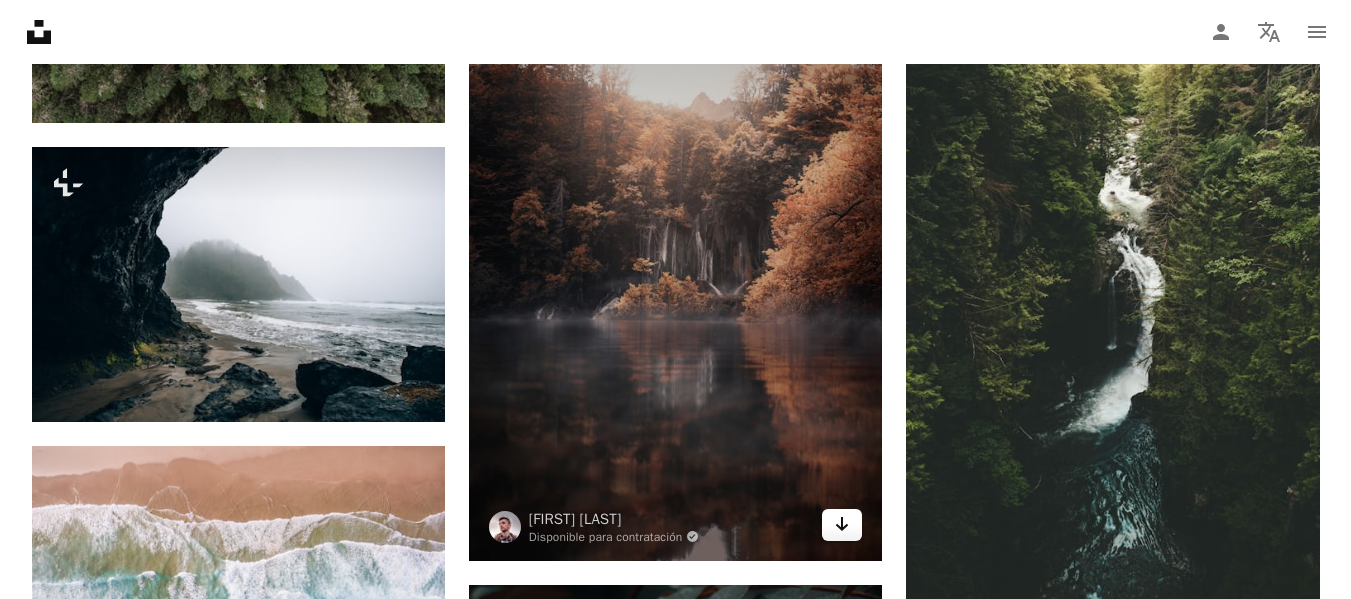 click on "Arrow pointing down" at bounding box center (842, 525) 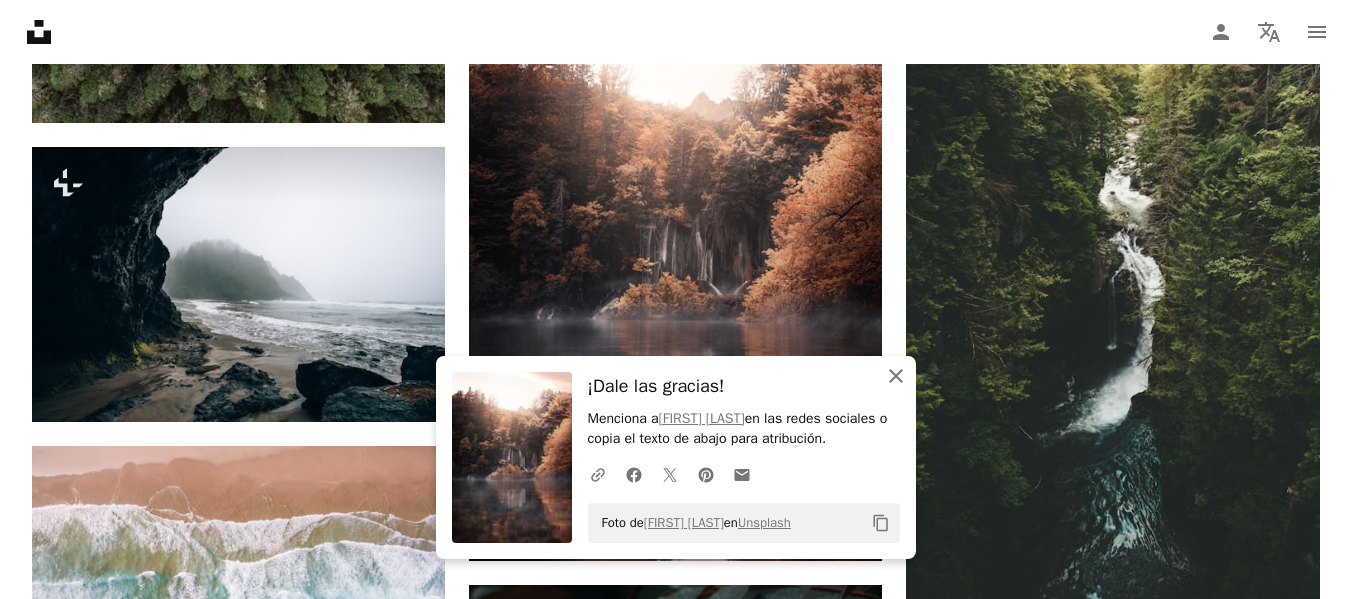 click on "An X shape" 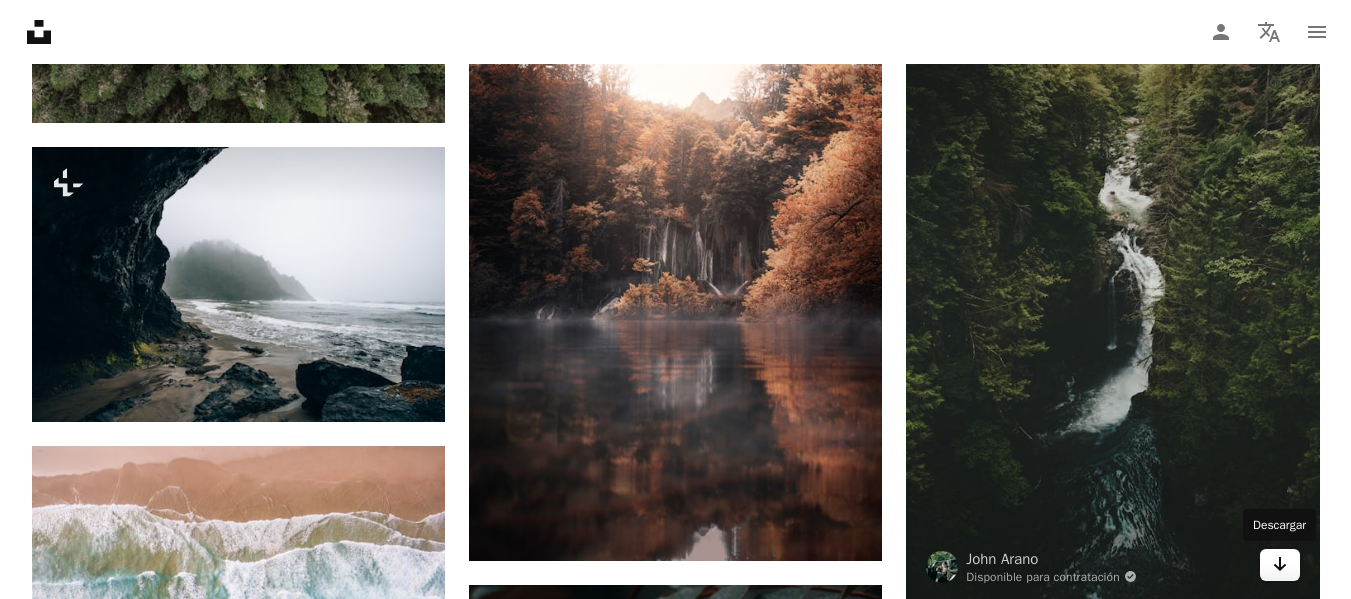click on "Arrow pointing down" 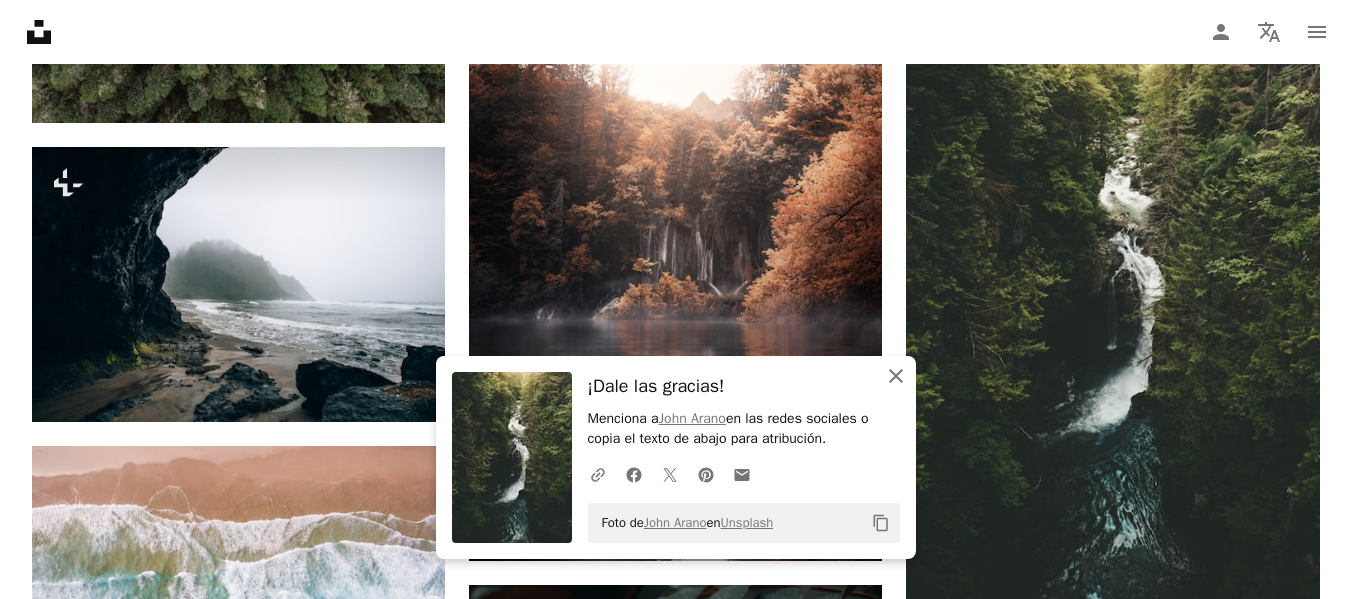 click 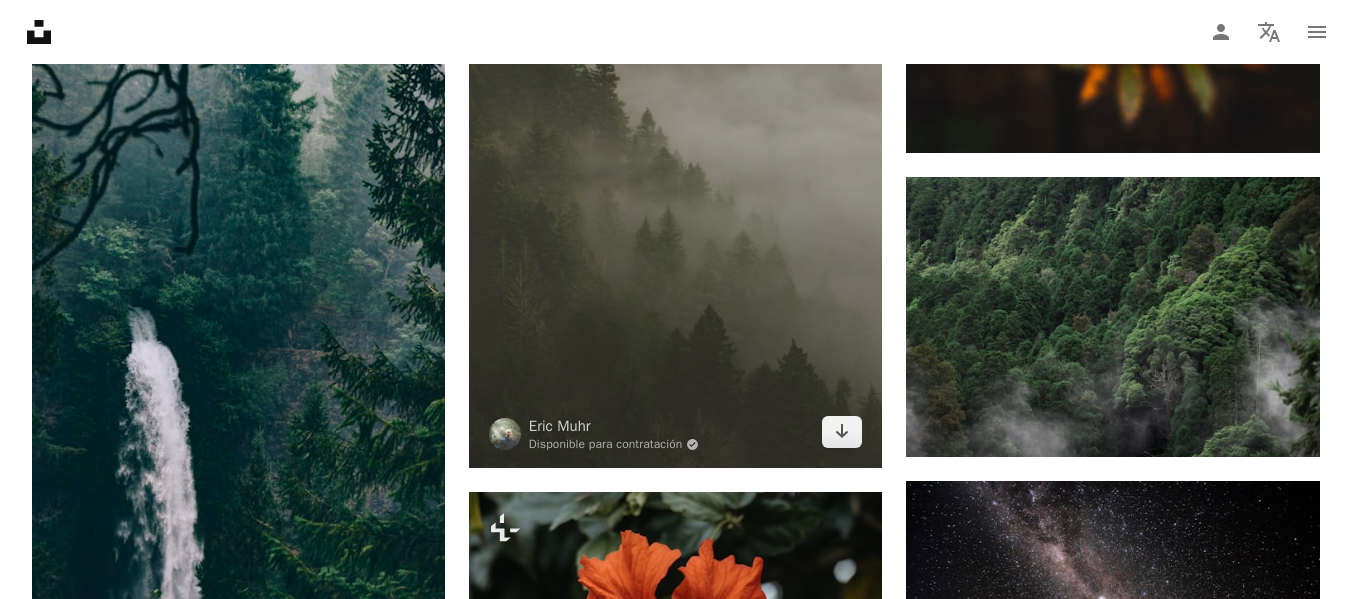scroll, scrollTop: 17666, scrollLeft: 0, axis: vertical 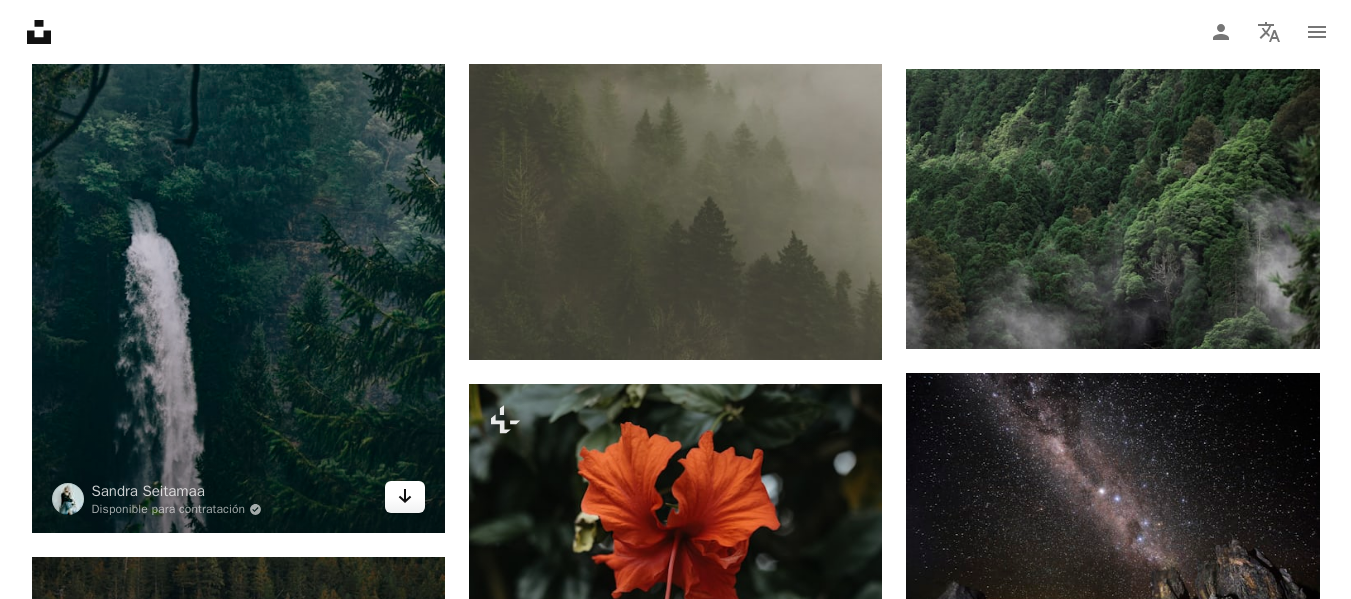 click on "Arrow pointing down" 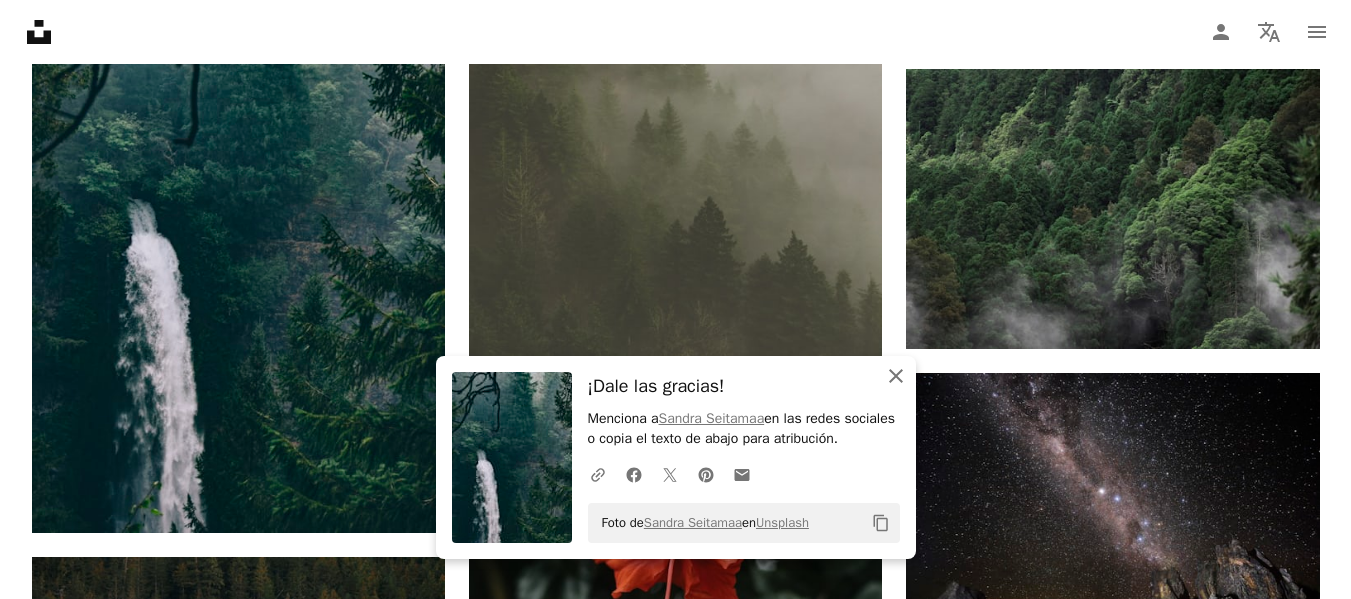 click on "An X shape" 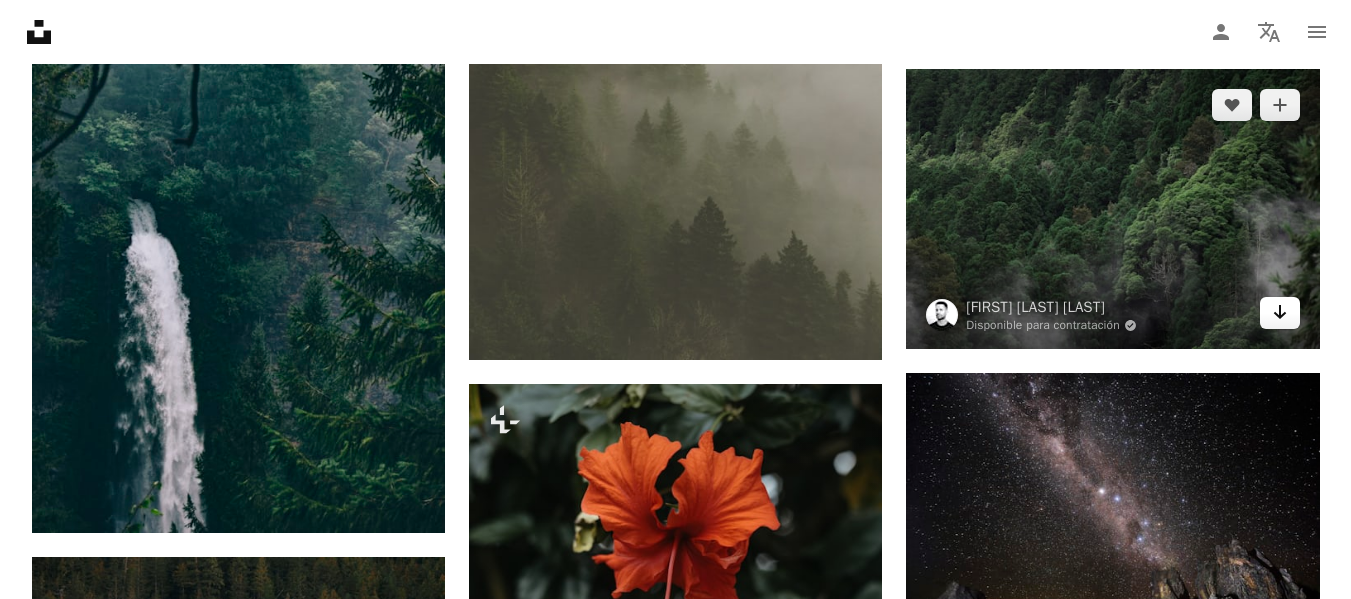 click on "Arrow pointing down" 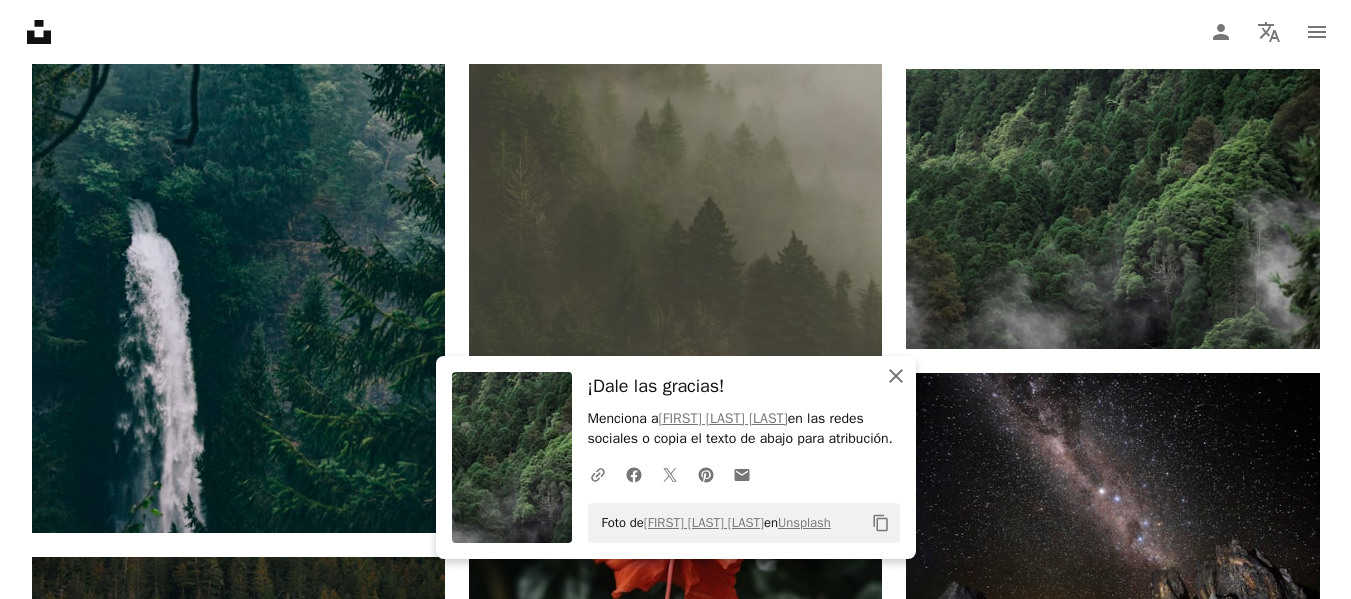 click on "An X shape" 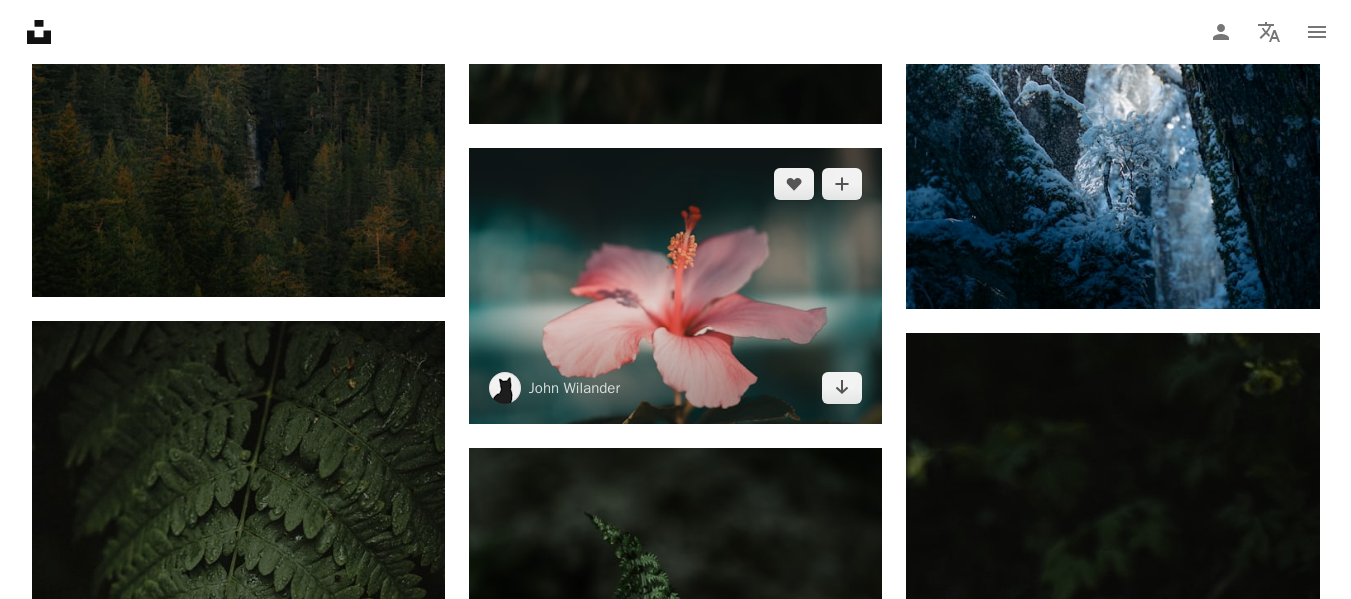 scroll, scrollTop: 18566, scrollLeft: 0, axis: vertical 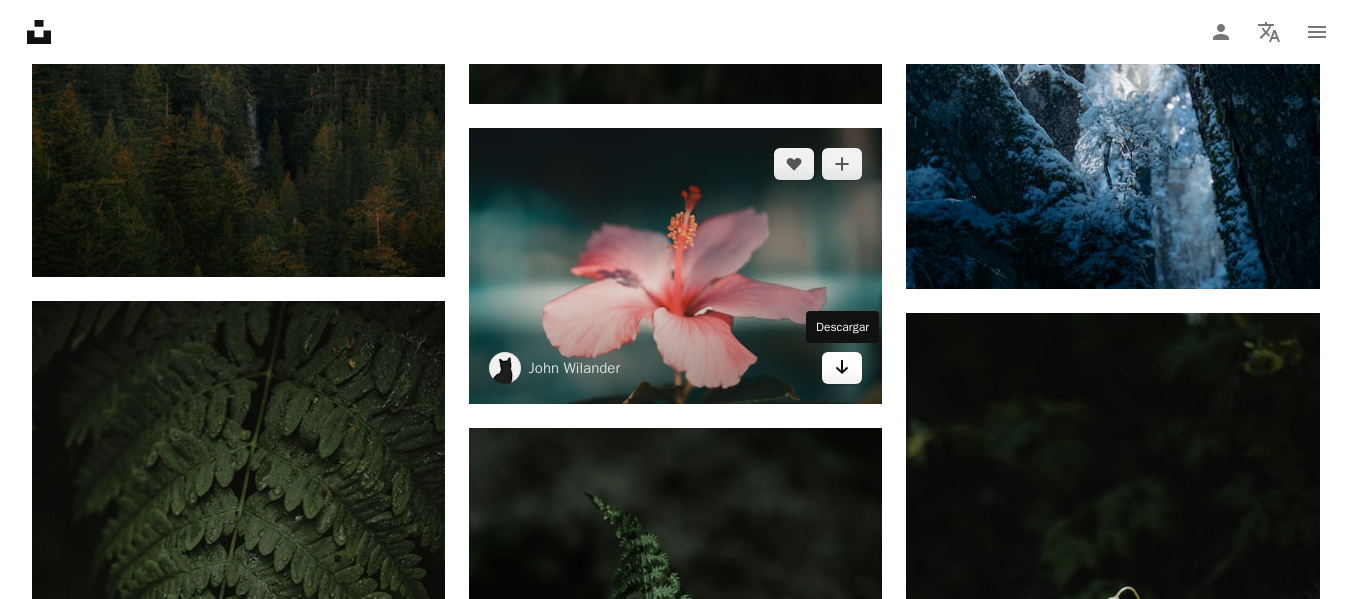 click 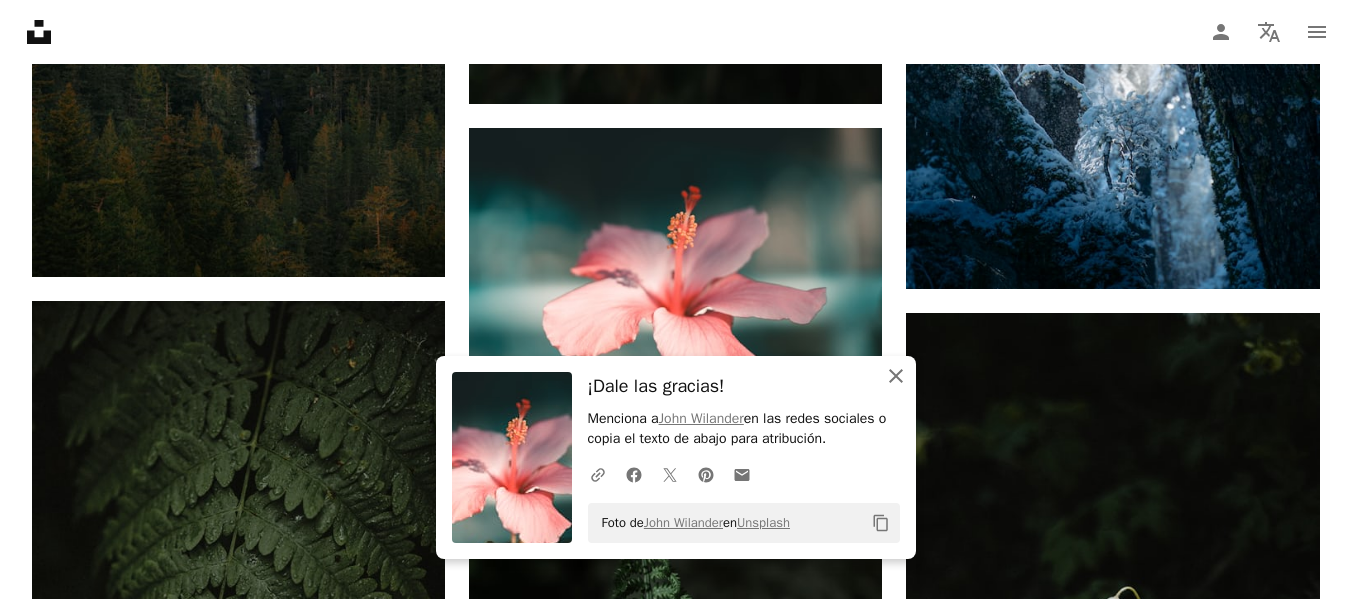 click on "An X shape" 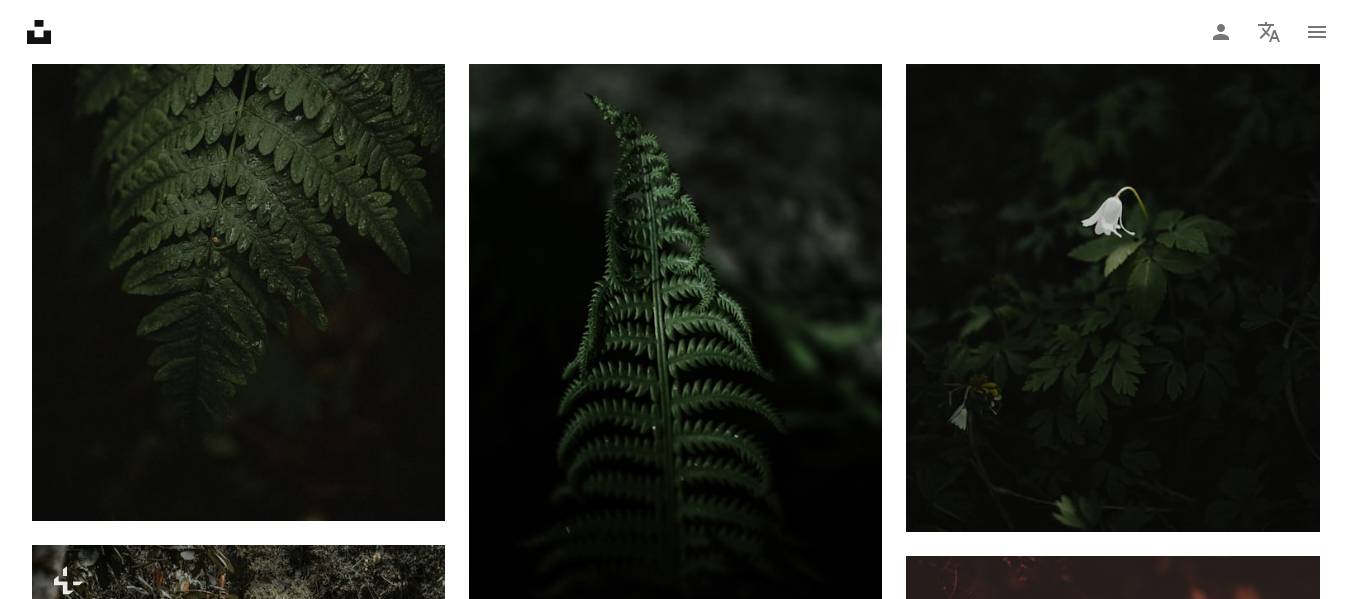 scroll, scrollTop: 19366, scrollLeft: 0, axis: vertical 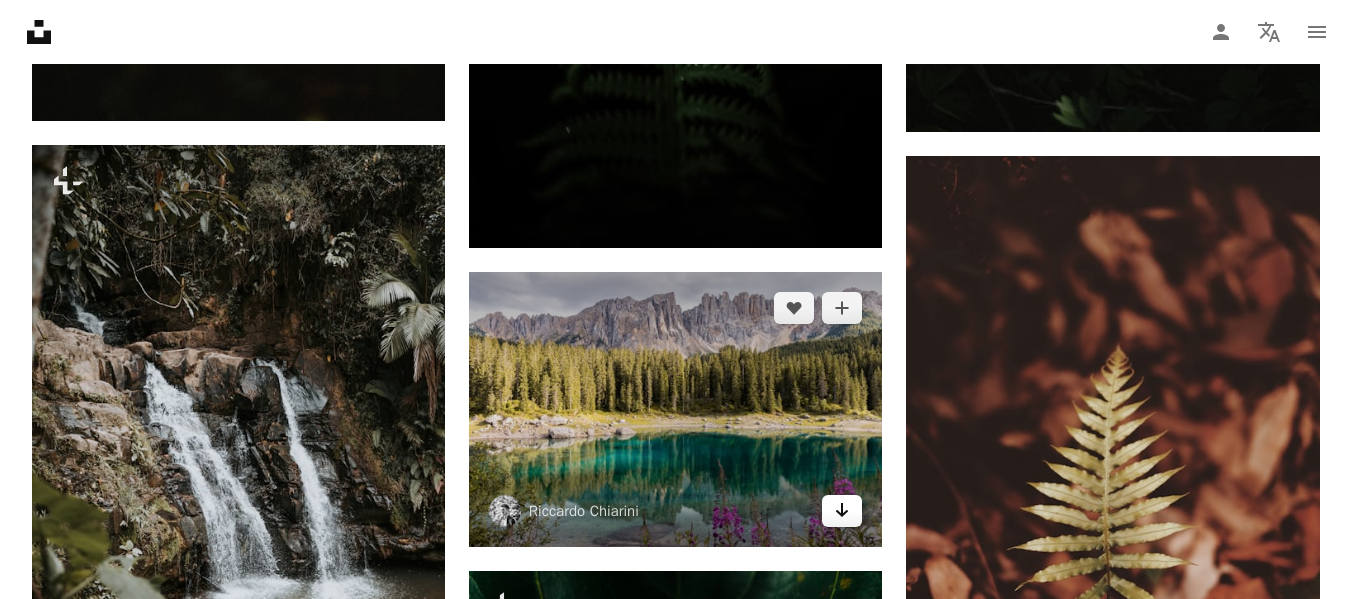 click on "Arrow pointing down" 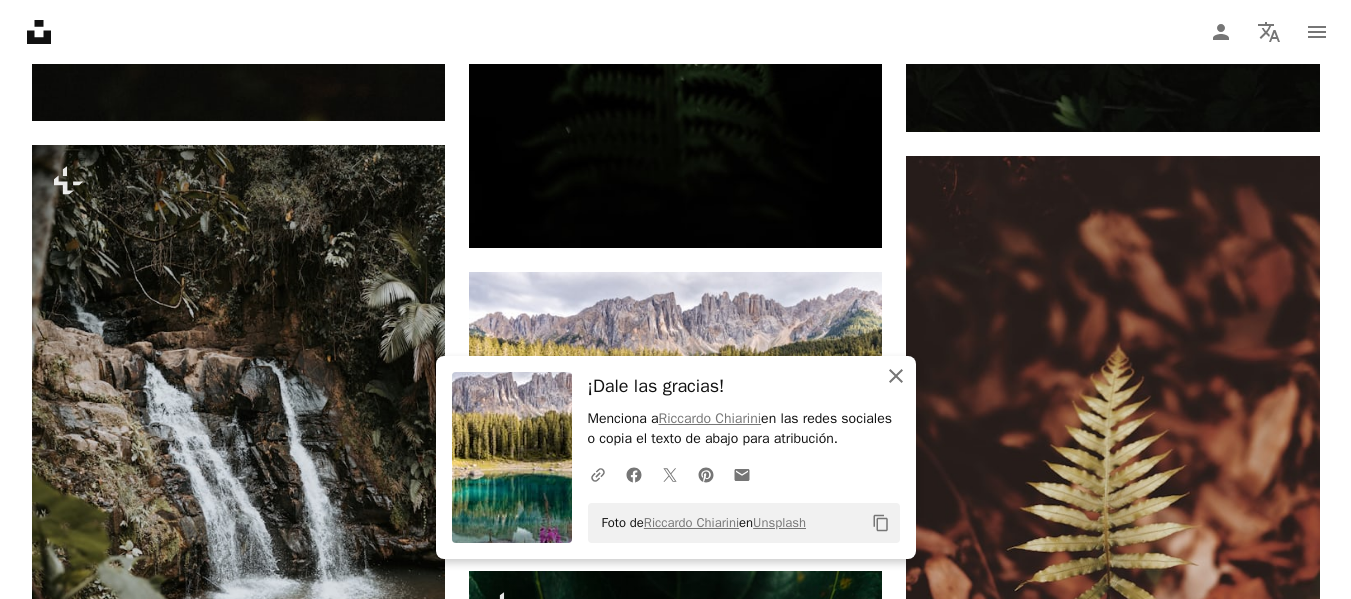 click on "An X shape" 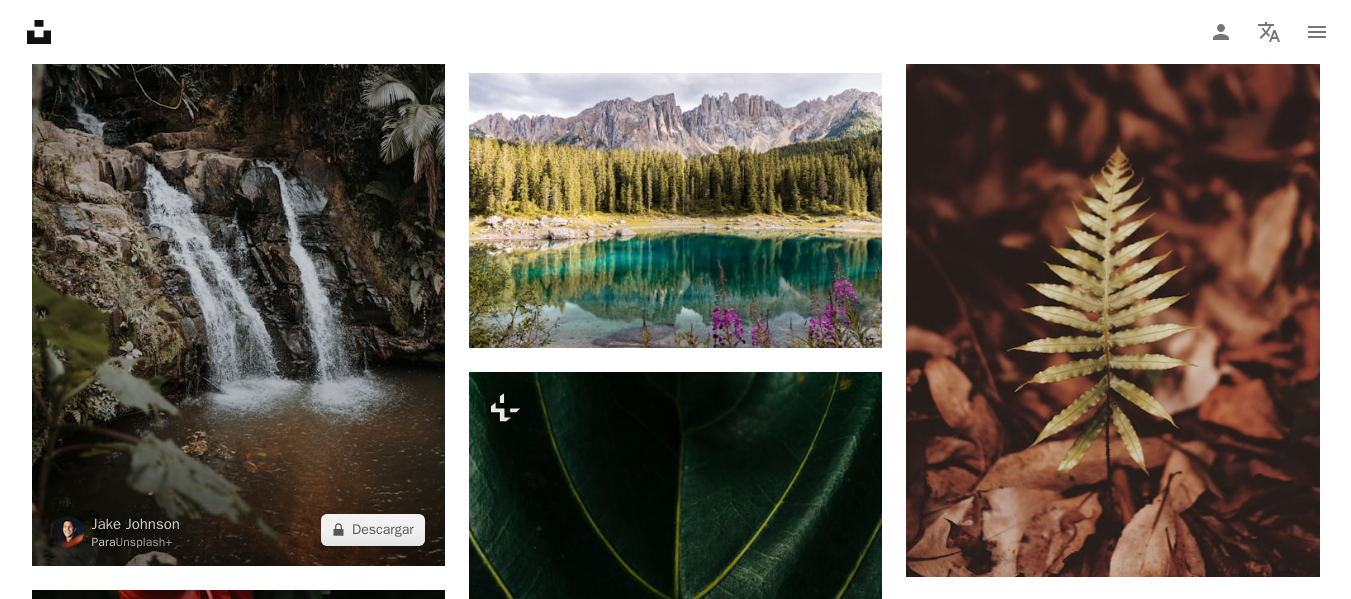 scroll, scrollTop: 19566, scrollLeft: 0, axis: vertical 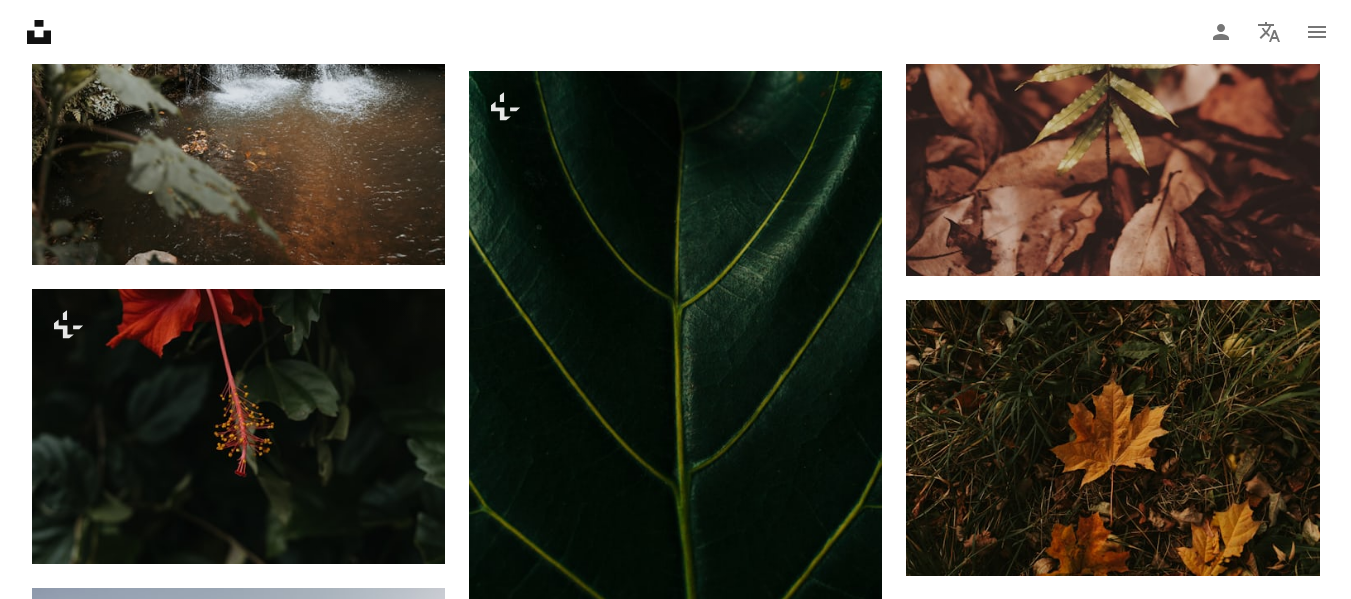click on "Promocionado A heart A plus sign NEOM Made to Change   ↗ Arrow pointing down Plus sign for Unsplash+ A heart A plus sign Casey Horner Para  Unsplash+ A lock   Descargar A heart A plus sign v2osk Disponible para contratación A checkmark inside of a circle Arrow pointing down Plus sign for Unsplash+ A heart A plus sign Jonny Gios Para  Unsplash+ A lock   Descargar A heart A plus sign Clément M. Disponible para contratación A checkmark inside of a circle Arrow pointing down A heart A plus sign Casey Horner Disponible para contratación A checkmark inside of a circle Arrow pointing down A heart A plus sign Shifaaz shamoon Disponible para contratación A checkmark inside of a circle Arrow pointing down A heart A plus sign Robert Lukeman Arrow pointing down A heart A plus sign Qingbao Meng Disponible para contratación A checkmark inside of a circle Arrow pointing down A heart A plus sign Tom Barrett Disponible para contratación A checkmark inside of a circle Arrow pointing down Learn More A heart A plus sign" at bounding box center (676, -7607) 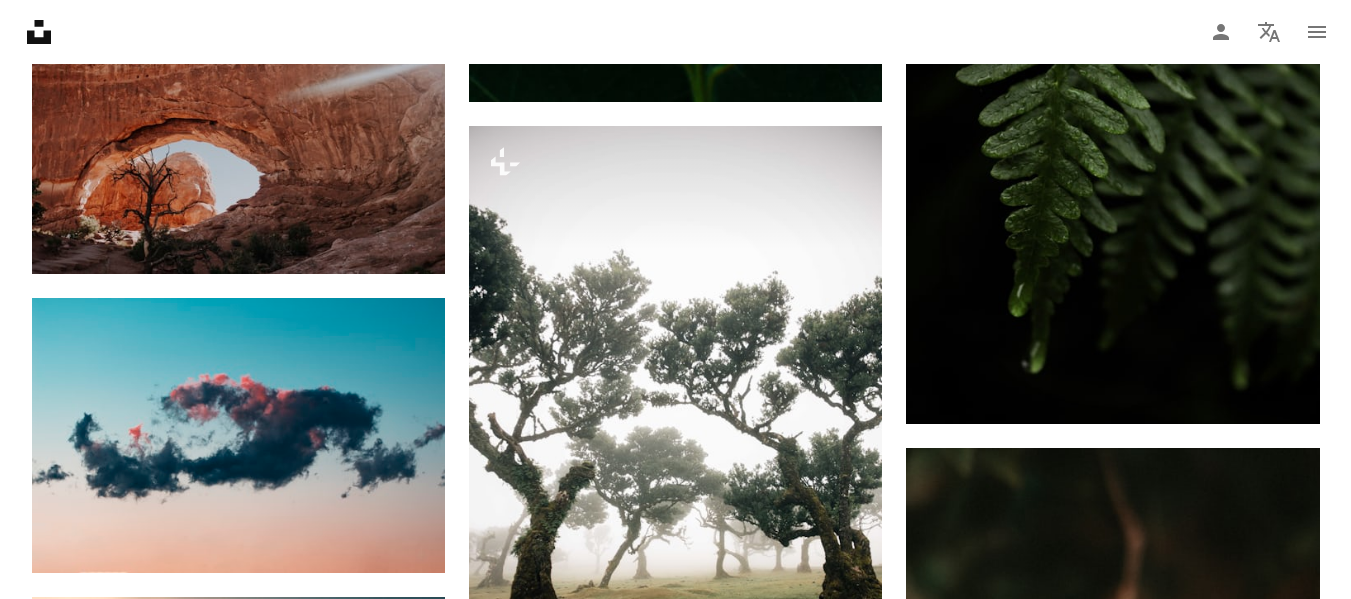 scroll, scrollTop: 20466, scrollLeft: 0, axis: vertical 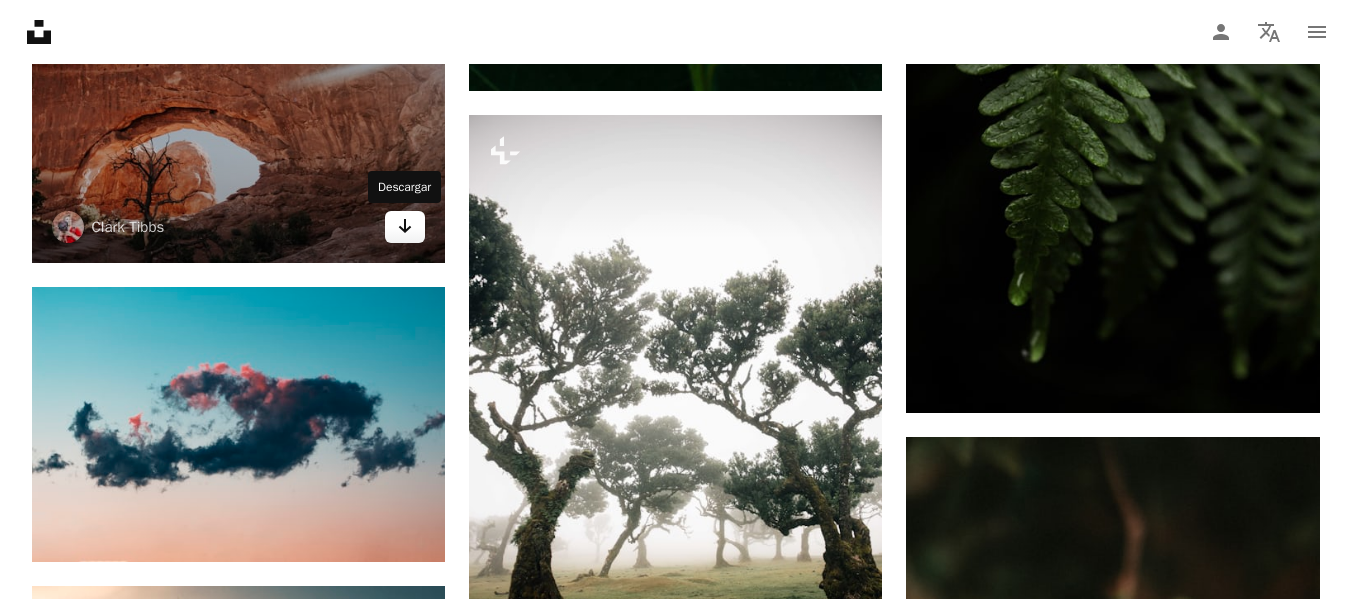 click on "Arrow pointing down" 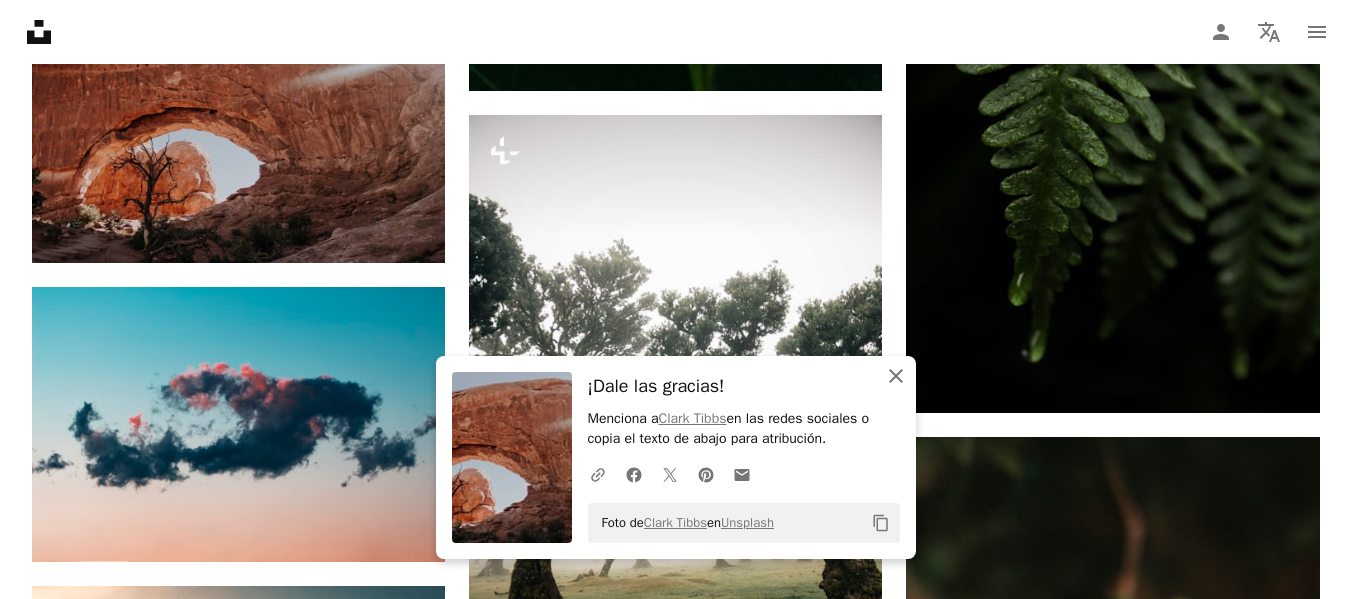 click 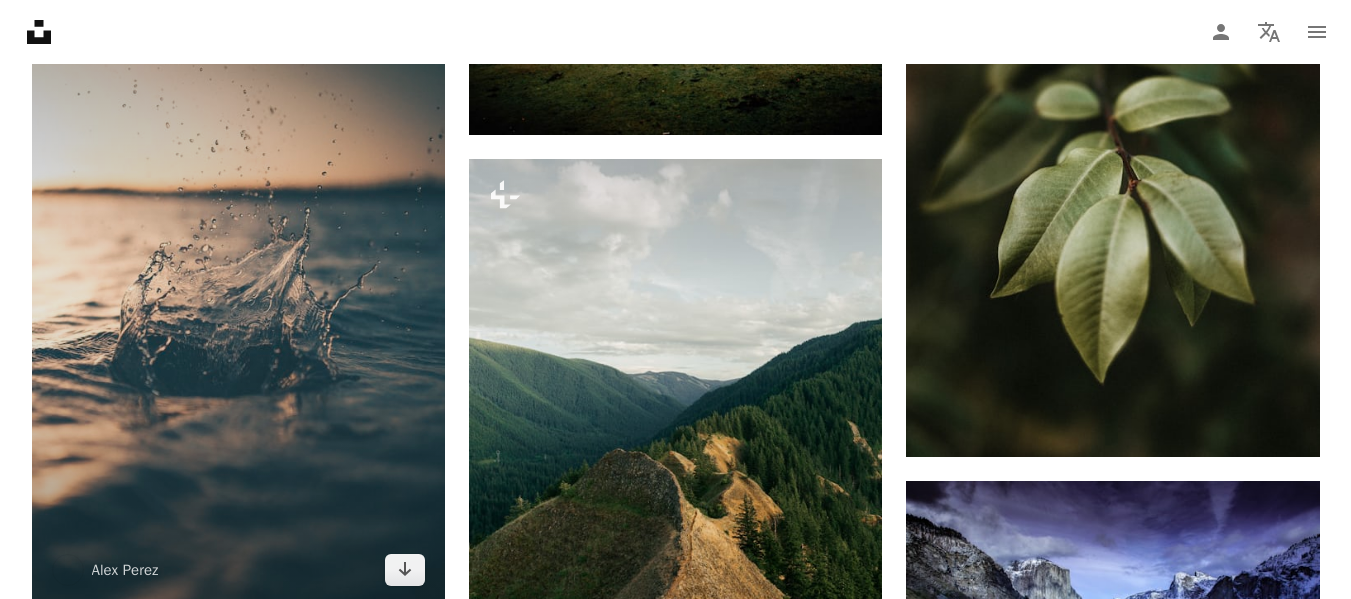 scroll, scrollTop: 21366, scrollLeft: 0, axis: vertical 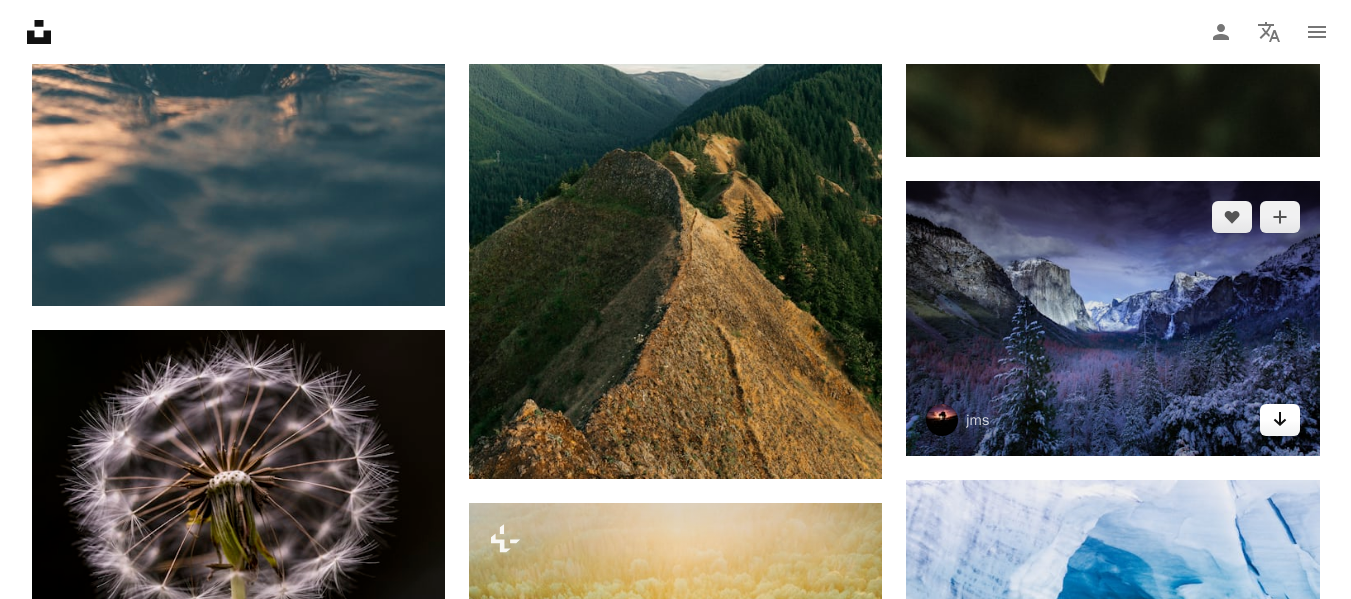 click on "Arrow pointing down" 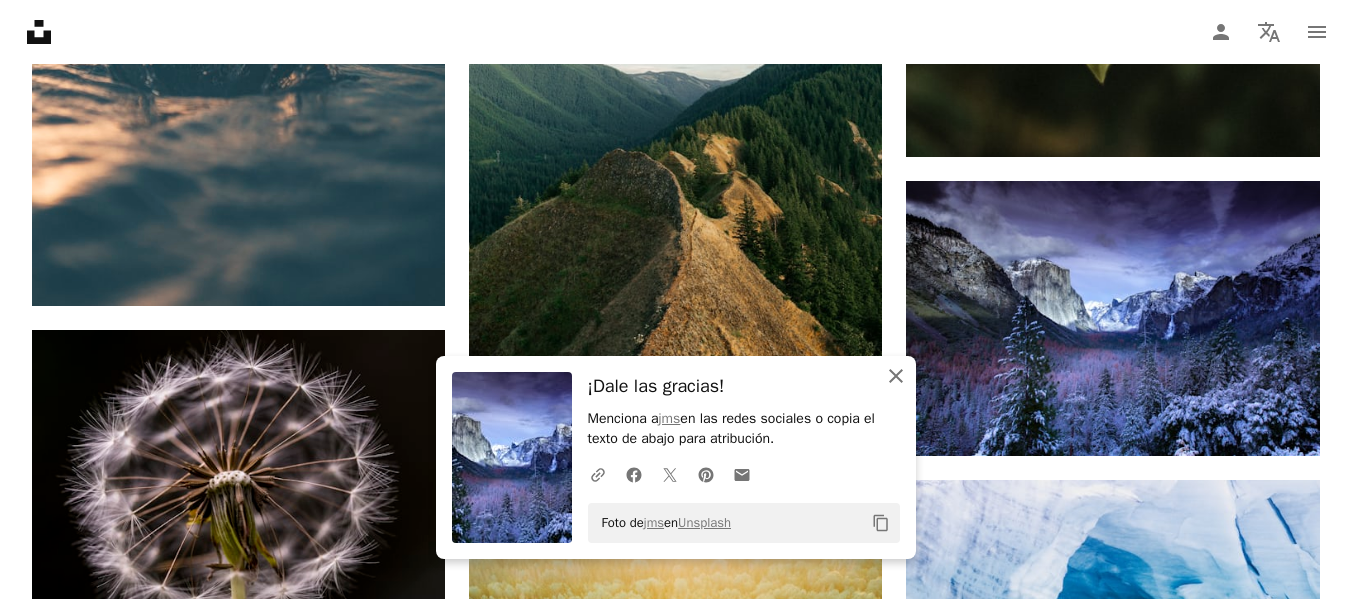 click on "An X shape" 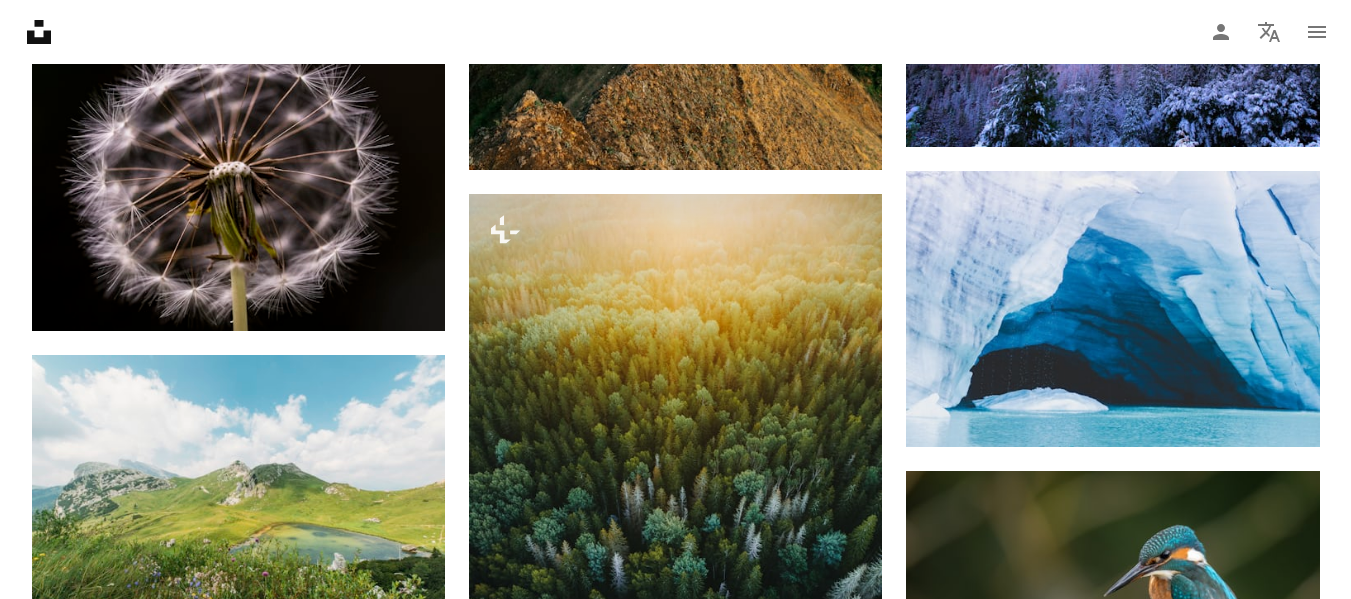 scroll, scrollTop: 21766, scrollLeft: 0, axis: vertical 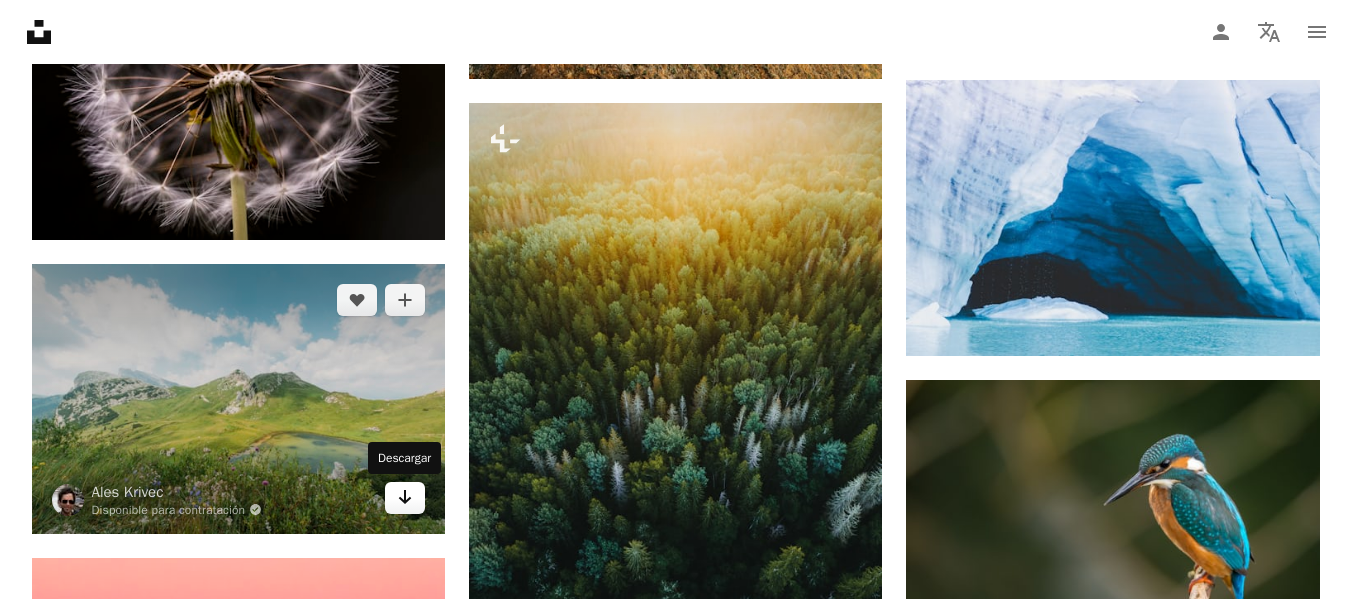 click on "Arrow pointing down" 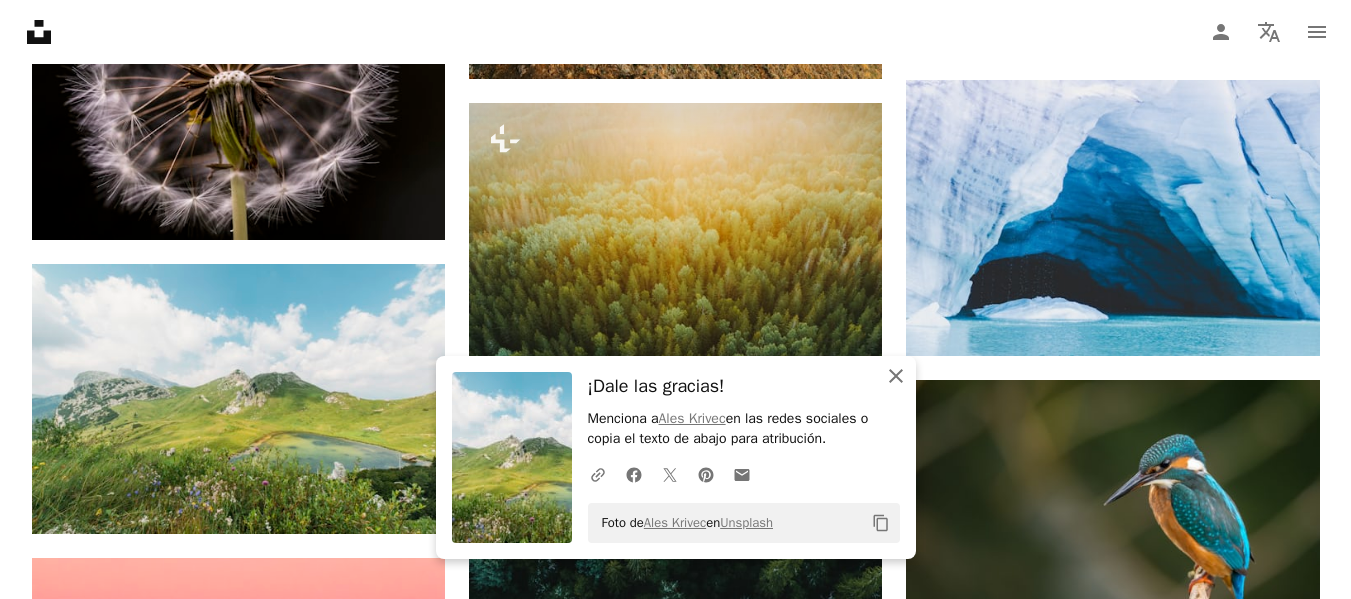 click 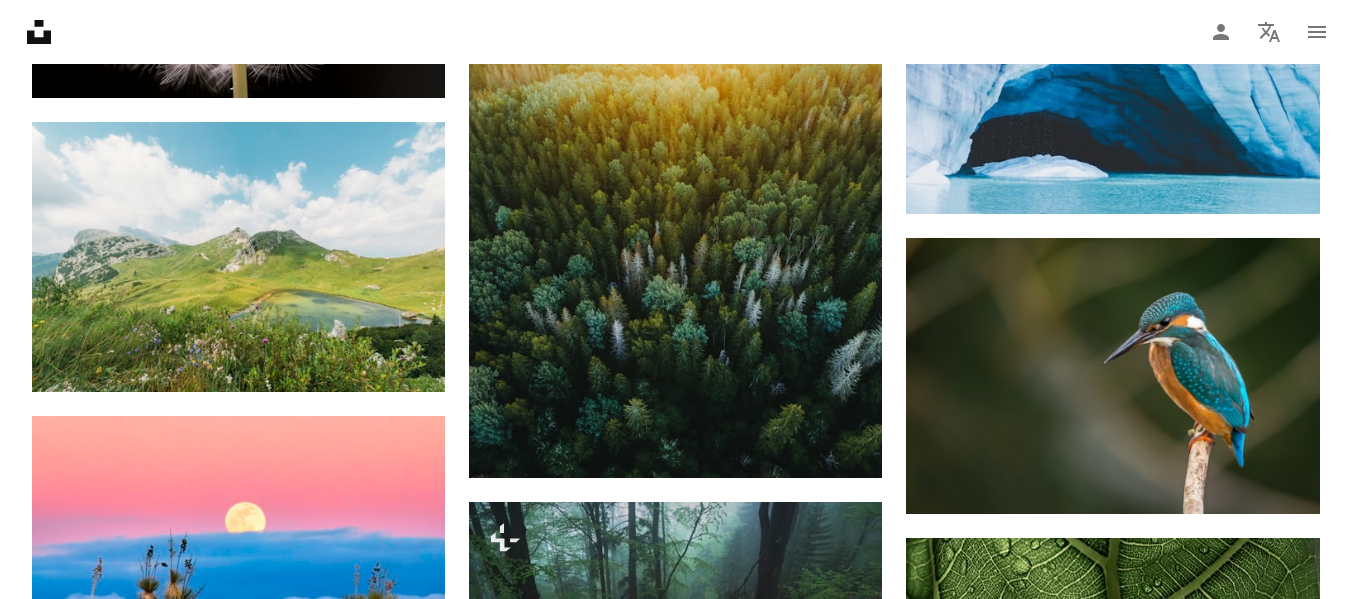 scroll, scrollTop: 22066, scrollLeft: 0, axis: vertical 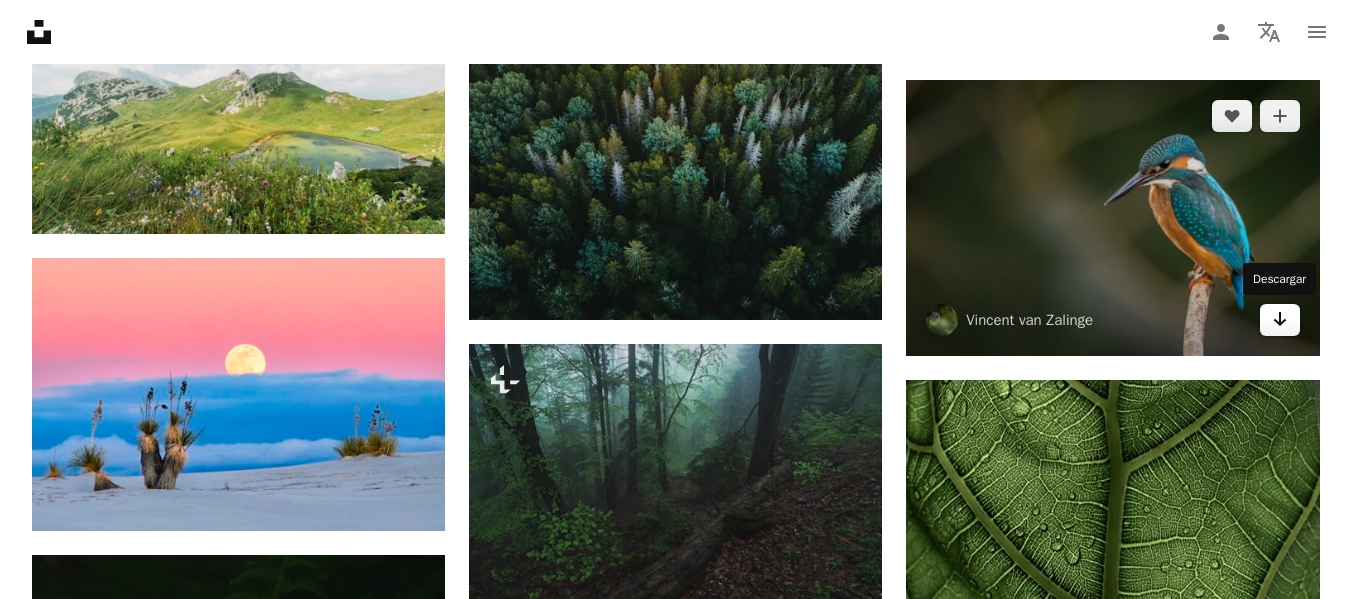 click on "Arrow pointing down" 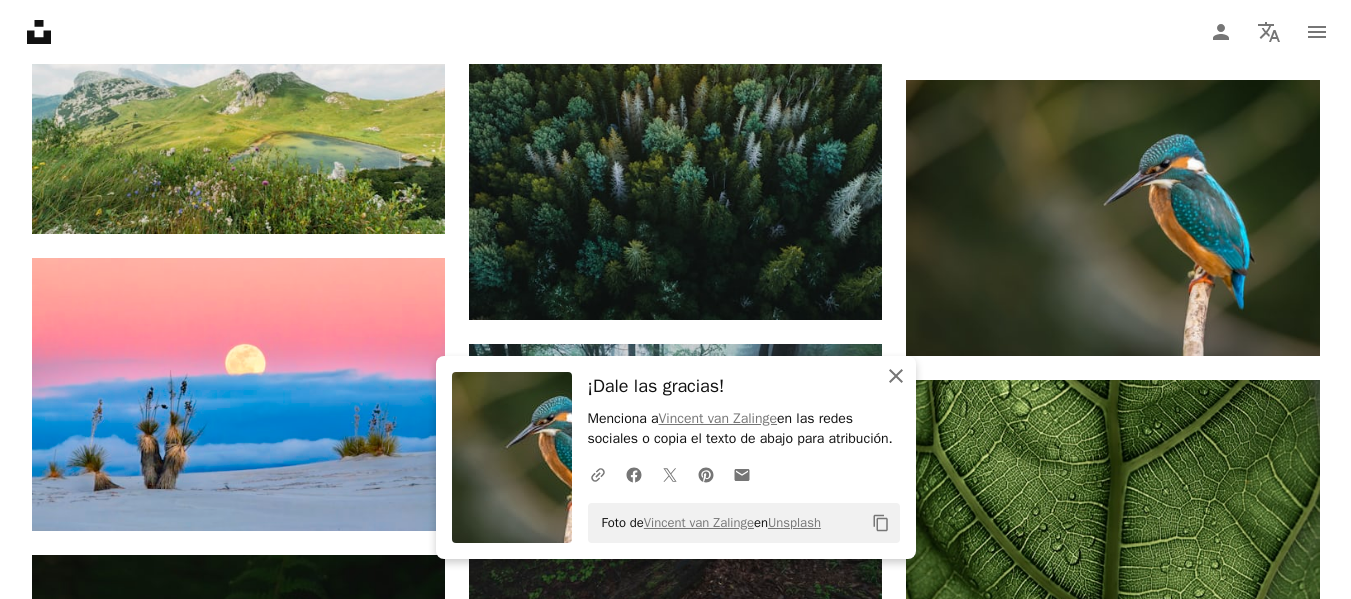 click on "An X shape" 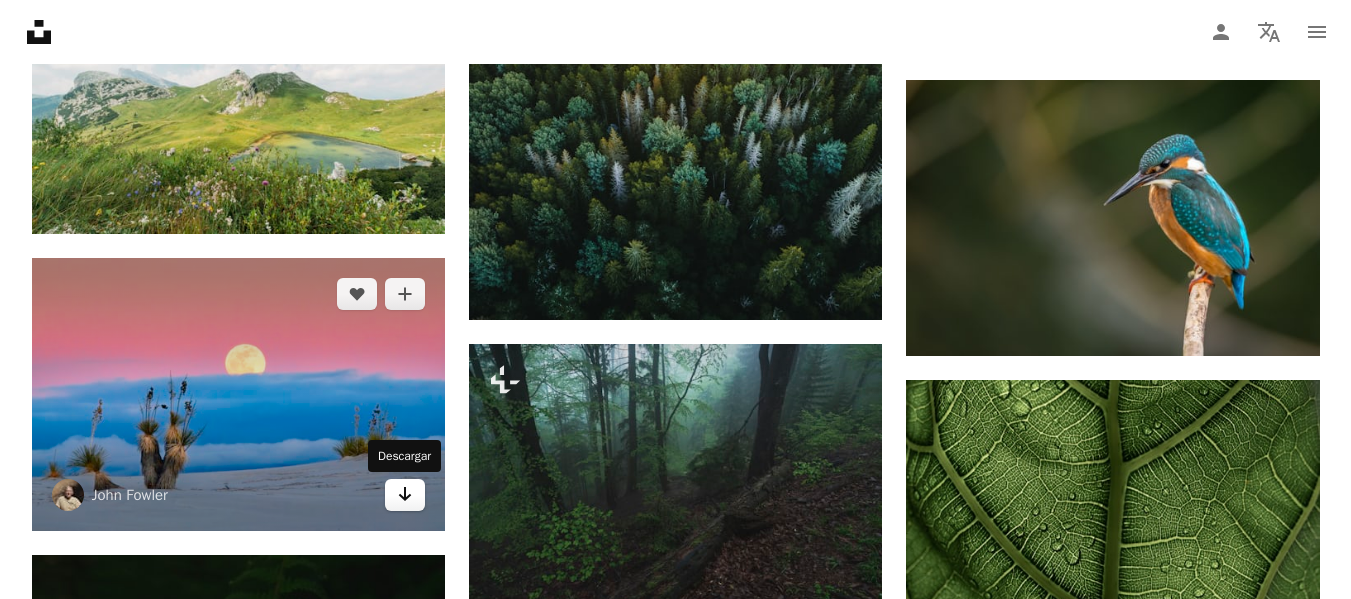 click on "Arrow pointing down" 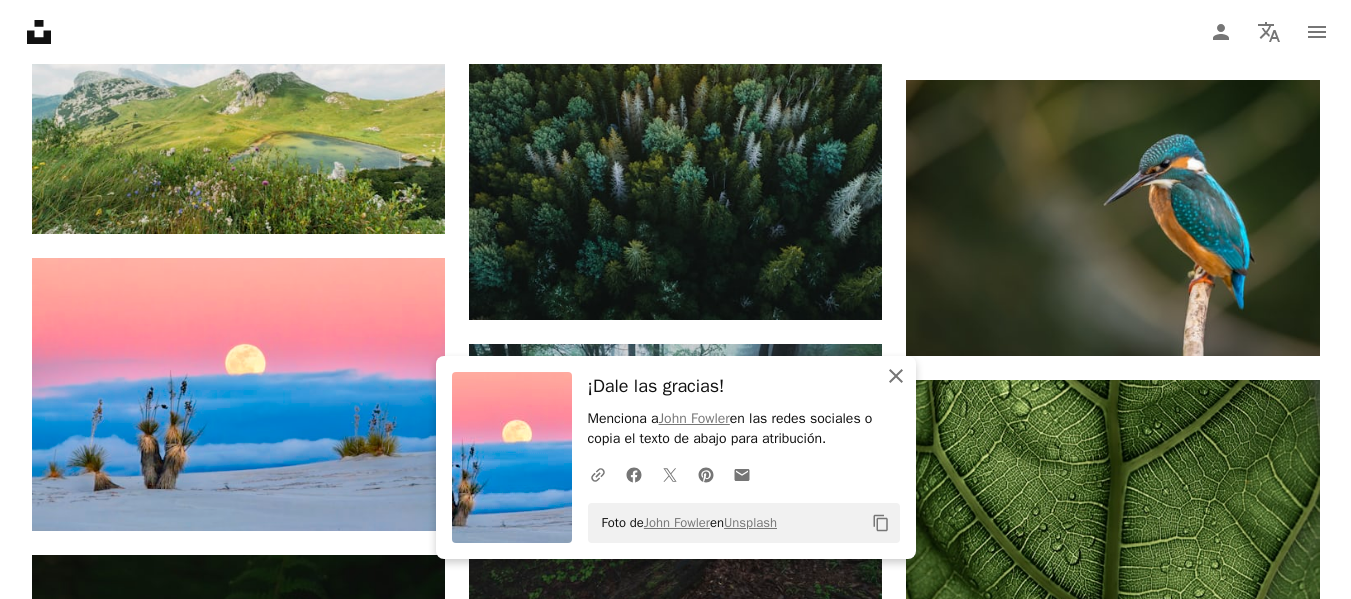 click 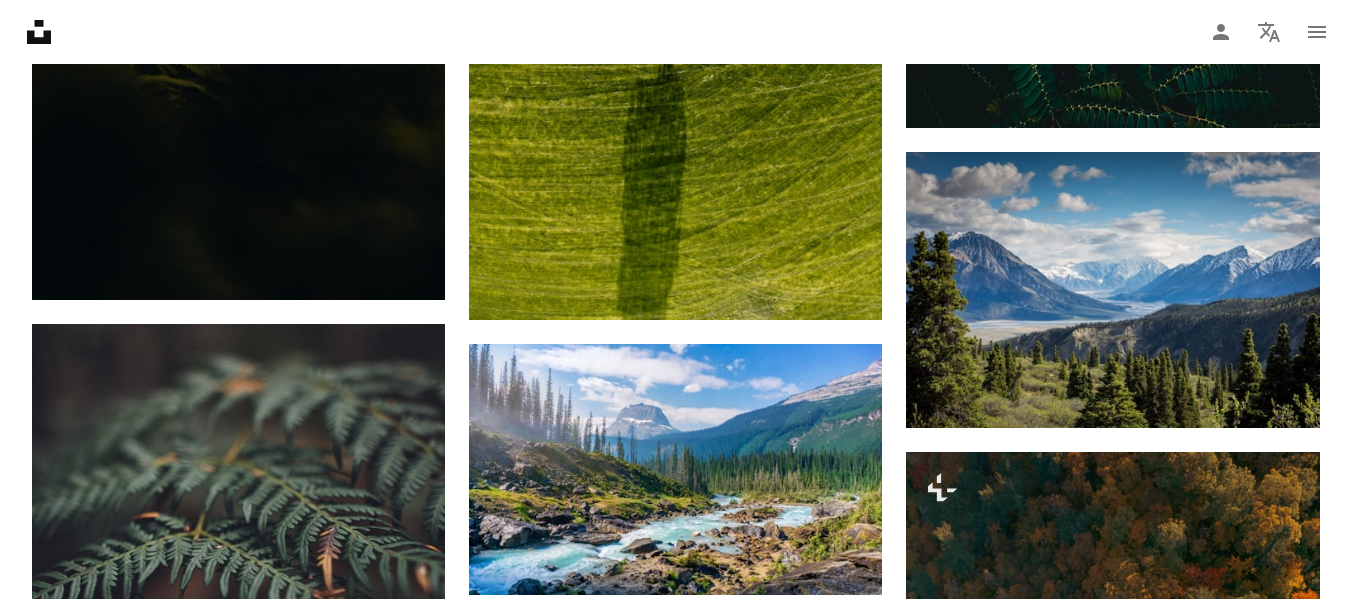 scroll, scrollTop: 23566, scrollLeft: 0, axis: vertical 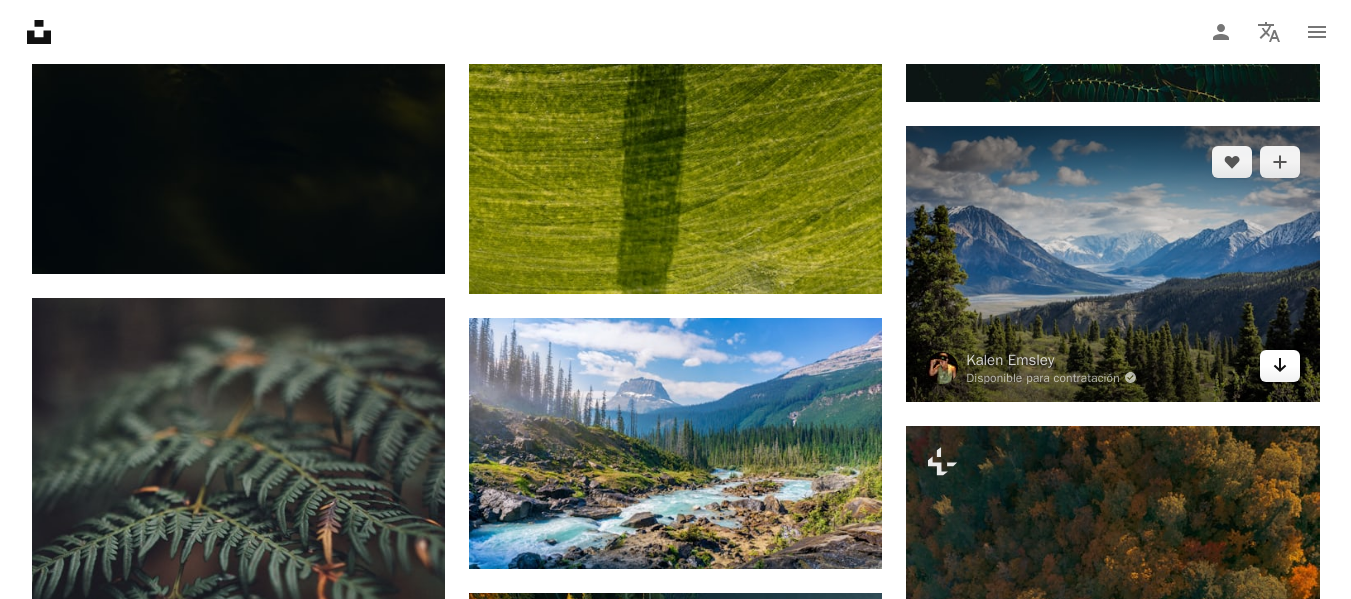 click on "Arrow pointing down" 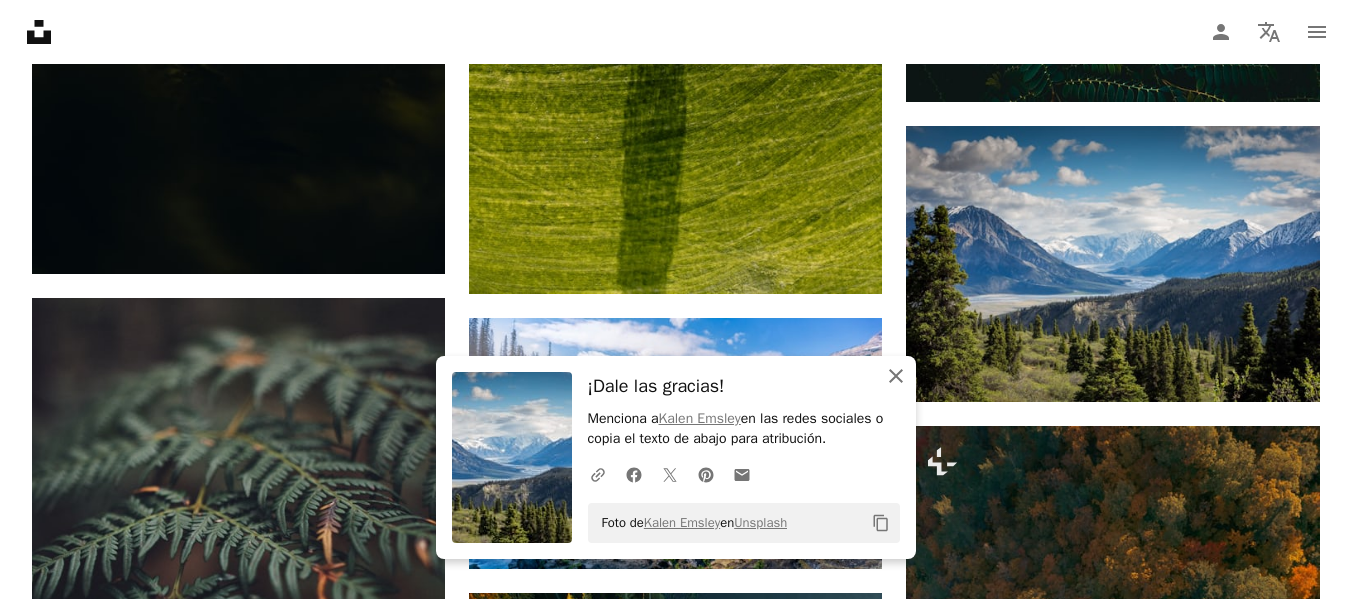 click 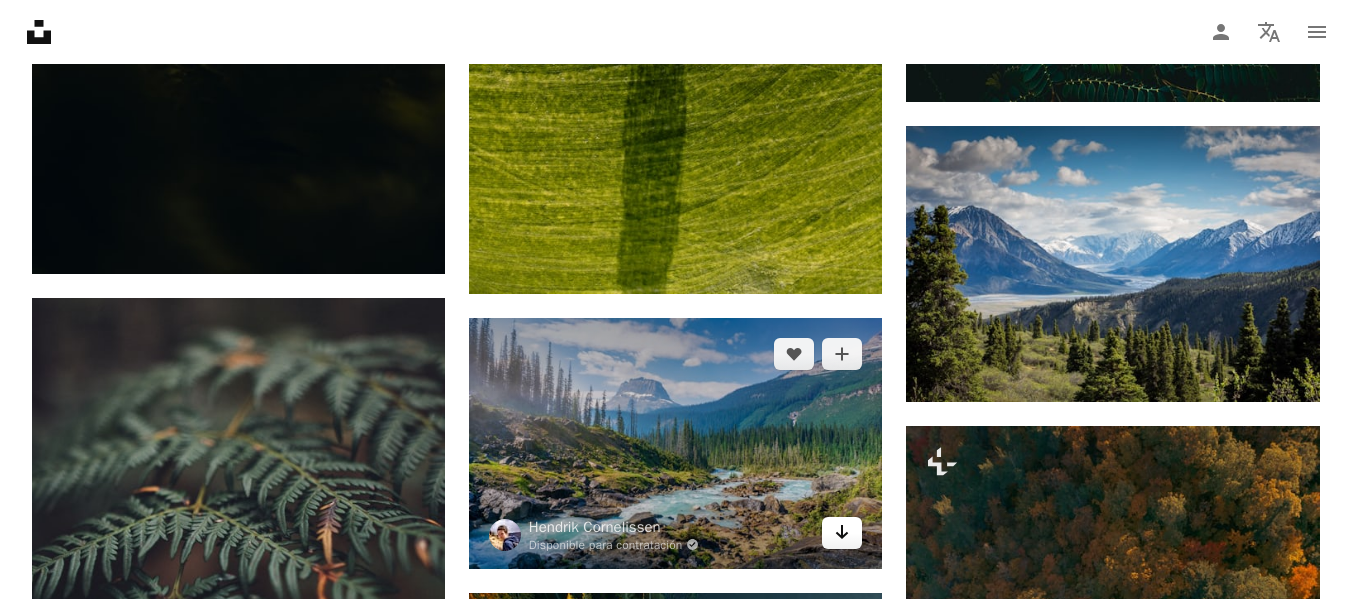 click on "Arrow pointing down" 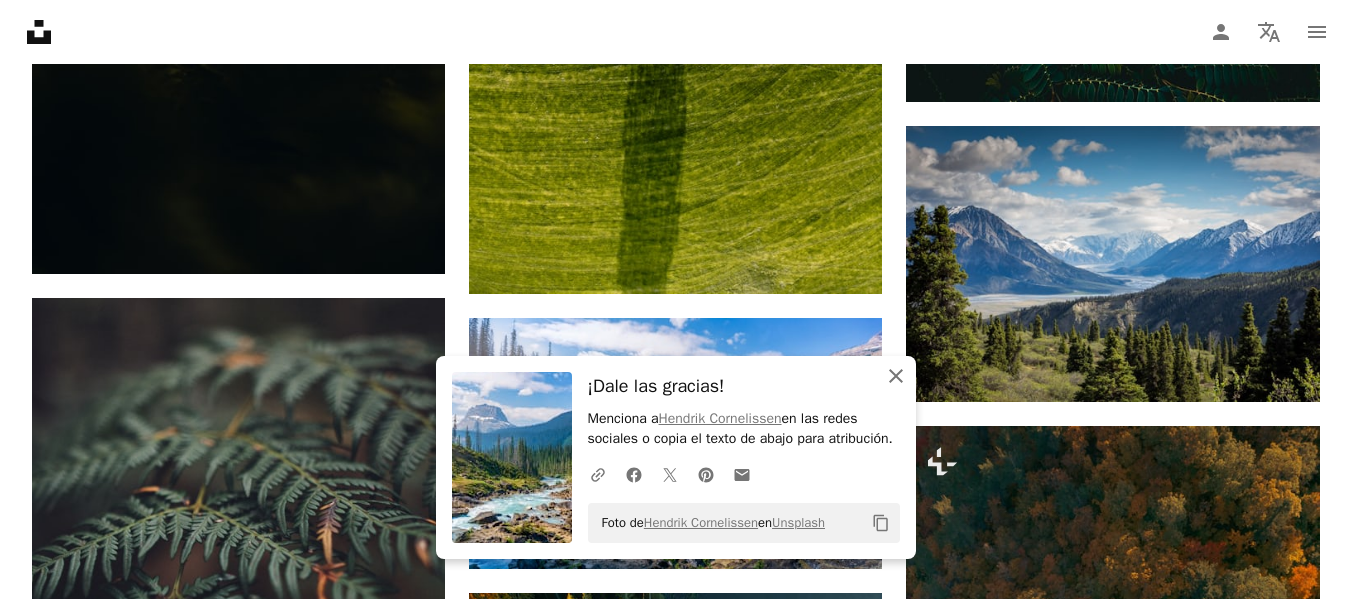 click on "An X shape" 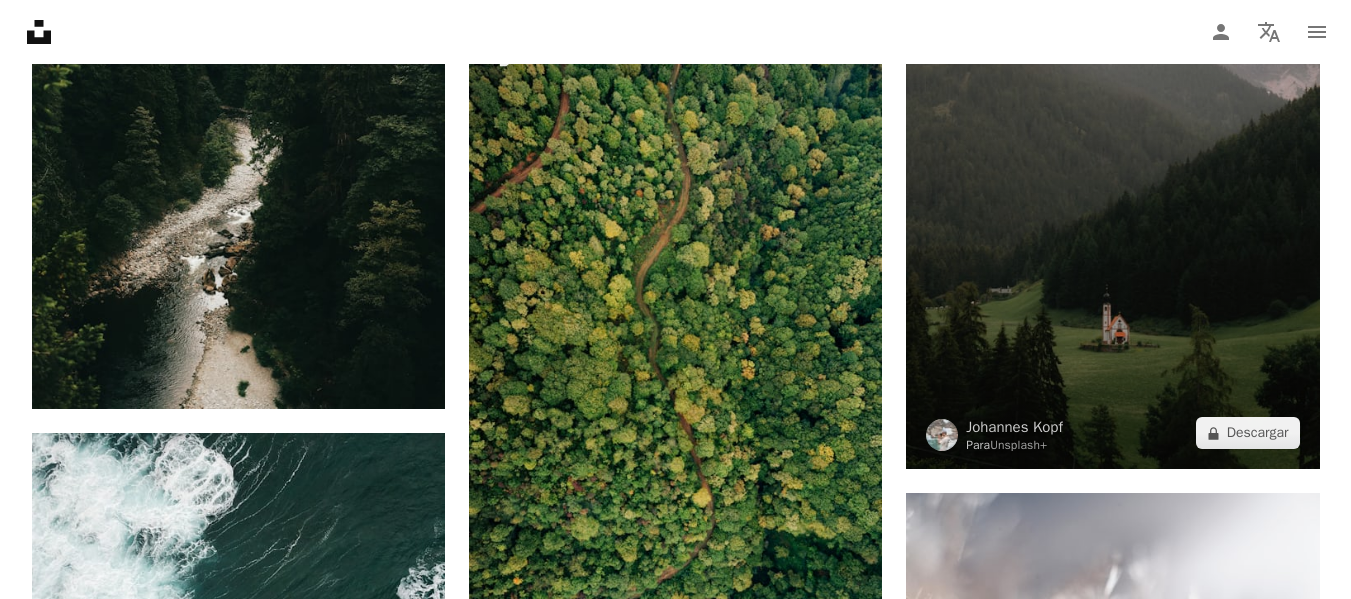 scroll, scrollTop: 24966, scrollLeft: 0, axis: vertical 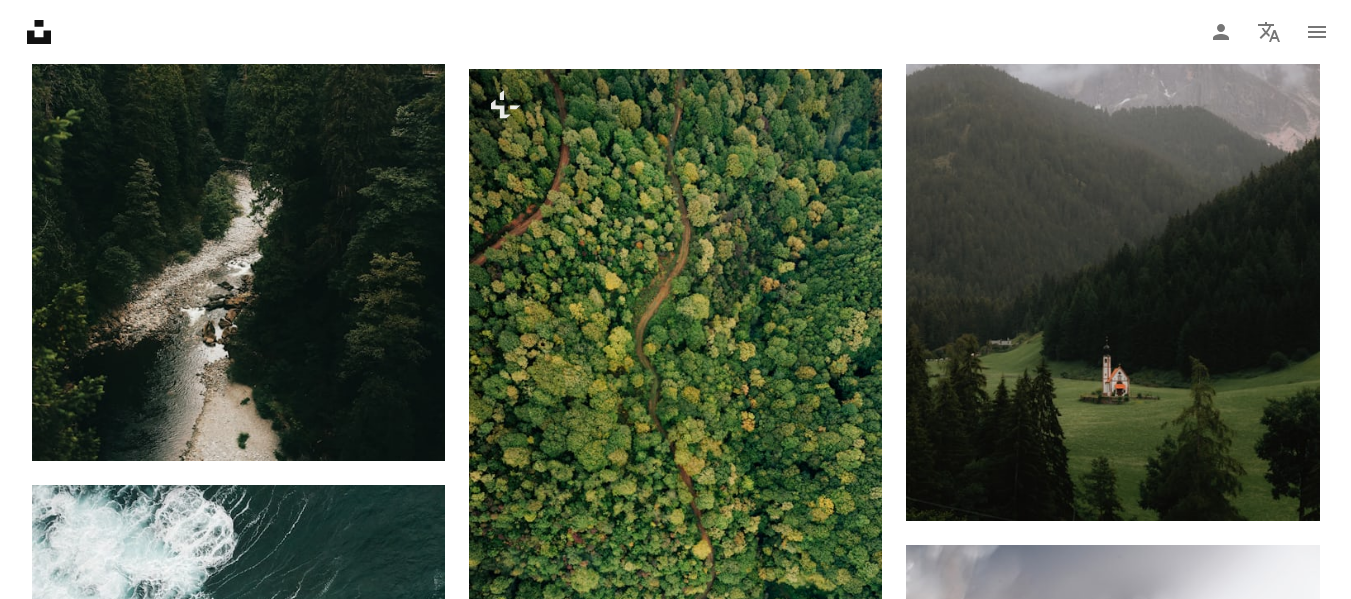 click on "Promocionado A heart A plus sign NEOM Made to Change   ↗ Arrow pointing down Plus sign for Unsplash+ A heart A plus sign Casey Horner Para  Unsplash+ A lock   Descargar A heart A plus sign v2osk Disponible para contratación A checkmark inside of a circle Arrow pointing down Plus sign for Unsplash+ A heart A plus sign Jonny Gios Para  Unsplash+ A lock   Descargar A heart A plus sign Clément M. Disponible para contratación A checkmark inside of a circle Arrow pointing down A heart A plus sign Casey Horner Disponible para contratación A checkmark inside of a circle Arrow pointing down A heart A plus sign Shifaaz shamoon Disponible para contratación A checkmark inside of a circle Arrow pointing down A heart A plus sign Robert Lukeman Arrow pointing down A heart A plus sign Qingbao Meng Disponible para contratación A checkmark inside of a circle Arrow pointing down A heart A plus sign Tom Barrett Disponible para contratación A checkmark inside of a circle Arrow pointing down Learn More A heart A plus sign" at bounding box center [676, -9423] 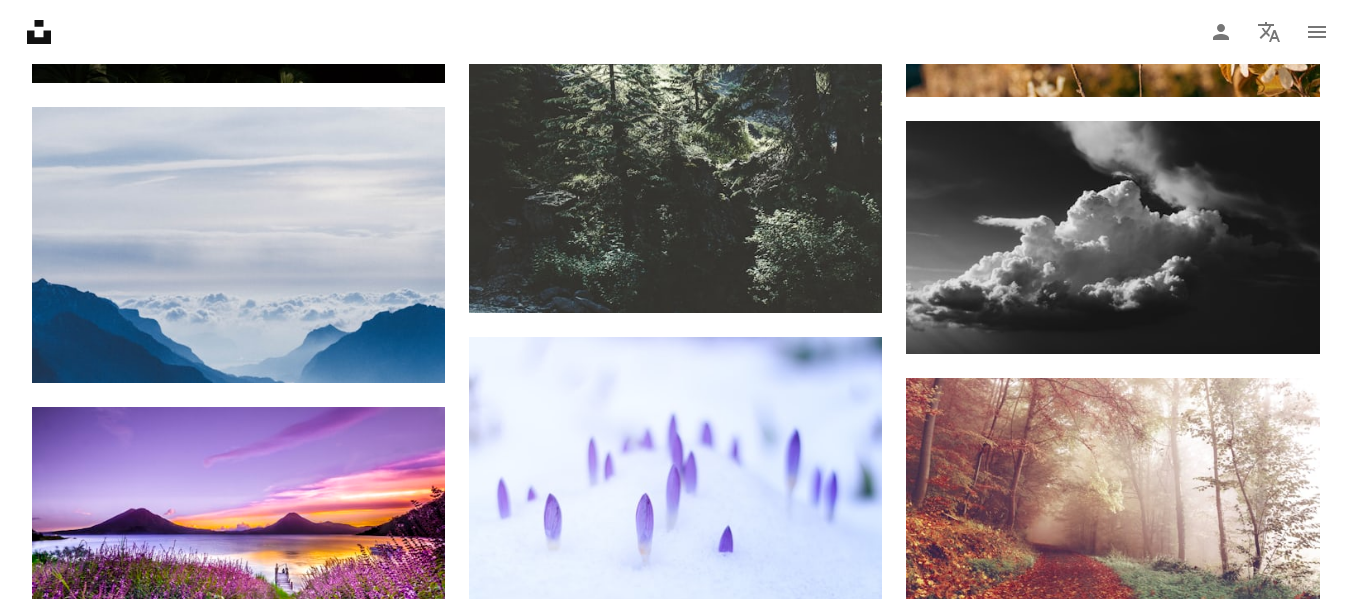 scroll, scrollTop: 27466, scrollLeft: 0, axis: vertical 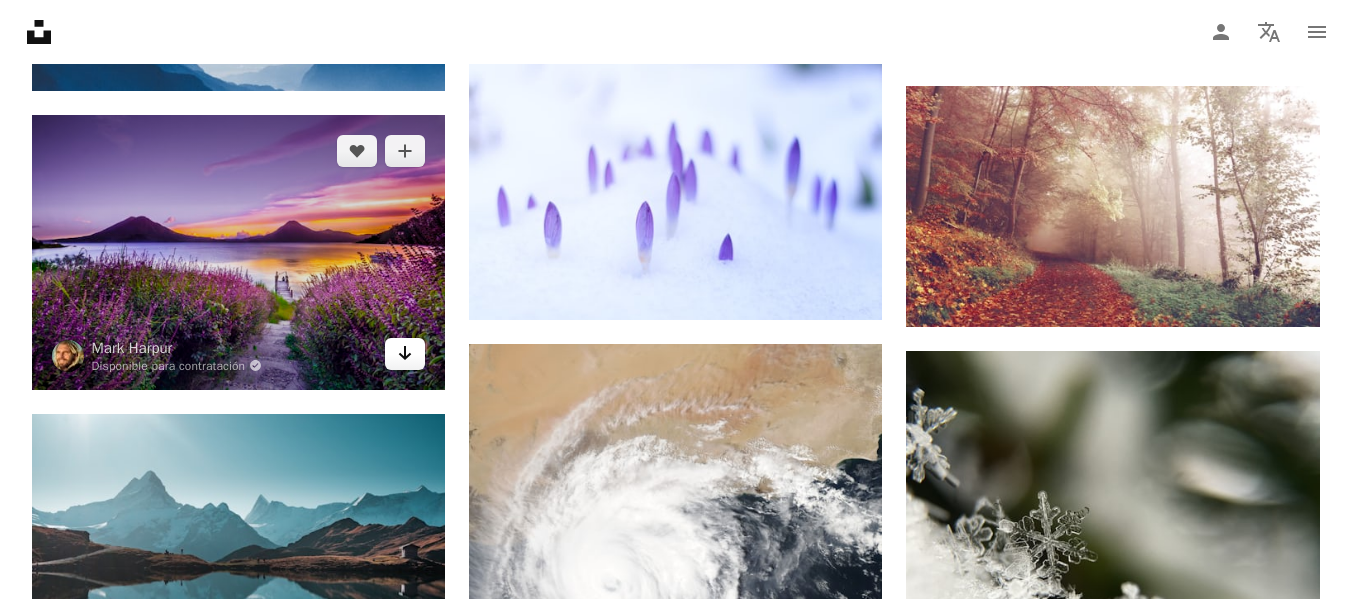 click 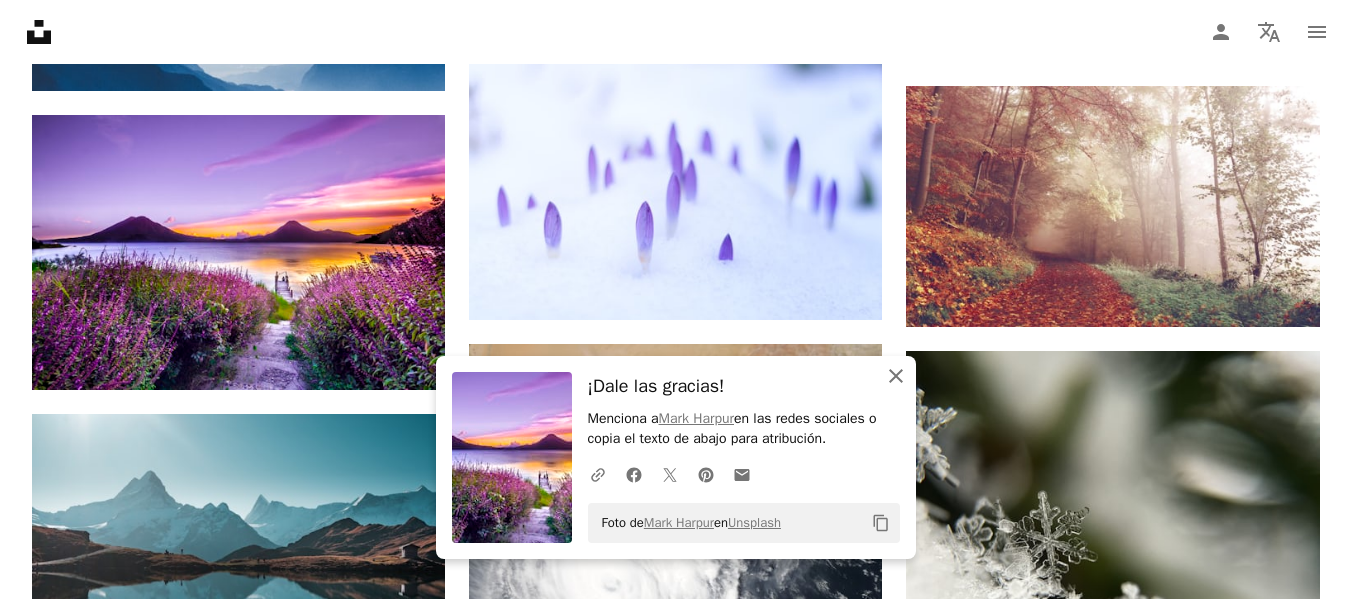 click on "An X shape" 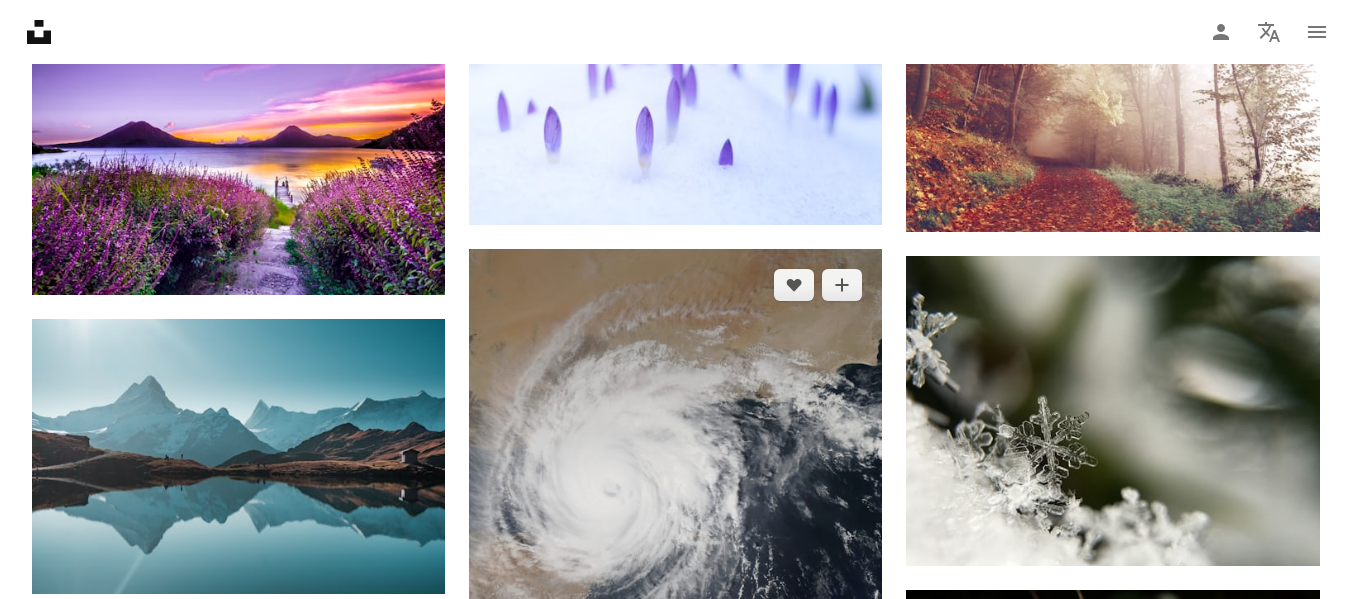 scroll, scrollTop: 27666, scrollLeft: 0, axis: vertical 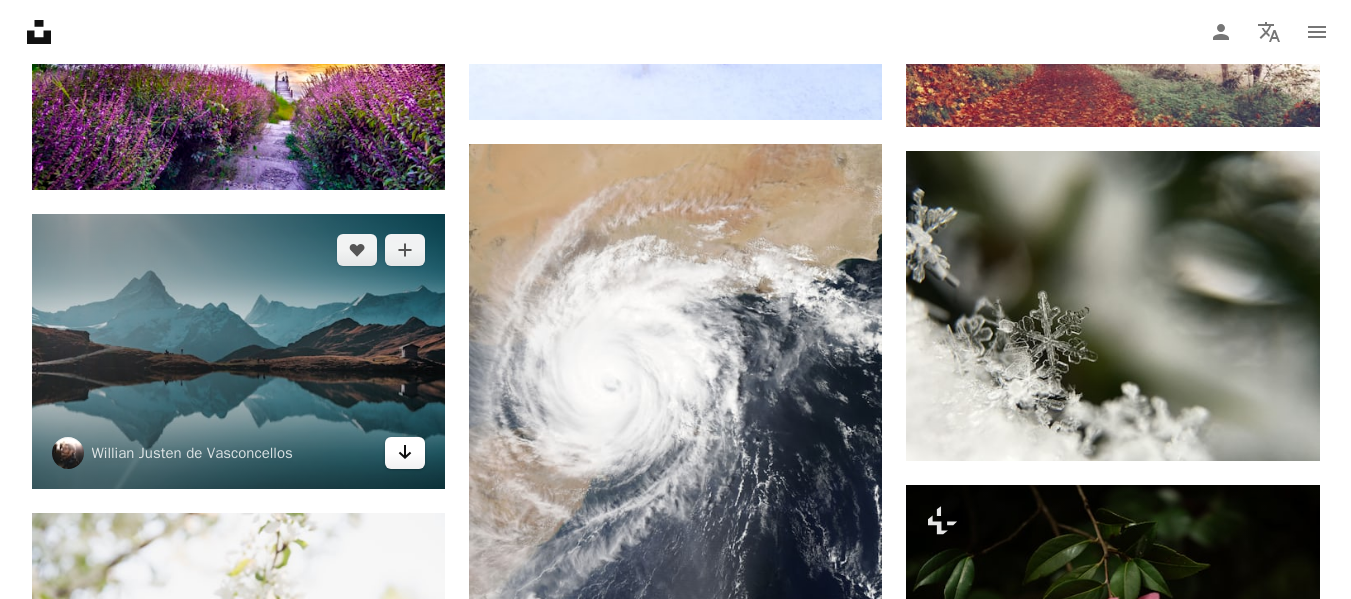 click 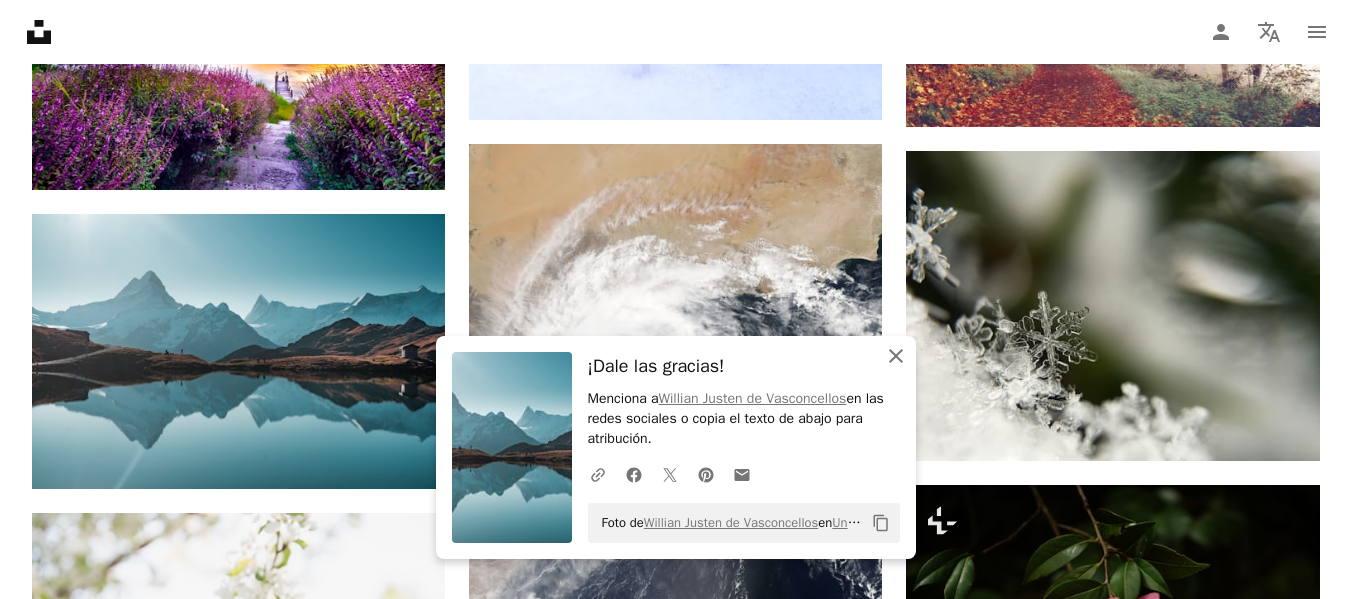 click on "An X shape" 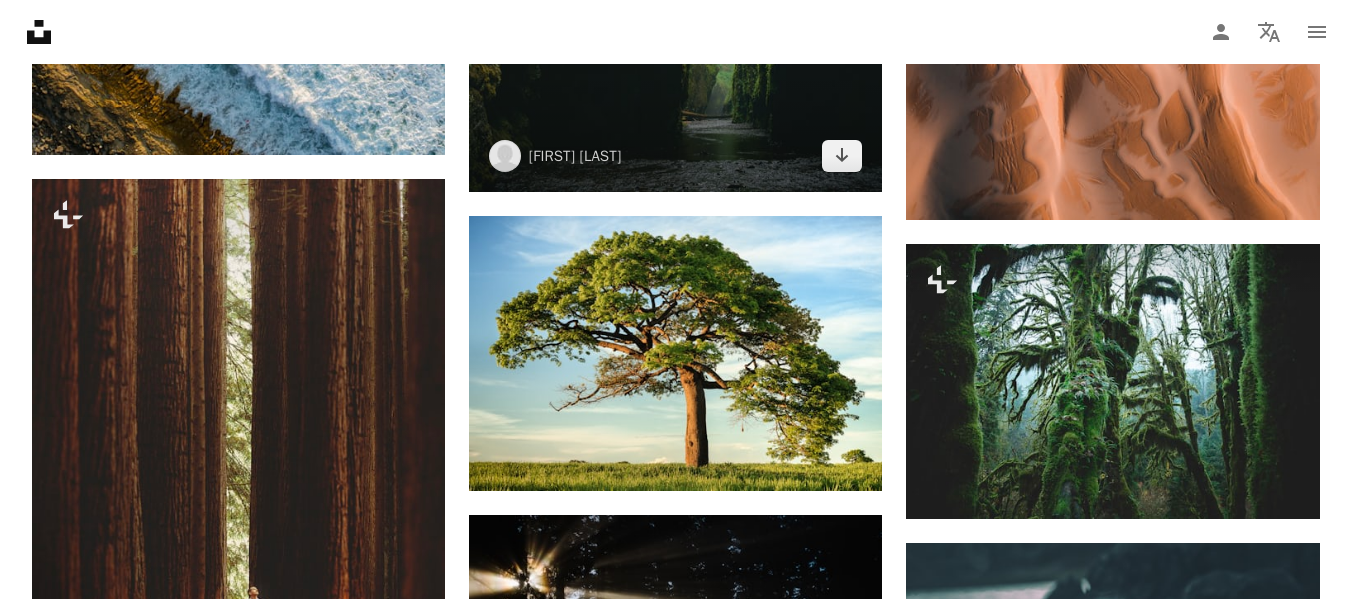 scroll, scrollTop: 32066, scrollLeft: 0, axis: vertical 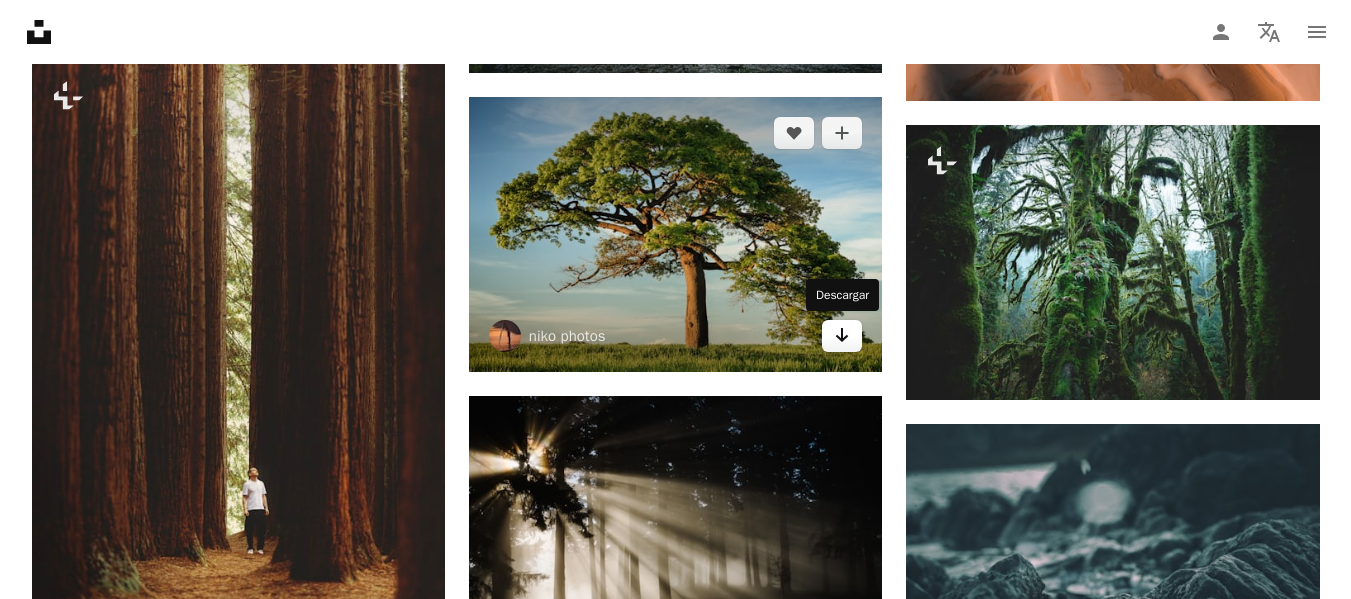 click 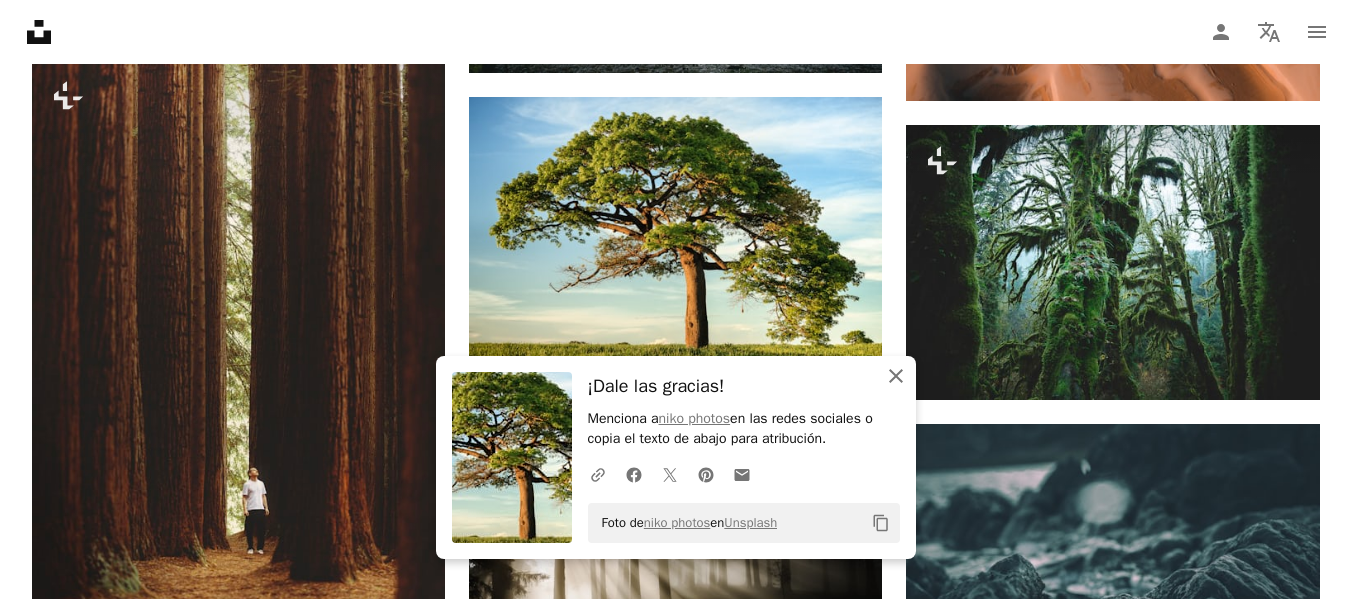 click 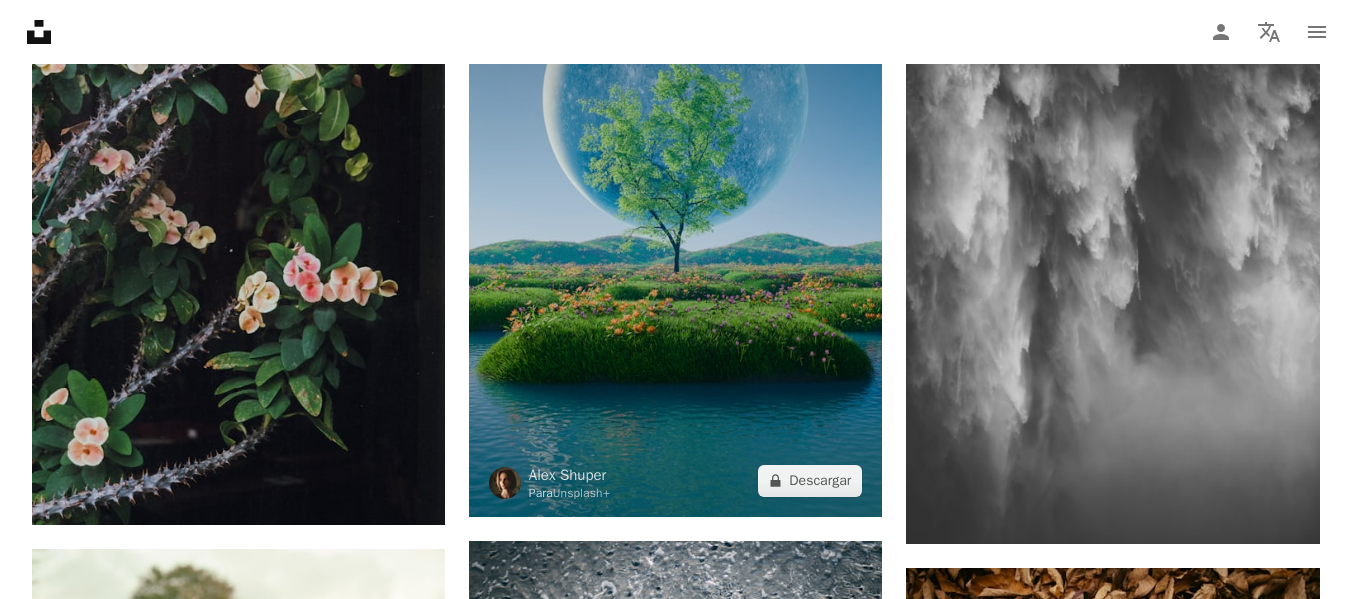 scroll, scrollTop: 32866, scrollLeft: 0, axis: vertical 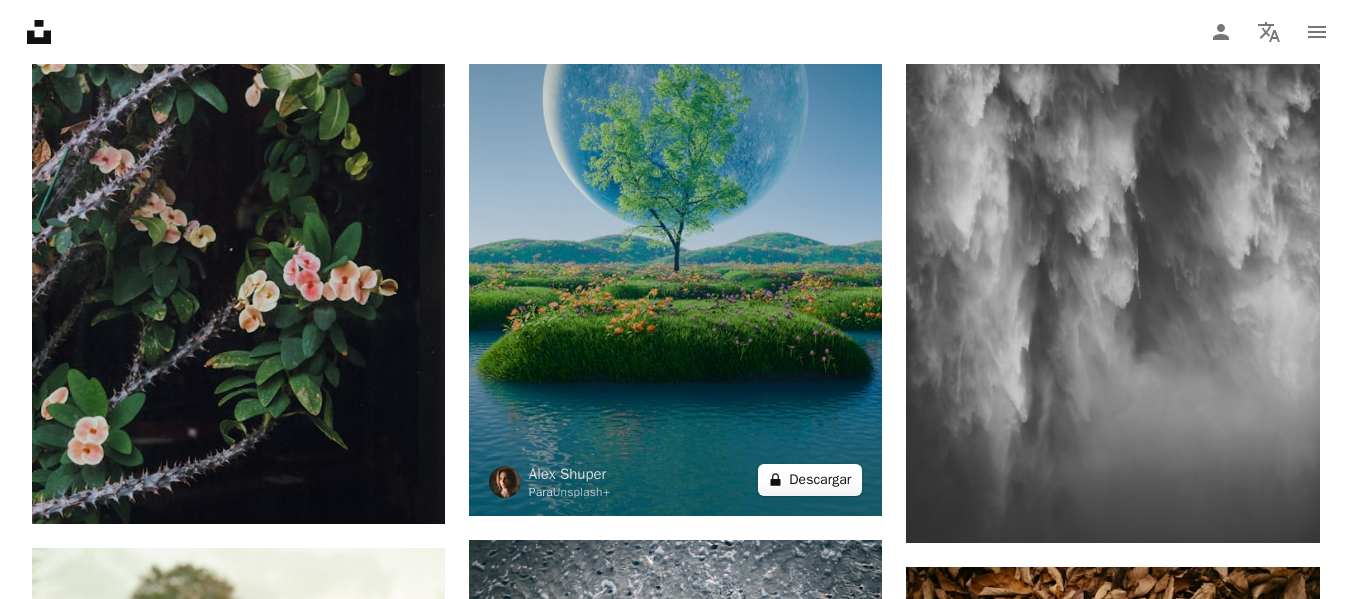 click on "A lock   Descargar" at bounding box center [810, 480] 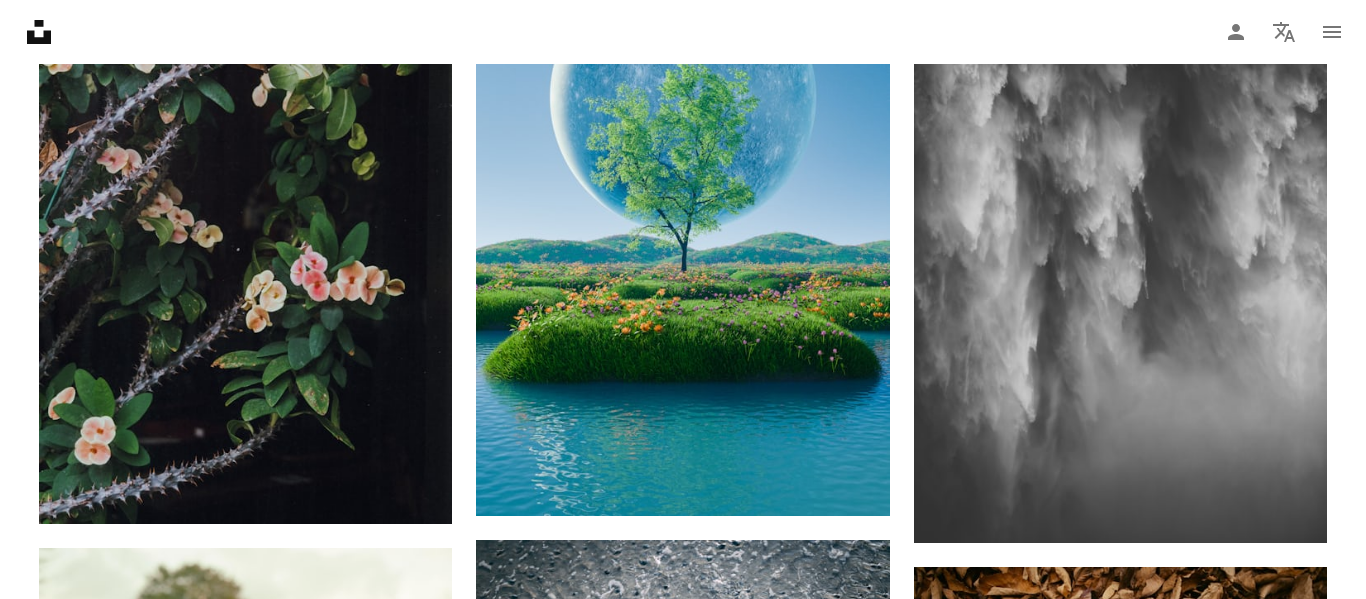 click on "An X shape" at bounding box center (20, 20) 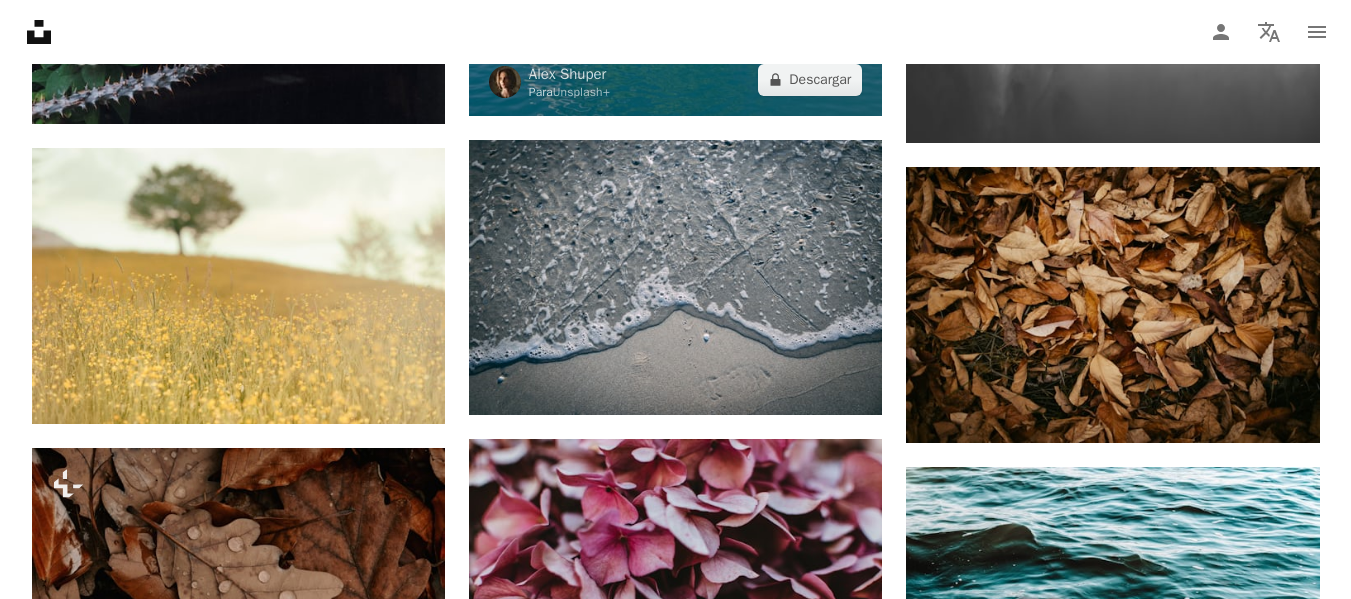 scroll, scrollTop: 33270, scrollLeft: 0, axis: vertical 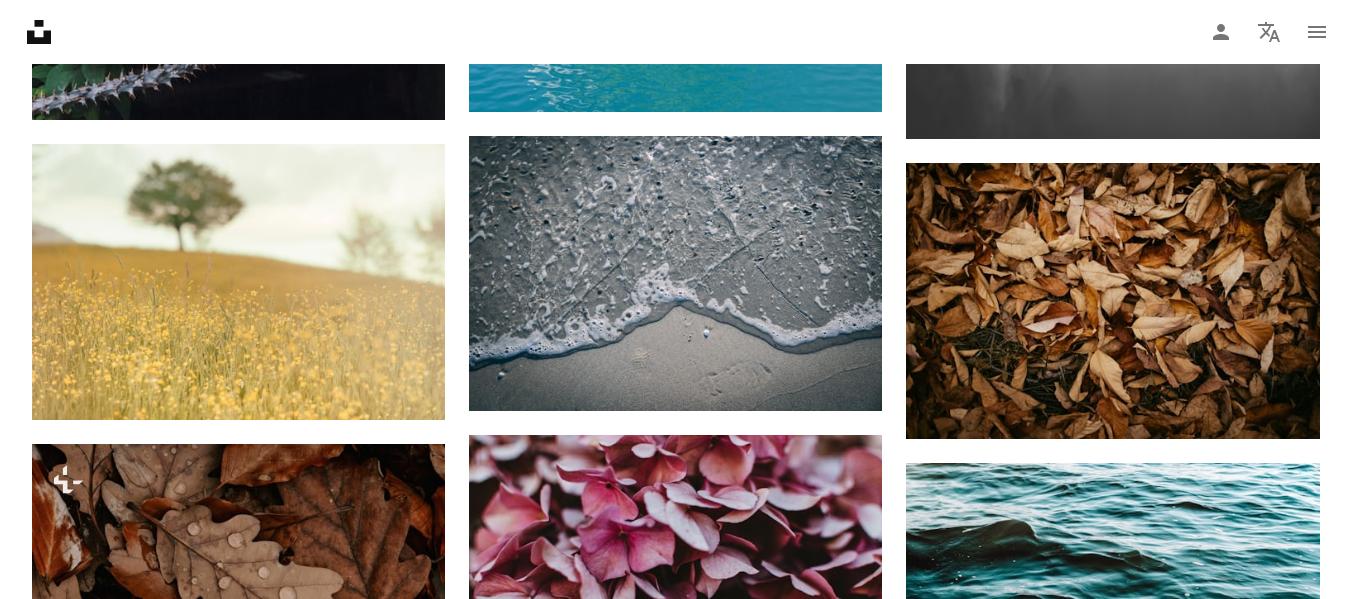 click on "Promocionado A heart A plus sign NEOM Made to Change   ↗ Arrow pointing down Plus sign for Unsplash+ A heart A plus sign Casey Horner Para  Unsplash+ A lock   Descargar A heart A plus sign v2osk Disponible para contratación A checkmark inside of a circle Arrow pointing down Plus sign for Unsplash+ A heart A plus sign Jonny Gios Para  Unsplash+ A lock   Descargar A heart A plus sign Clément M. Disponible para contratación A checkmark inside of a circle Arrow pointing down A heart A plus sign Casey Horner Disponible para contratación A checkmark inside of a circle Arrow pointing down A heart A plus sign Shifaaz shamoon Disponible para contratación A checkmark inside of a circle Arrow pointing down A heart A plus sign Robert Lukeman Arrow pointing down A heart A plus sign Qingbao Meng Disponible para contratación A checkmark inside of a circle Arrow pointing down A heart A plus sign Tom Barrett Disponible para contratación A checkmark inside of a circle Arrow pointing down Learn More A heart A plus sign" at bounding box center (675, -14024) 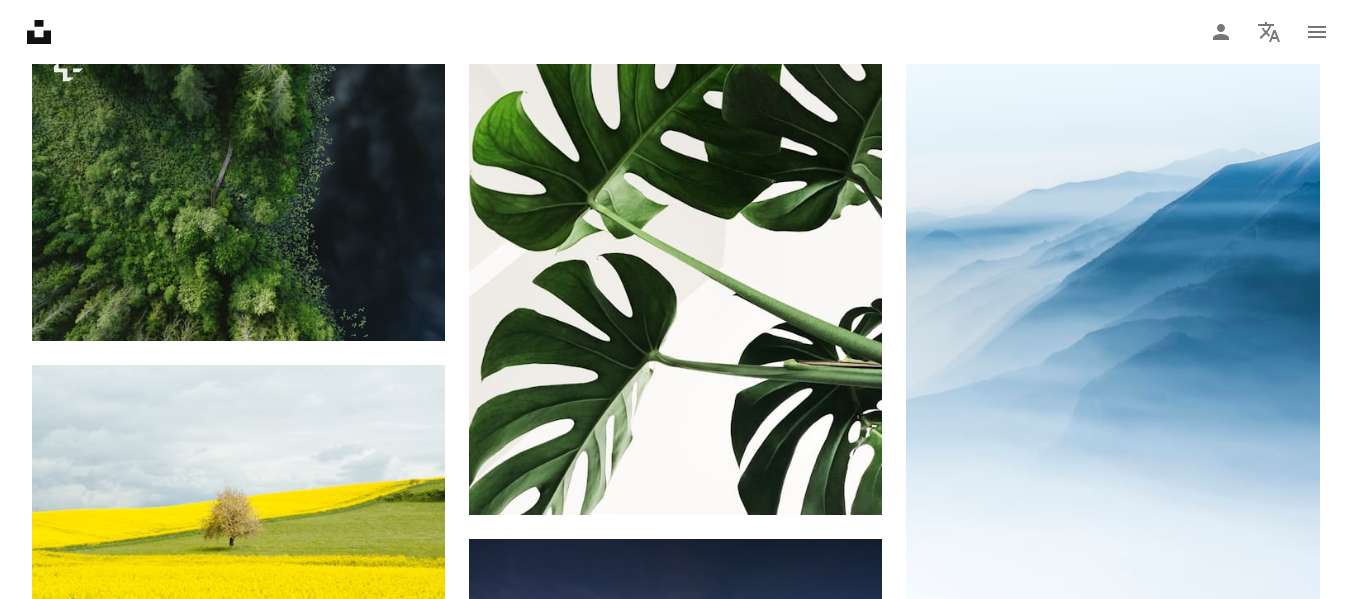 scroll, scrollTop: 35366, scrollLeft: 0, axis: vertical 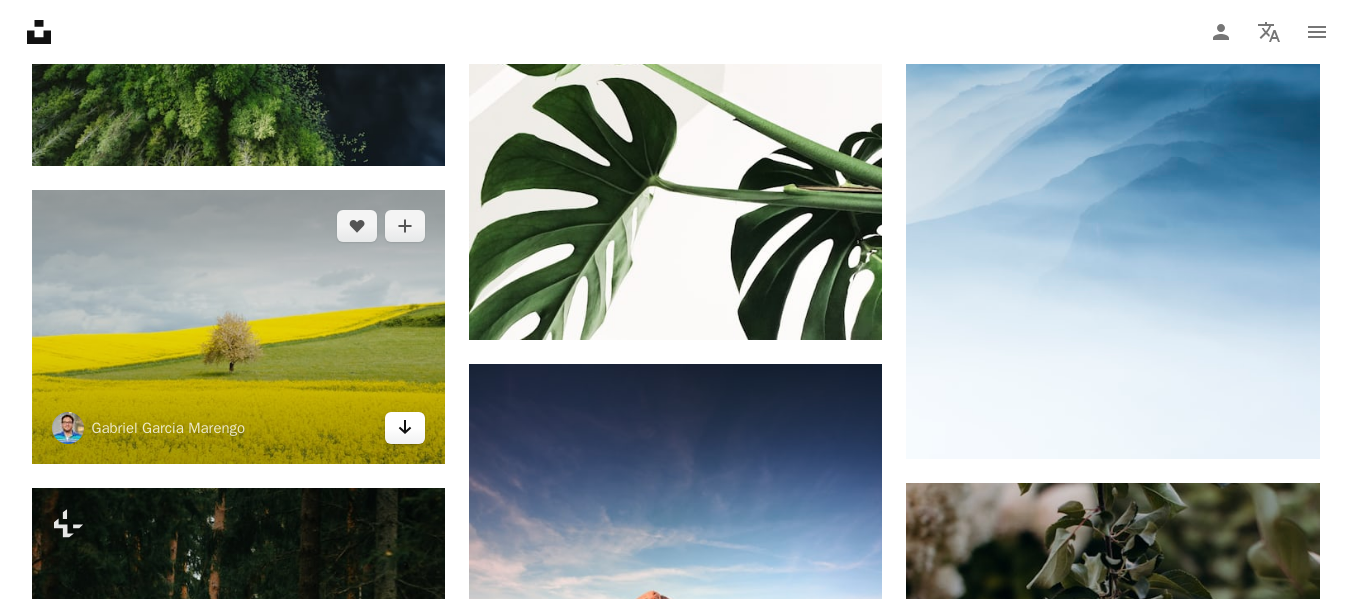 click 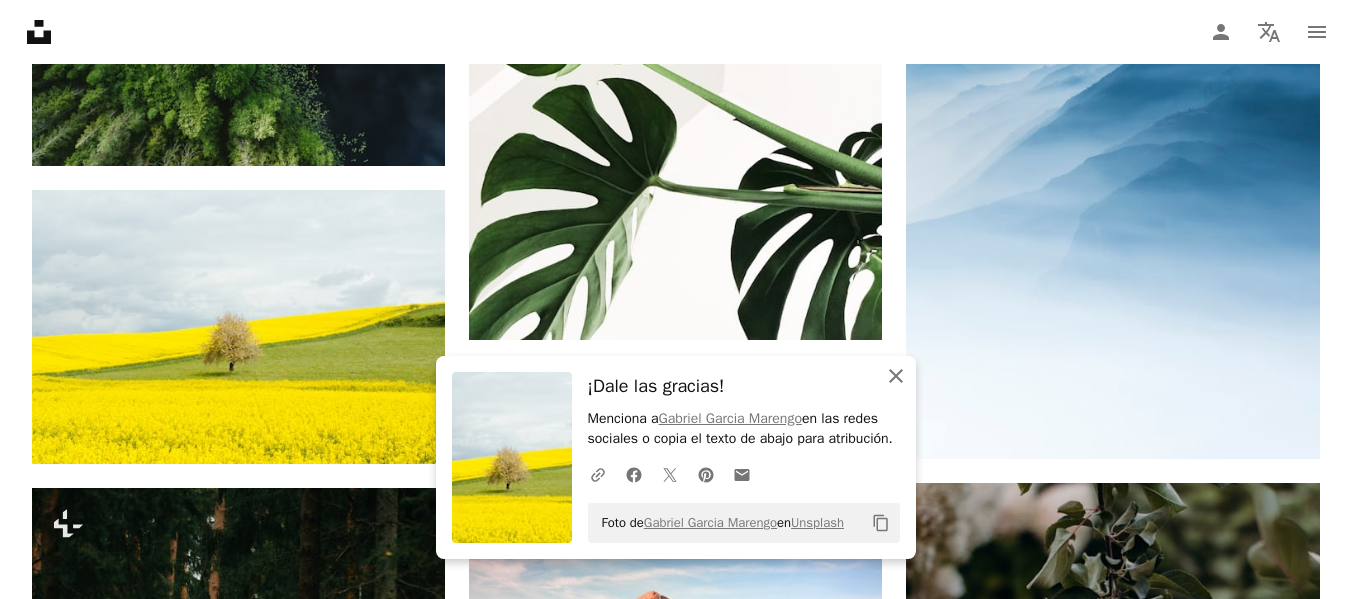 click 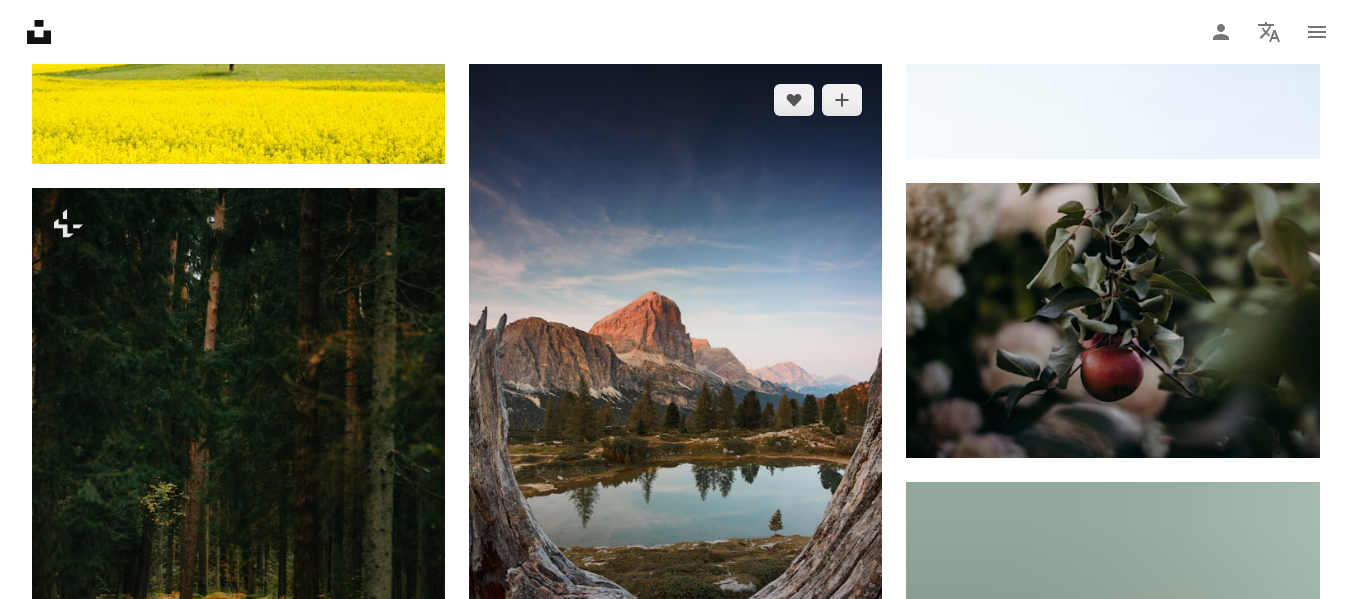 scroll, scrollTop: 35866, scrollLeft: 0, axis: vertical 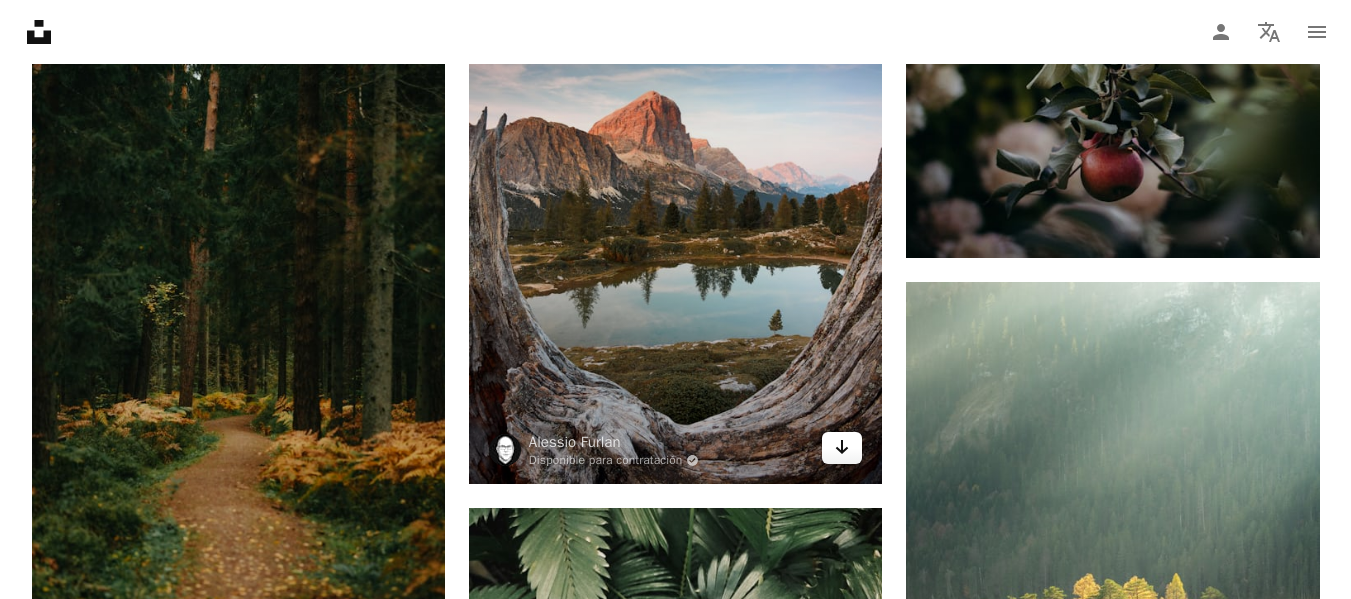 click on "Arrow pointing down" 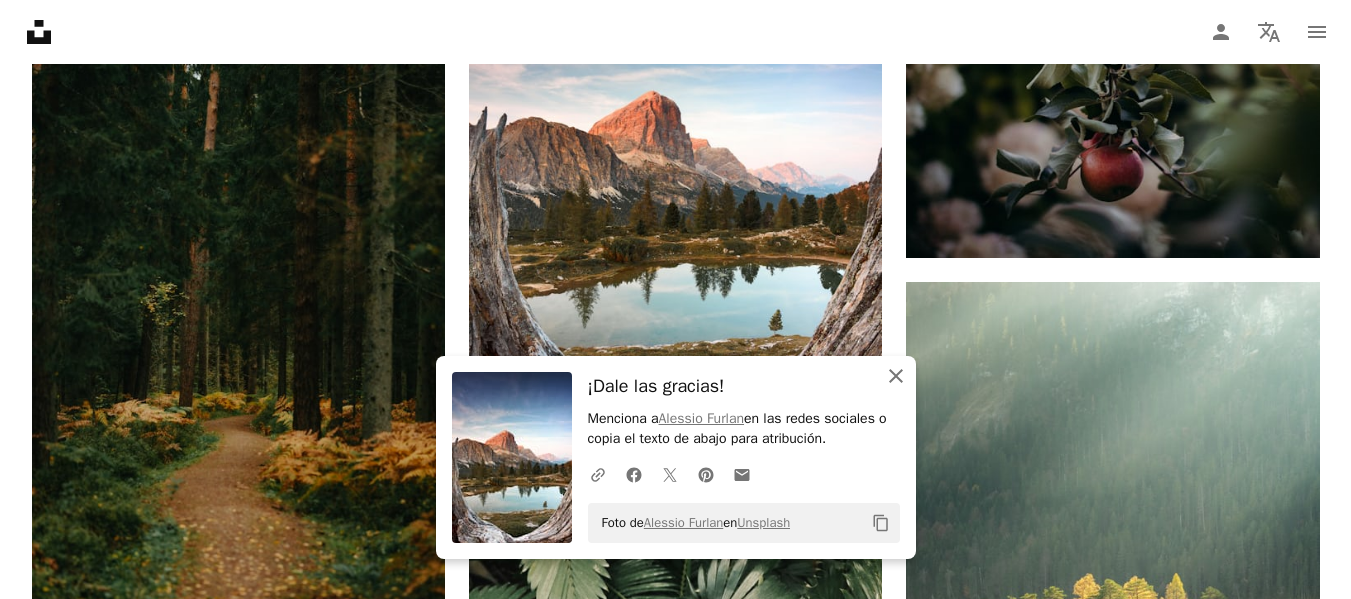 click 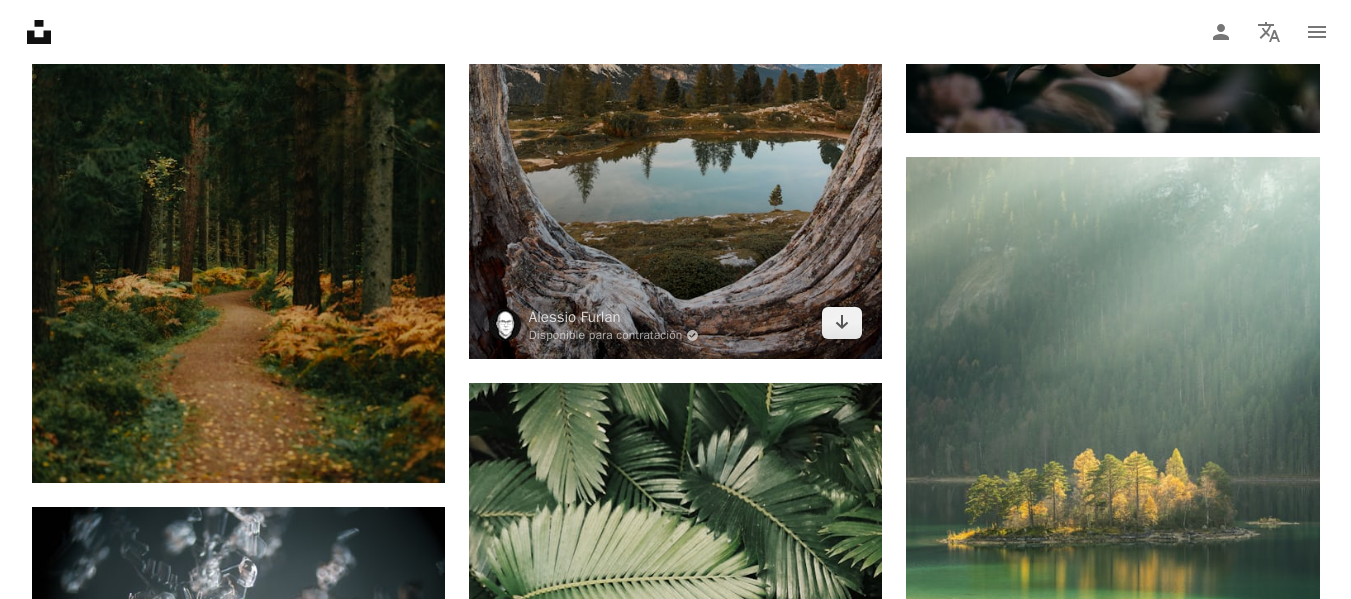 scroll, scrollTop: 36166, scrollLeft: 0, axis: vertical 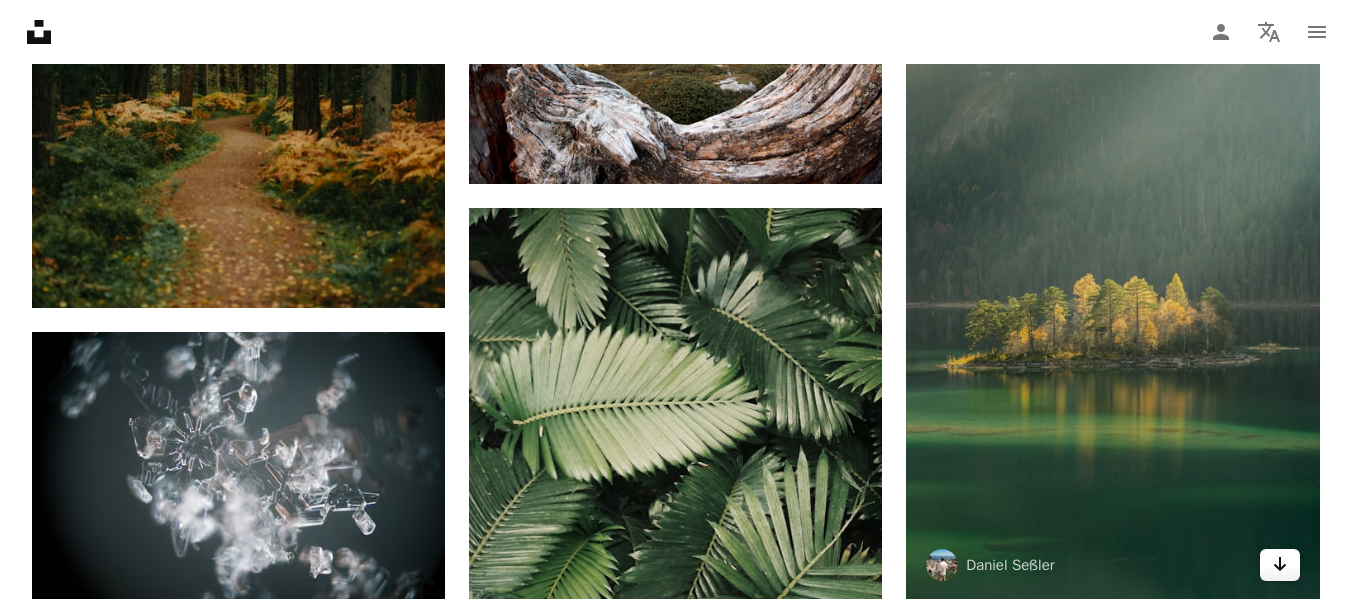 click on "Arrow pointing down" 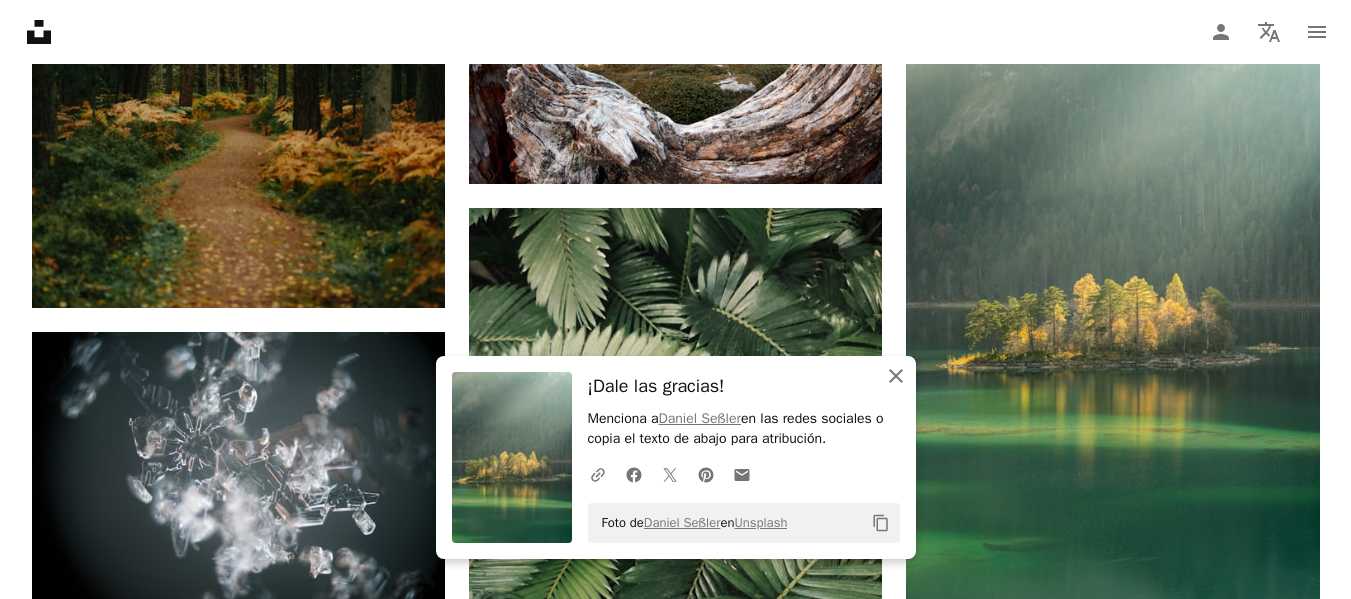 click 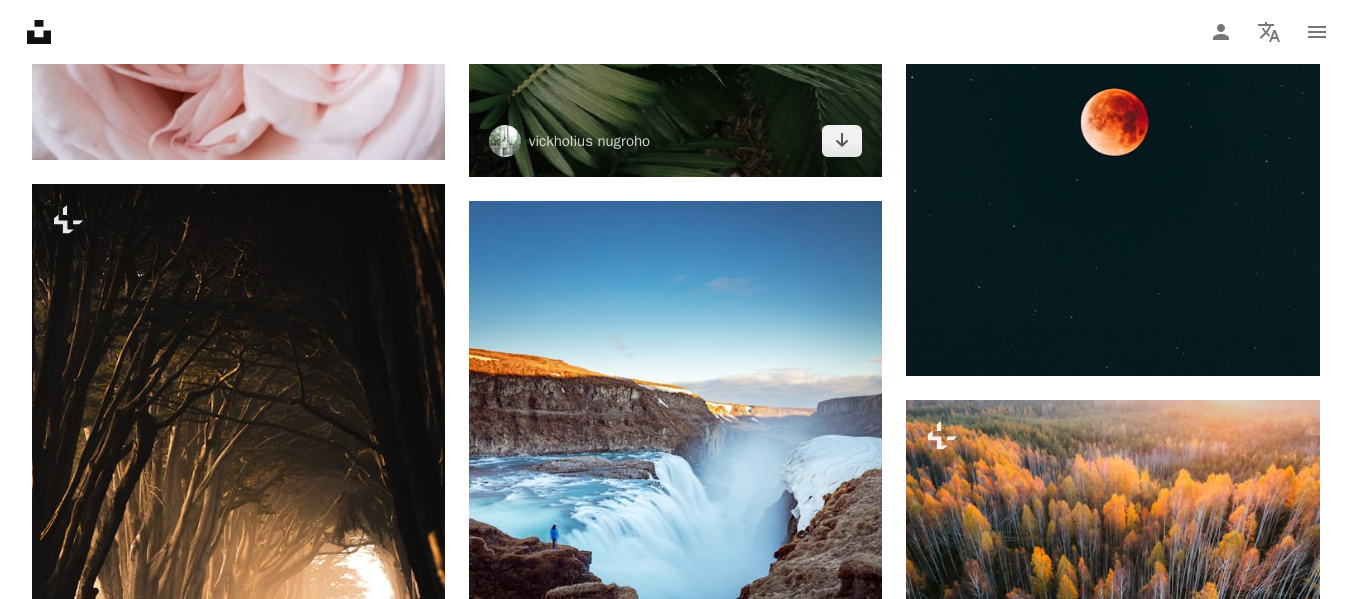 scroll, scrollTop: 37066, scrollLeft: 0, axis: vertical 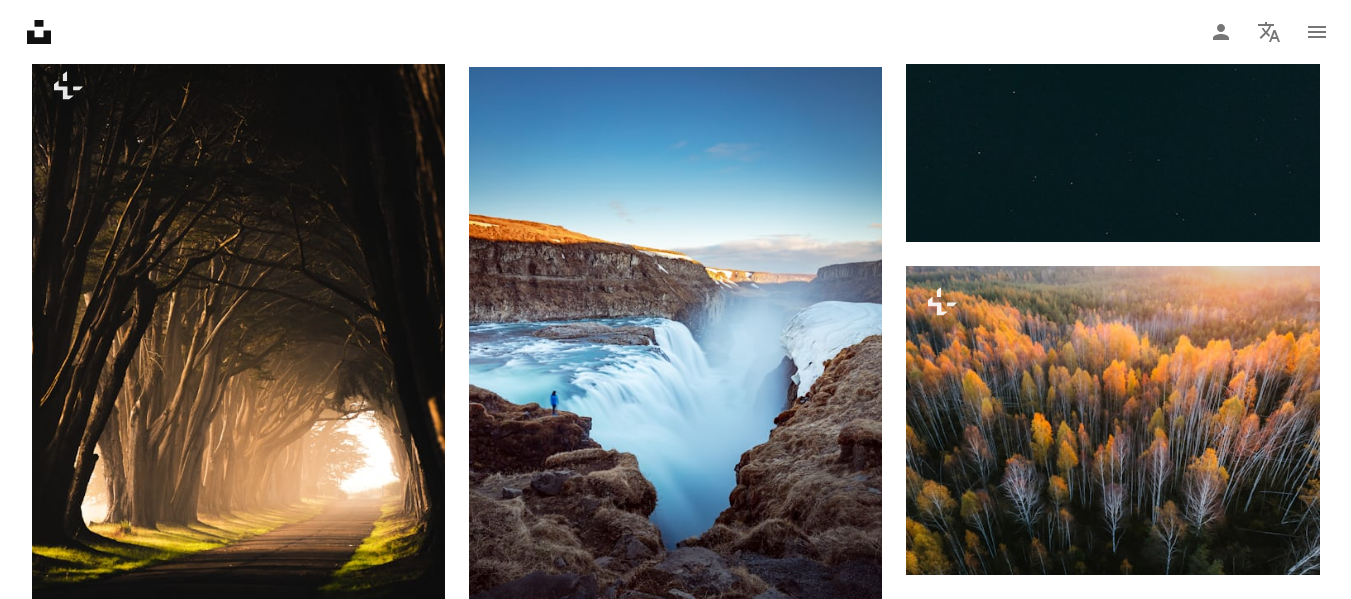 drag, startPoint x: 714, startPoint y: 378, endPoint x: 1336, endPoint y: 114, distance: 675.70703 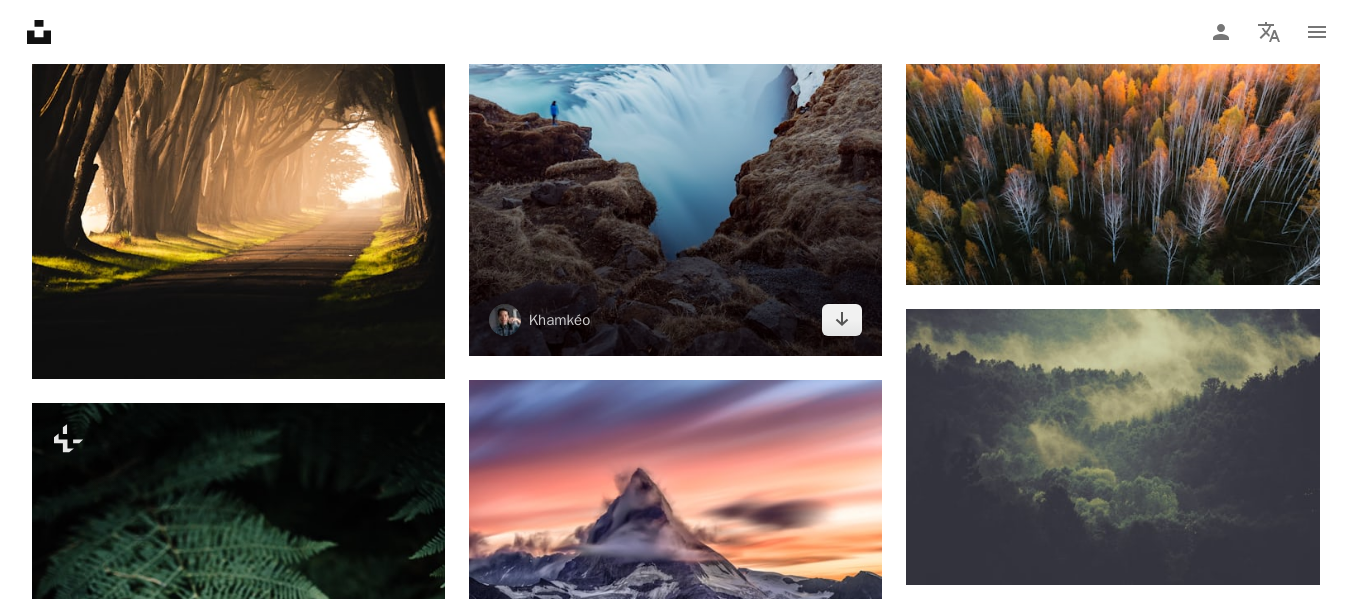 scroll, scrollTop: 37366, scrollLeft: 0, axis: vertical 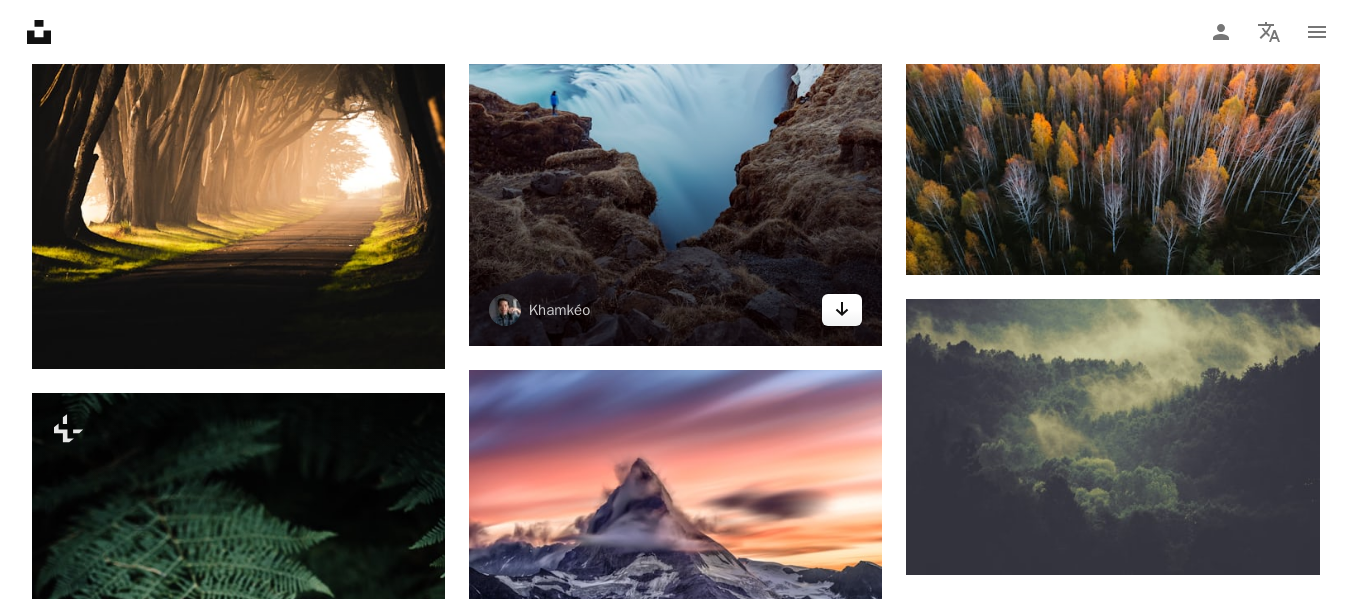 click on "Arrow pointing down" at bounding box center [842, 310] 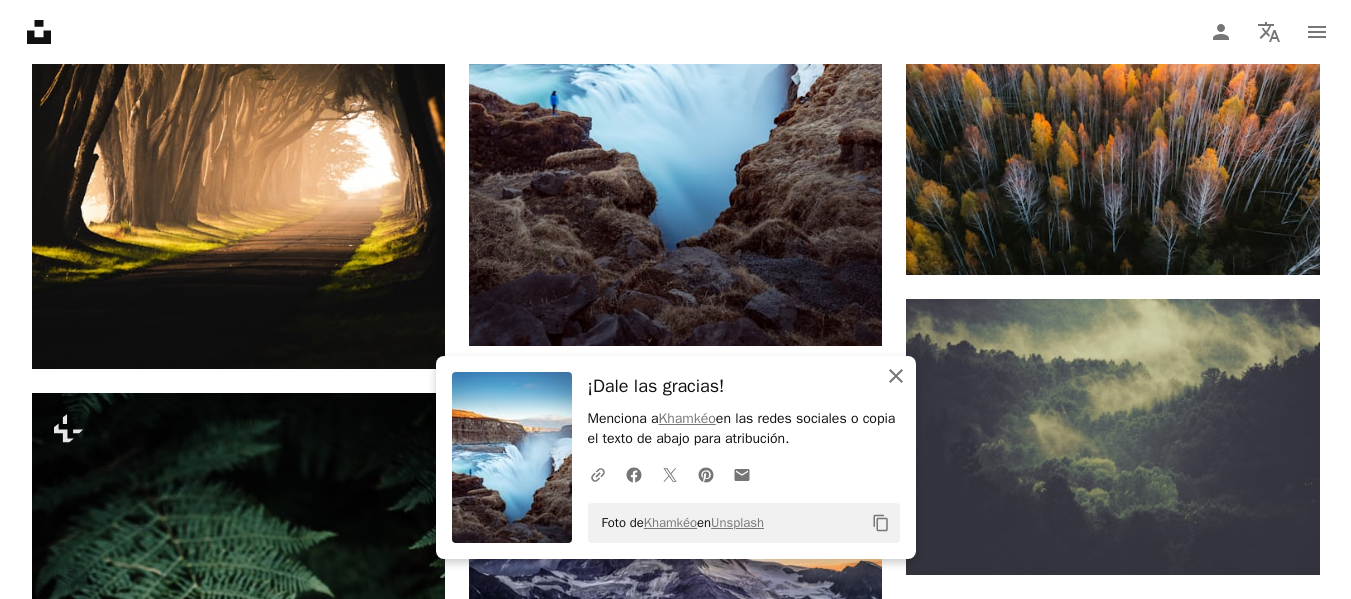 click on "An X shape" 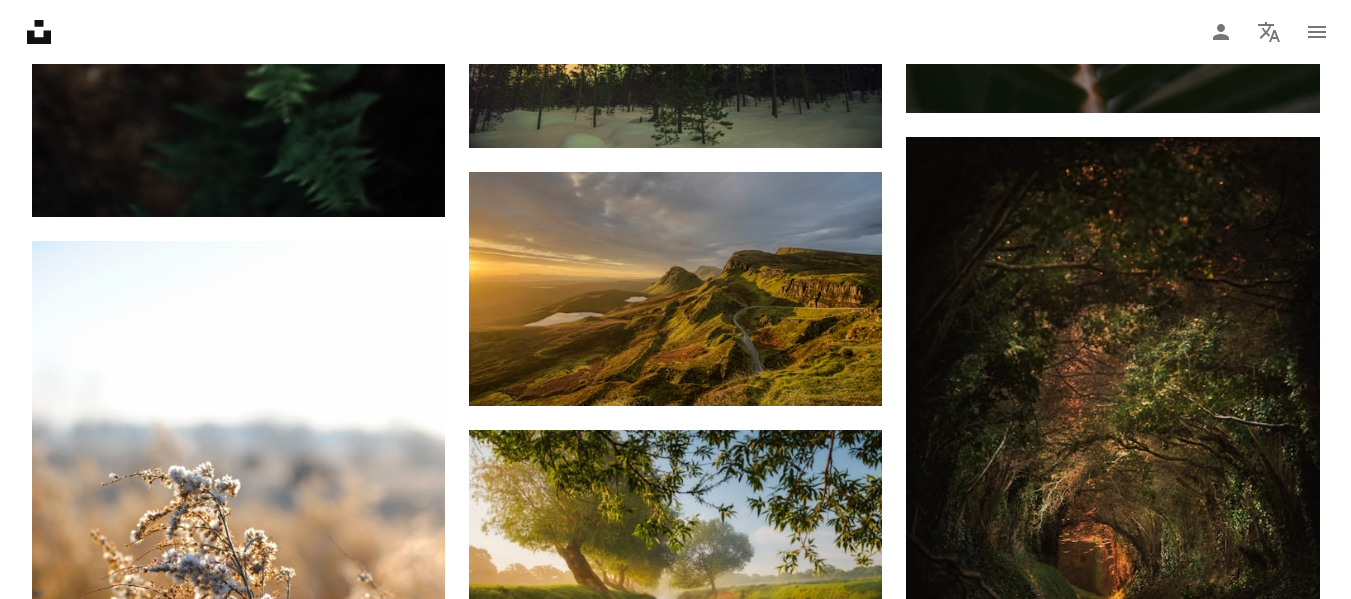 scroll, scrollTop: 38166, scrollLeft: 0, axis: vertical 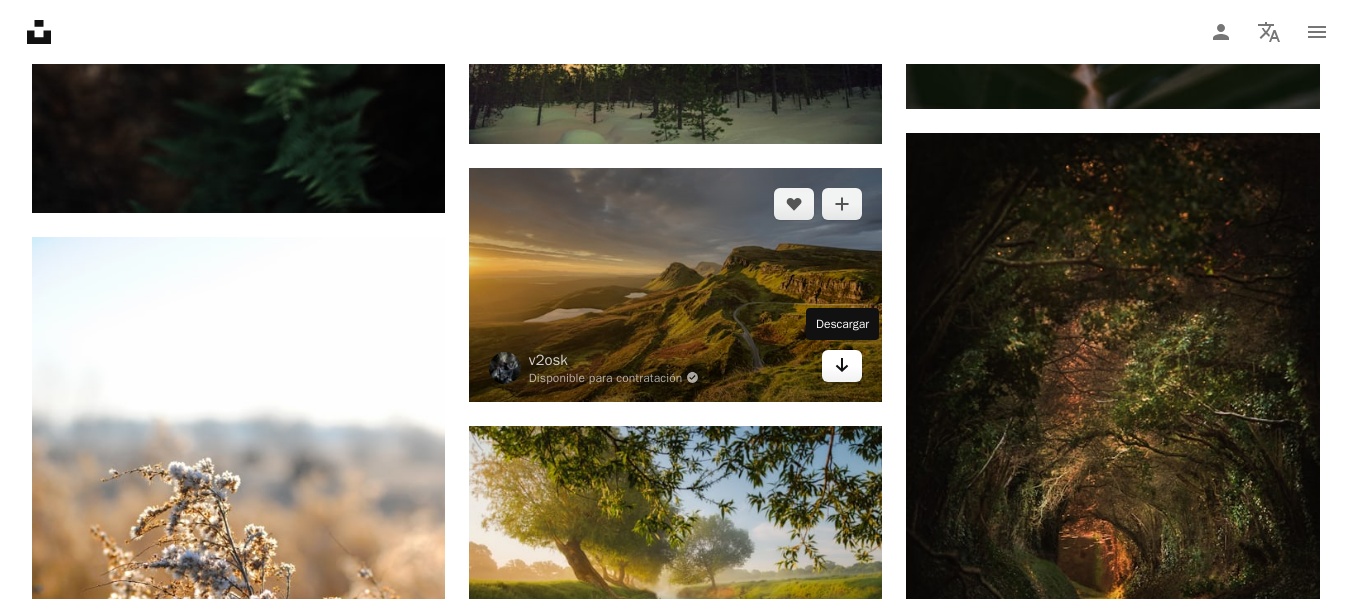 click 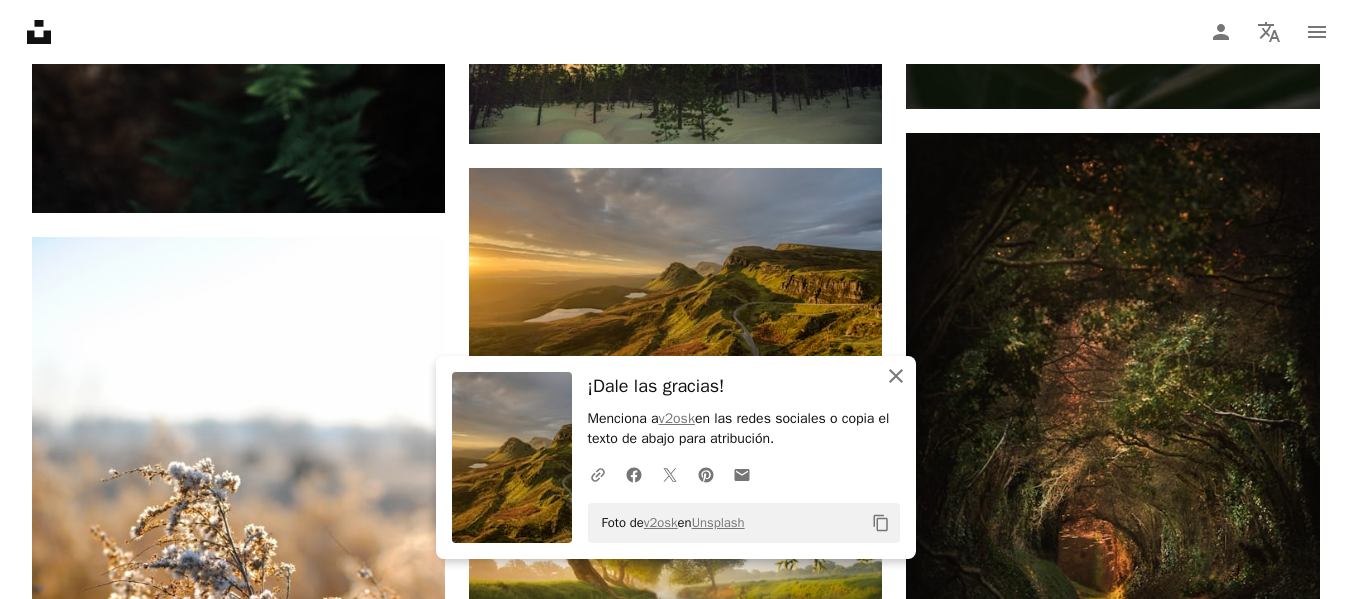 click 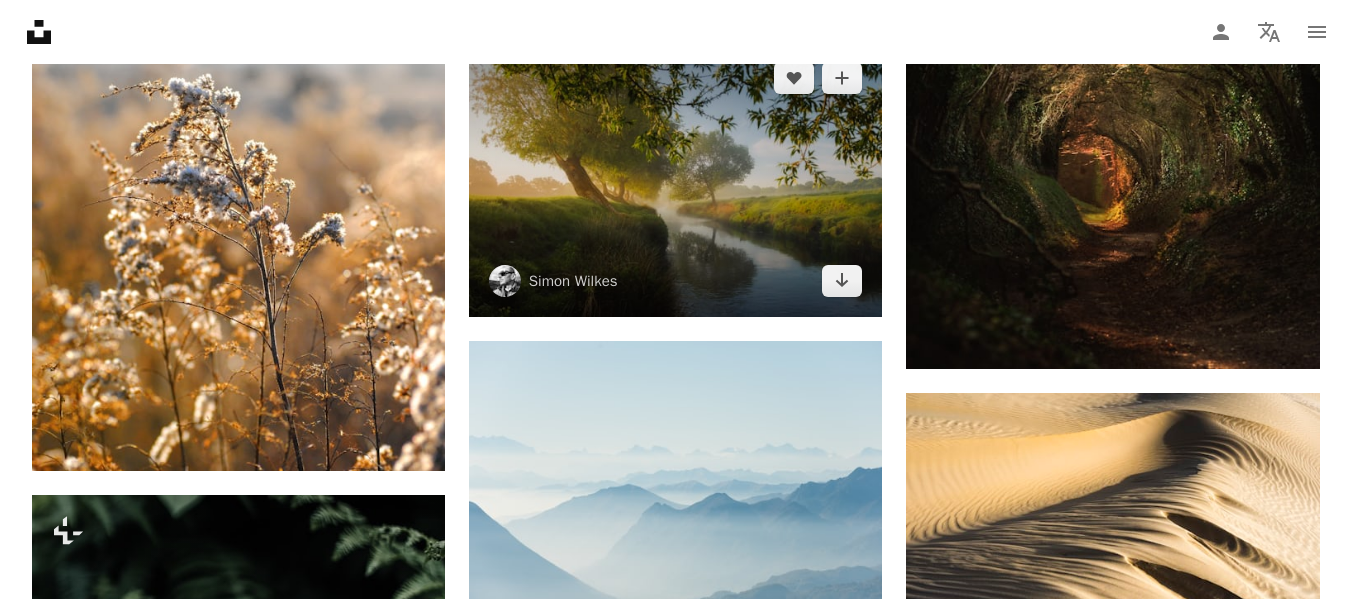 scroll, scrollTop: 38266, scrollLeft: 0, axis: vertical 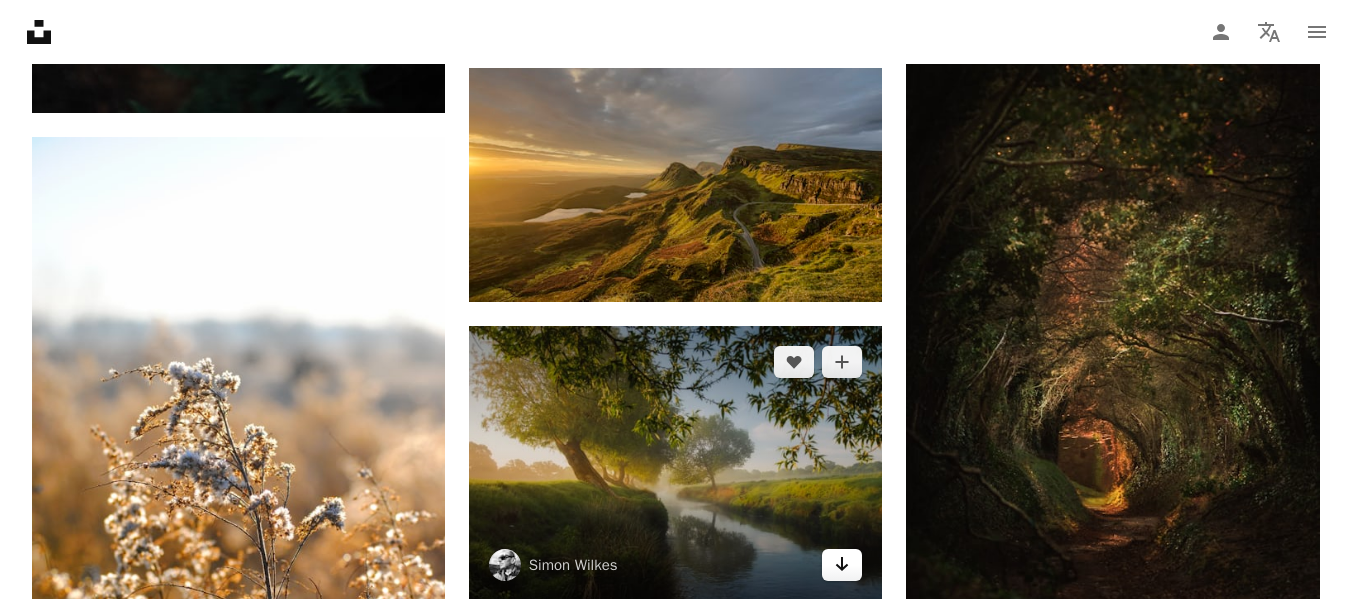 click 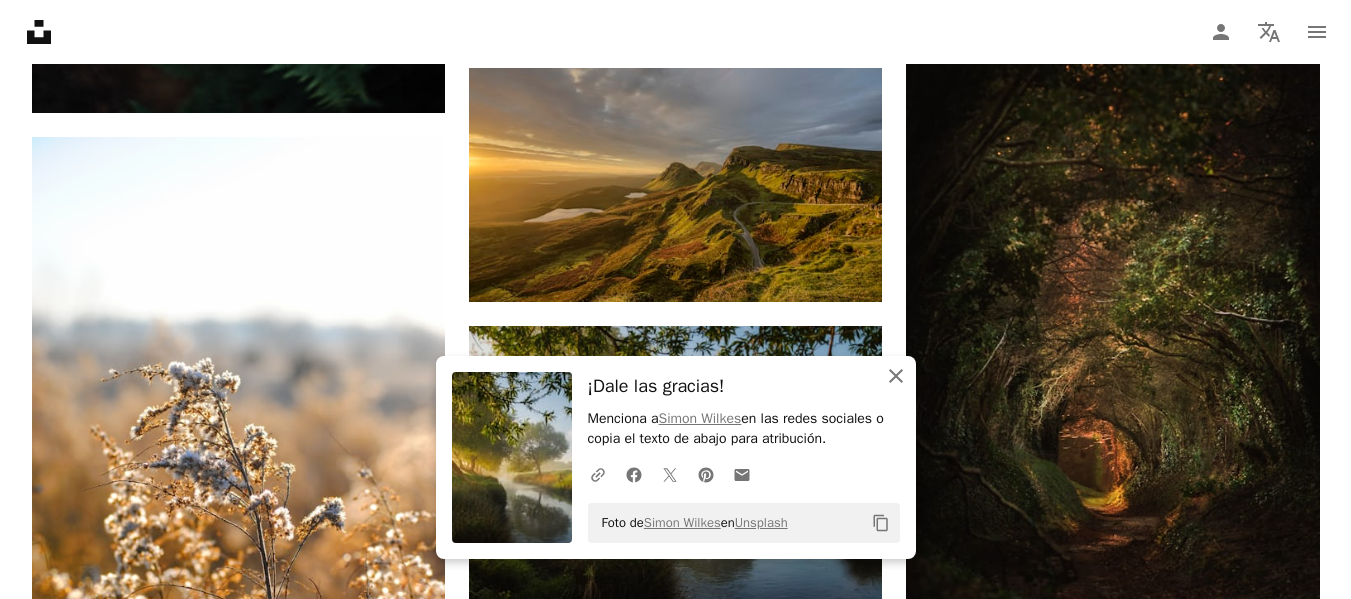 click 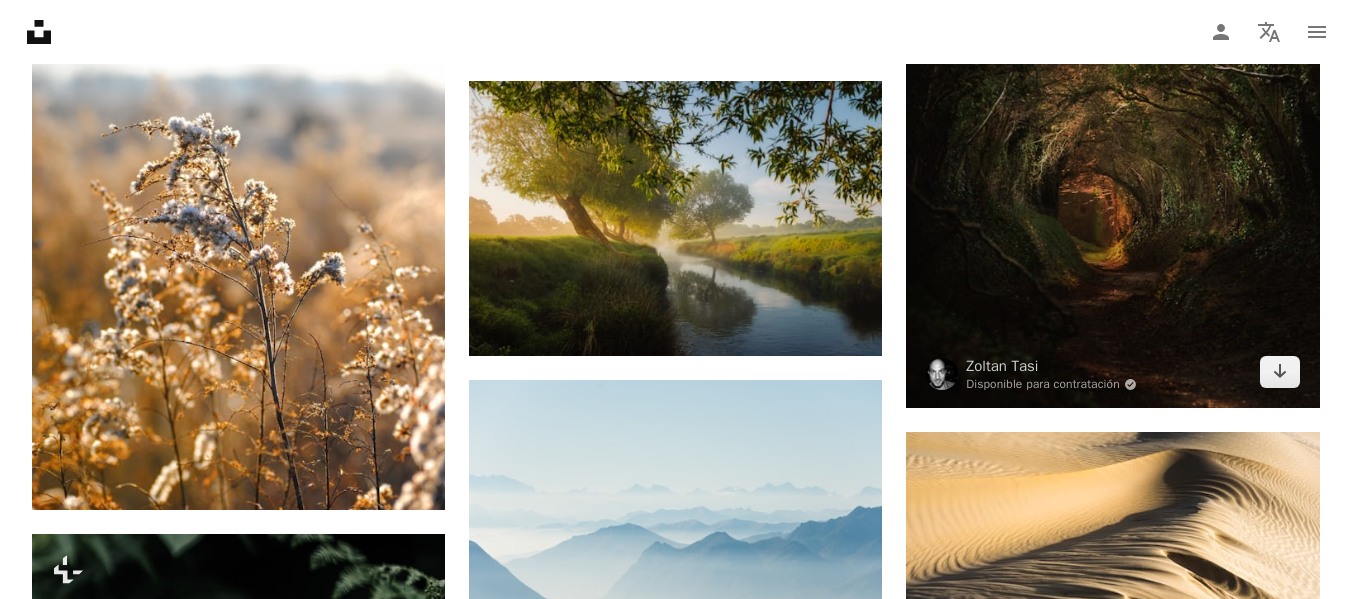 scroll, scrollTop: 38566, scrollLeft: 0, axis: vertical 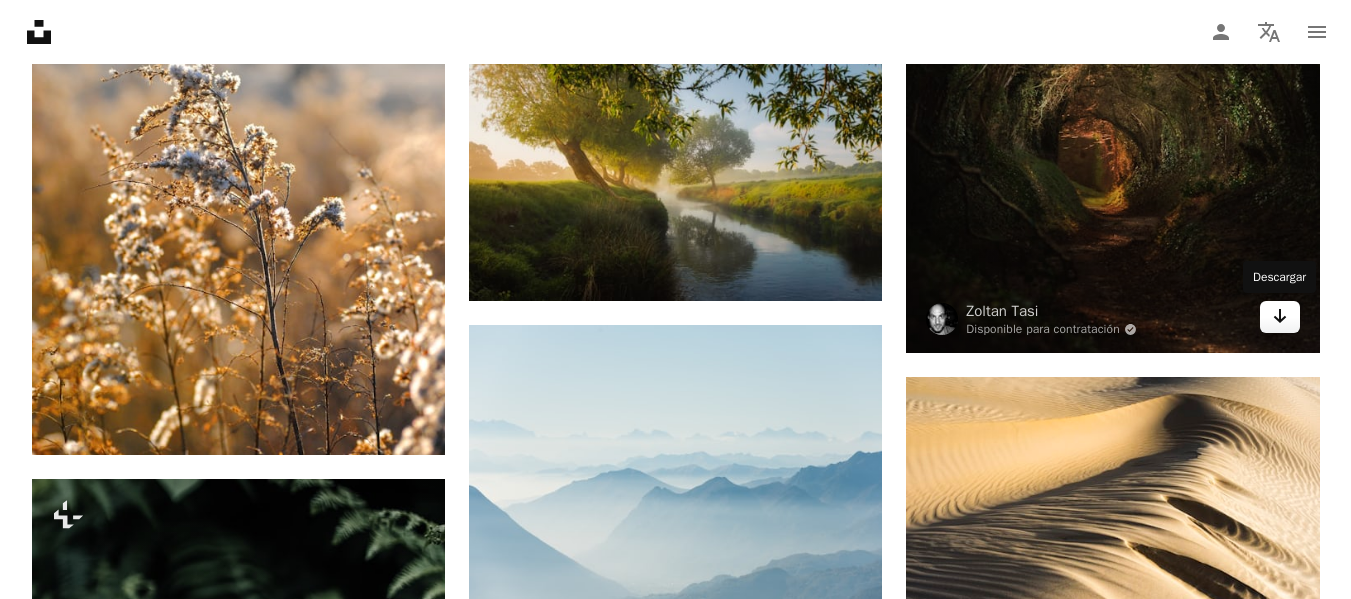 click on "Arrow pointing down" 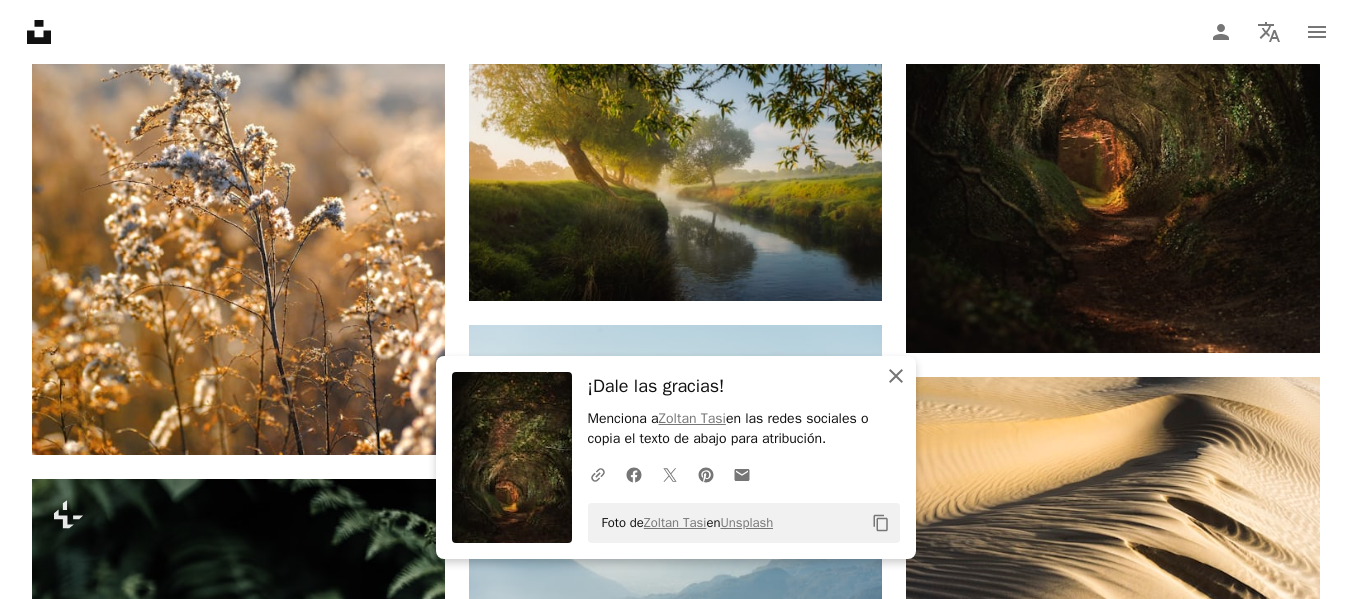 click on "An X shape" 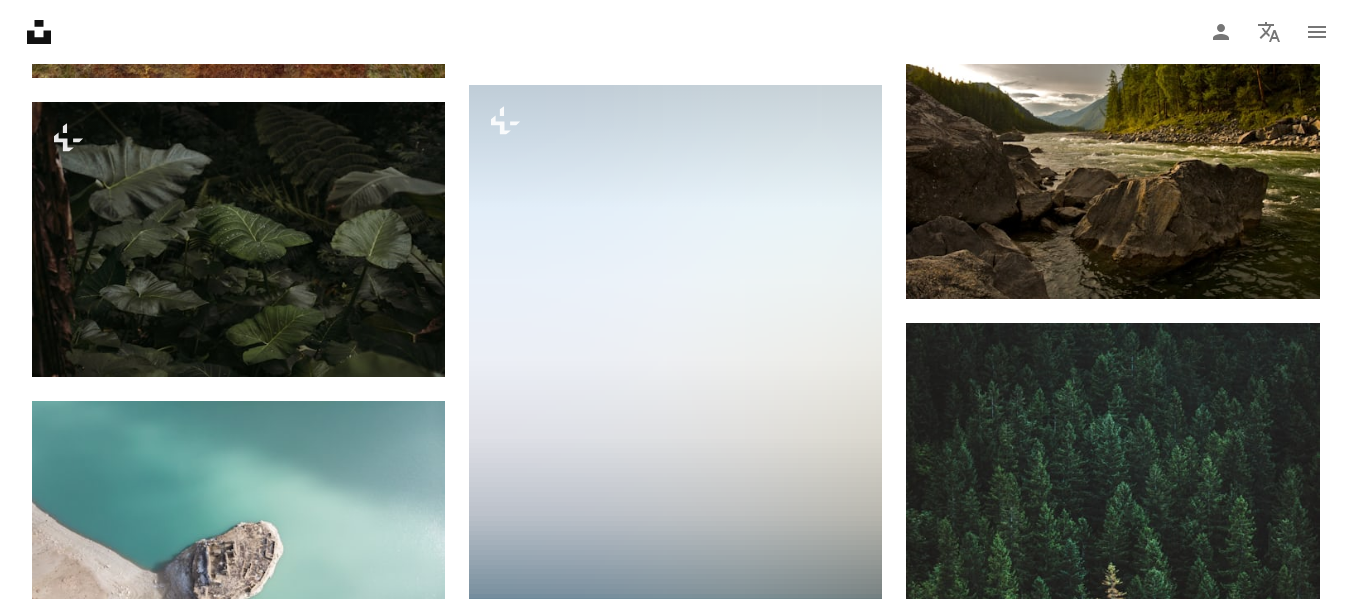 scroll, scrollTop: 40166, scrollLeft: 0, axis: vertical 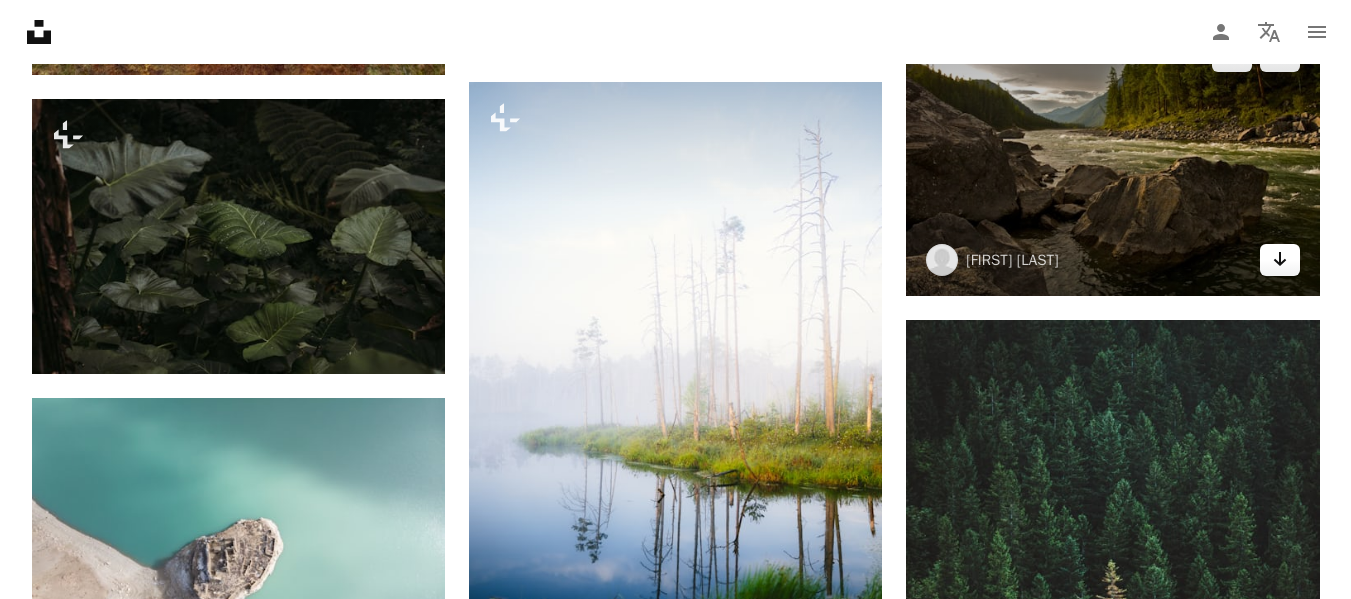 click 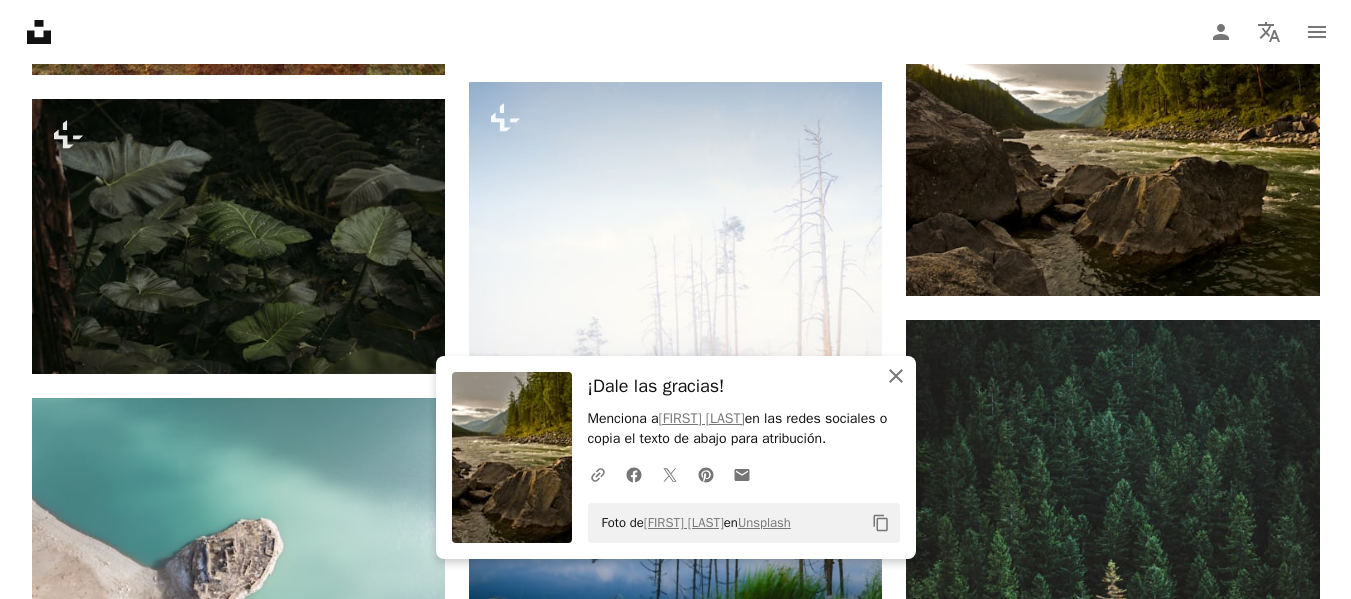click on "An X shape" 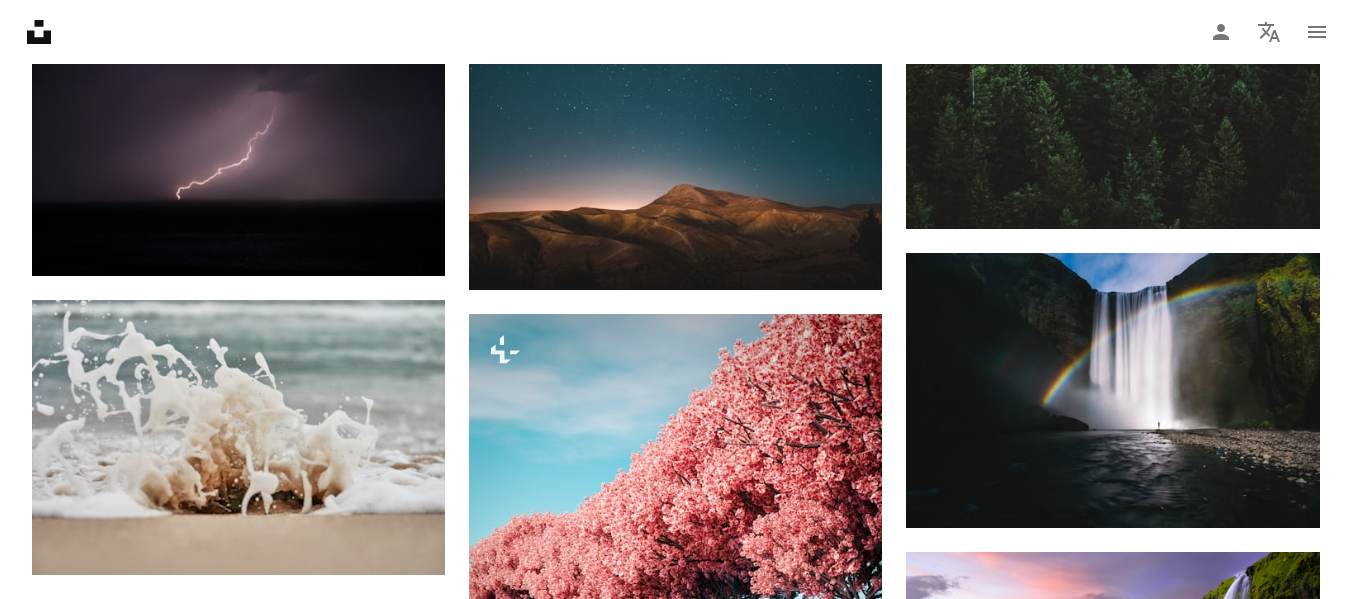 scroll, scrollTop: 40966, scrollLeft: 0, axis: vertical 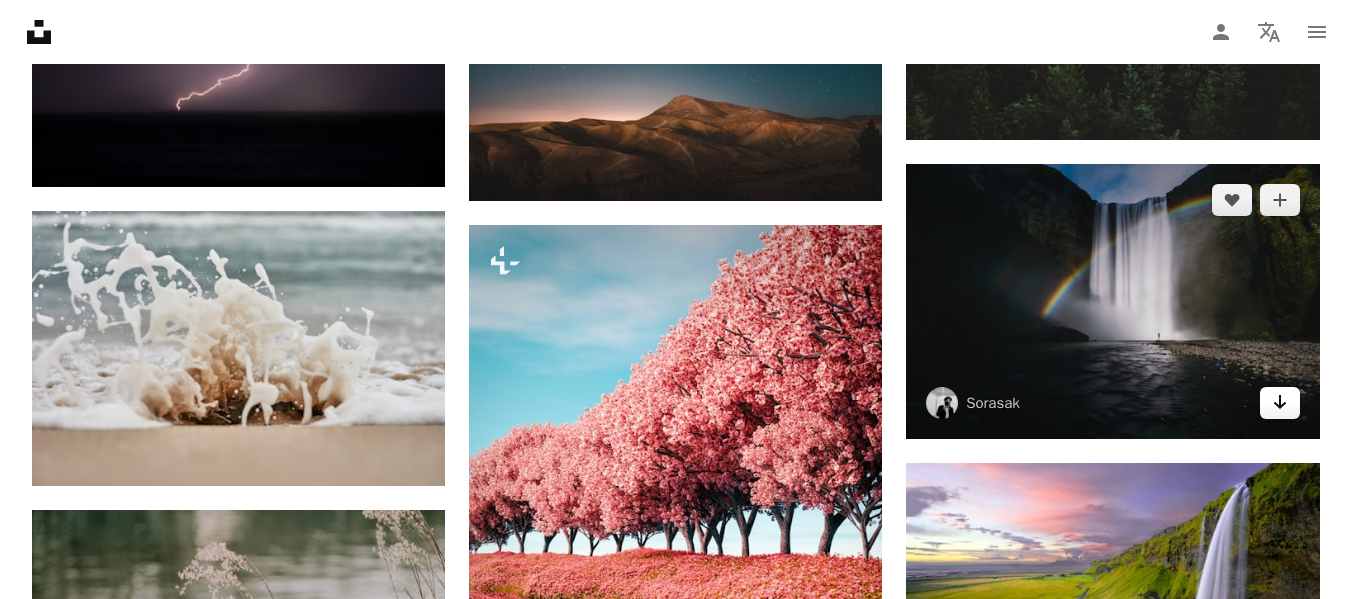 click on "Arrow pointing down" at bounding box center (1280, 403) 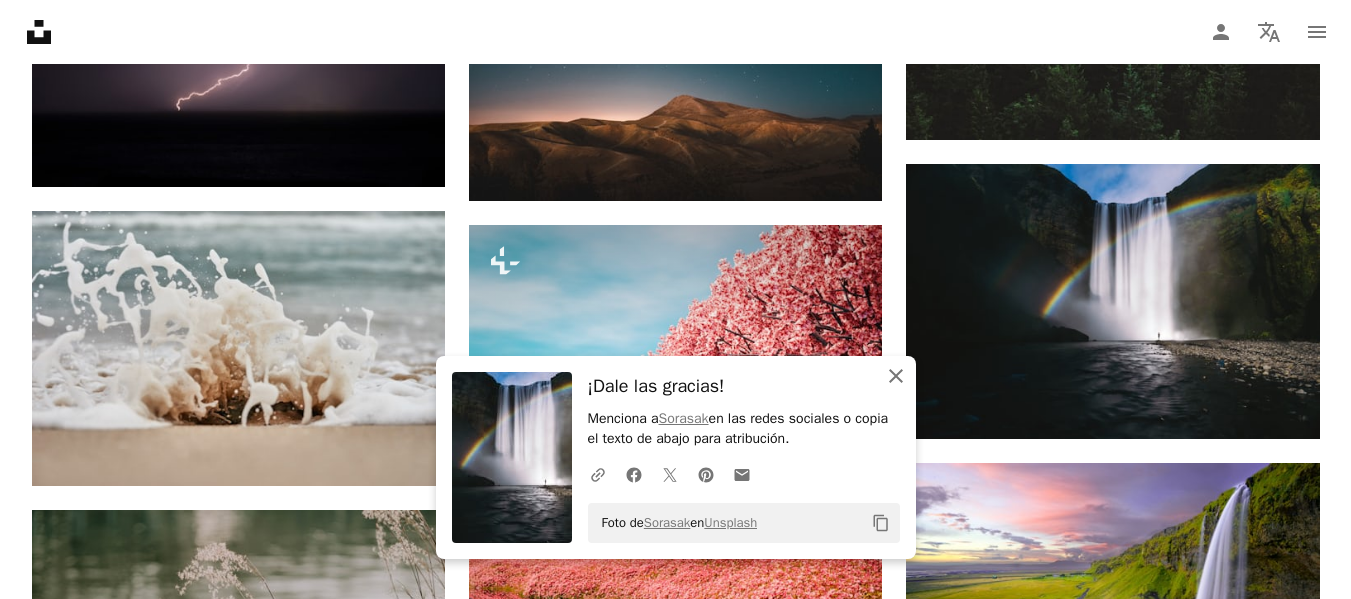 click on "An X shape" 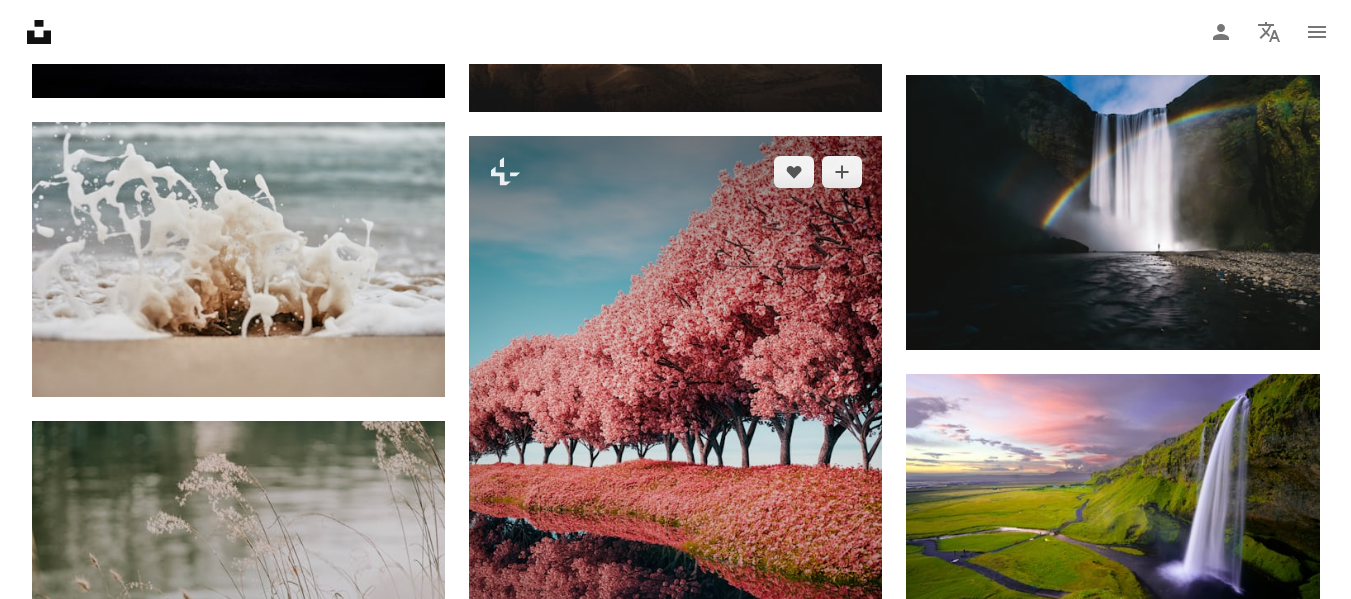 scroll, scrollTop: 41266, scrollLeft: 0, axis: vertical 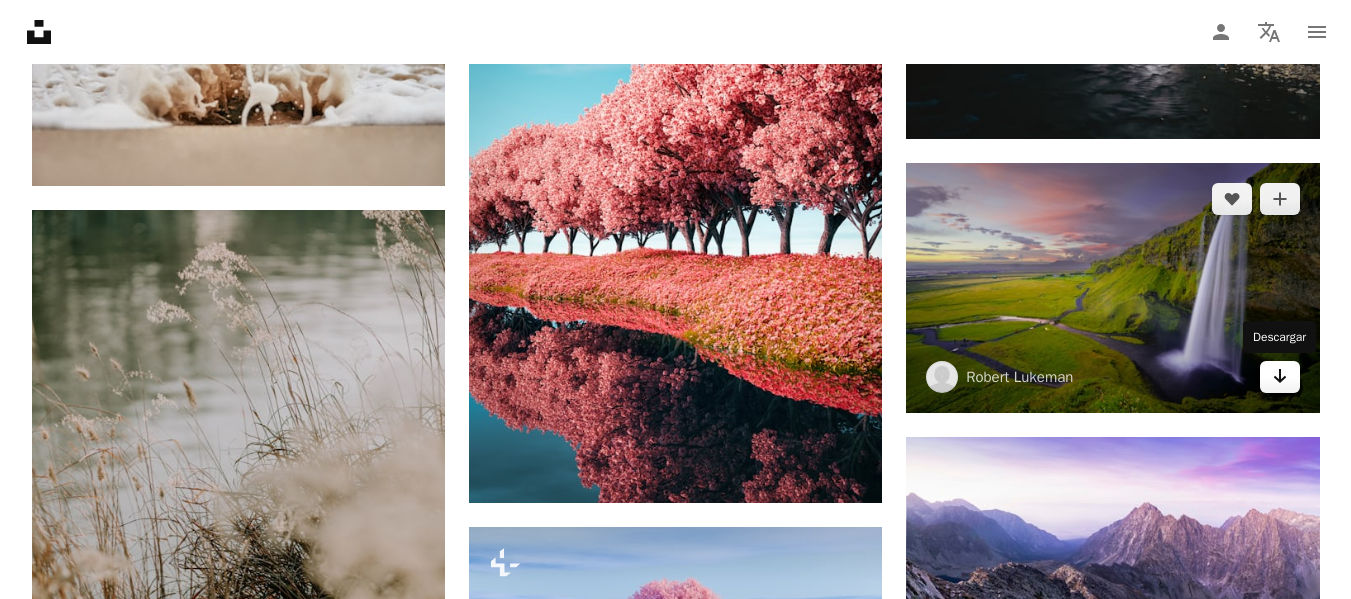 click on "Arrow pointing down" 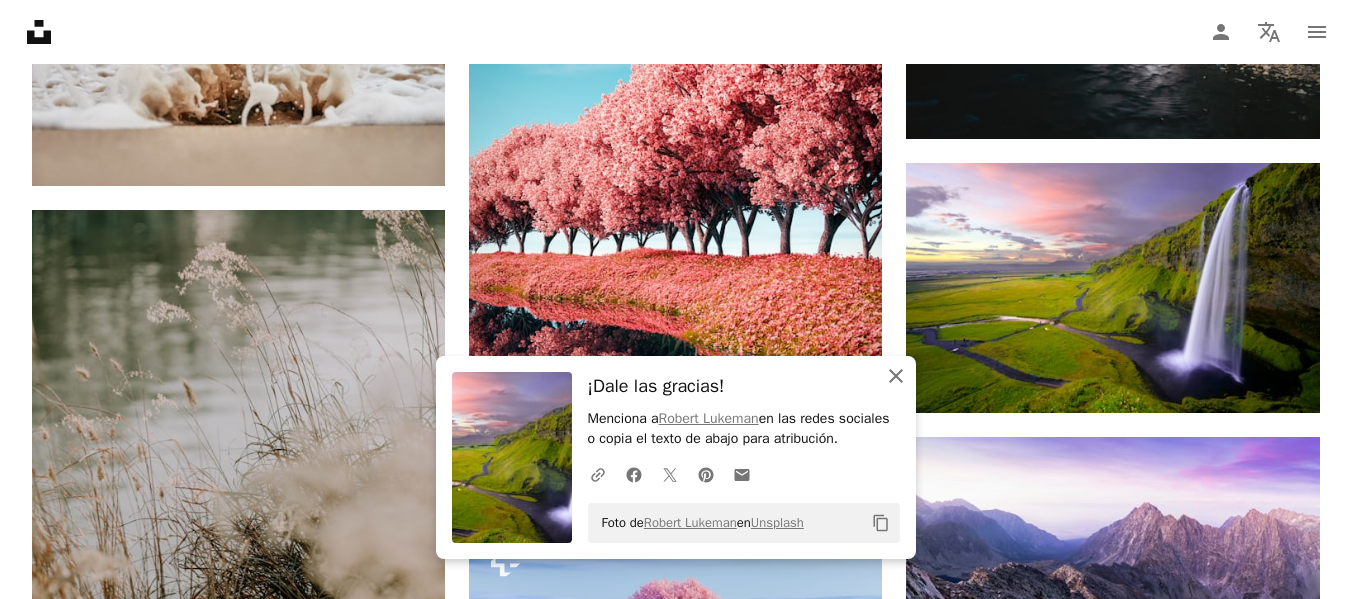 click on "An X shape" 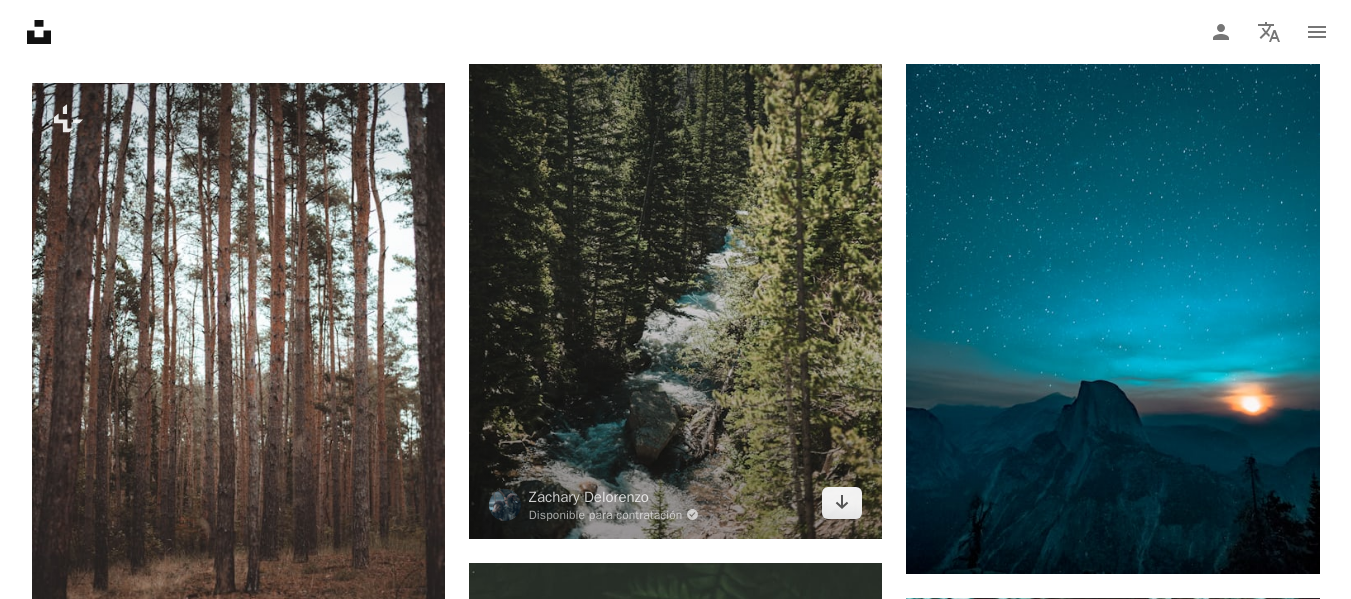 scroll, scrollTop: 42966, scrollLeft: 0, axis: vertical 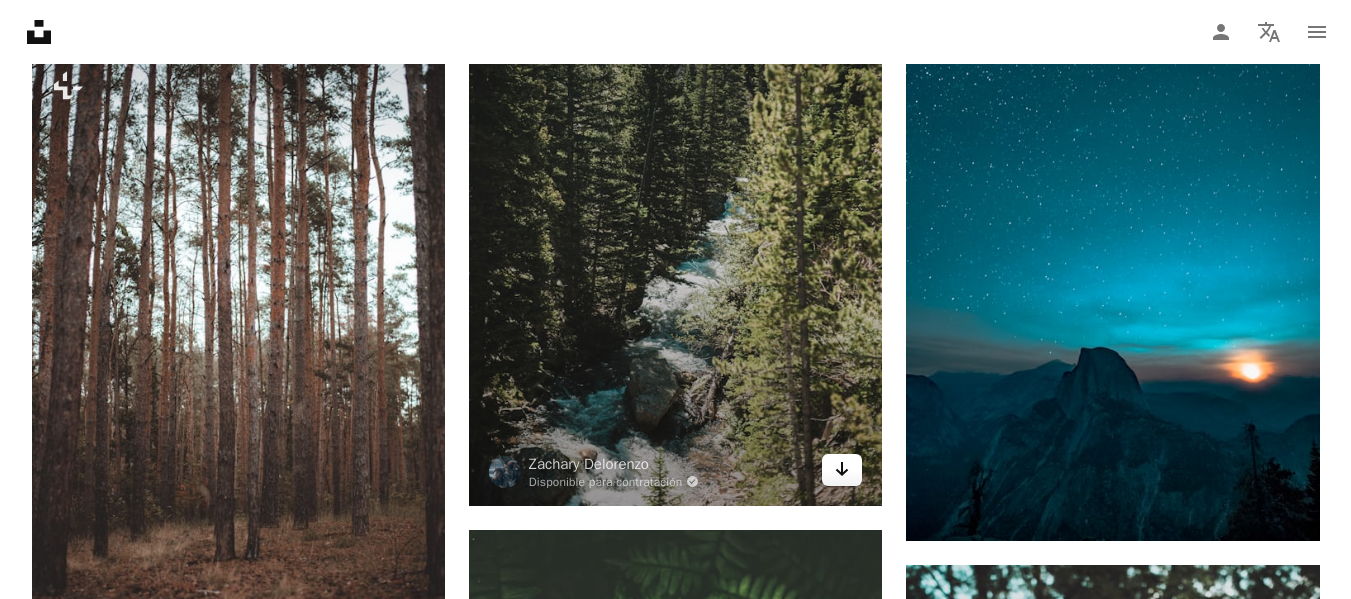 click on "Arrow pointing down" 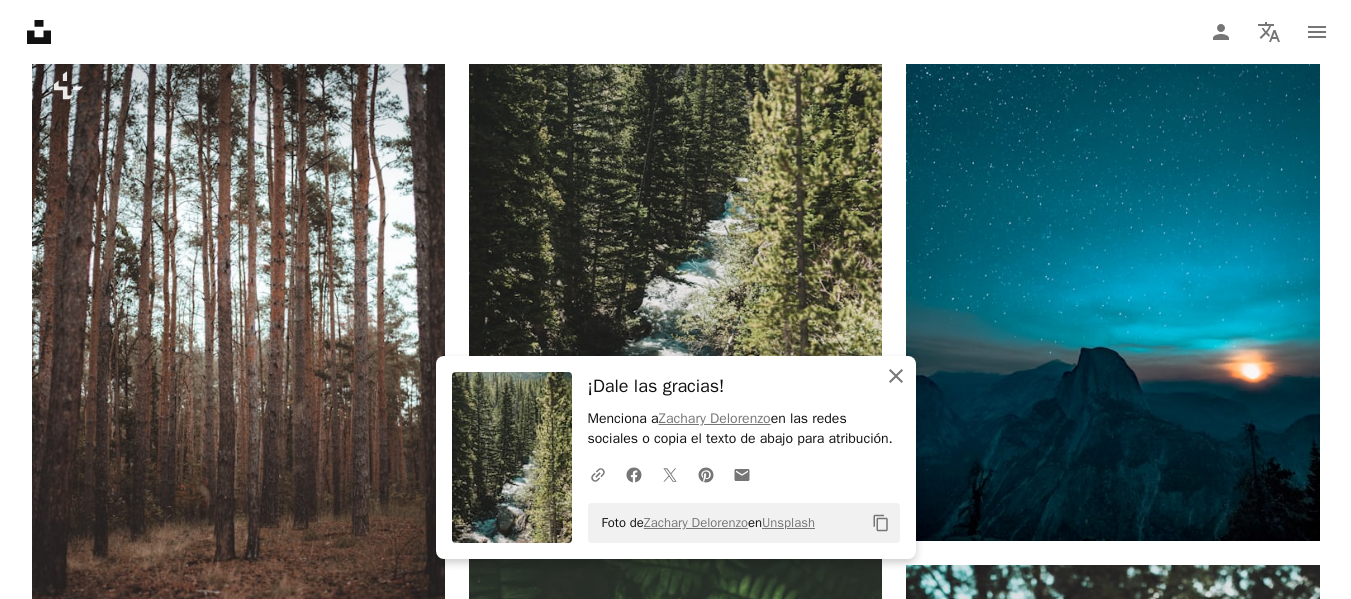 click 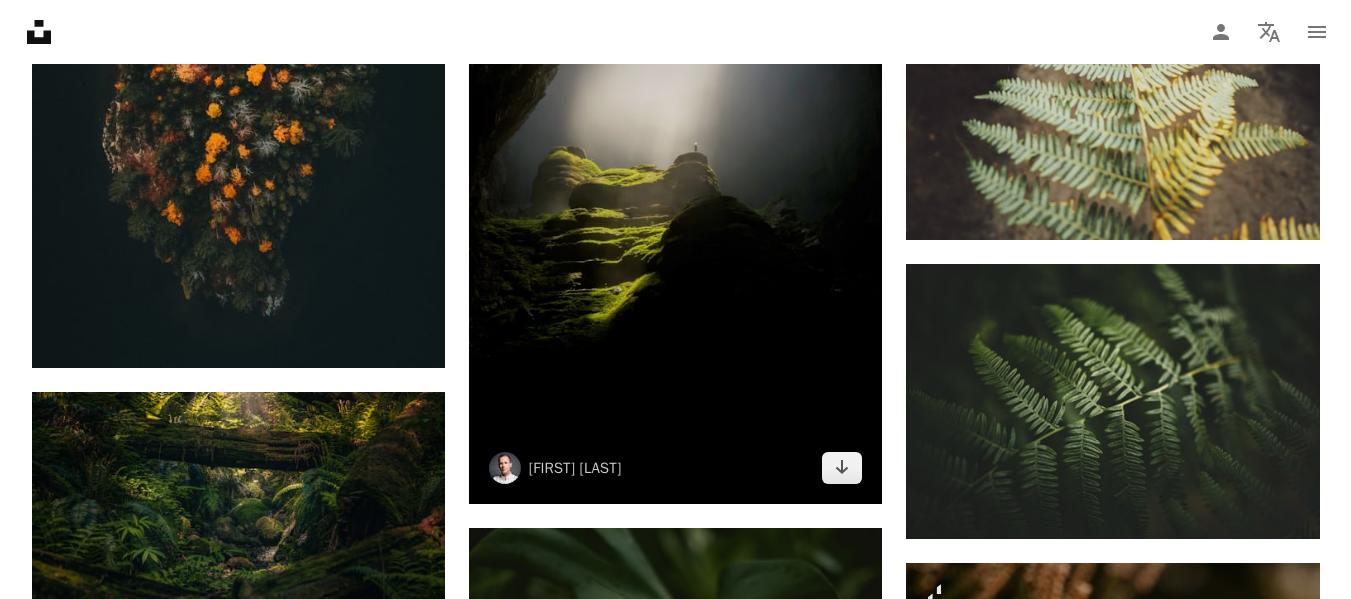scroll, scrollTop: 44066, scrollLeft: 0, axis: vertical 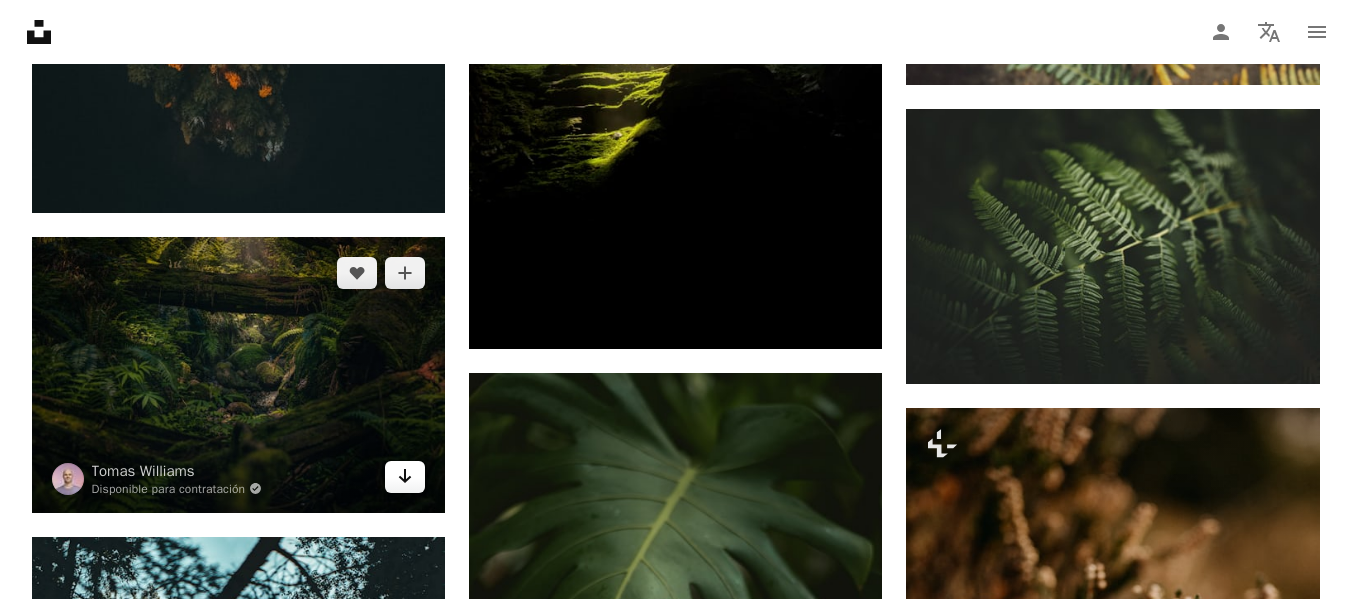 click on "Arrow pointing down" 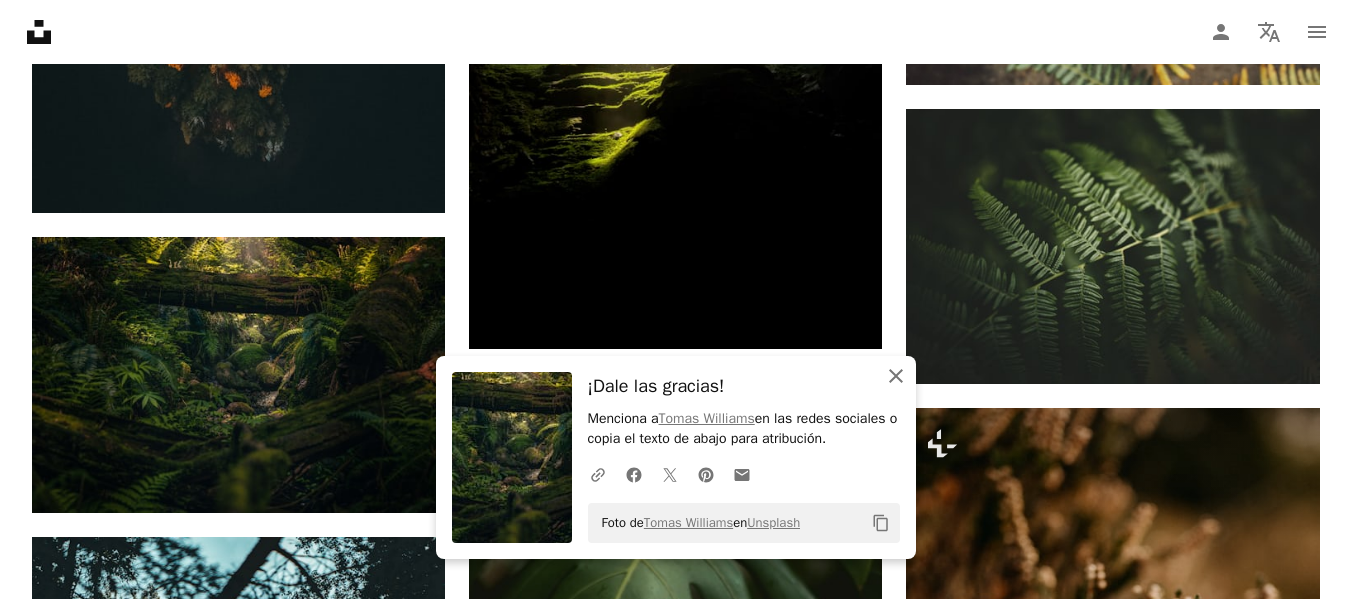 click 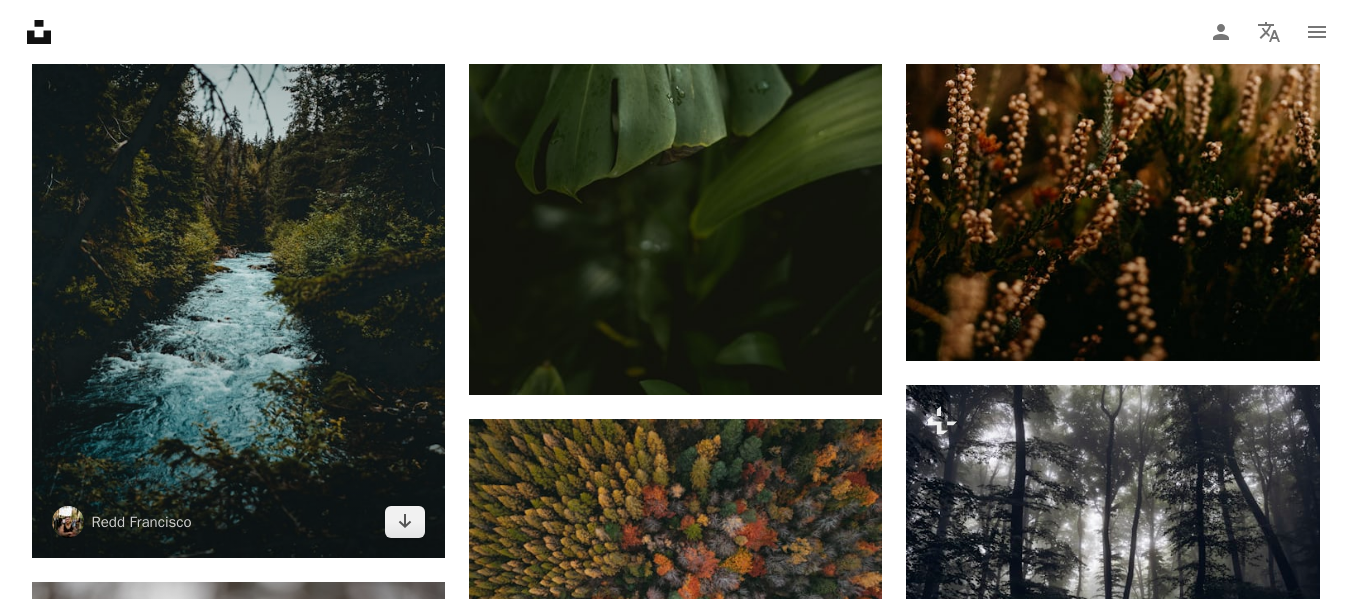 scroll, scrollTop: 44666, scrollLeft: 0, axis: vertical 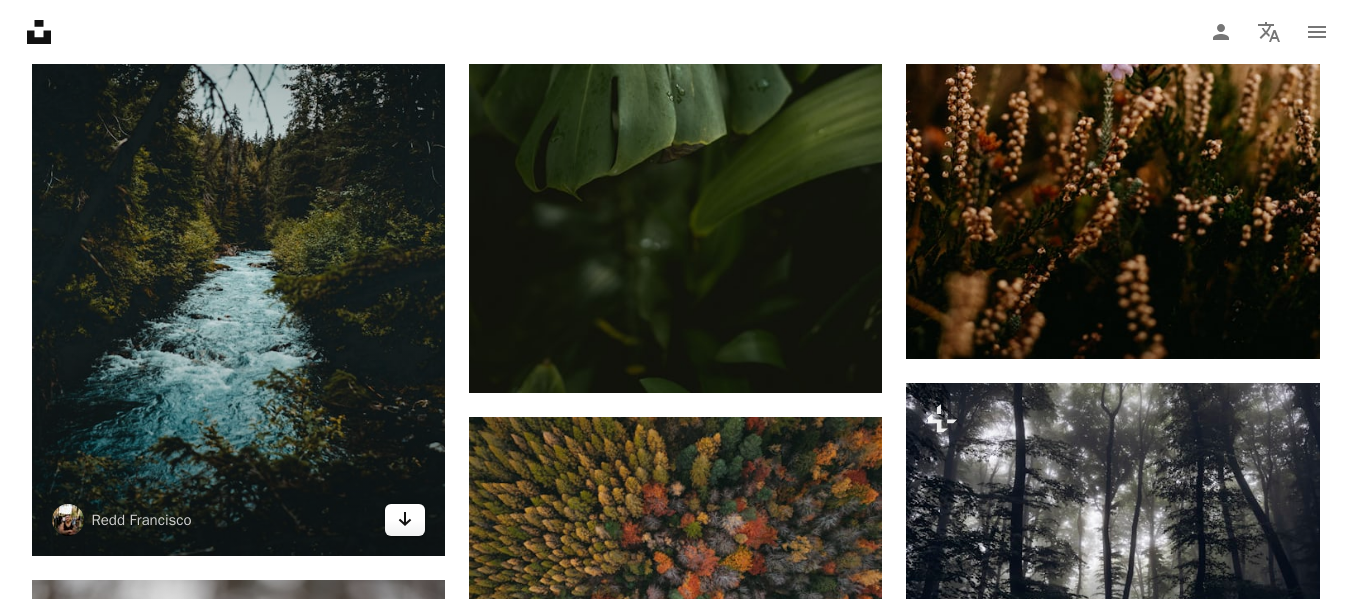 click on "Arrow pointing down" 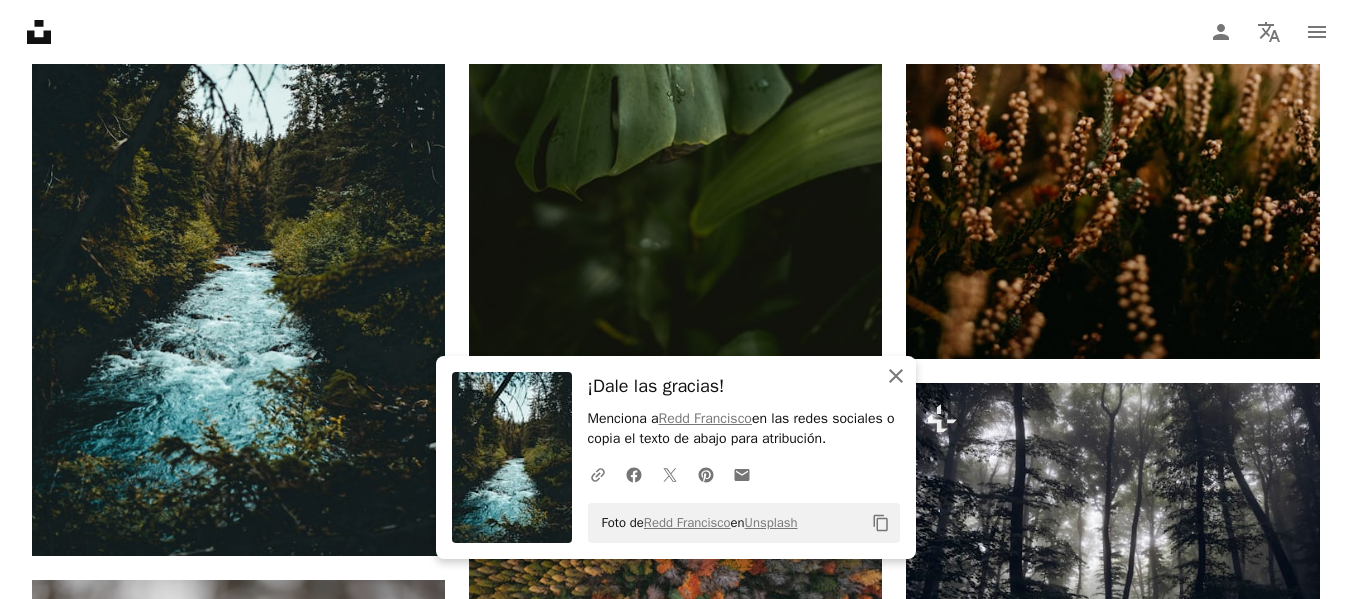 click 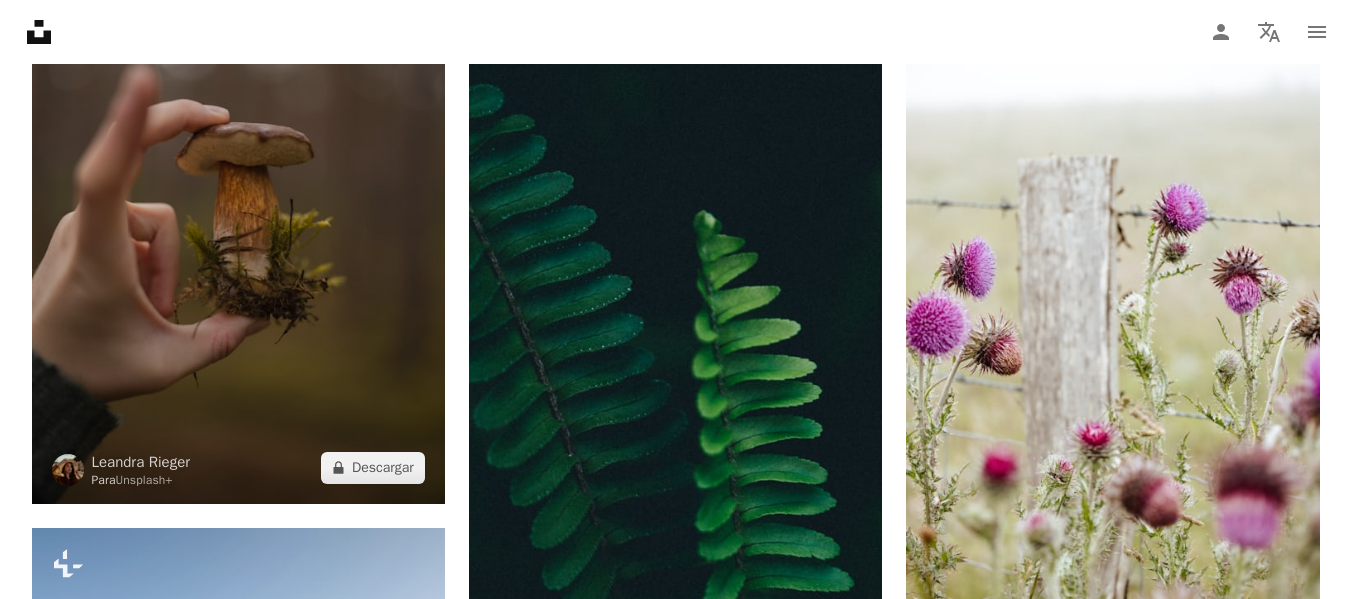 scroll, scrollTop: 45366, scrollLeft: 0, axis: vertical 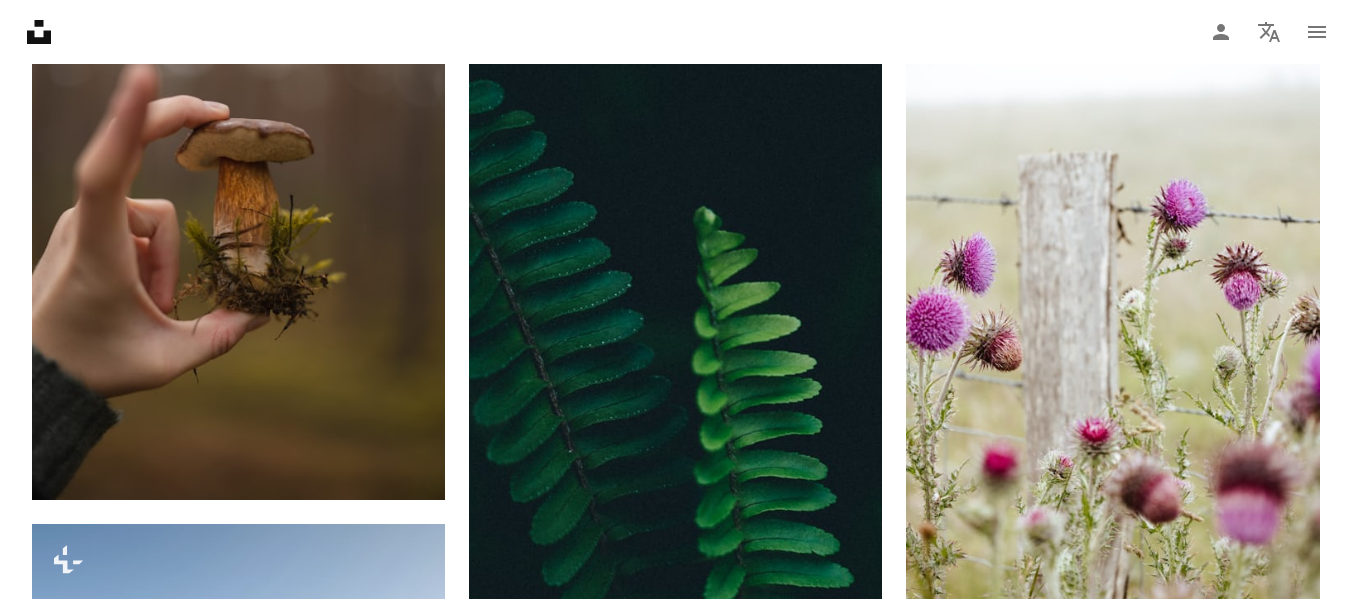 click on "Promocionado A heart A plus sign NEOM Made to Change   ↗ Arrow pointing down Plus sign for Unsplash+ A heart A plus sign Casey Horner Para  Unsplash+ A lock   Descargar A heart A plus sign v2osk Disponible para contratación A checkmark inside of a circle Arrow pointing down Plus sign for Unsplash+ A heart A plus sign Jonny Gios Para  Unsplash+ A lock   Descargar A heart A plus sign Clément M. Disponible para contratación A checkmark inside of a circle Arrow pointing down A heart A plus sign Casey Horner Disponible para contratación A checkmark inside of a circle Arrow pointing down A heart A plus sign Shifaaz shamoon Disponible para contratación A checkmark inside of a circle Arrow pointing down A heart A plus sign Robert Lukeman Arrow pointing down A heart A plus sign Qingbao Meng Disponible para contratación A checkmark inside of a circle Arrow pointing down A heart A plus sign Tom Barrett Disponible para contratación A checkmark inside of a circle Arrow pointing down Learn More A heart A plus sign" at bounding box center [675, -19596] 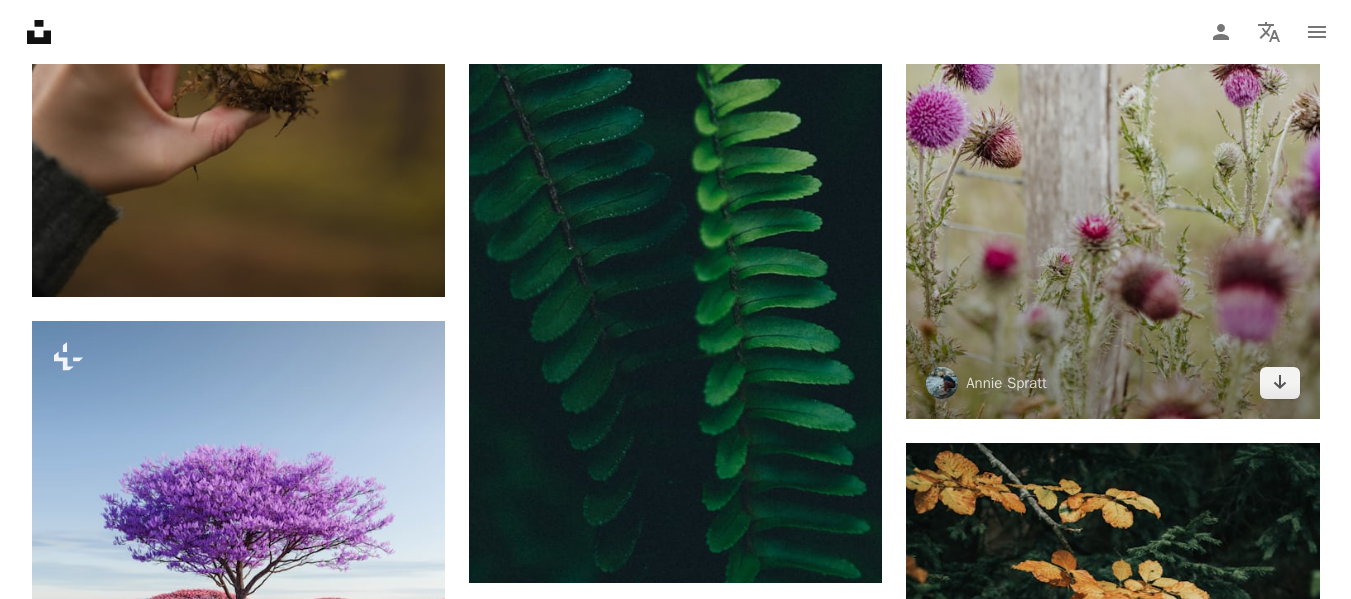 scroll, scrollTop: 45466, scrollLeft: 0, axis: vertical 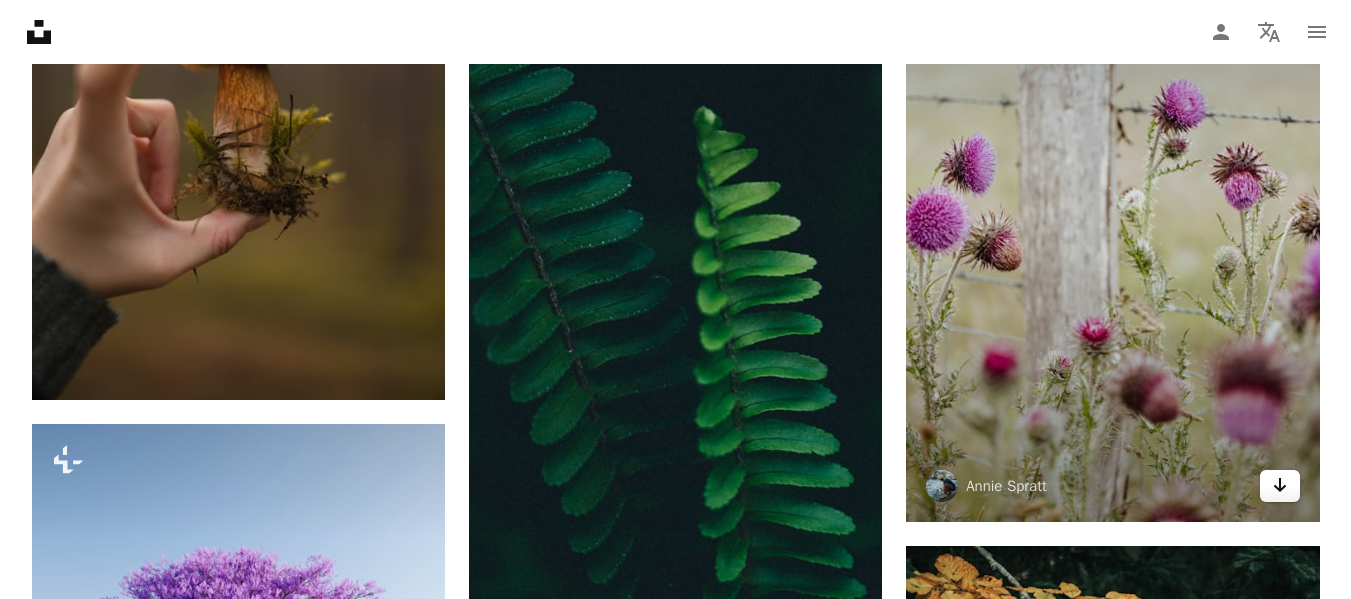 click on "Arrow pointing down" at bounding box center [1280, 486] 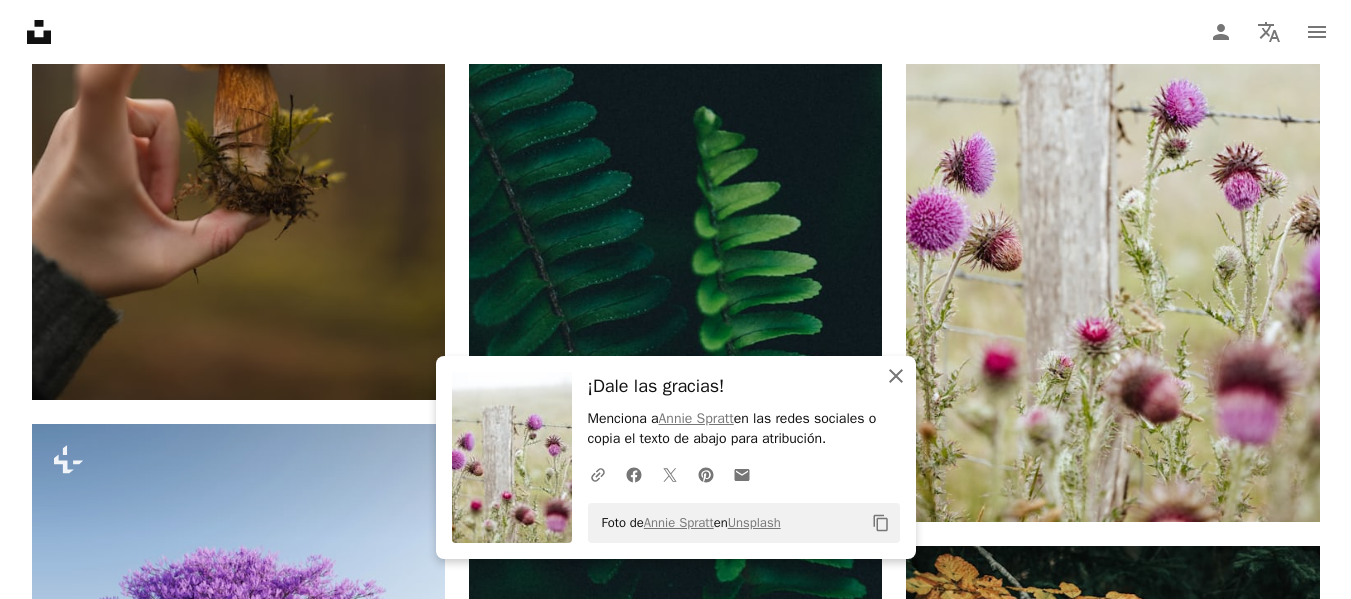 click on "An X shape" 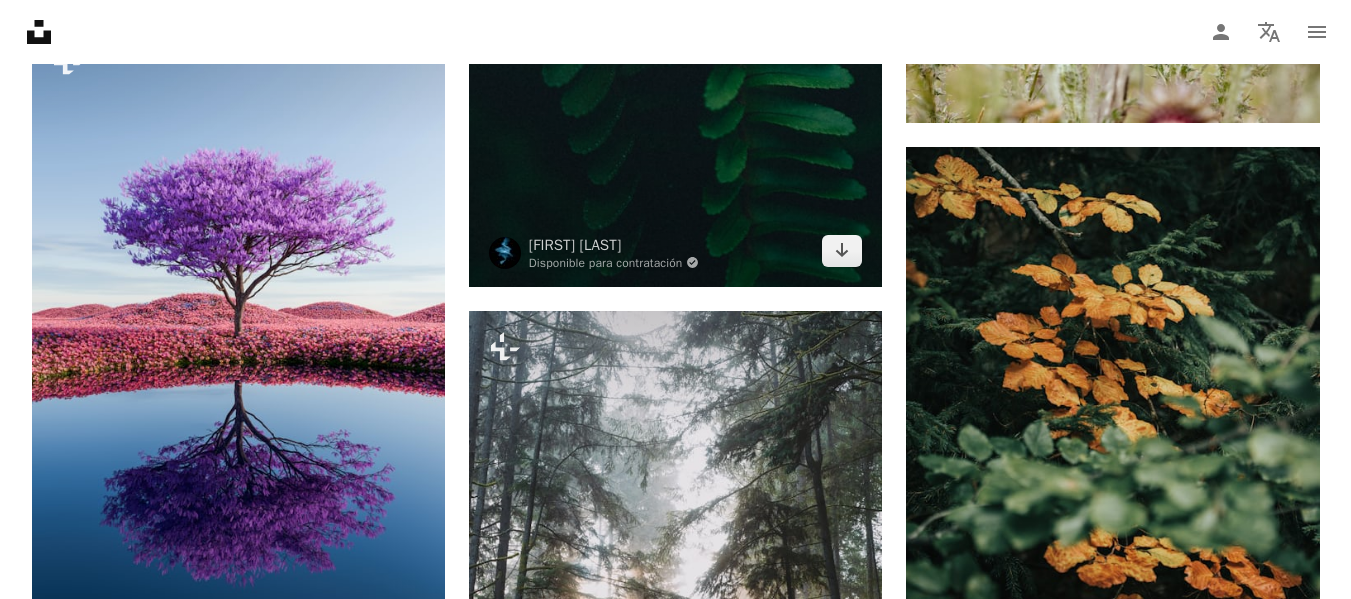 scroll, scrollTop: 45866, scrollLeft: 0, axis: vertical 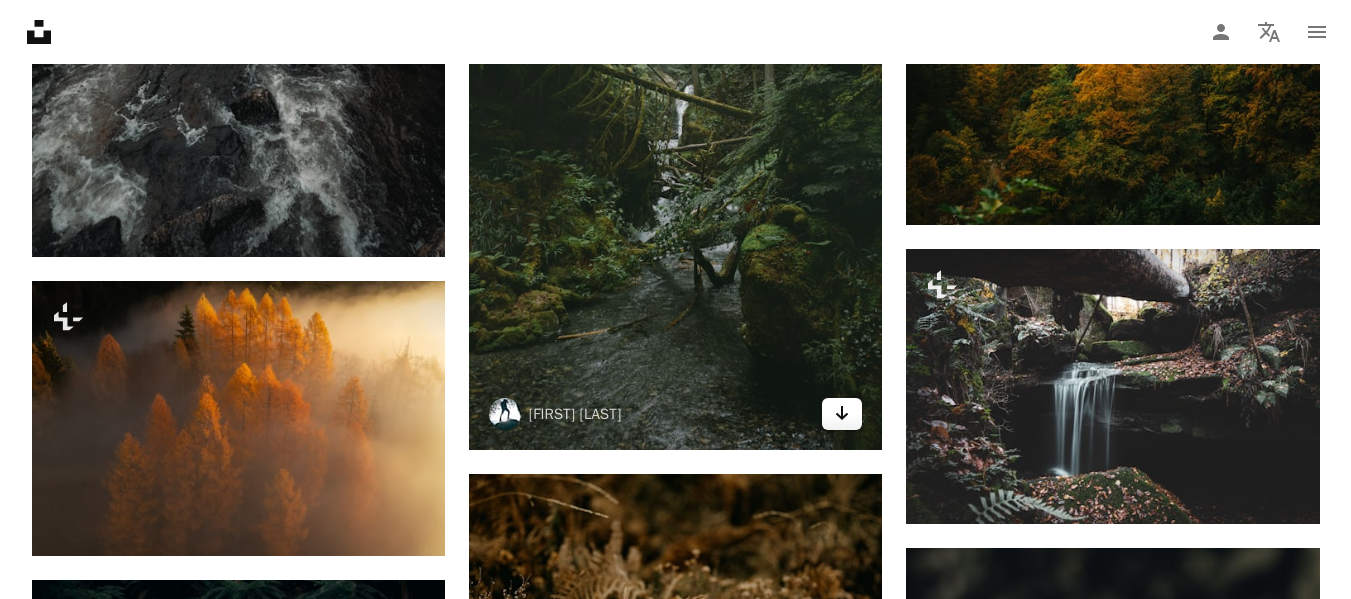 click on "Arrow pointing down" 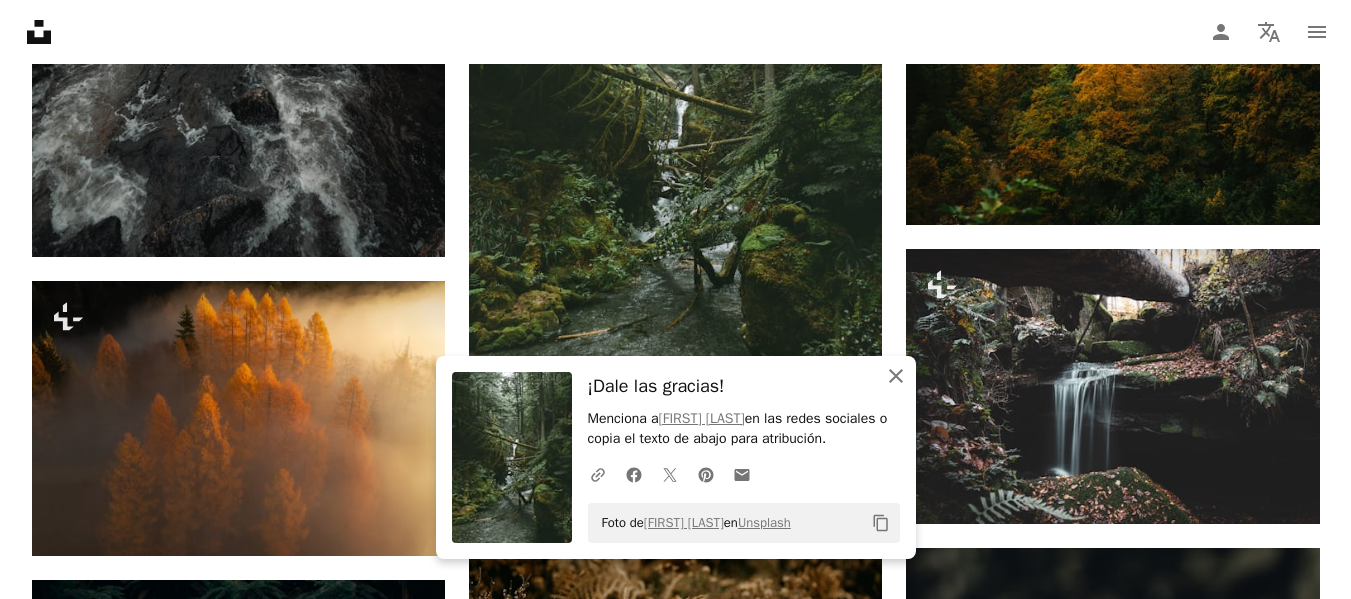click 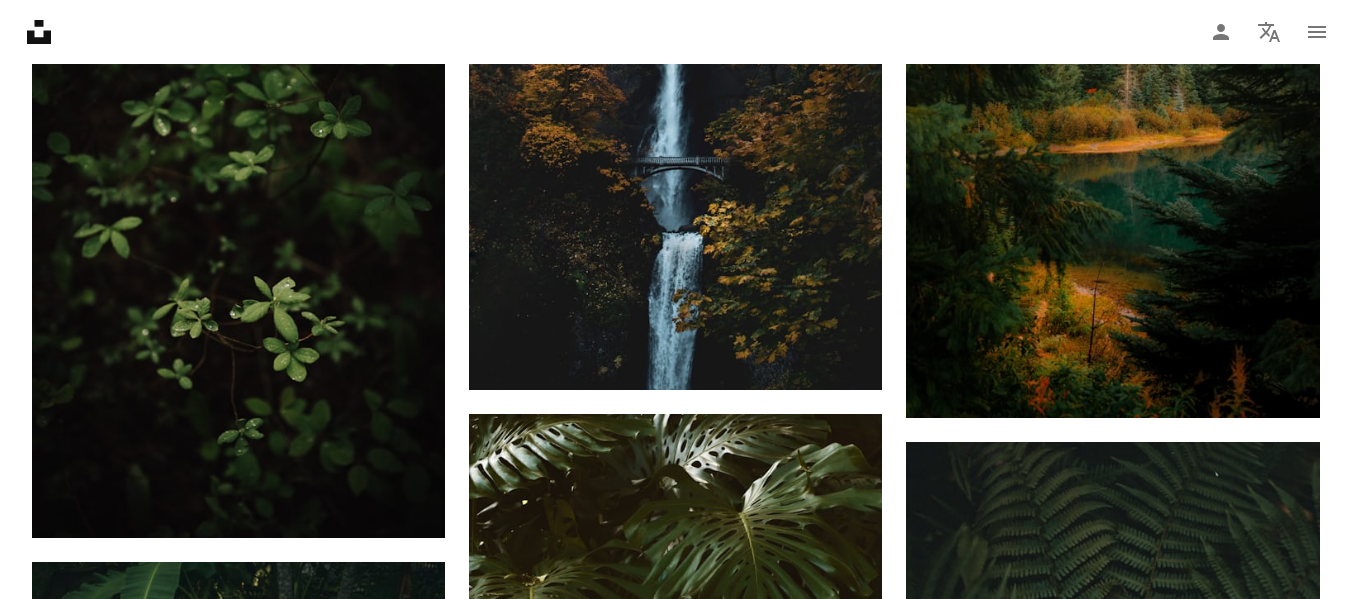 scroll, scrollTop: 56967, scrollLeft: 0, axis: vertical 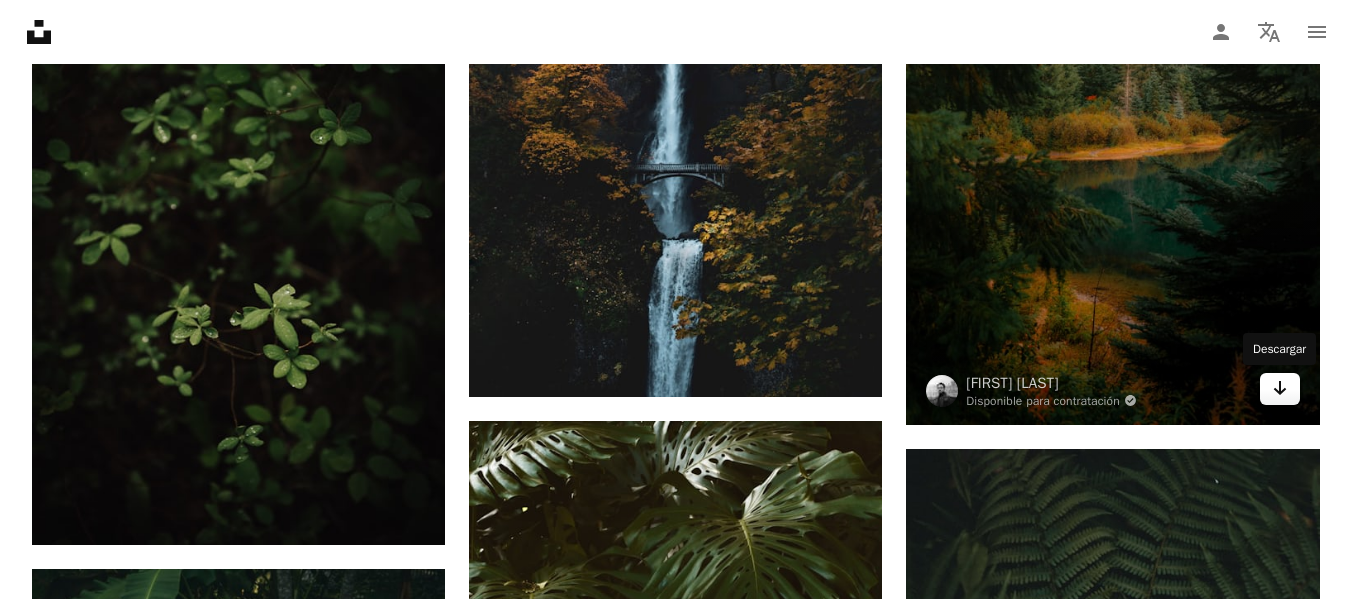 click 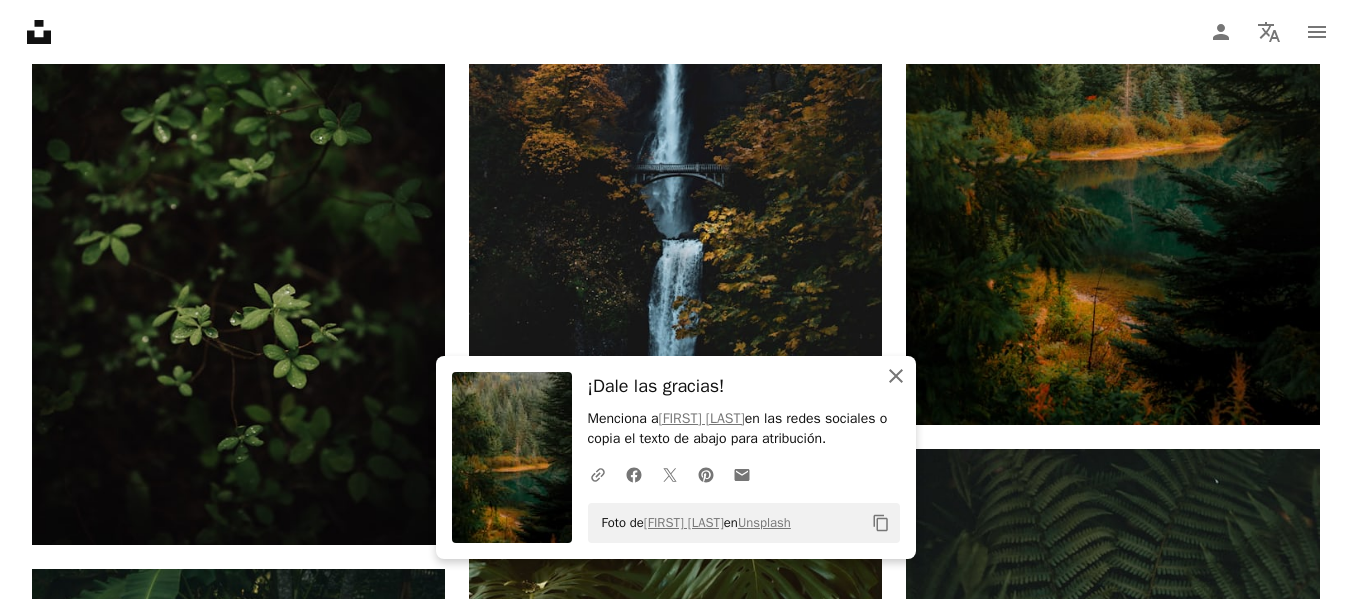 click on "An X shape" 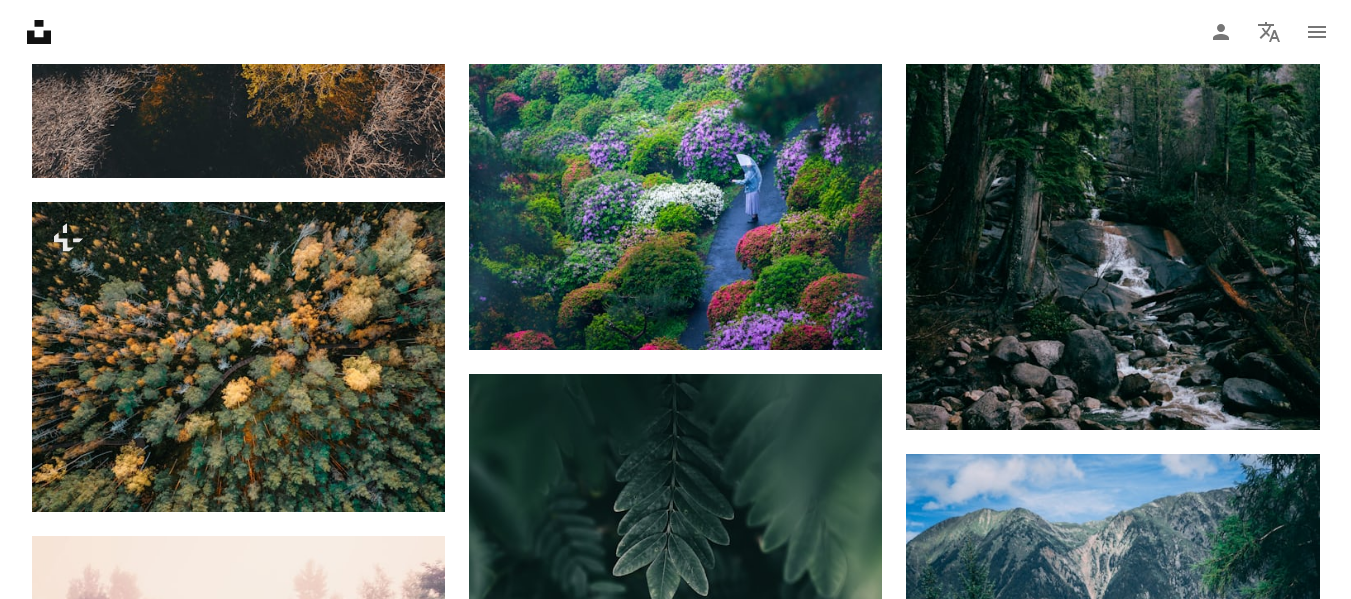 scroll, scrollTop: 60367, scrollLeft: 0, axis: vertical 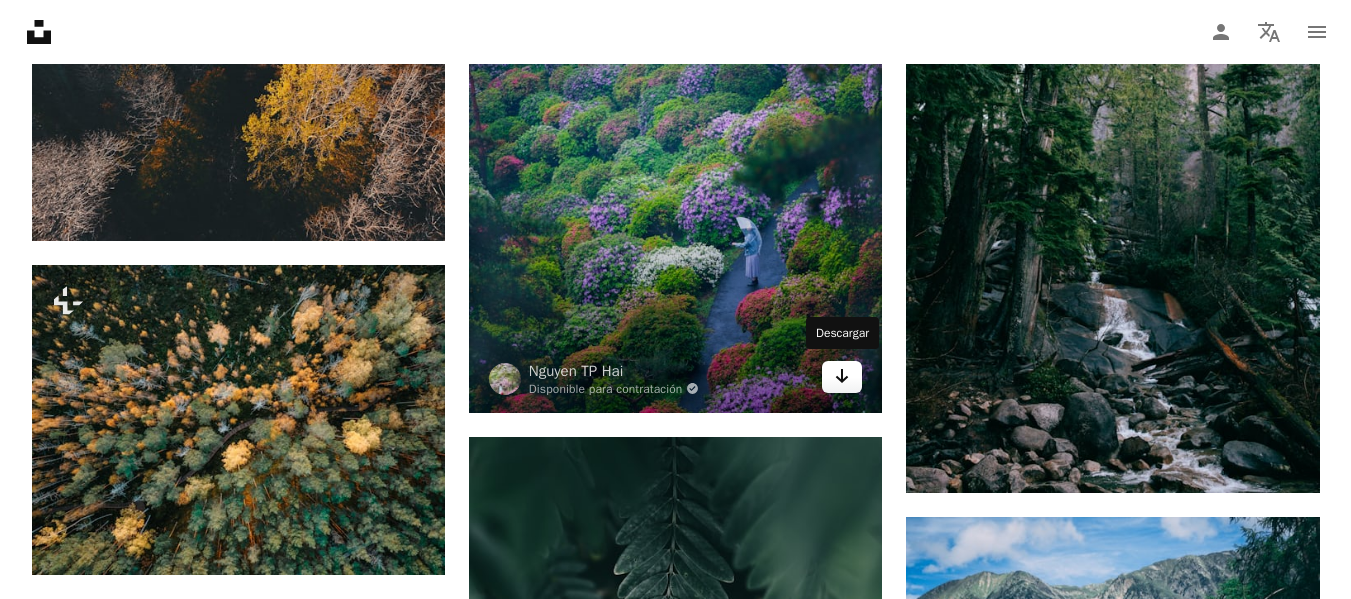 click on "Arrow pointing down" 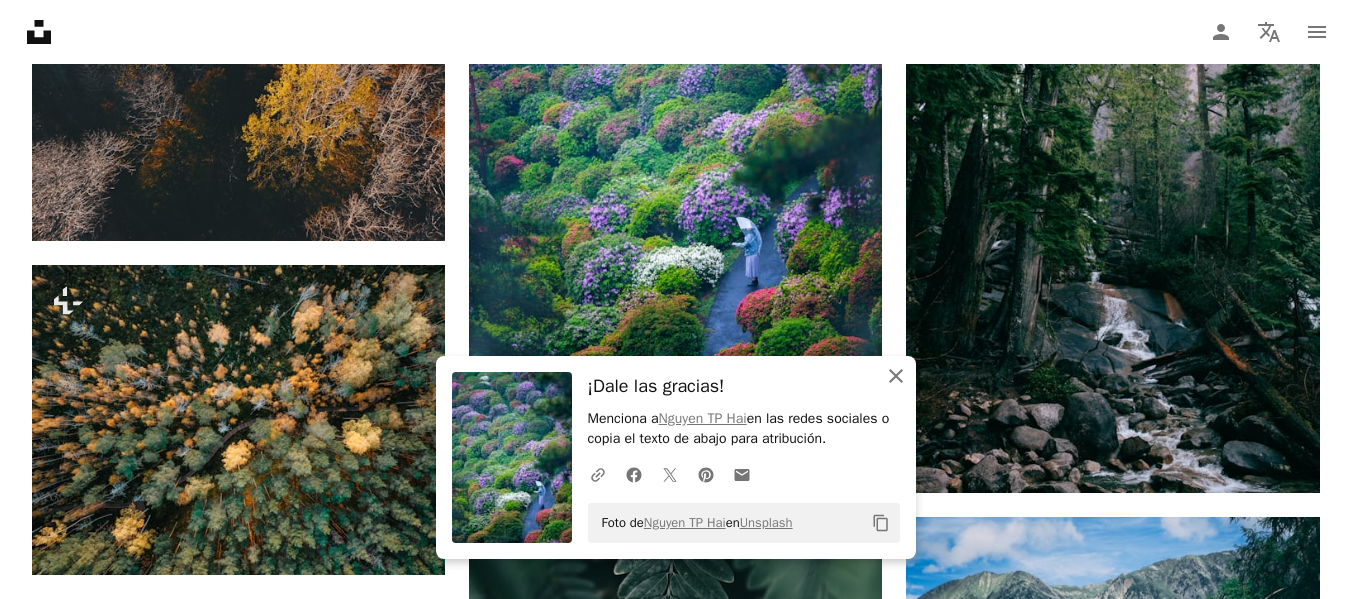 click on "An X shape" 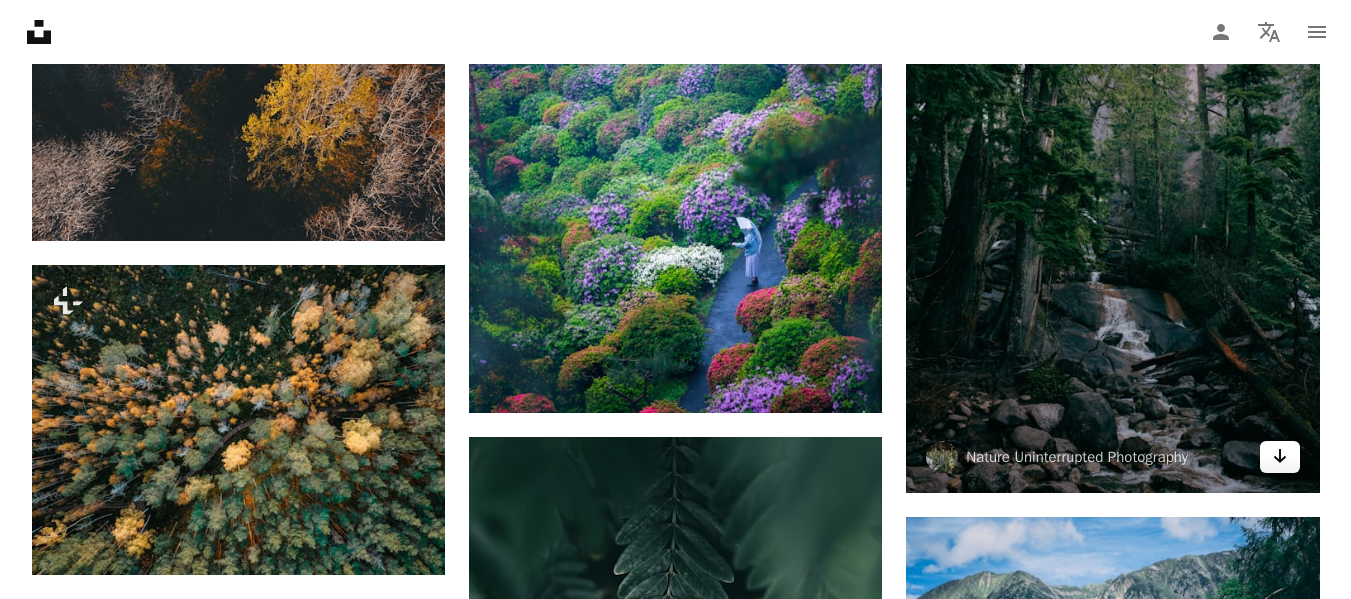 click on "Arrow pointing down" 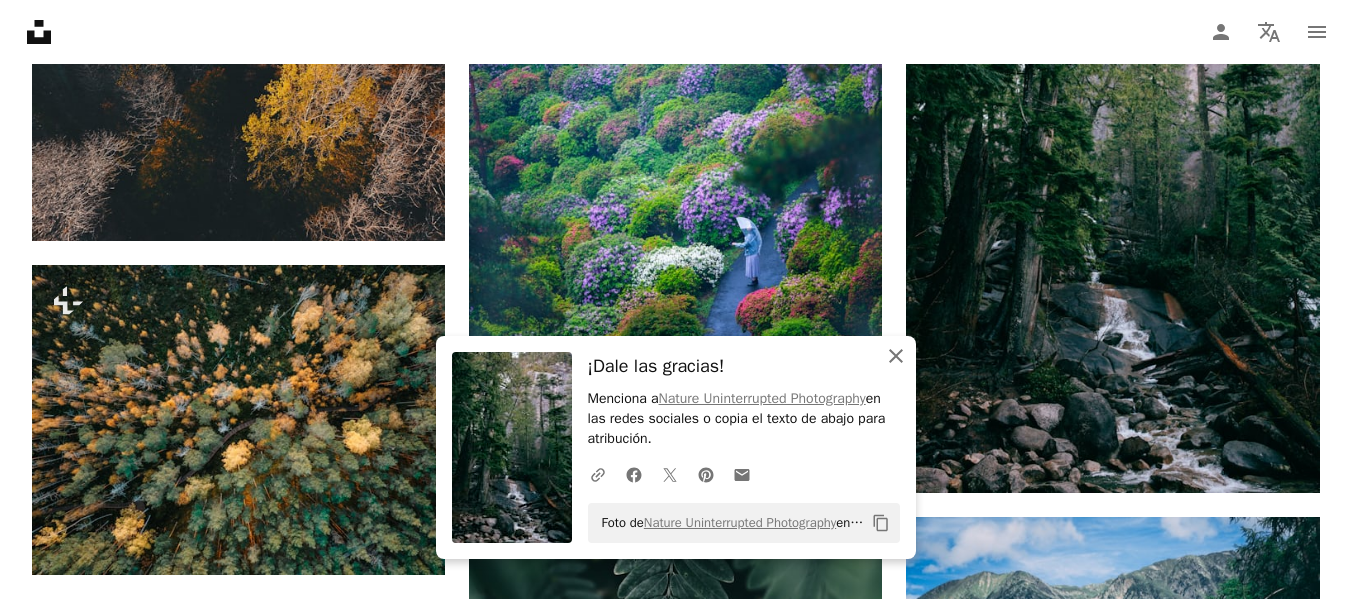 click on "An X shape" 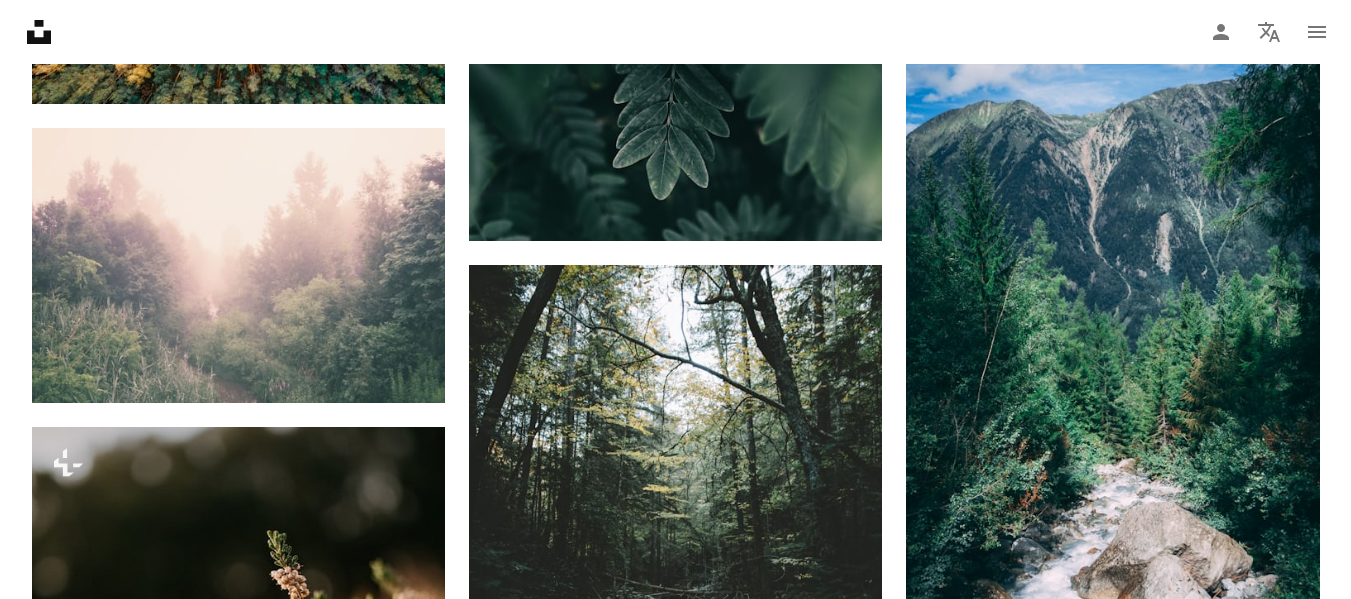 scroll, scrollTop: 60867, scrollLeft: 0, axis: vertical 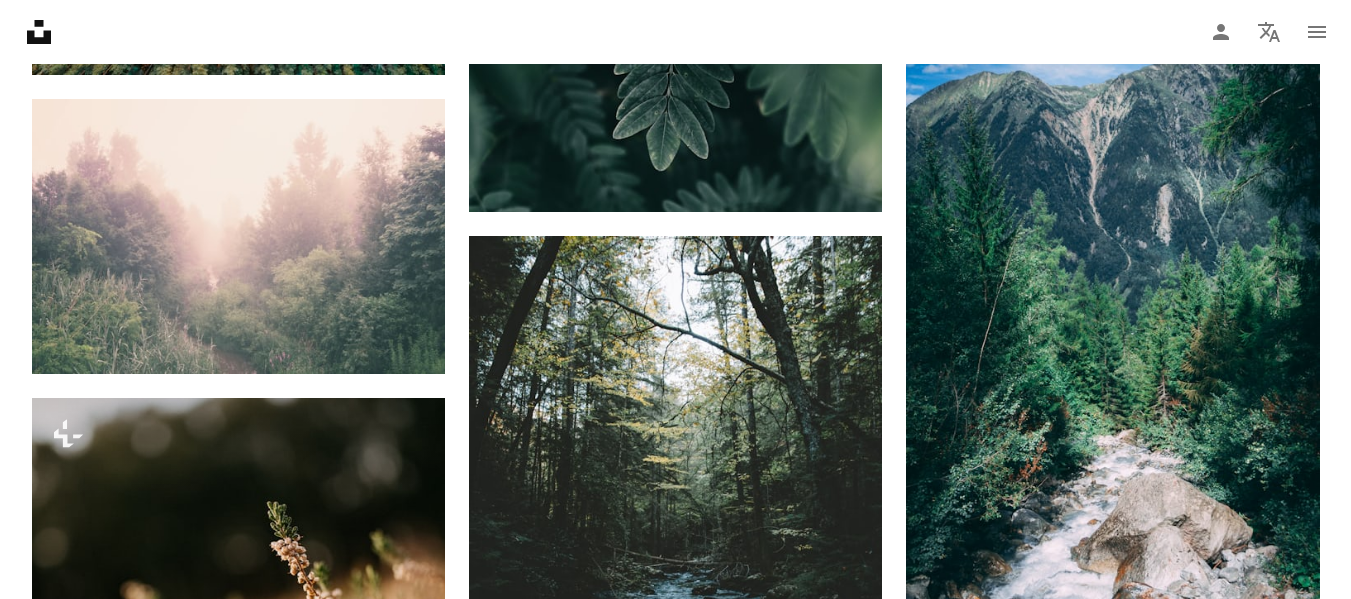 drag, startPoint x: 1163, startPoint y: 400, endPoint x: 1338, endPoint y: 448, distance: 181.4635 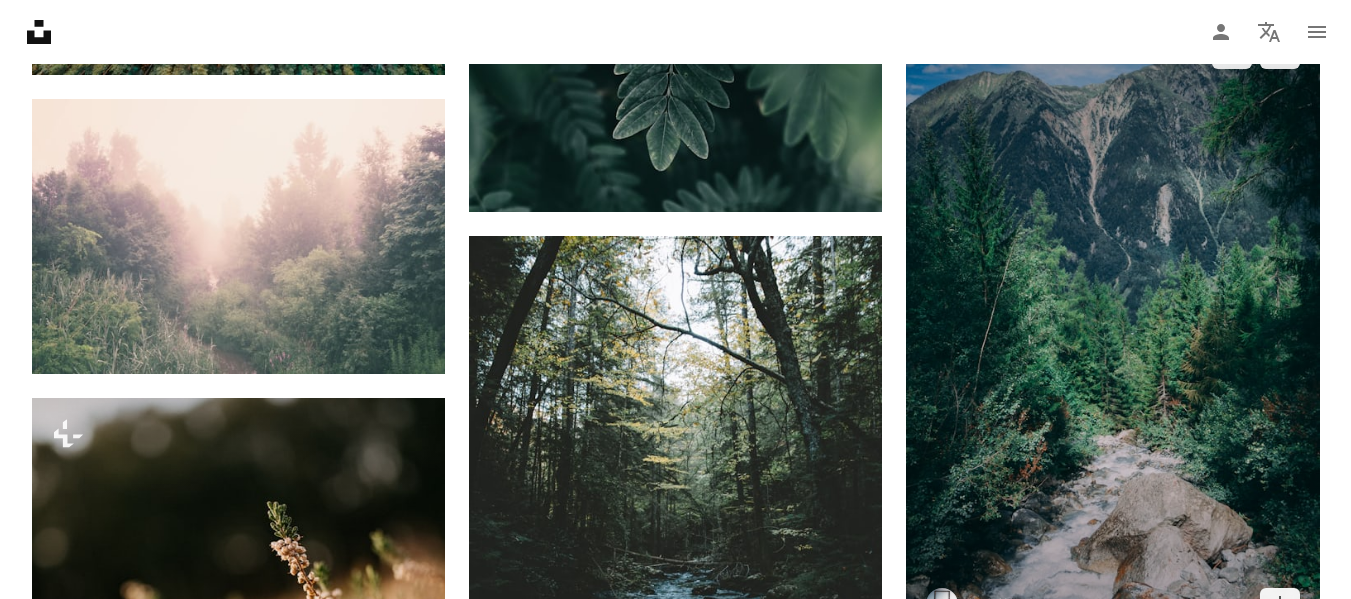 scroll, scrollTop: 61167, scrollLeft: 0, axis: vertical 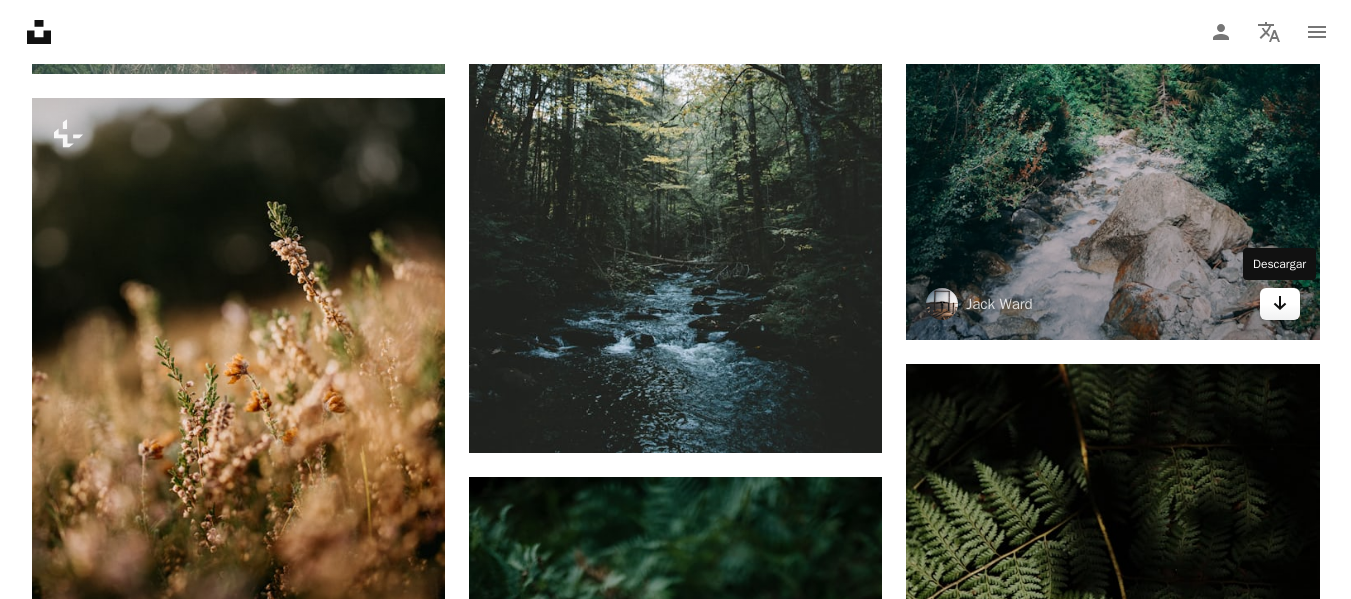 click 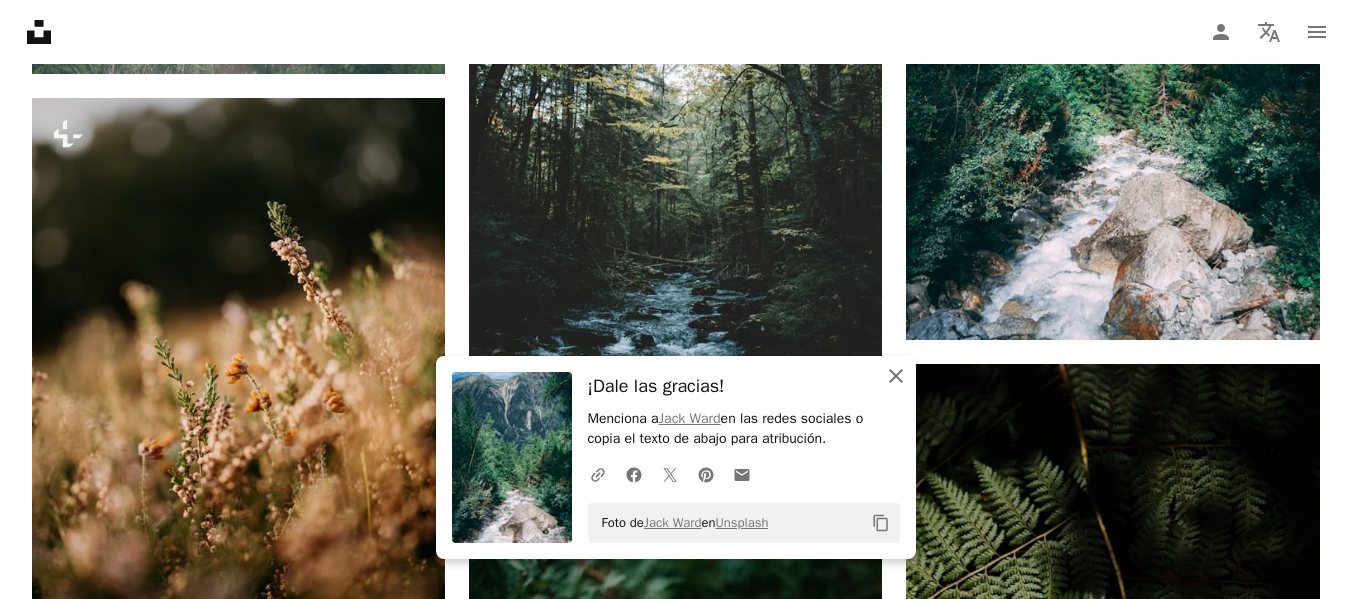 click 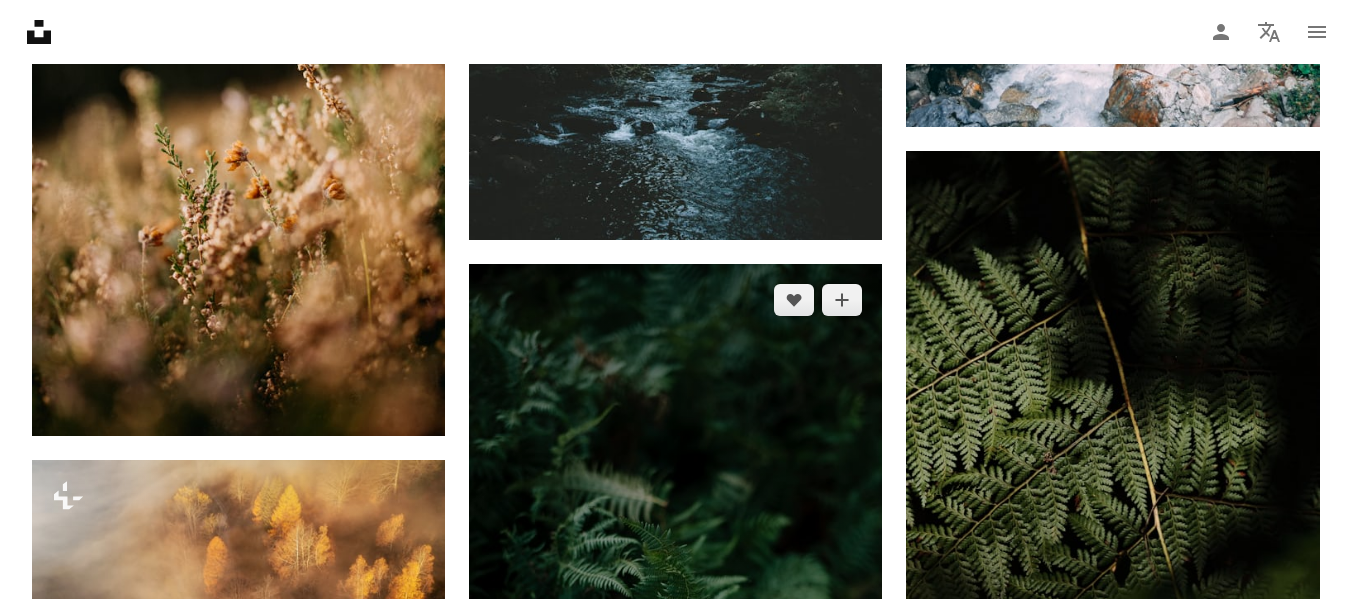 scroll, scrollTop: 61267, scrollLeft: 0, axis: vertical 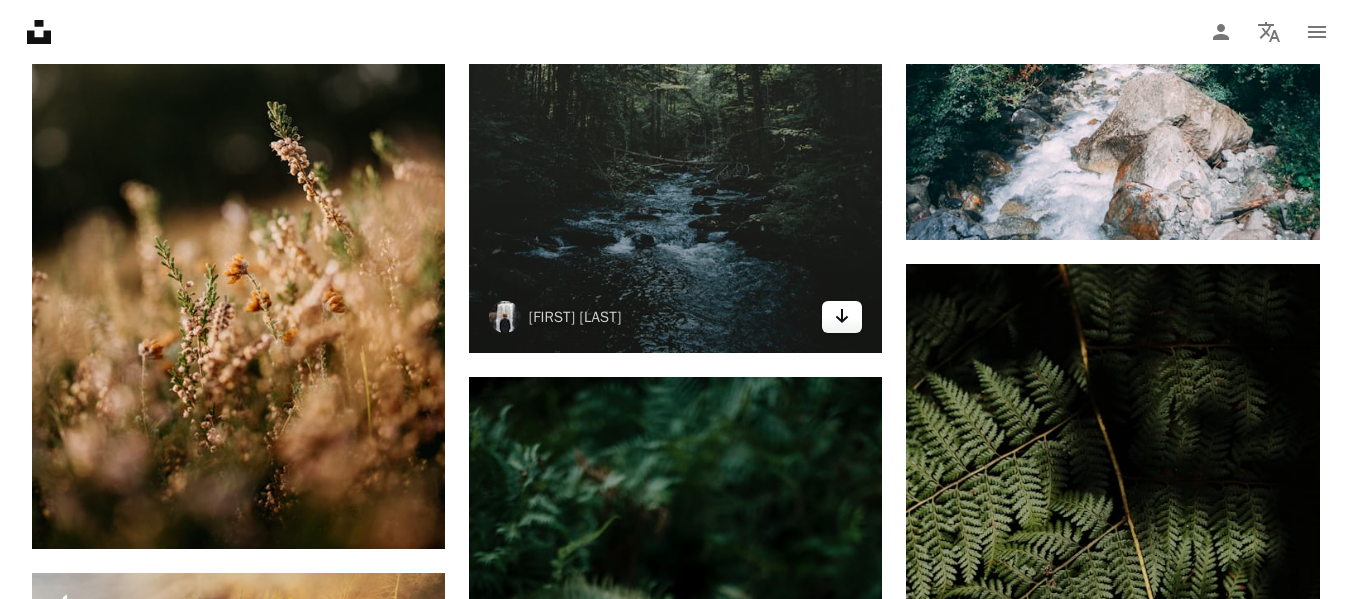 click 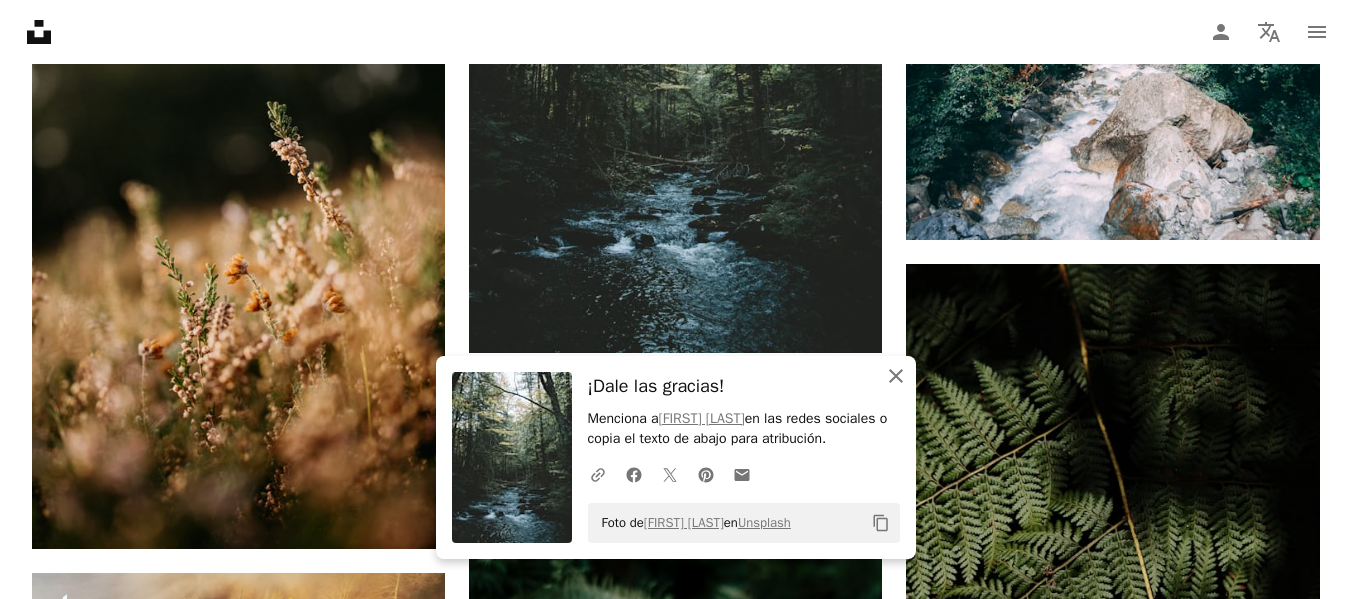 click on "An X shape" 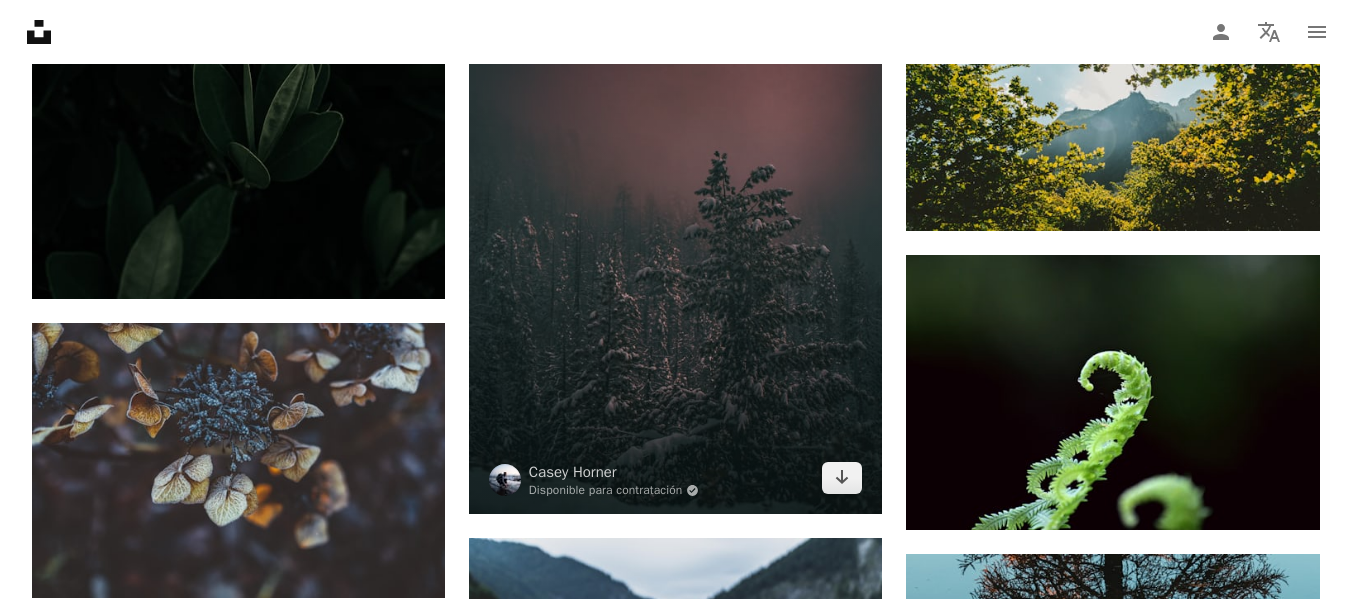 scroll, scrollTop: 71267, scrollLeft: 0, axis: vertical 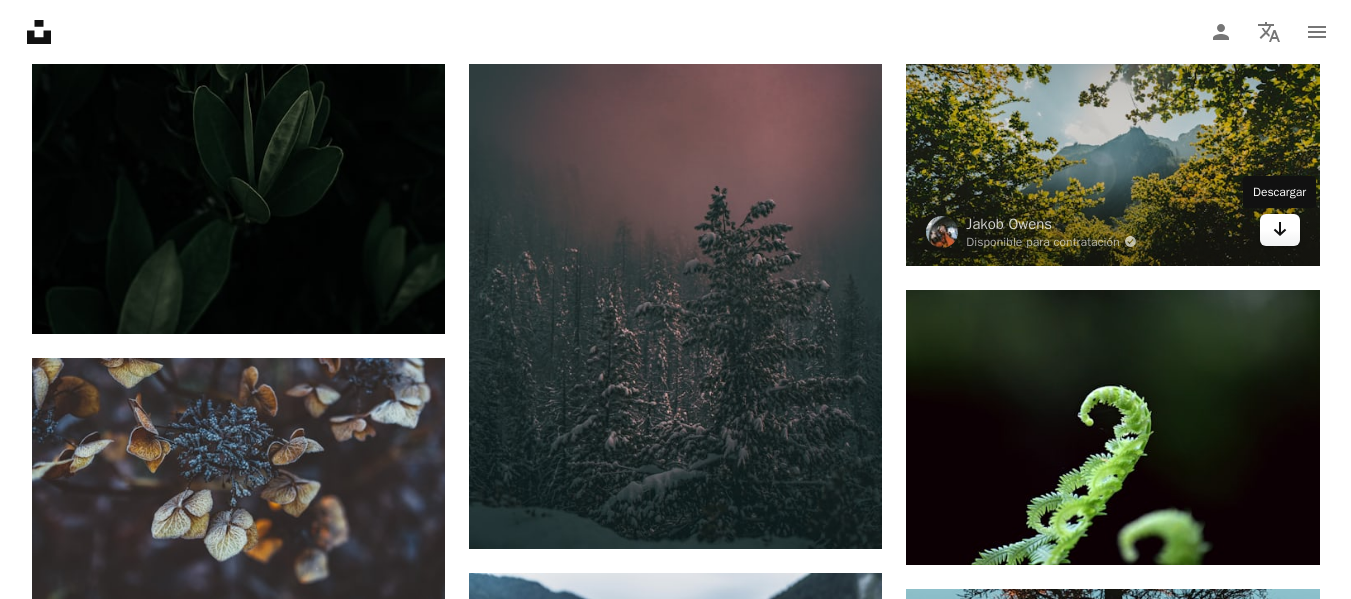 click on "Arrow pointing down" 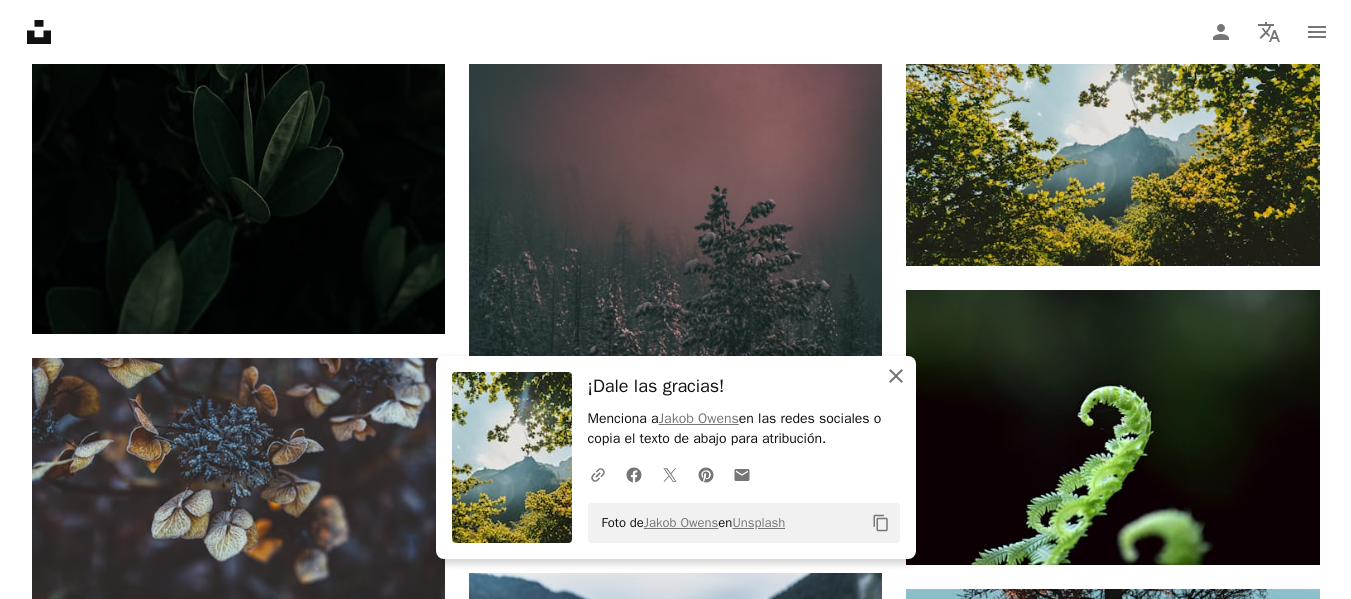 click 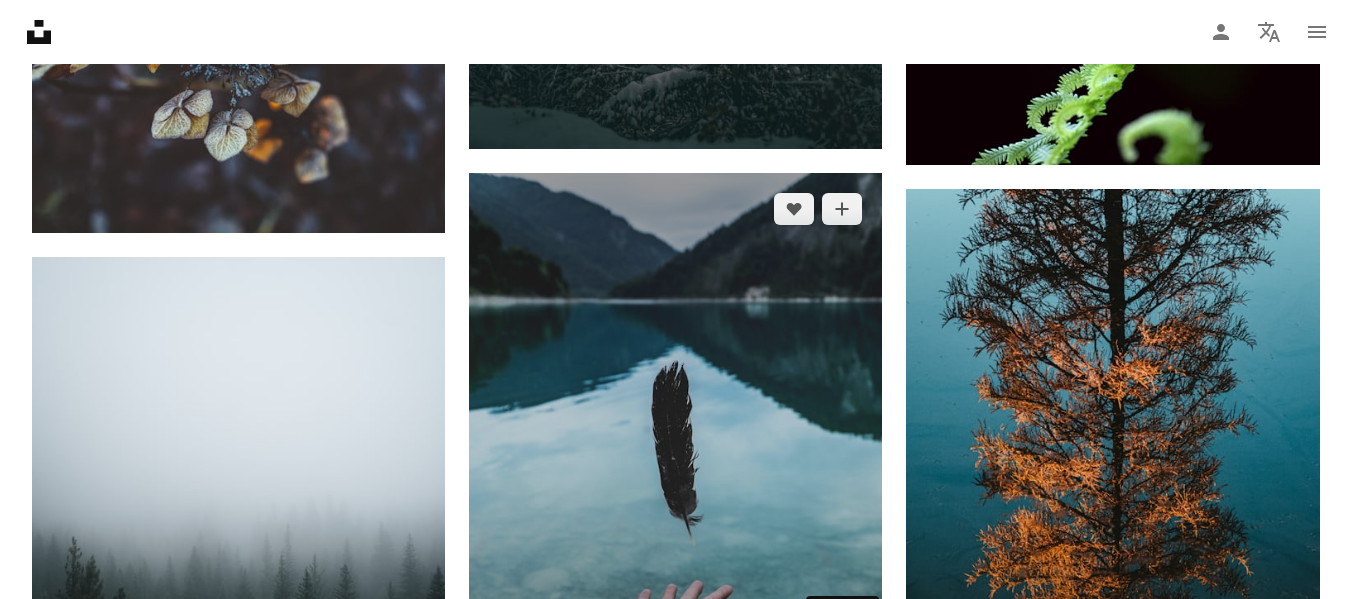 scroll, scrollTop: 71867, scrollLeft: 0, axis: vertical 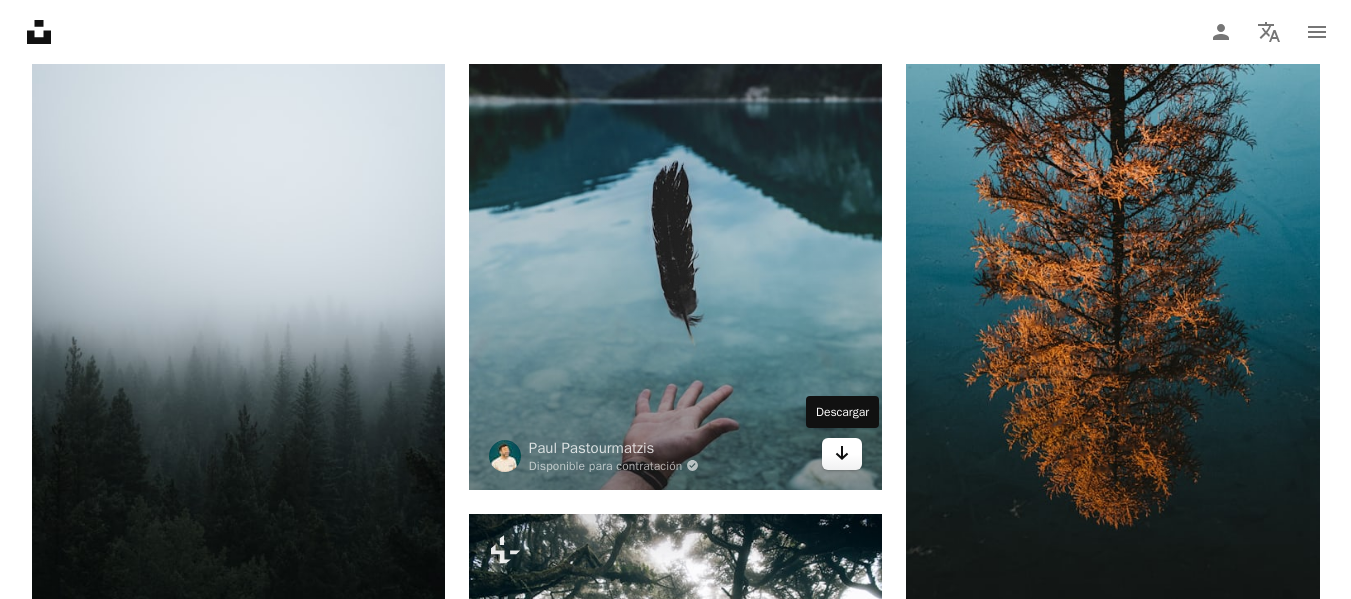 click on "Arrow pointing down" 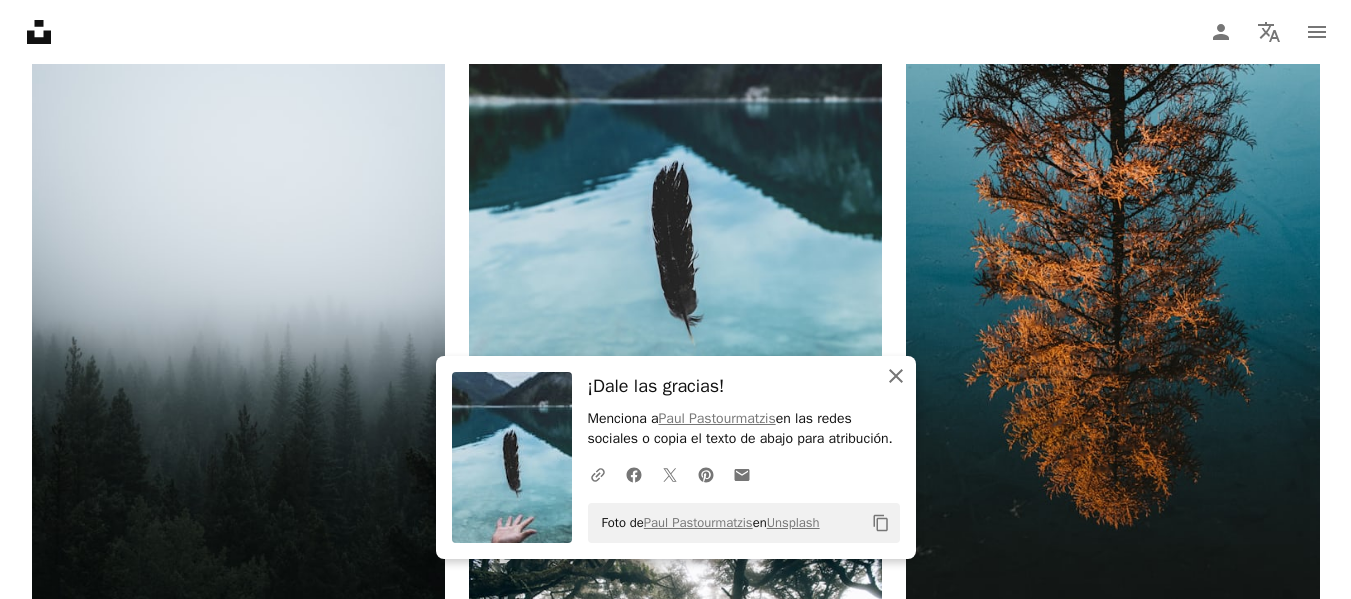 click on "An X shape" 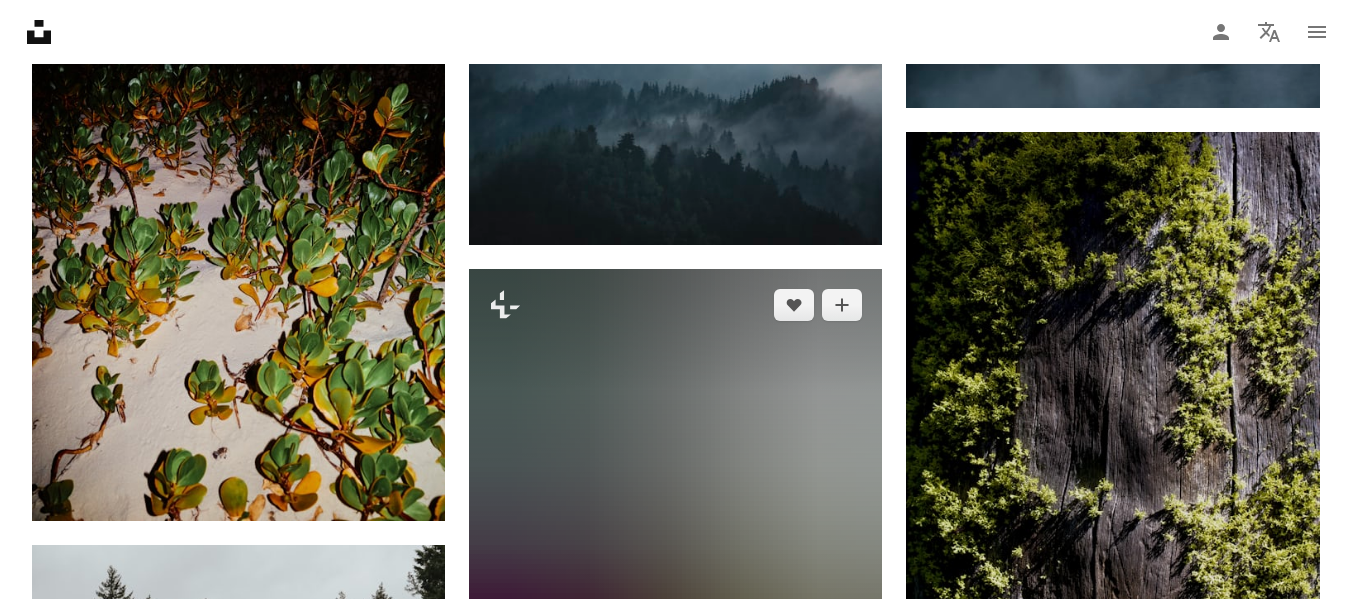 scroll, scrollTop: 72831, scrollLeft: 0, axis: vertical 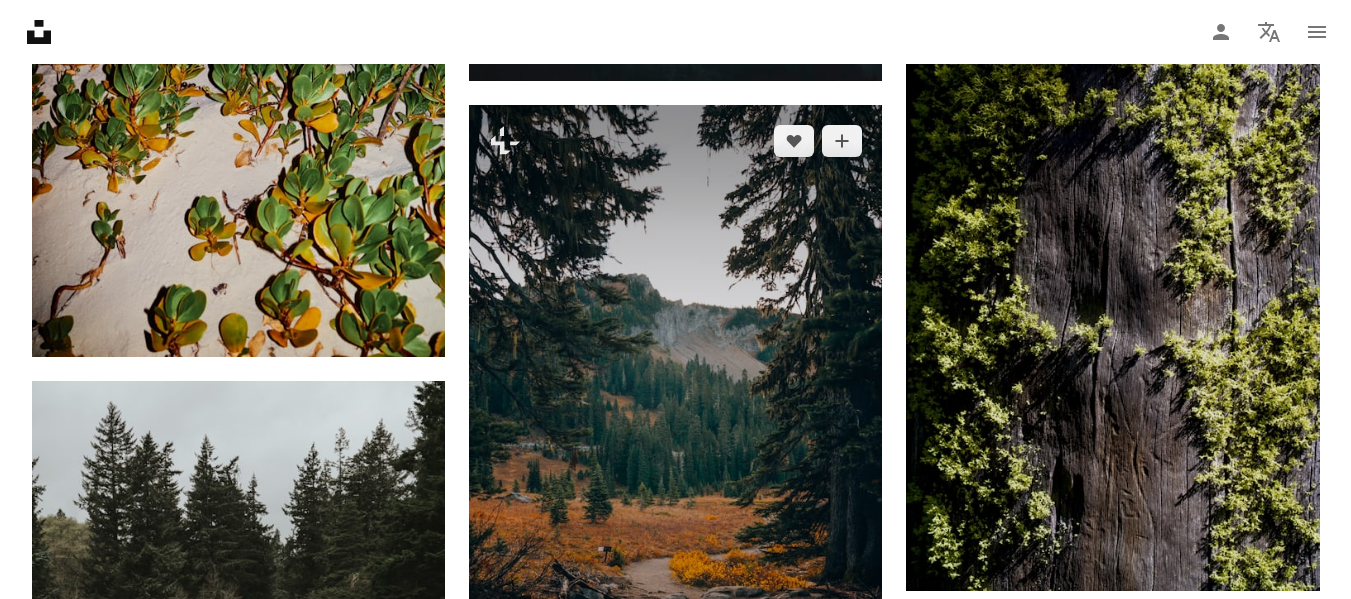 click at bounding box center (675, 414) 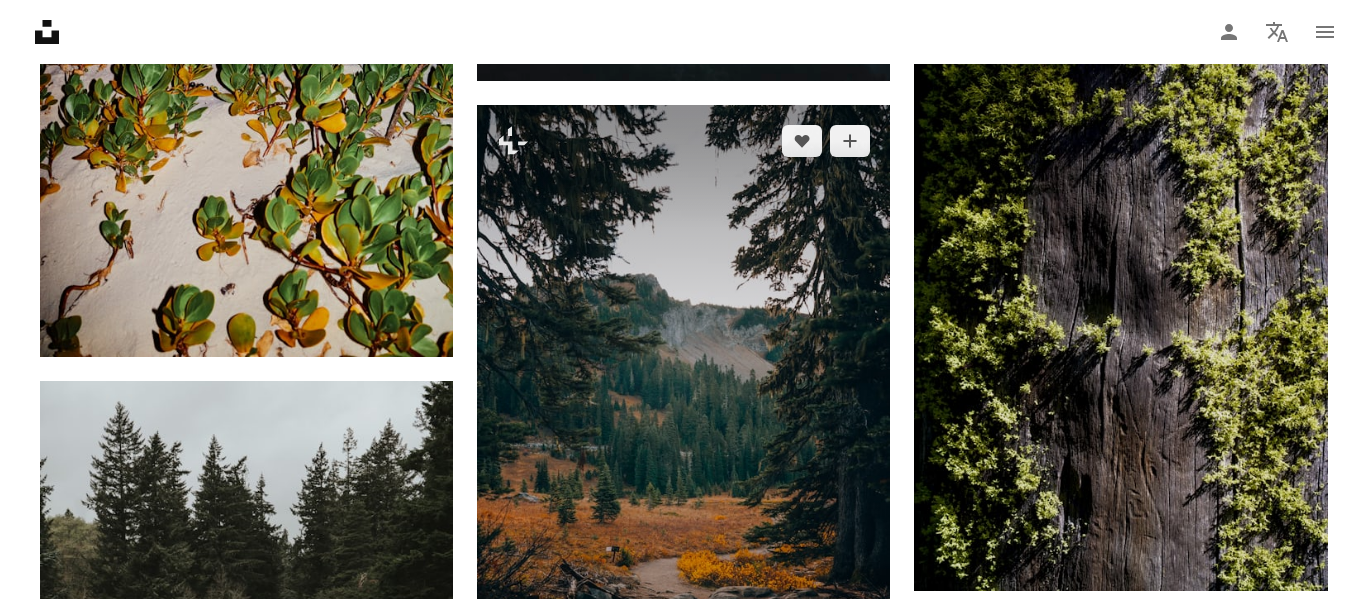 scroll, scrollTop: 73067, scrollLeft: 0, axis: vertical 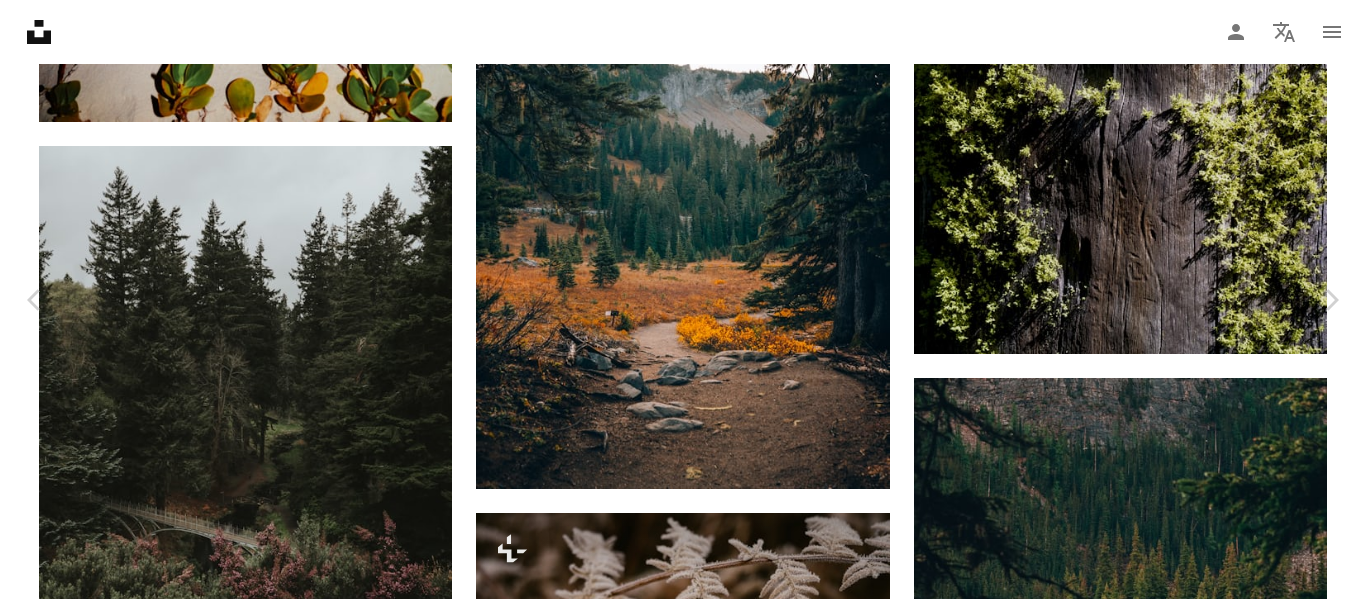 drag, startPoint x: 19, startPoint y: 21, endPoint x: 67, endPoint y: 53, distance: 57.68882 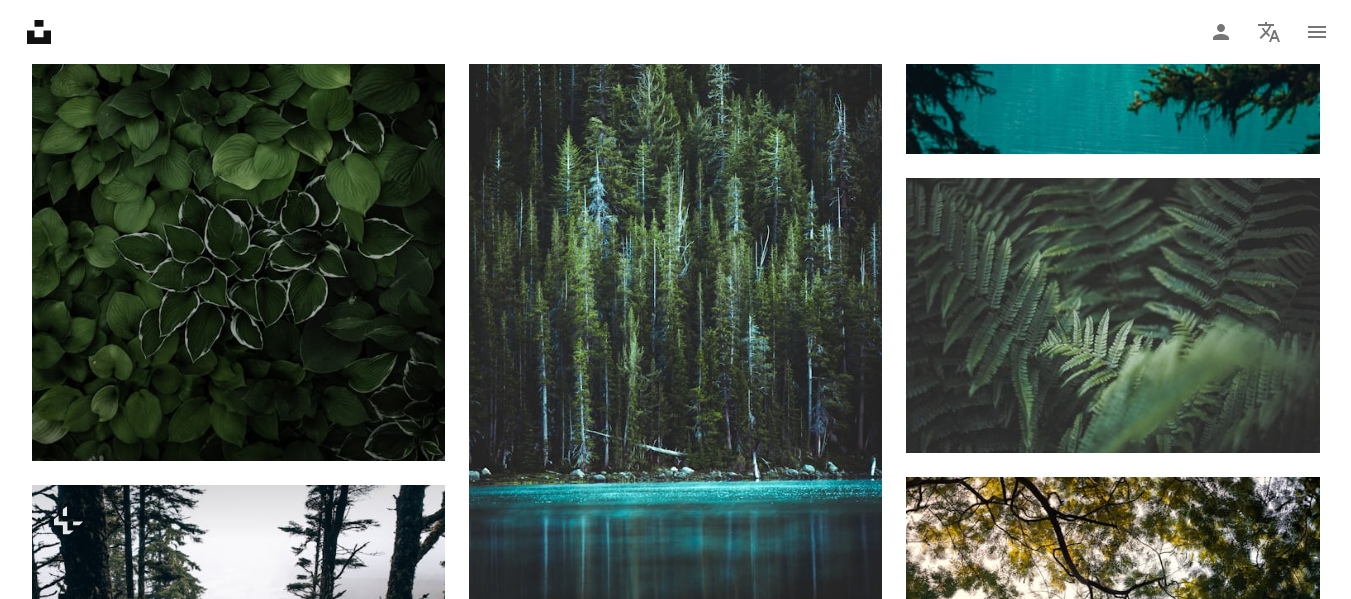 scroll, scrollTop: 74067, scrollLeft: 0, axis: vertical 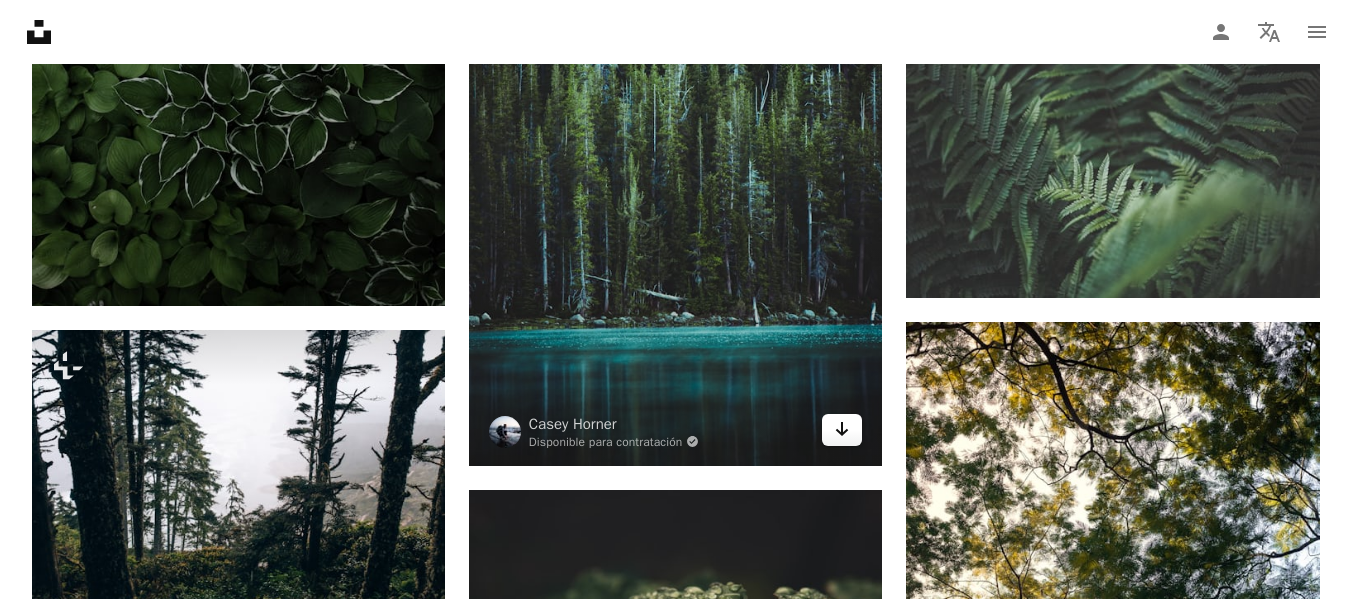 click on "Arrow pointing down" 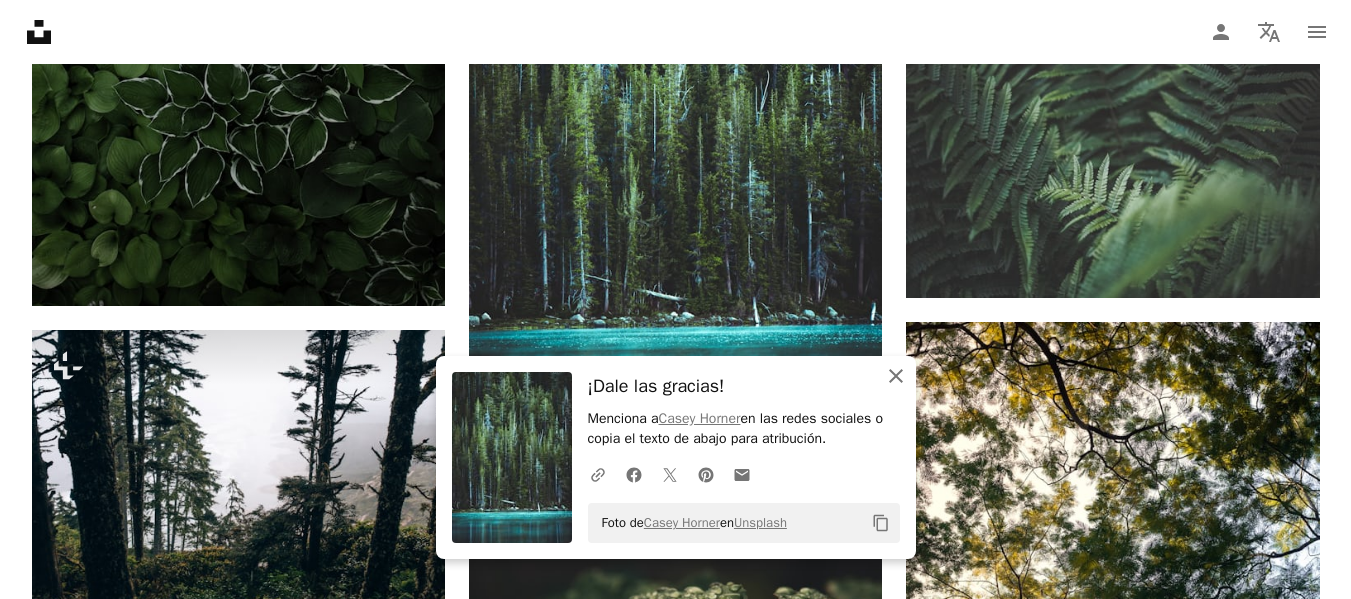 click 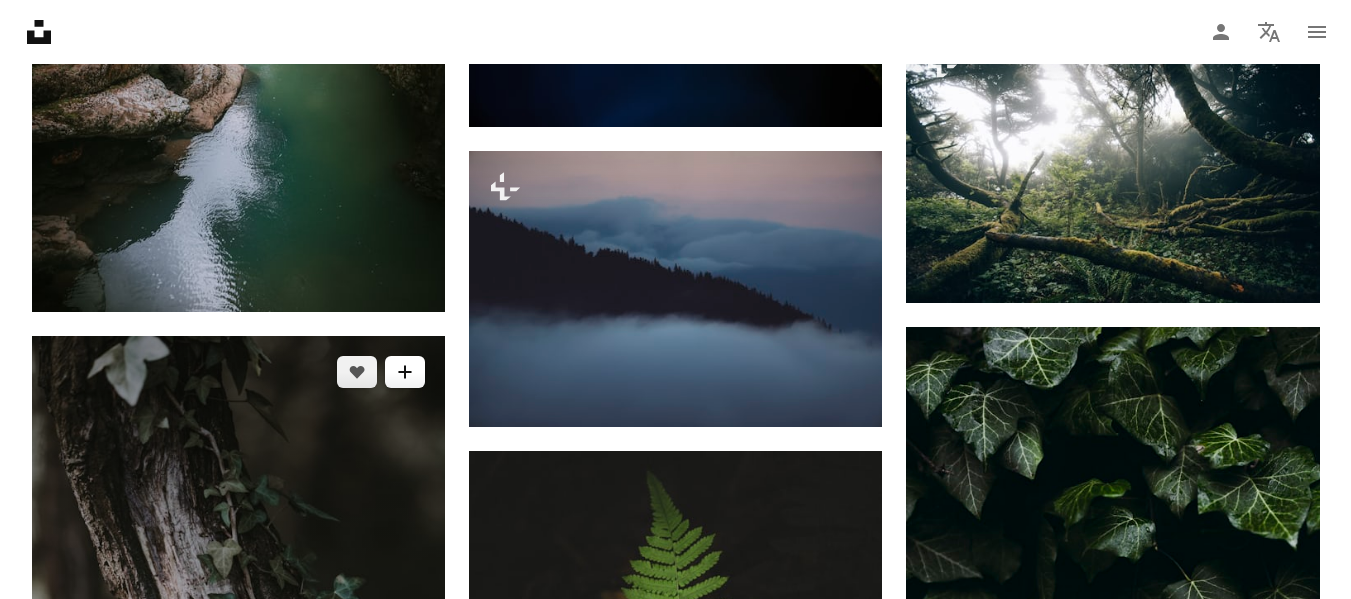 scroll, scrollTop: 75267, scrollLeft: 0, axis: vertical 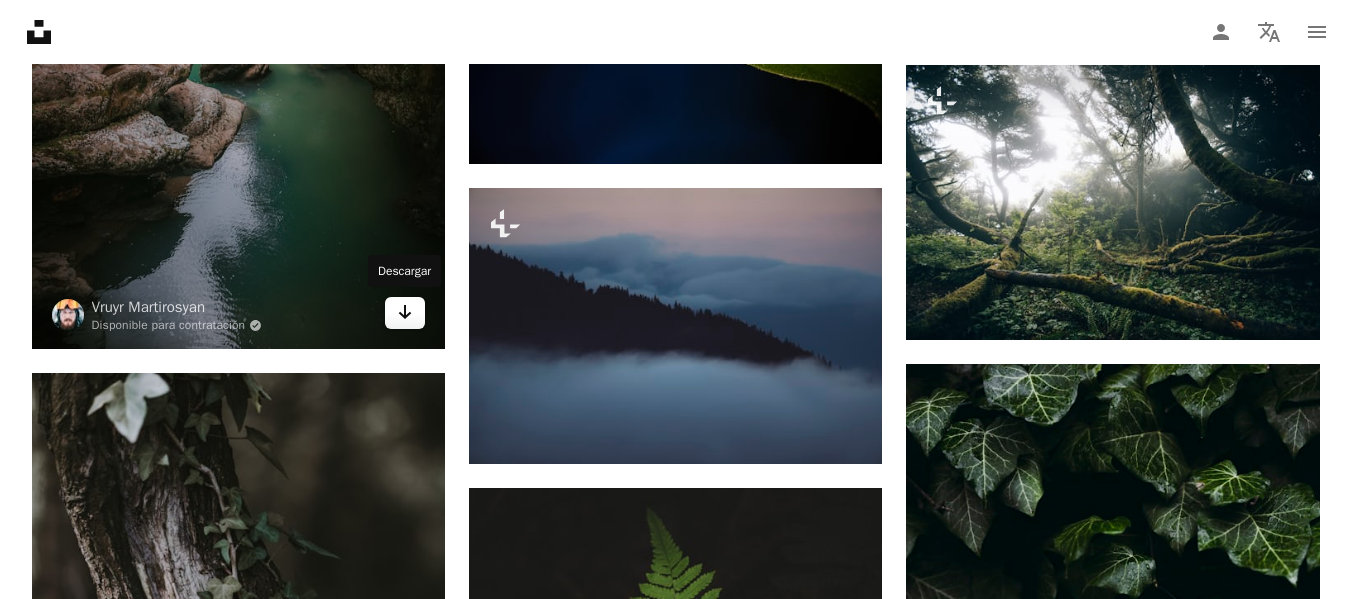 click on "Arrow pointing down" at bounding box center (405, 313) 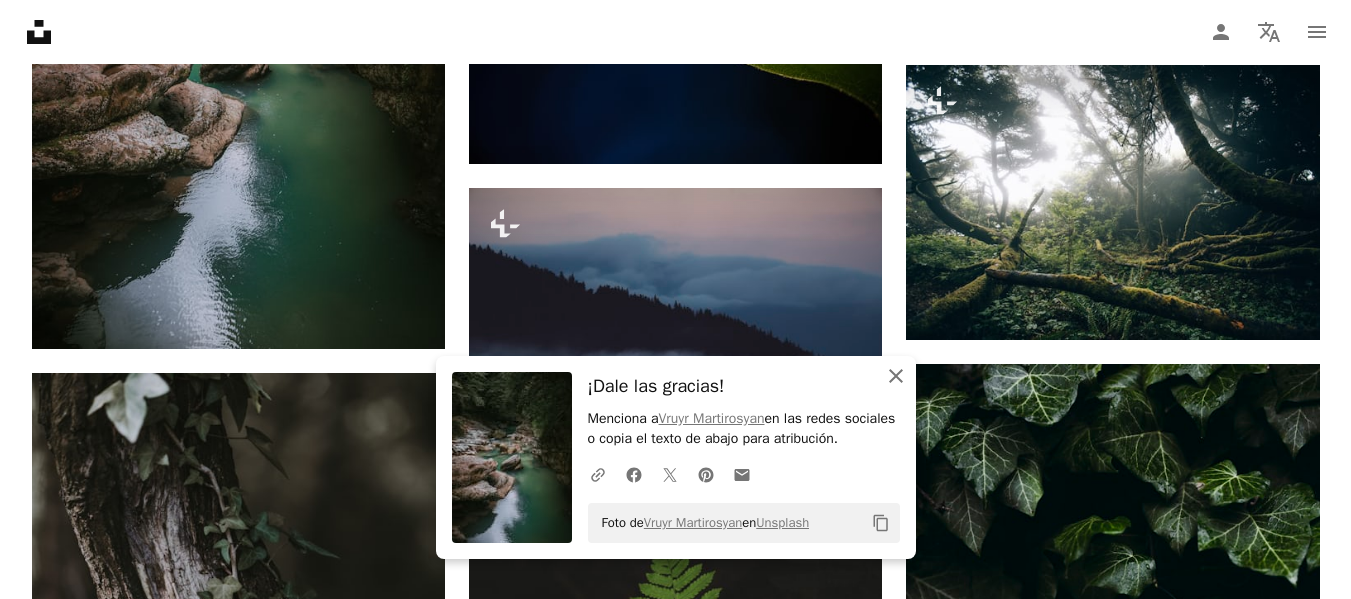 click 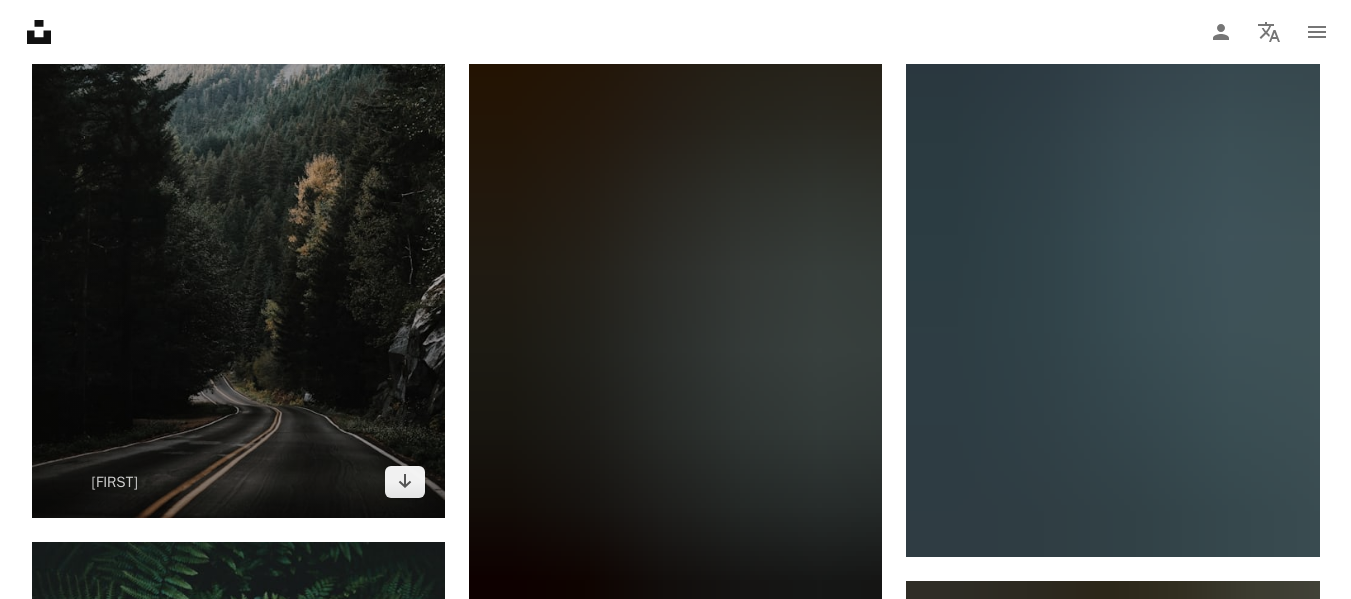 scroll, scrollTop: 76567, scrollLeft: 0, axis: vertical 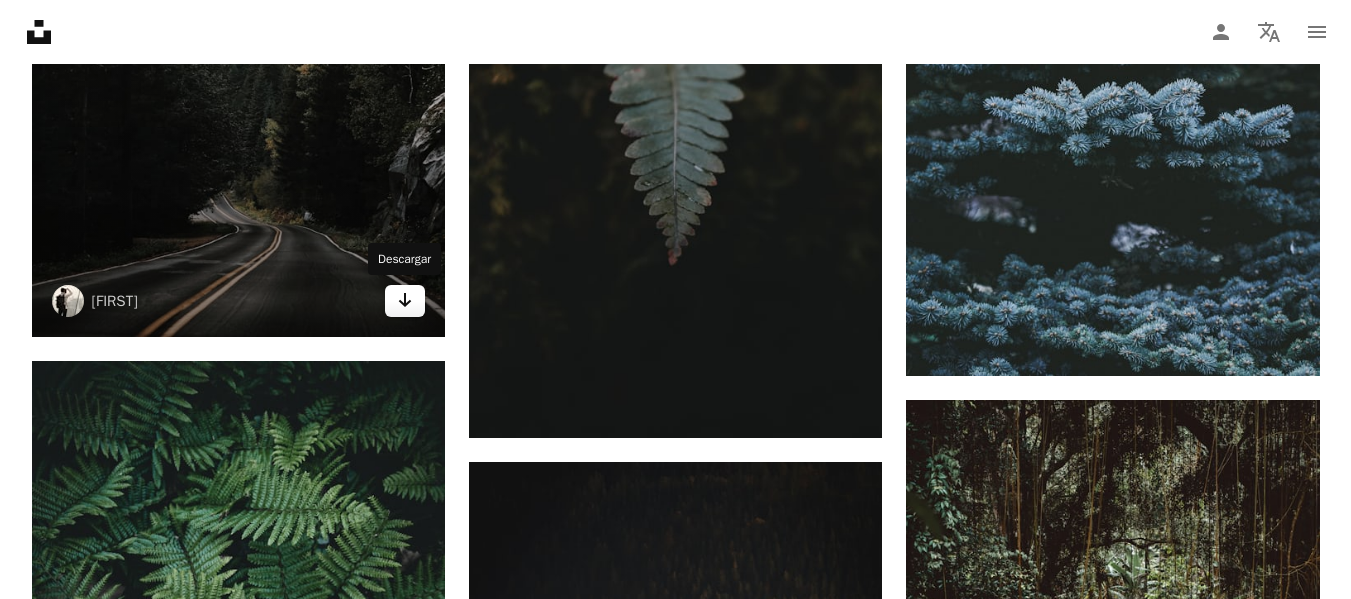 click on "Arrow pointing down" 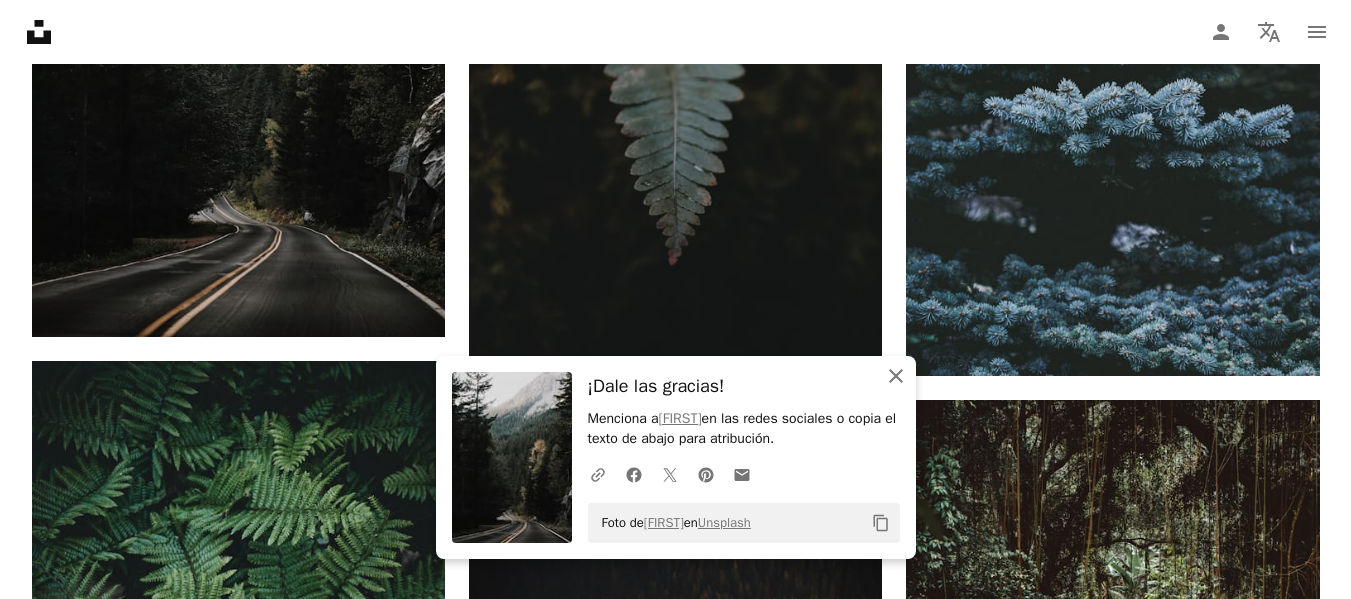 click on "An X shape" 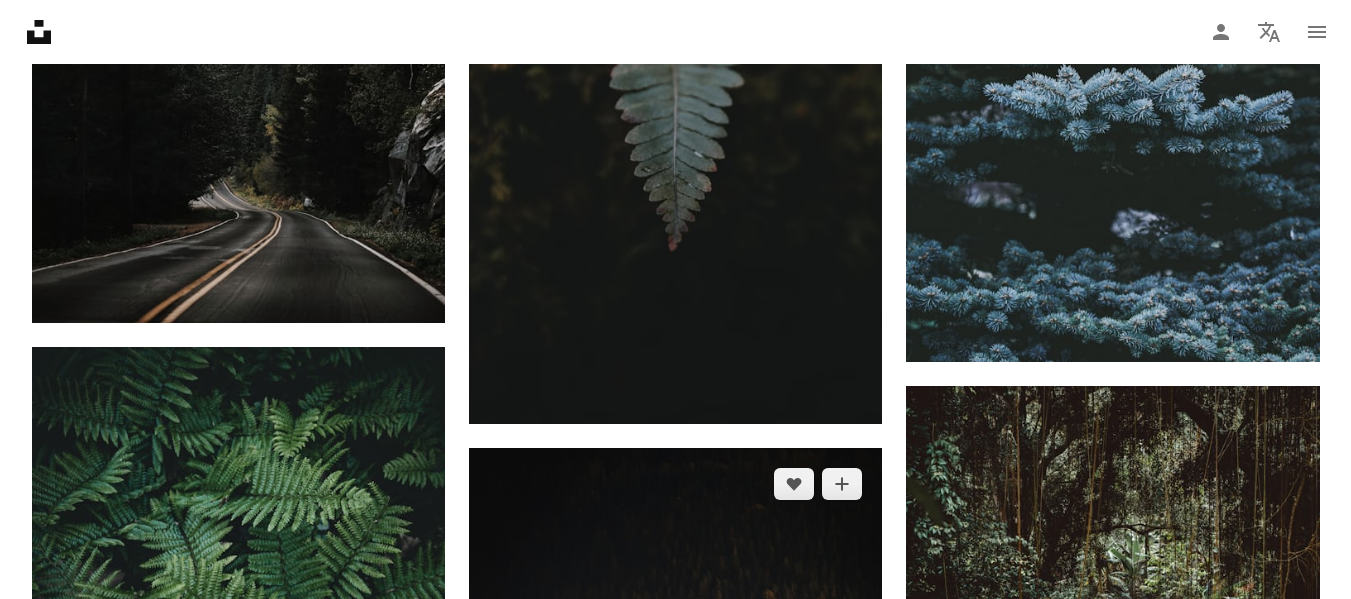 scroll, scrollTop: 77067, scrollLeft: 0, axis: vertical 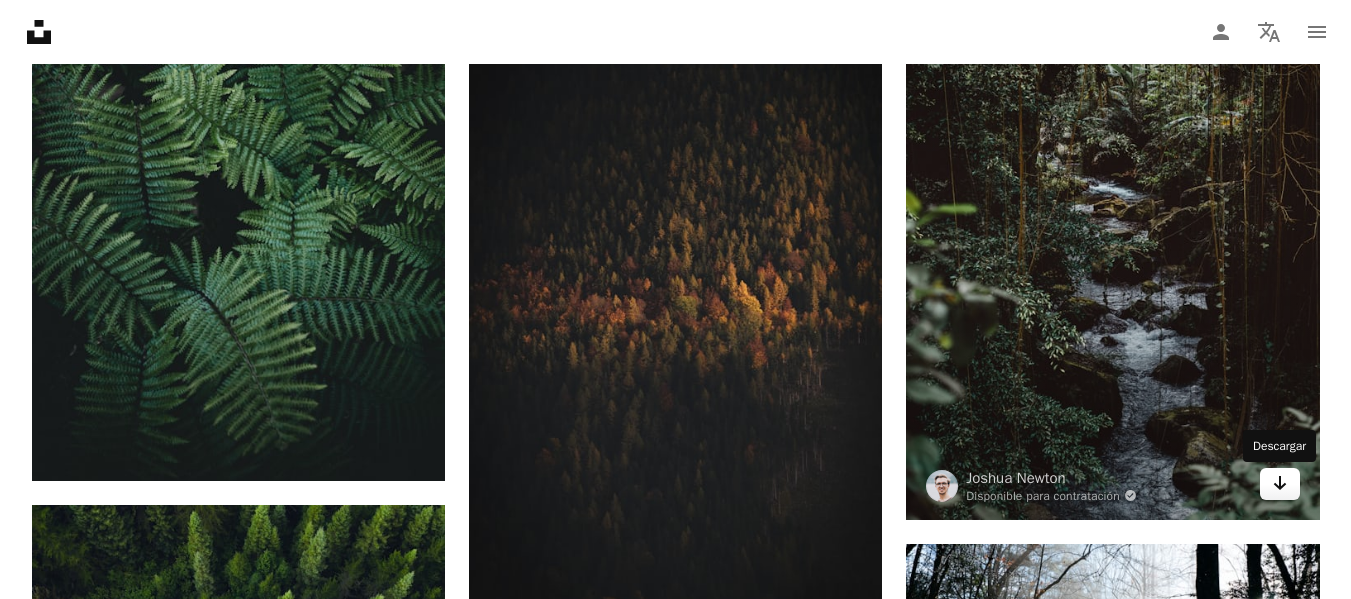 click on "Arrow pointing down" 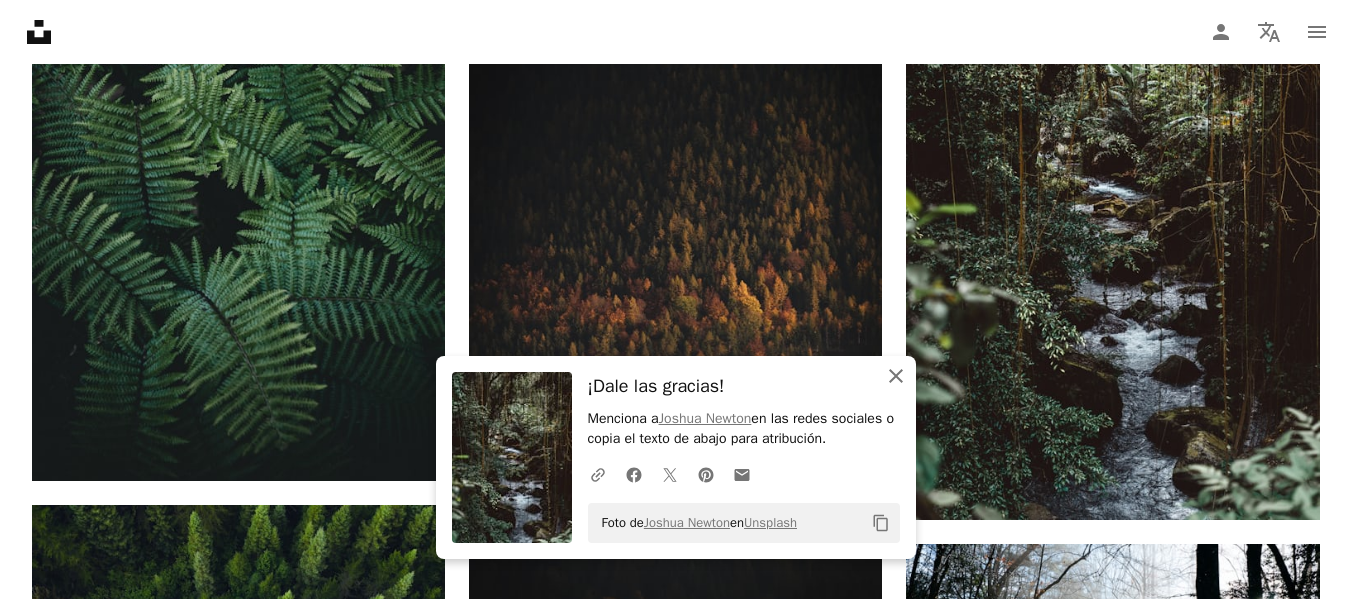 click 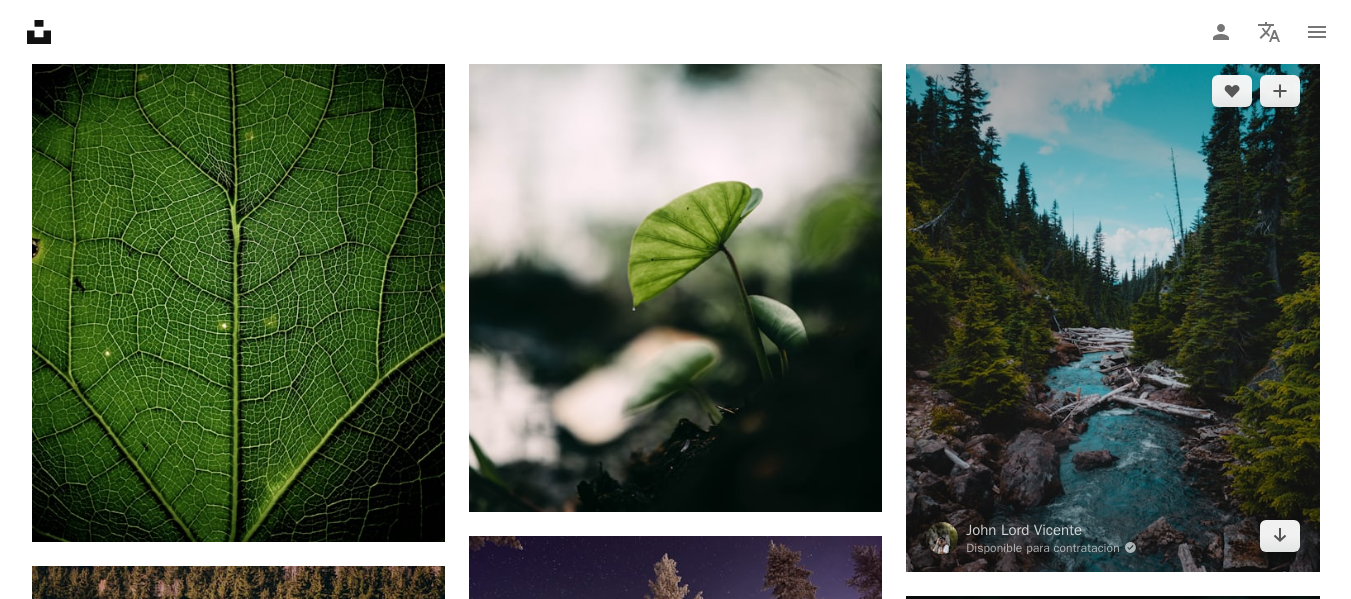 scroll, scrollTop: 78567, scrollLeft: 0, axis: vertical 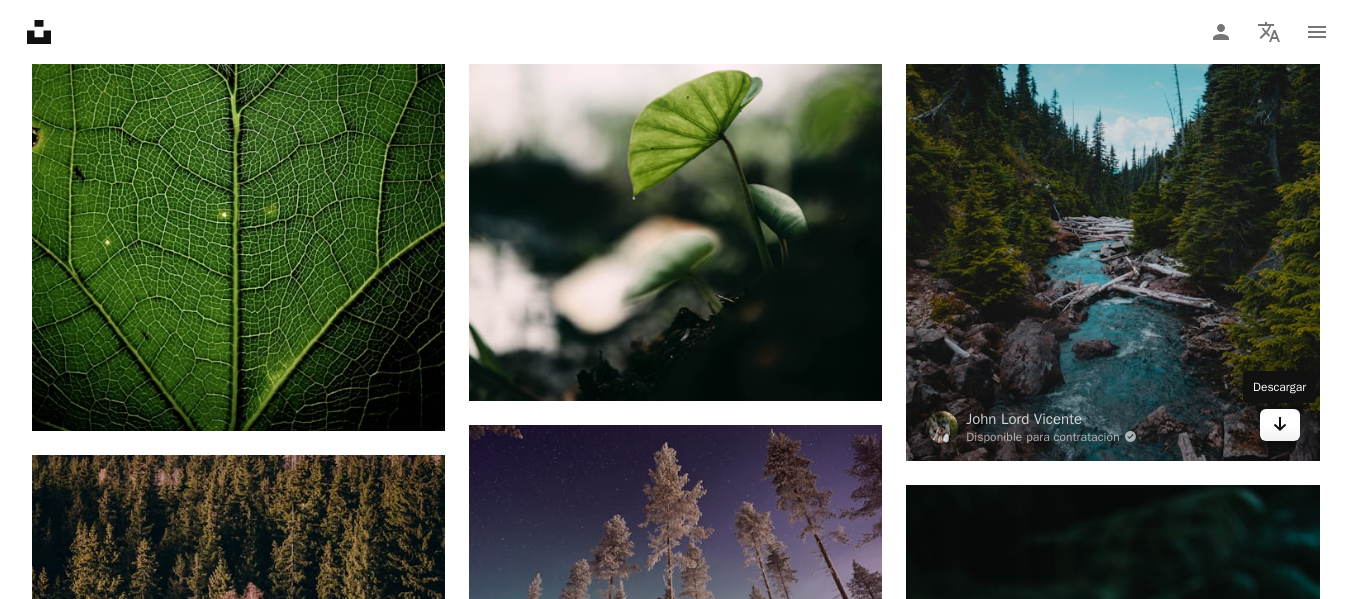 click on "Arrow pointing down" 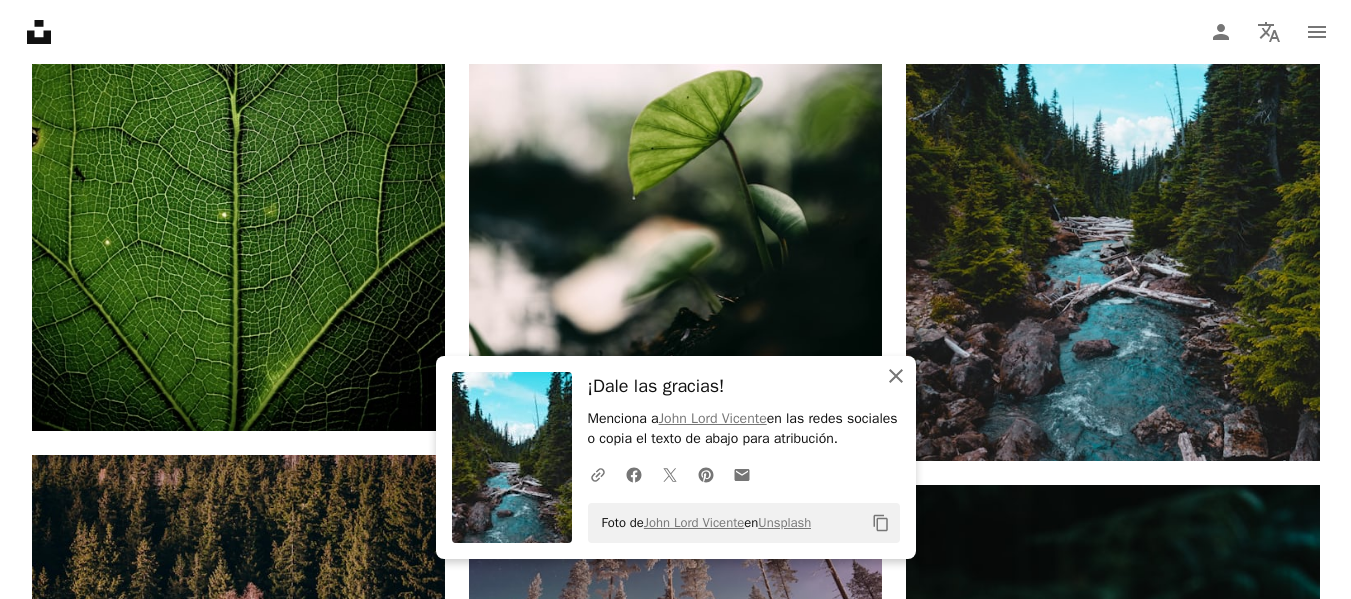 click on "An X shape" 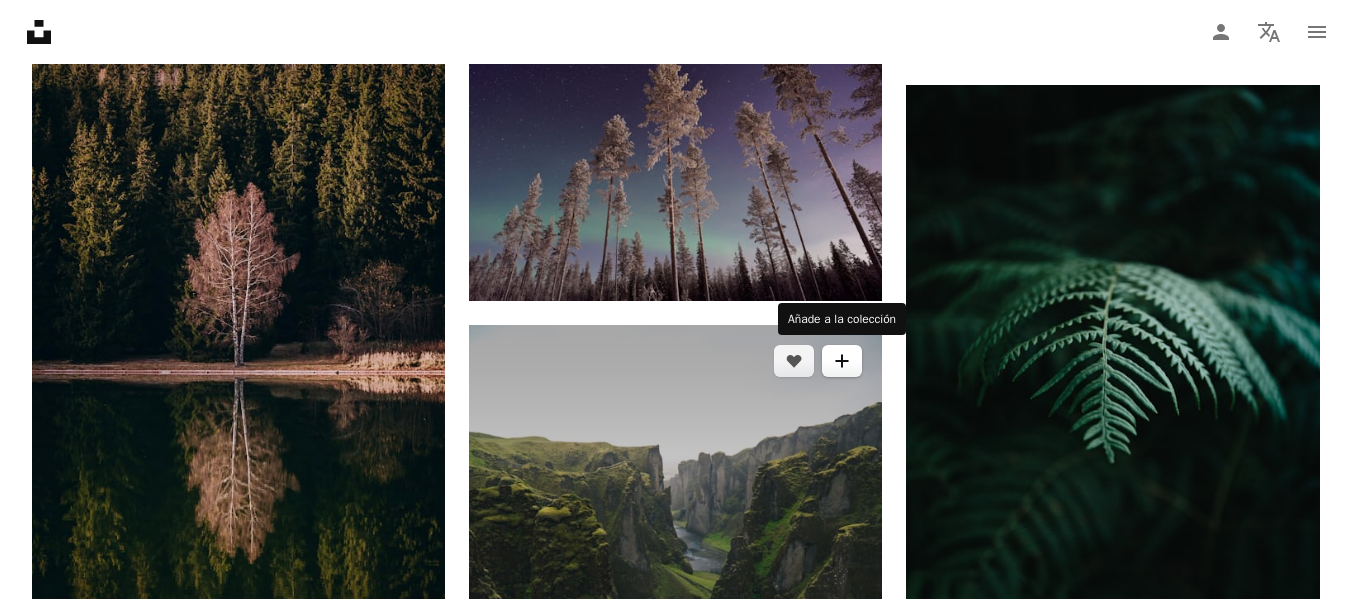 scroll, scrollTop: 79467, scrollLeft: 0, axis: vertical 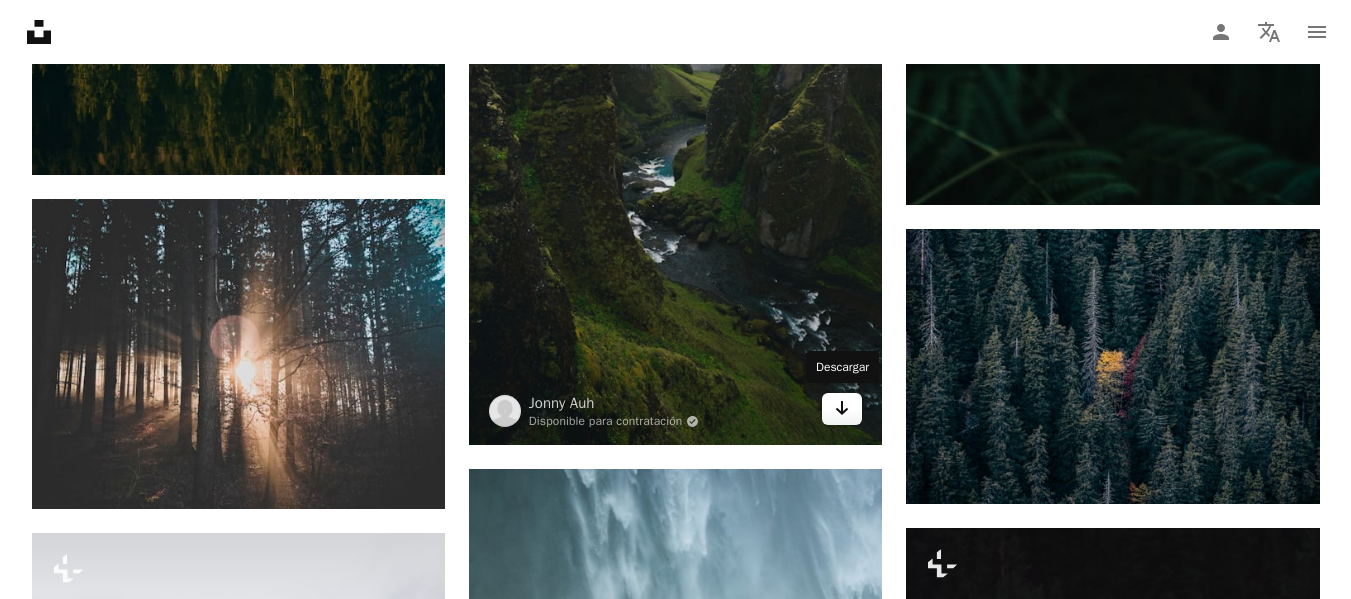 click on "Arrow pointing down" 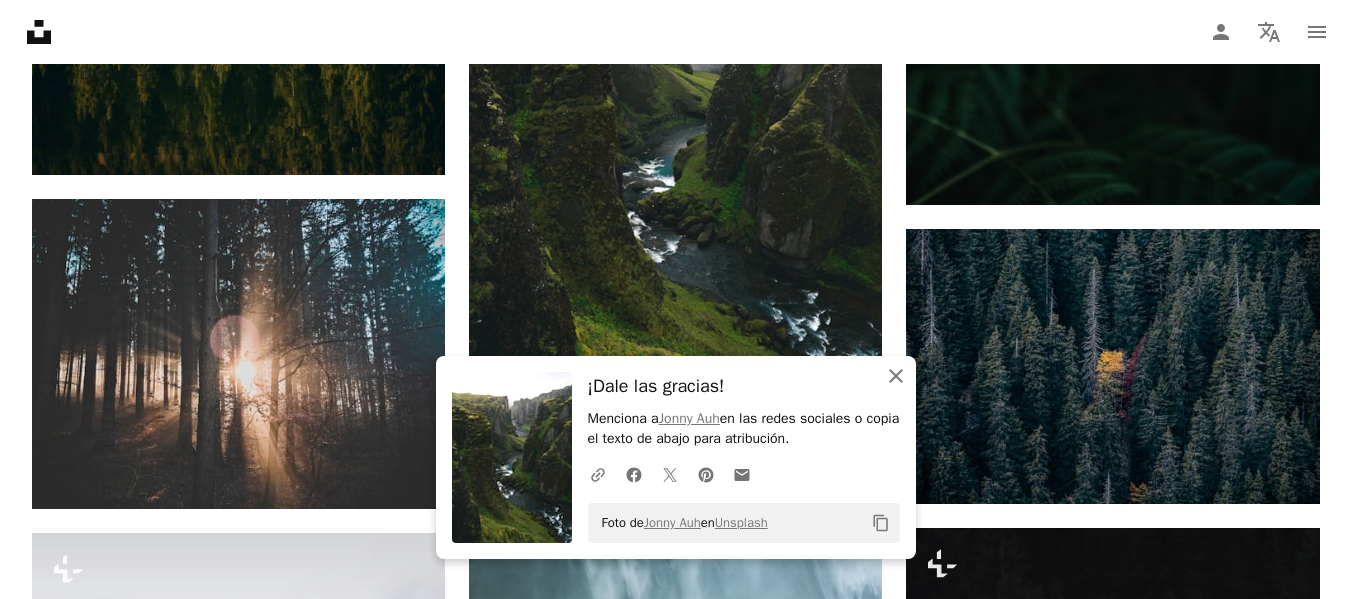 click on "An X shape" 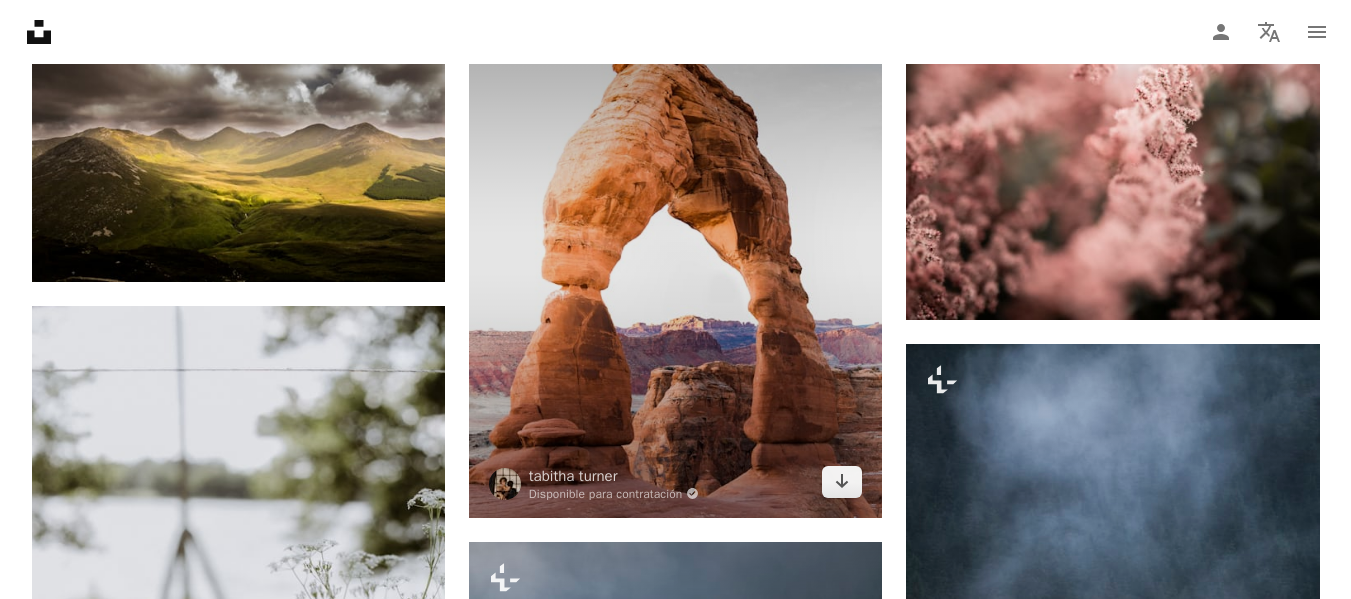 scroll, scrollTop: 81967, scrollLeft: 0, axis: vertical 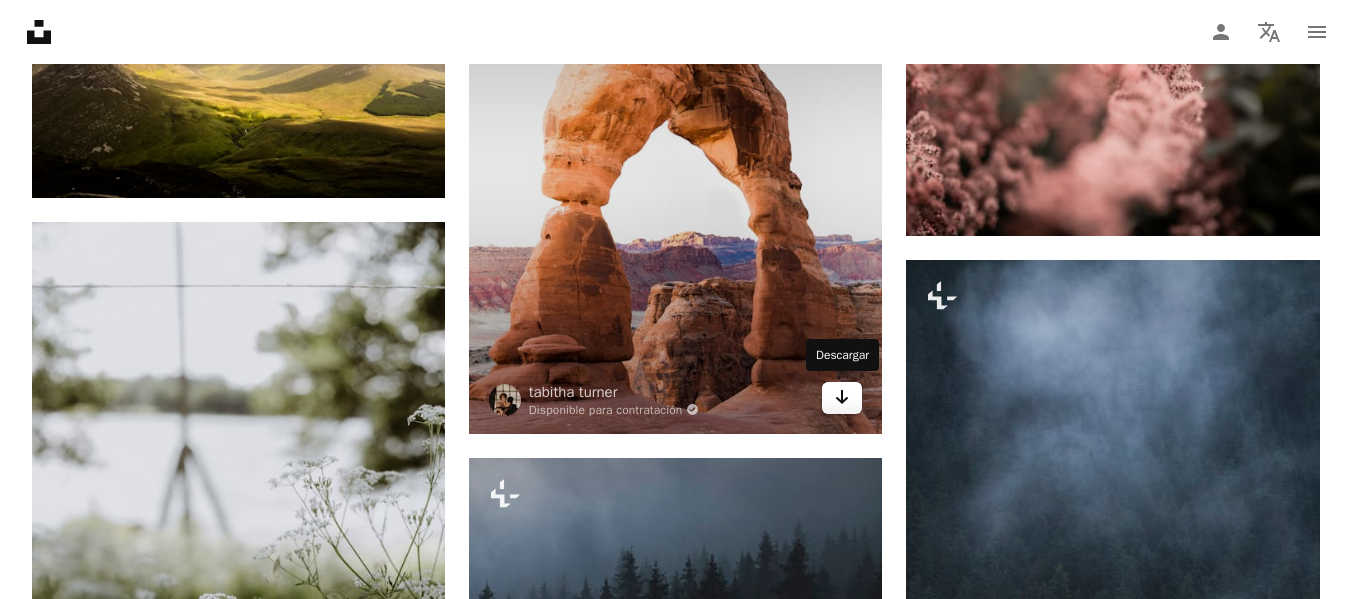 click on "Arrow pointing down" 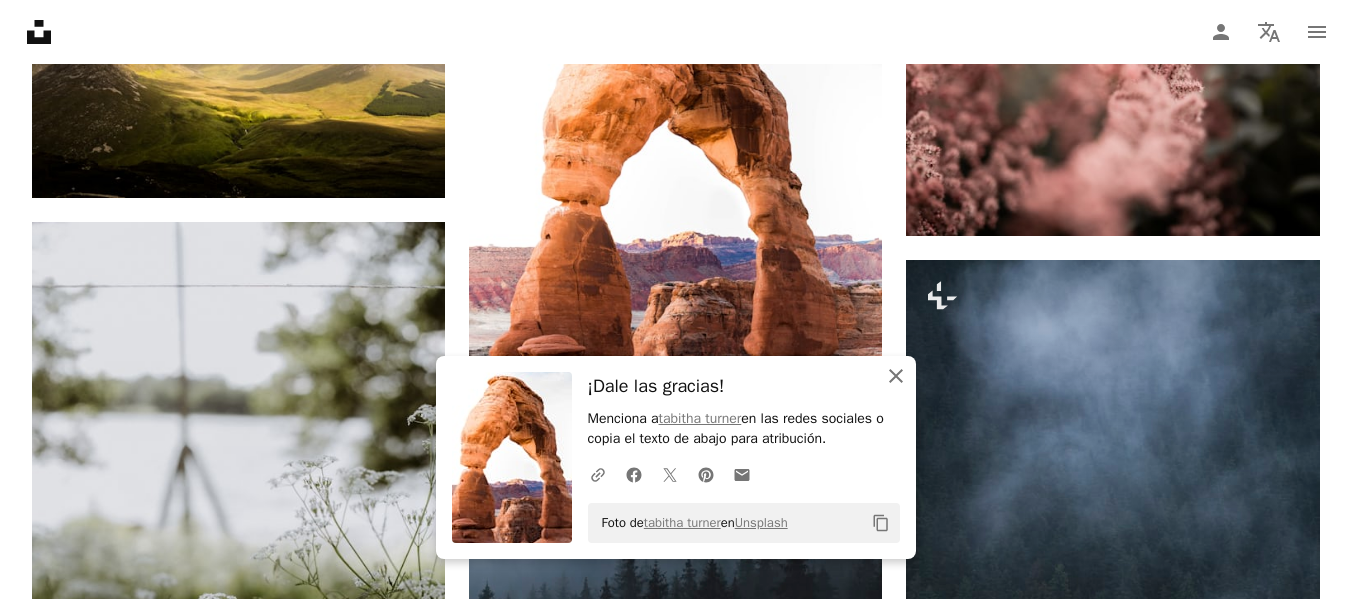 click on "An X shape" 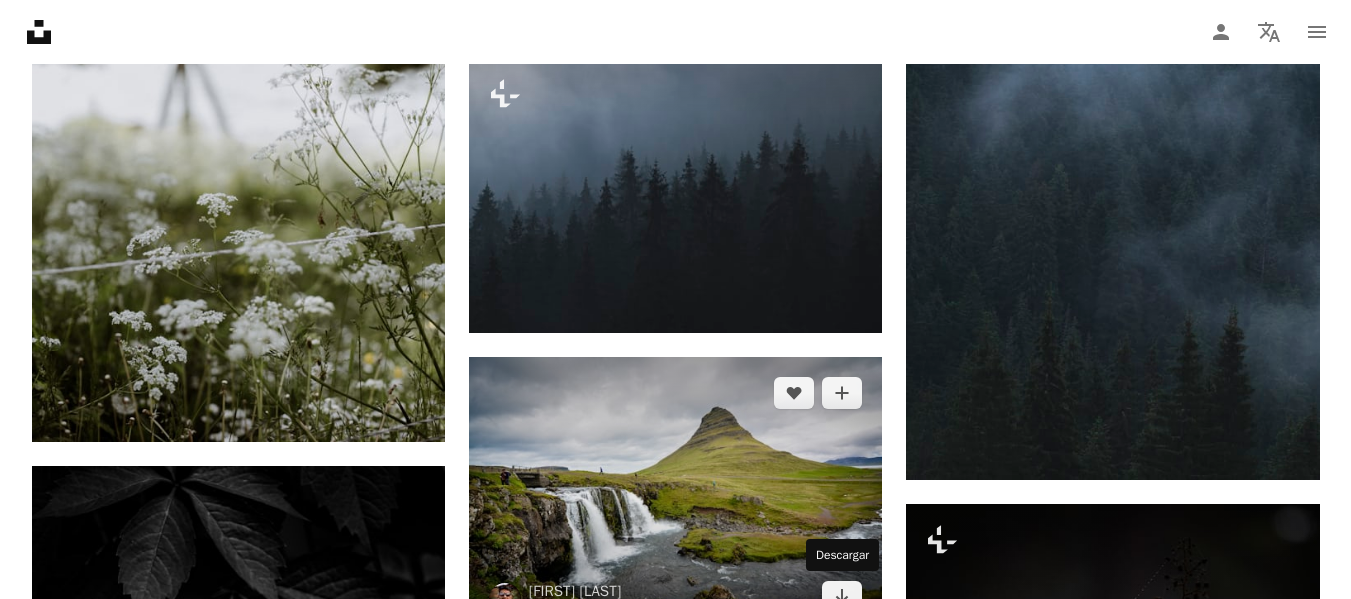 scroll, scrollTop: 82567, scrollLeft: 0, axis: vertical 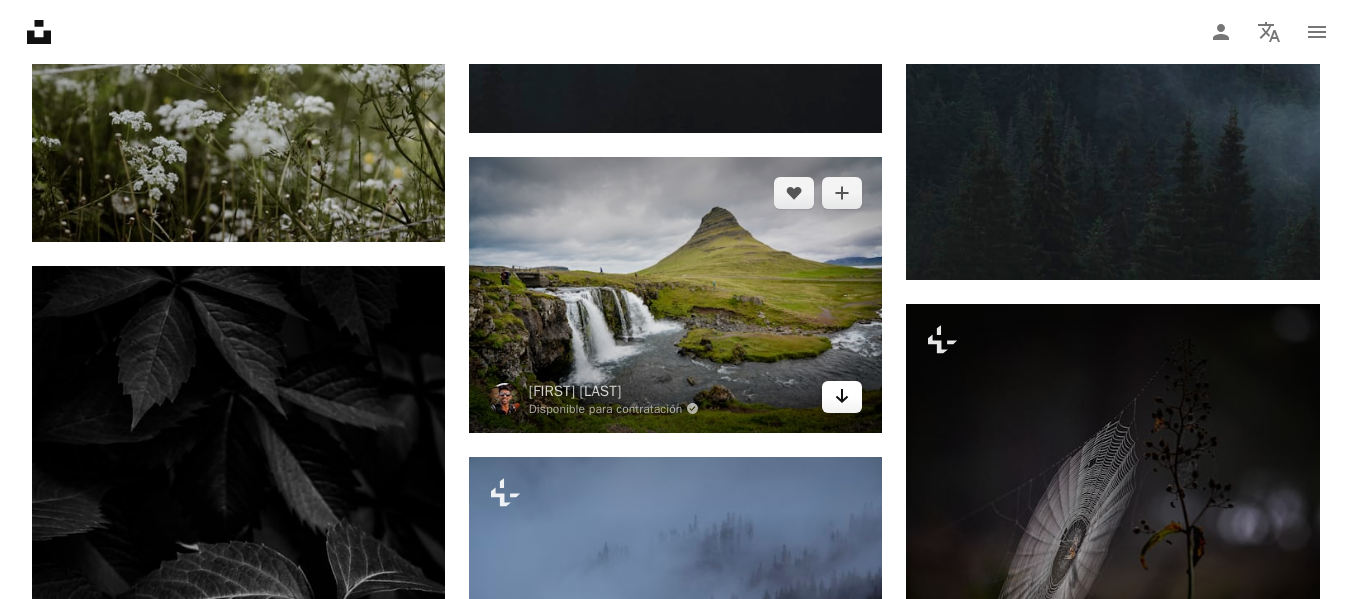 click 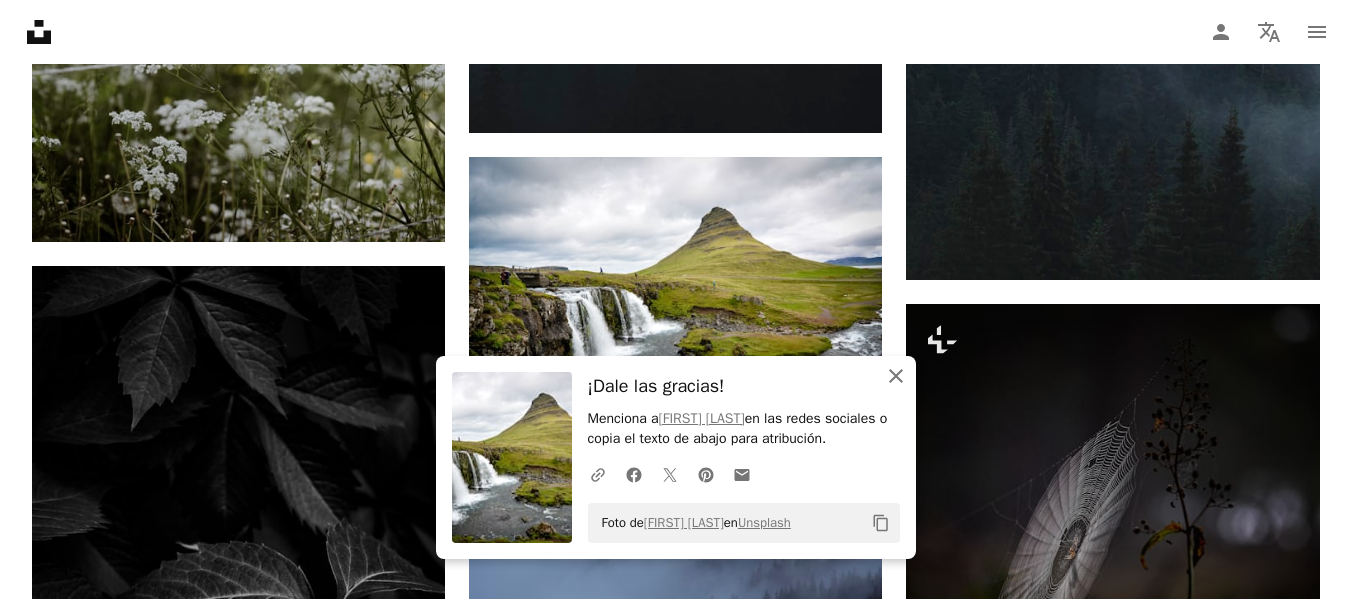 click 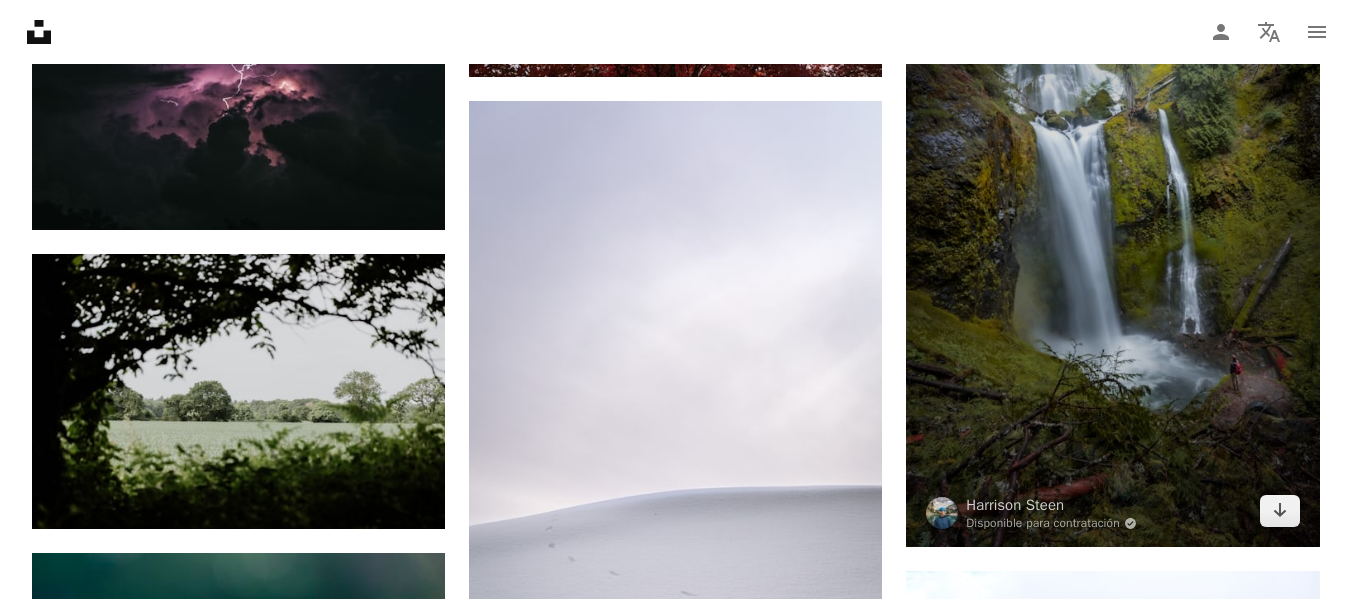 scroll, scrollTop: 84267, scrollLeft: 0, axis: vertical 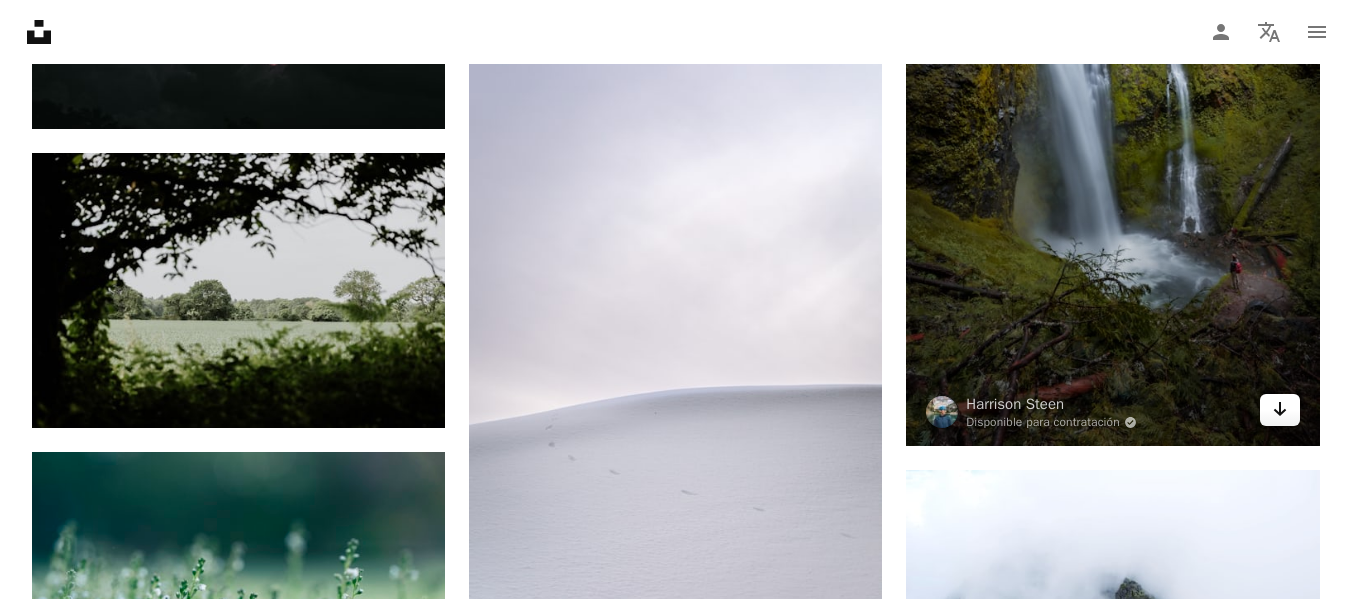 click on "Arrow pointing down" 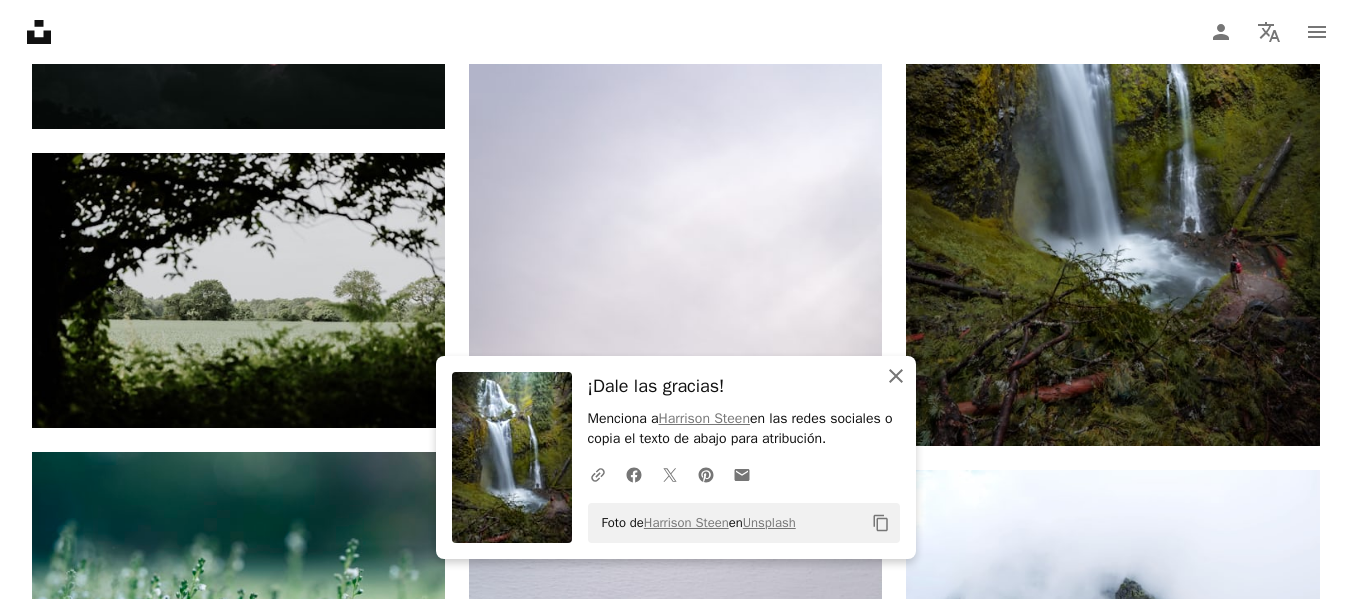 click on "An X shape" 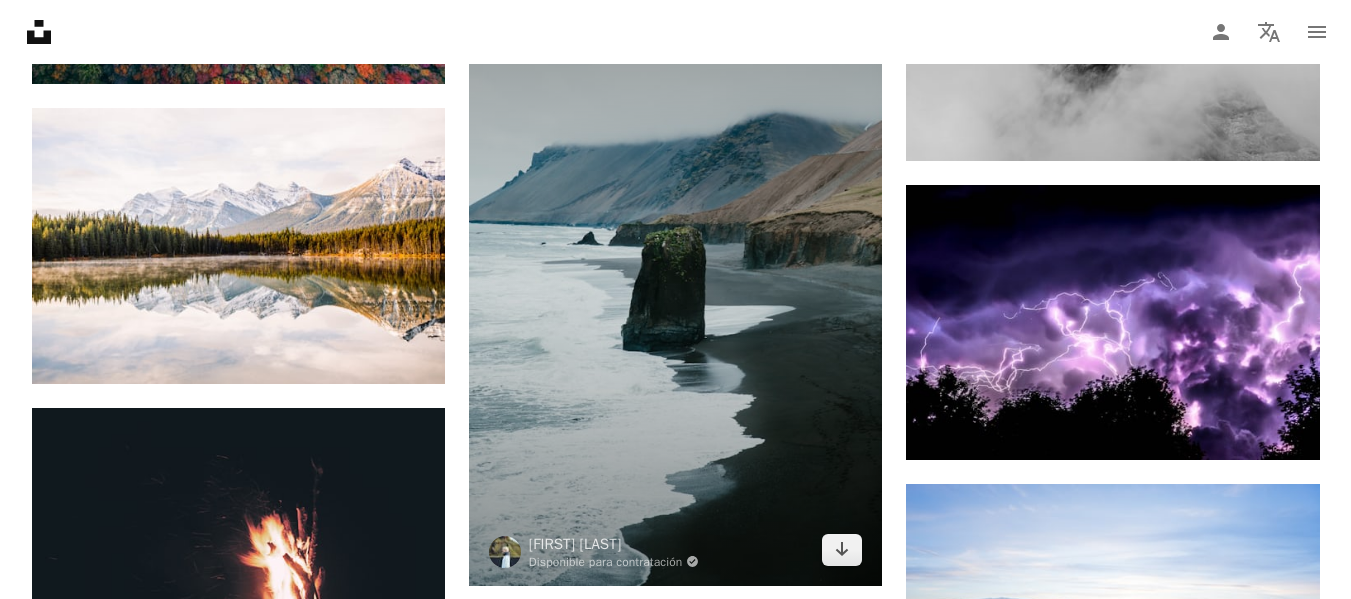 scroll, scrollTop: 85967, scrollLeft: 0, axis: vertical 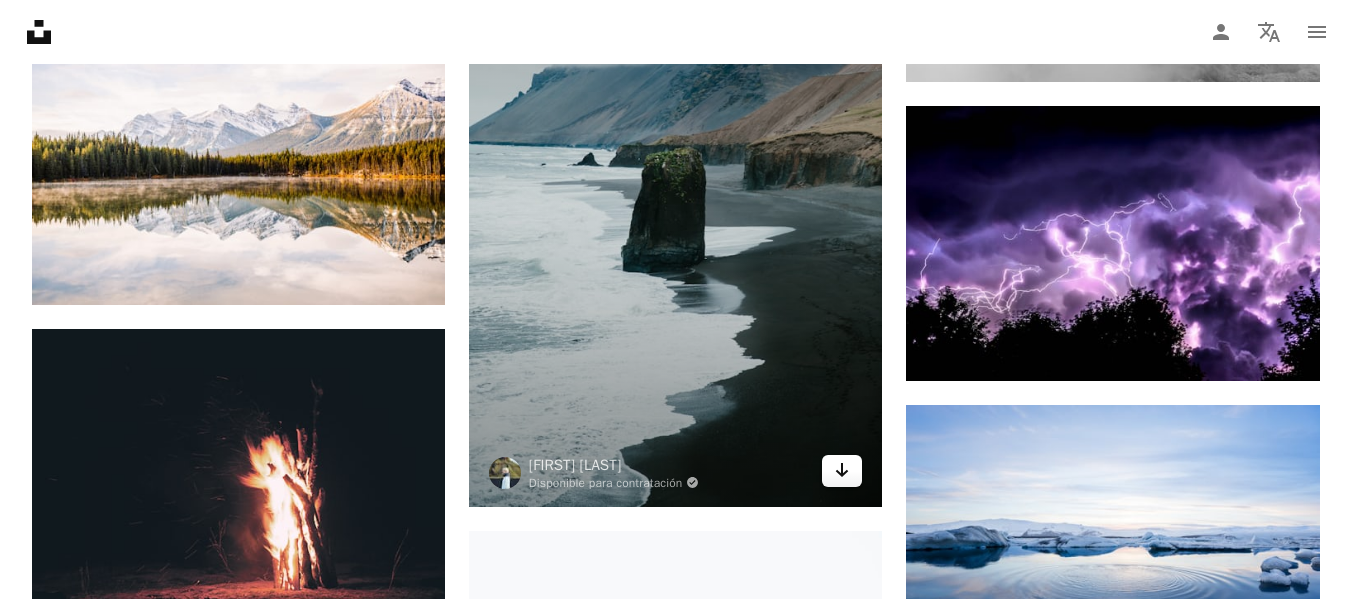 click on "Arrow pointing down" at bounding box center [842, 471] 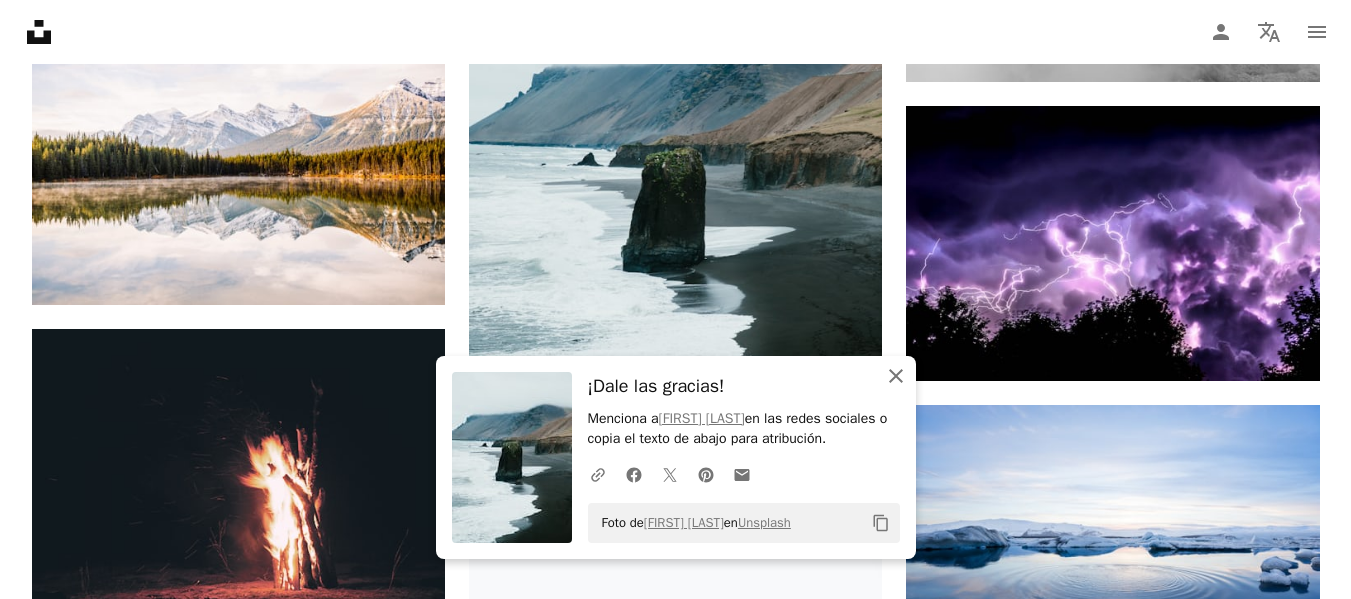 click 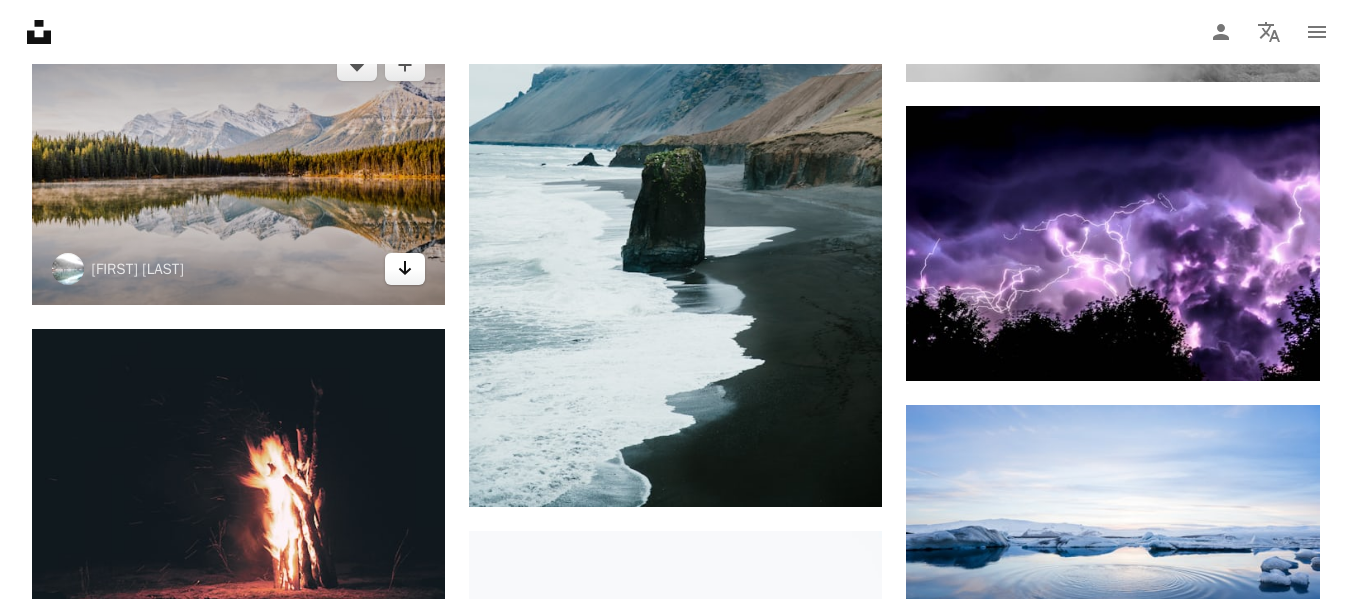 click 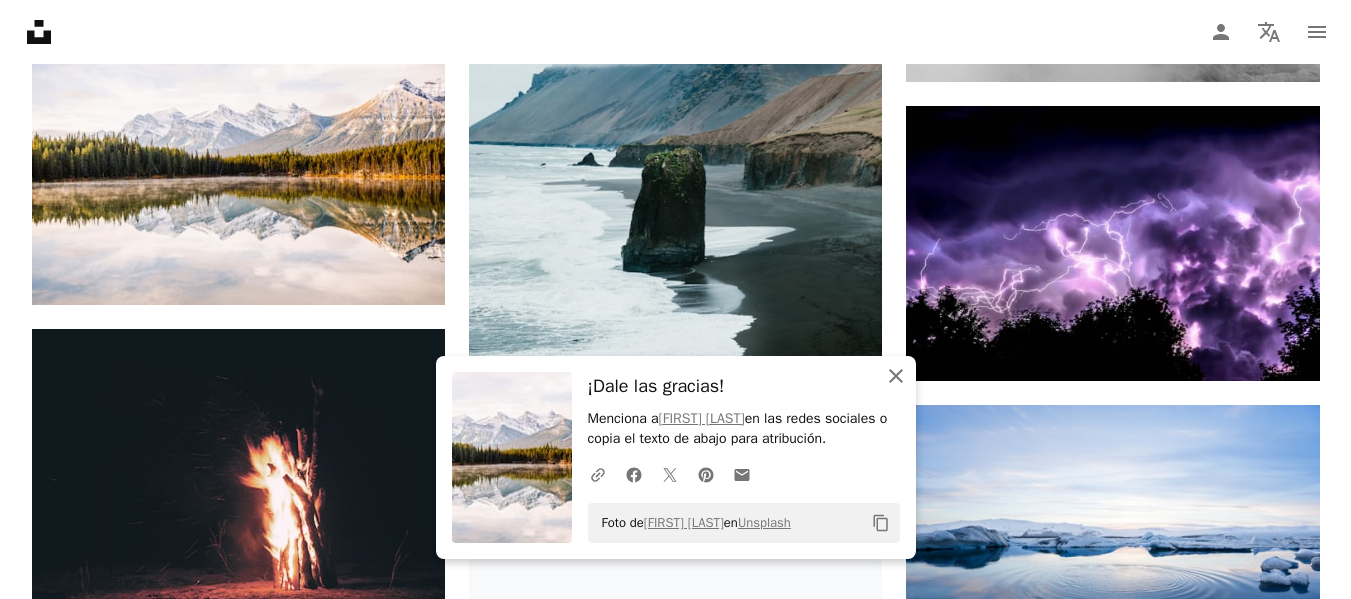 click on "An X shape" 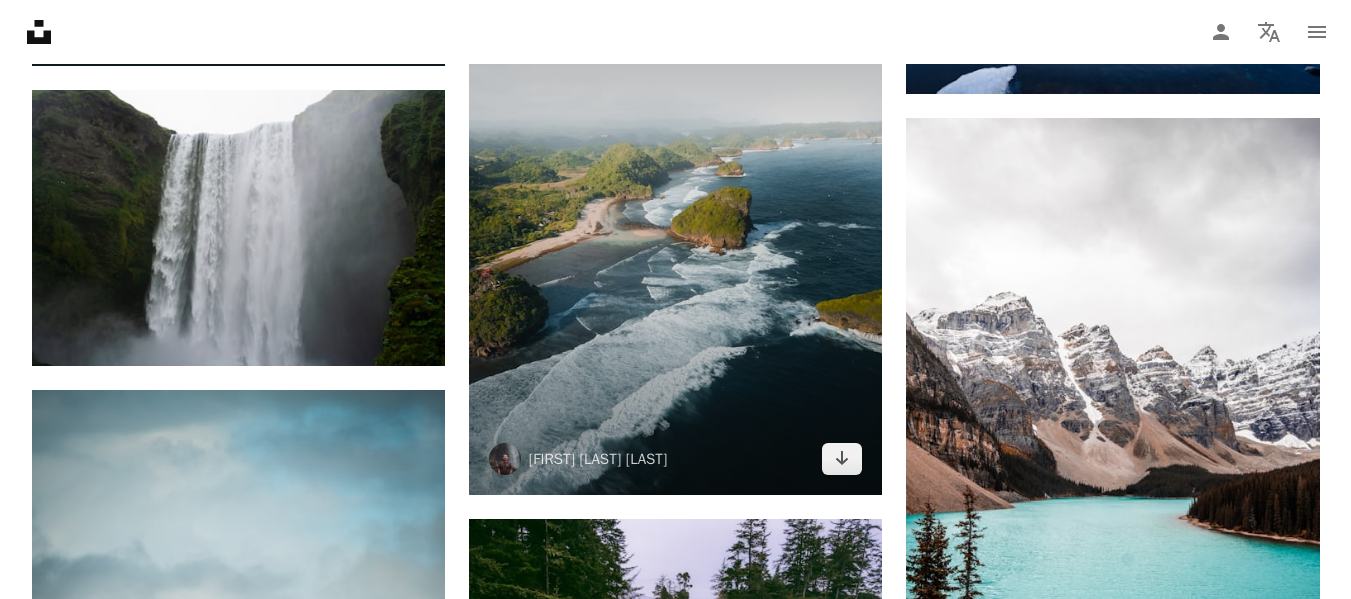 scroll, scrollTop: 86567, scrollLeft: 0, axis: vertical 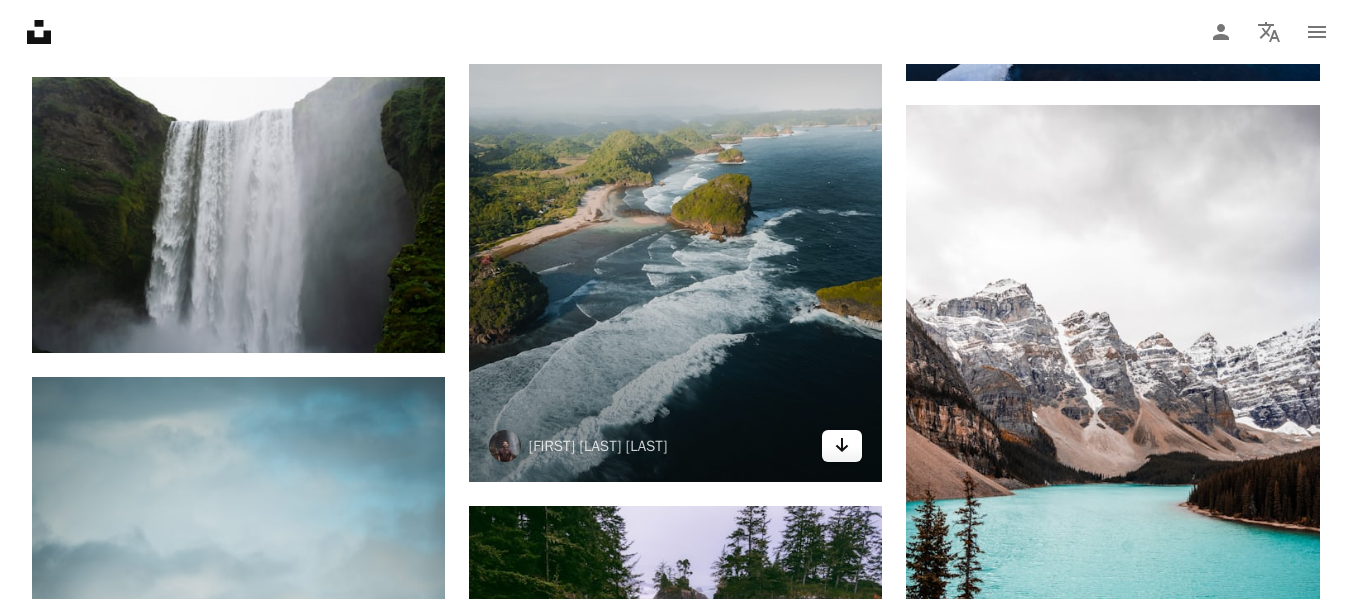 click on "Arrow pointing down" 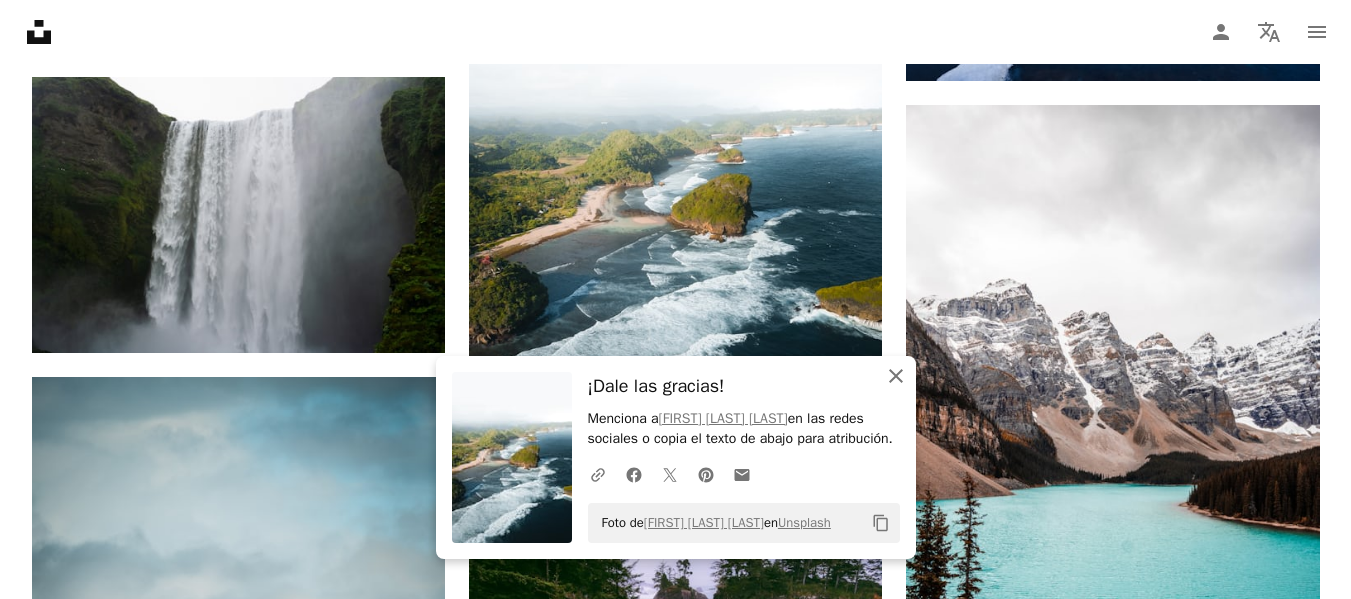 click on "An X shape" 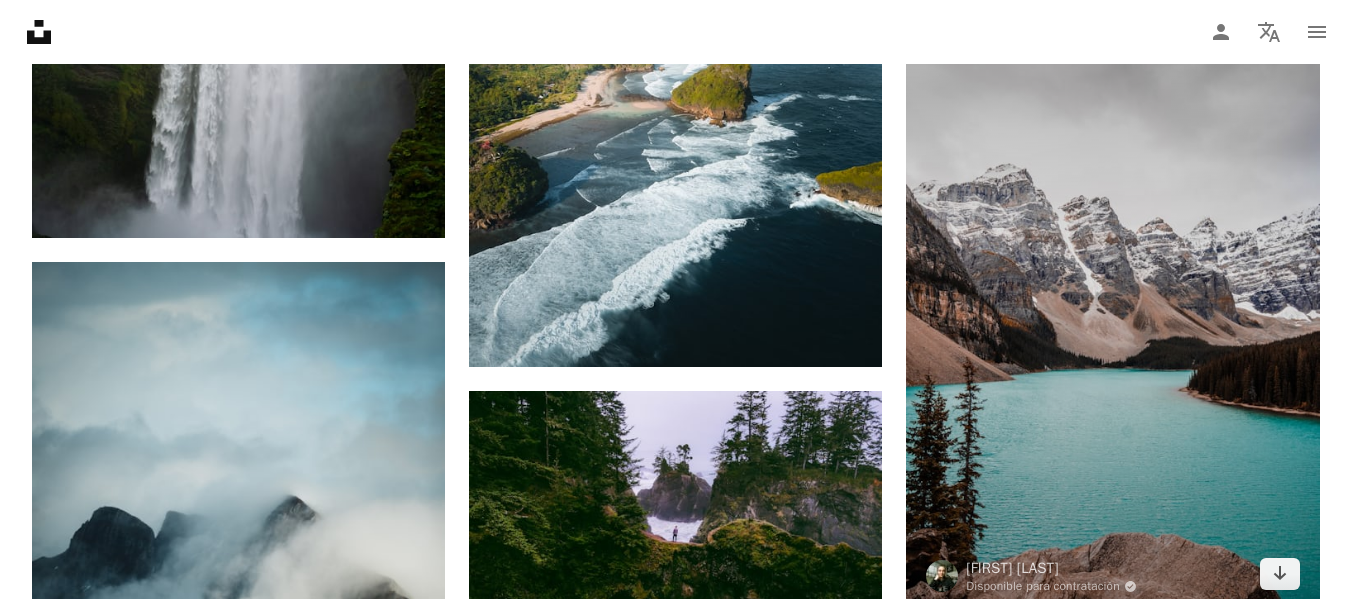 scroll, scrollTop: 86867, scrollLeft: 0, axis: vertical 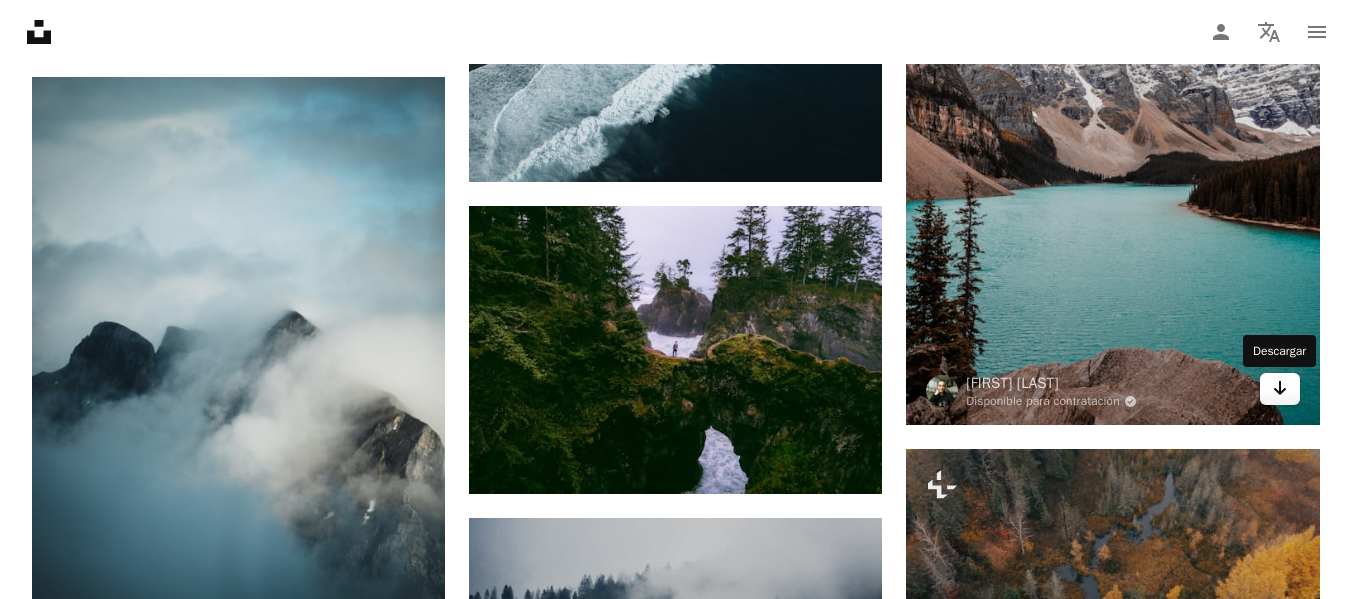 click 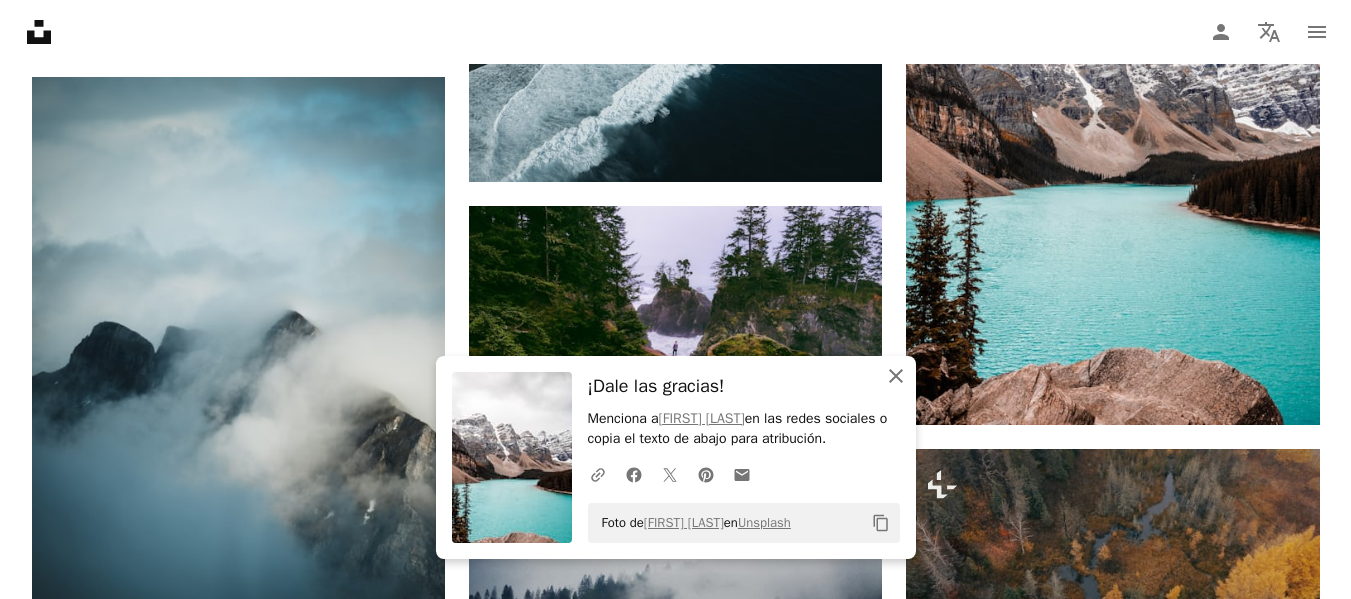 click 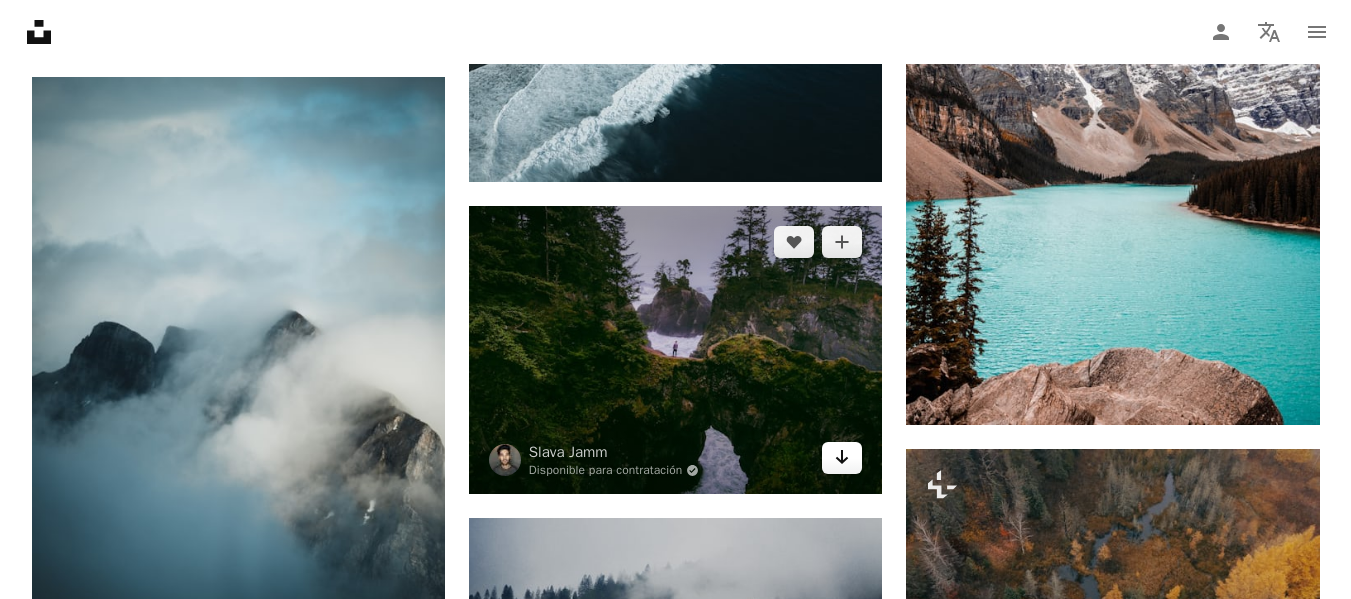 click 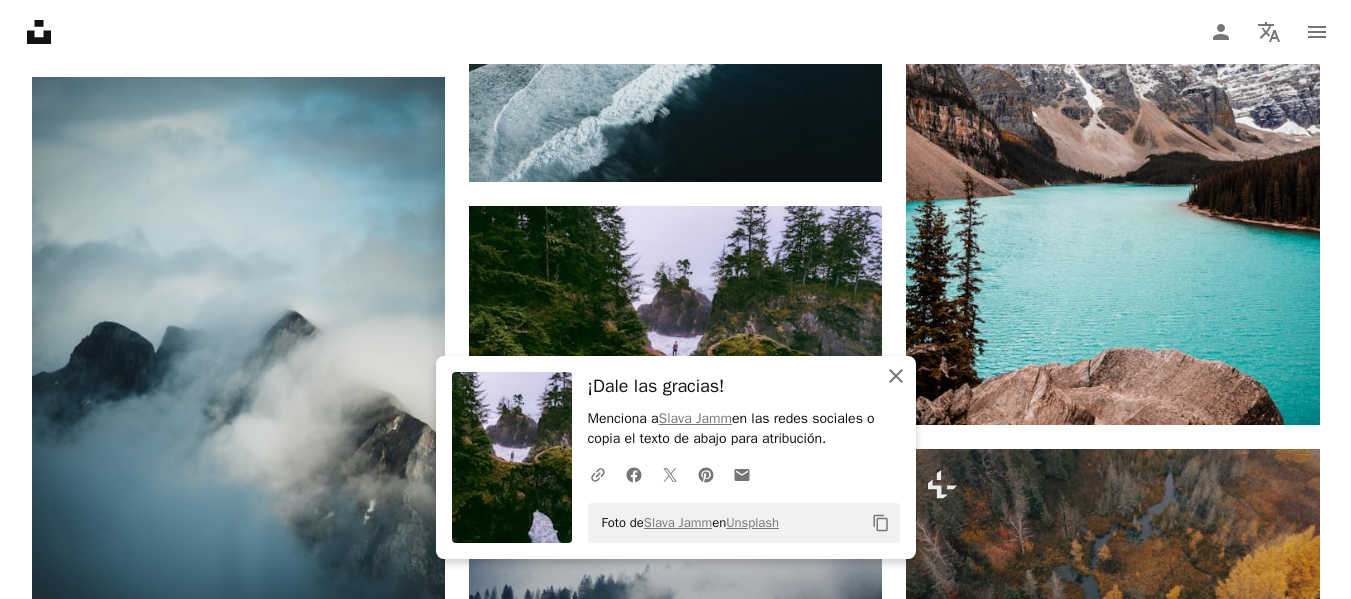 click on "An X shape" 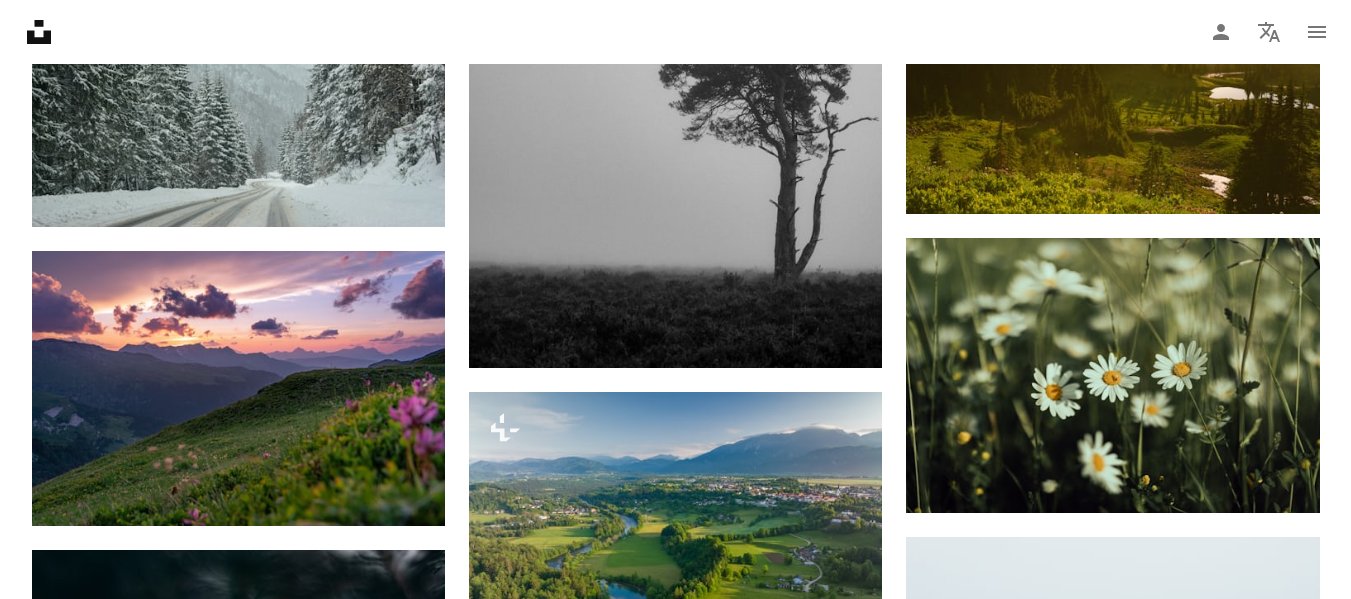 scroll, scrollTop: 90367, scrollLeft: 0, axis: vertical 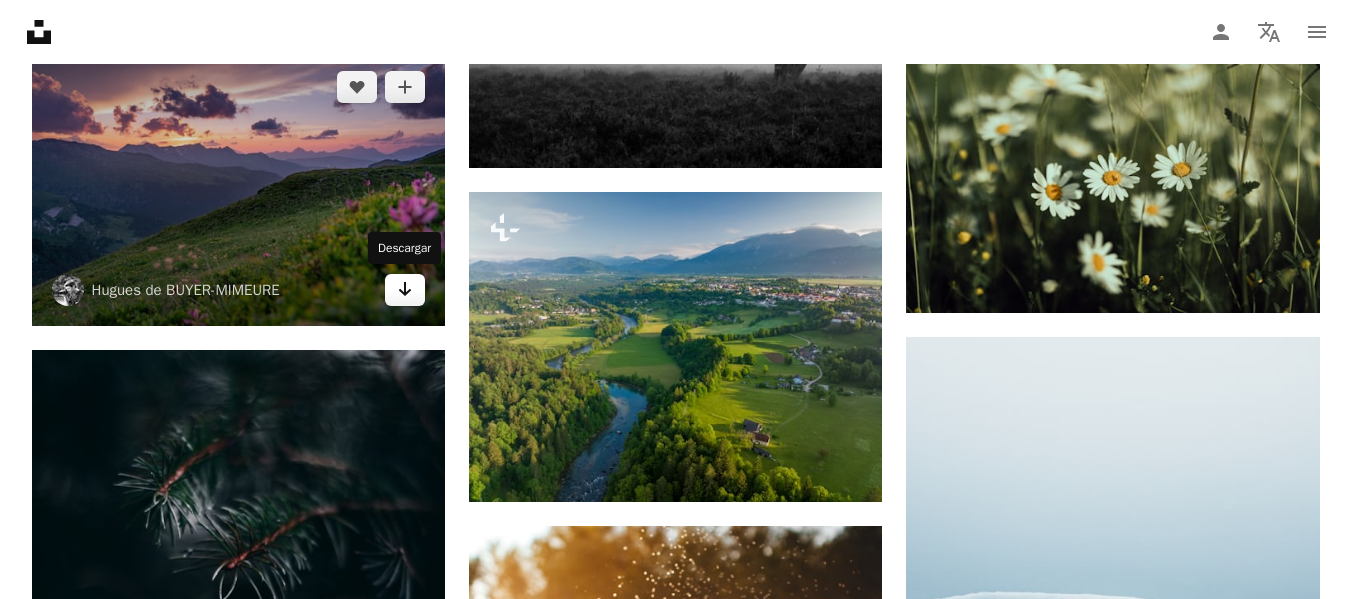click 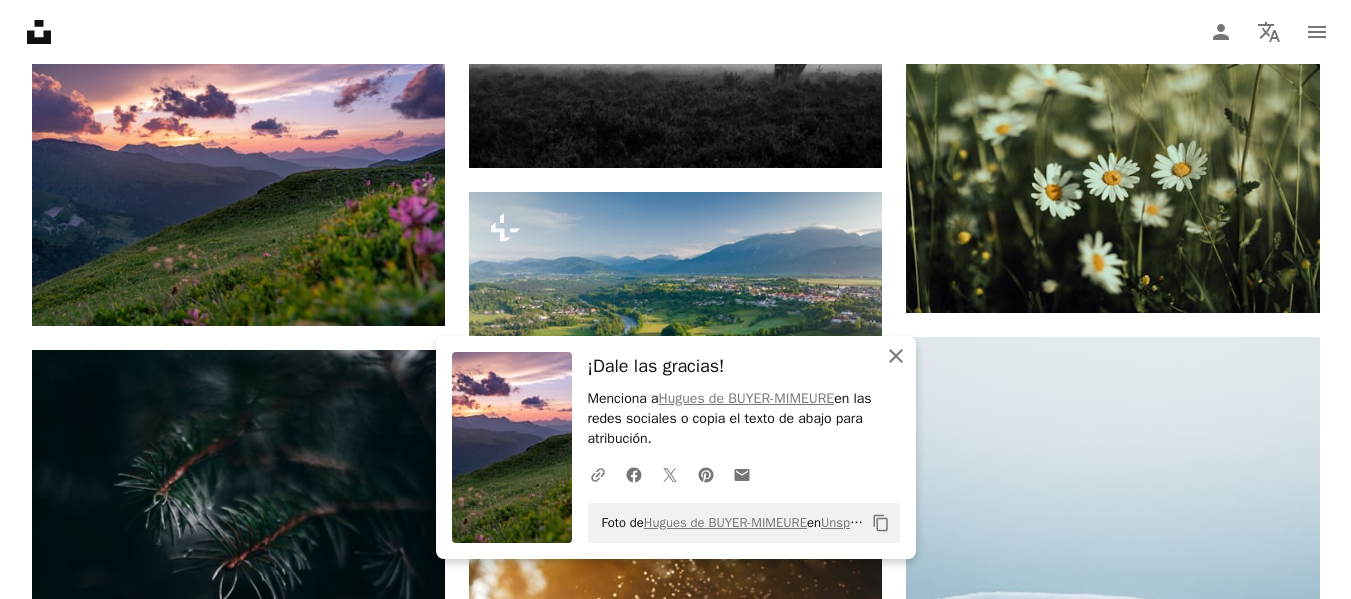 click on "An X shape" 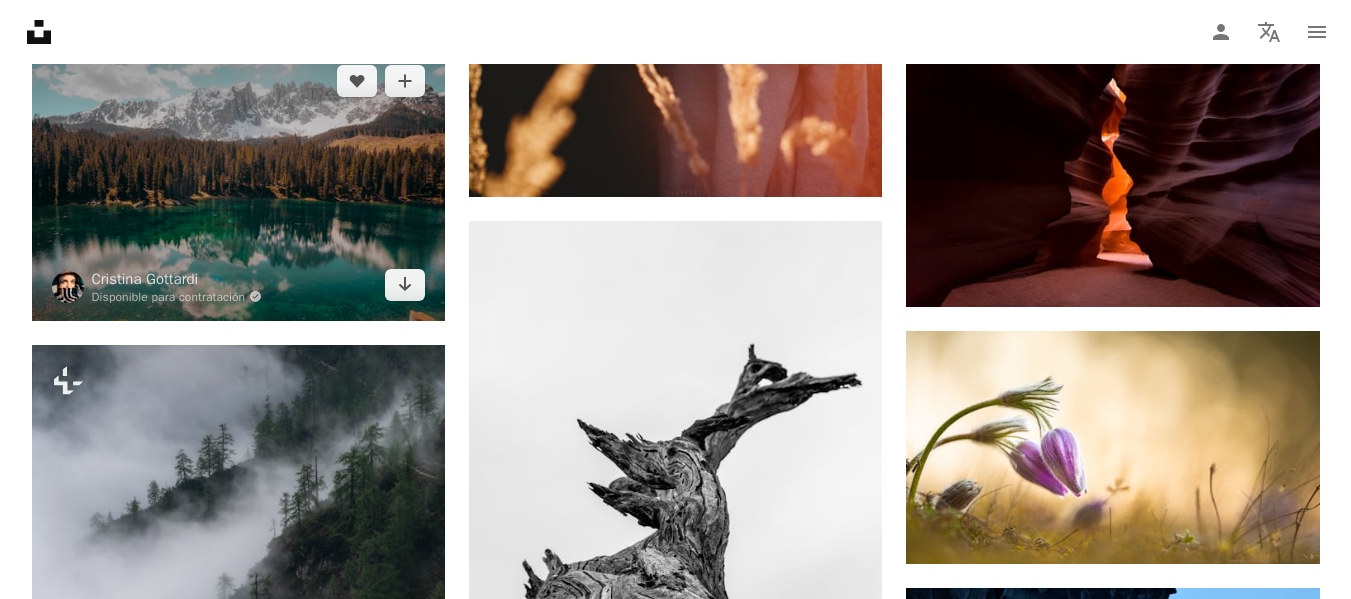 scroll, scrollTop: 91267, scrollLeft: 0, axis: vertical 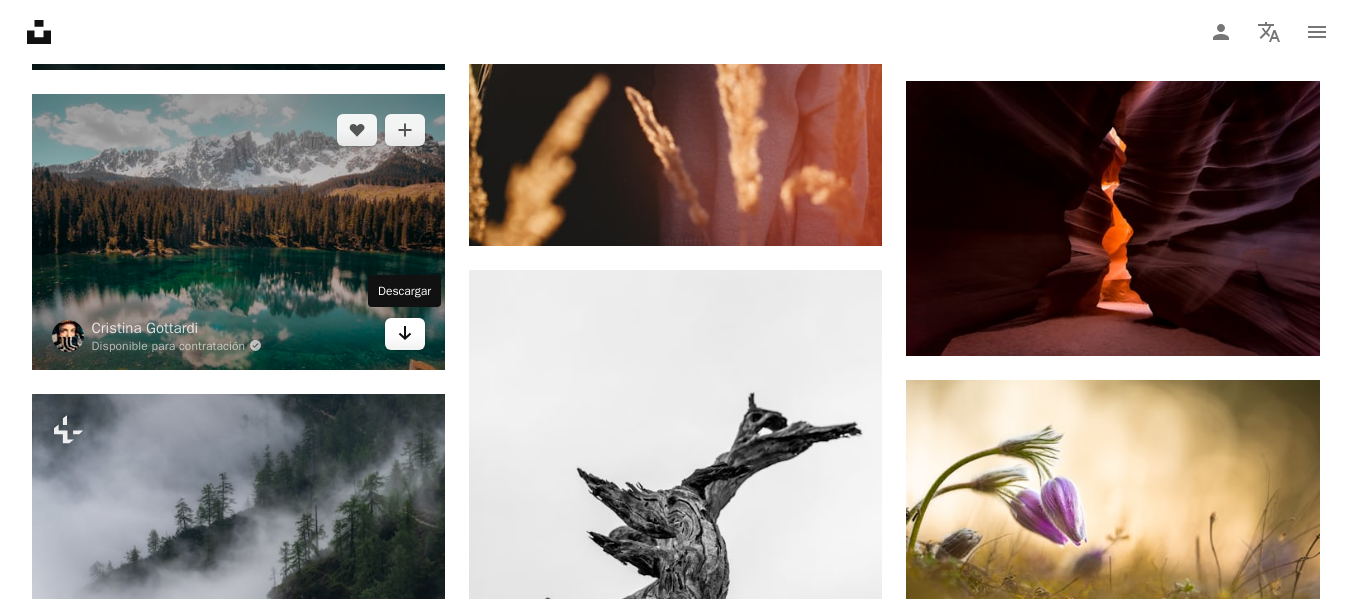 click 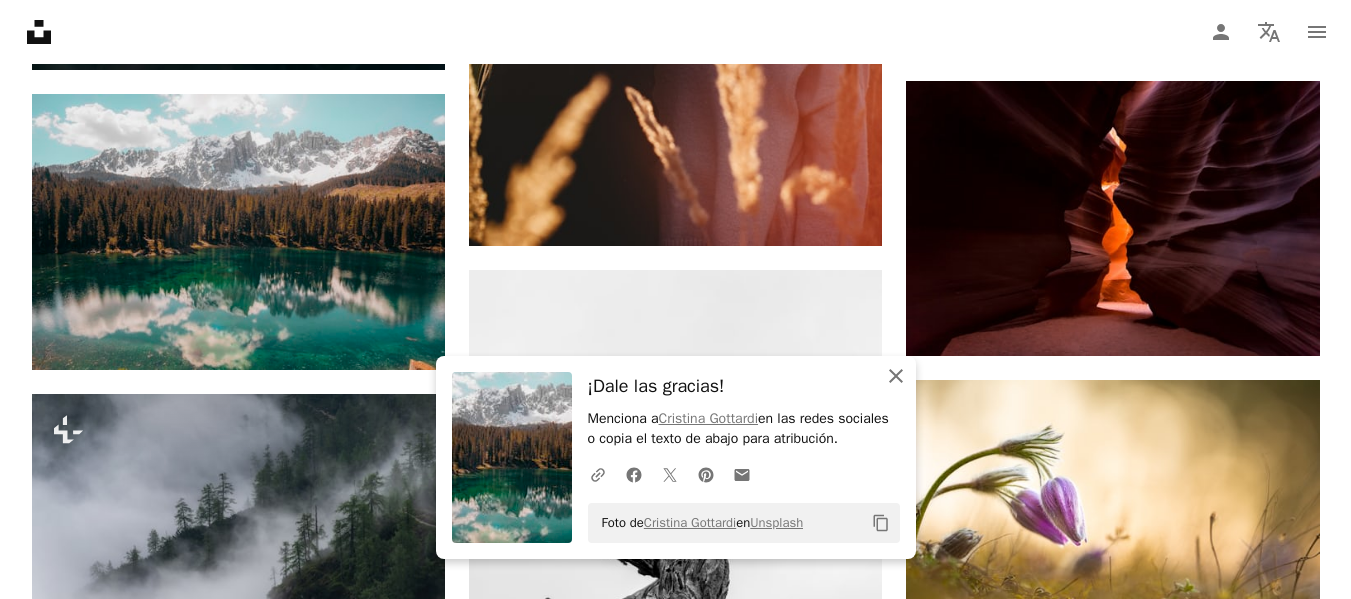 click on "An X shape" 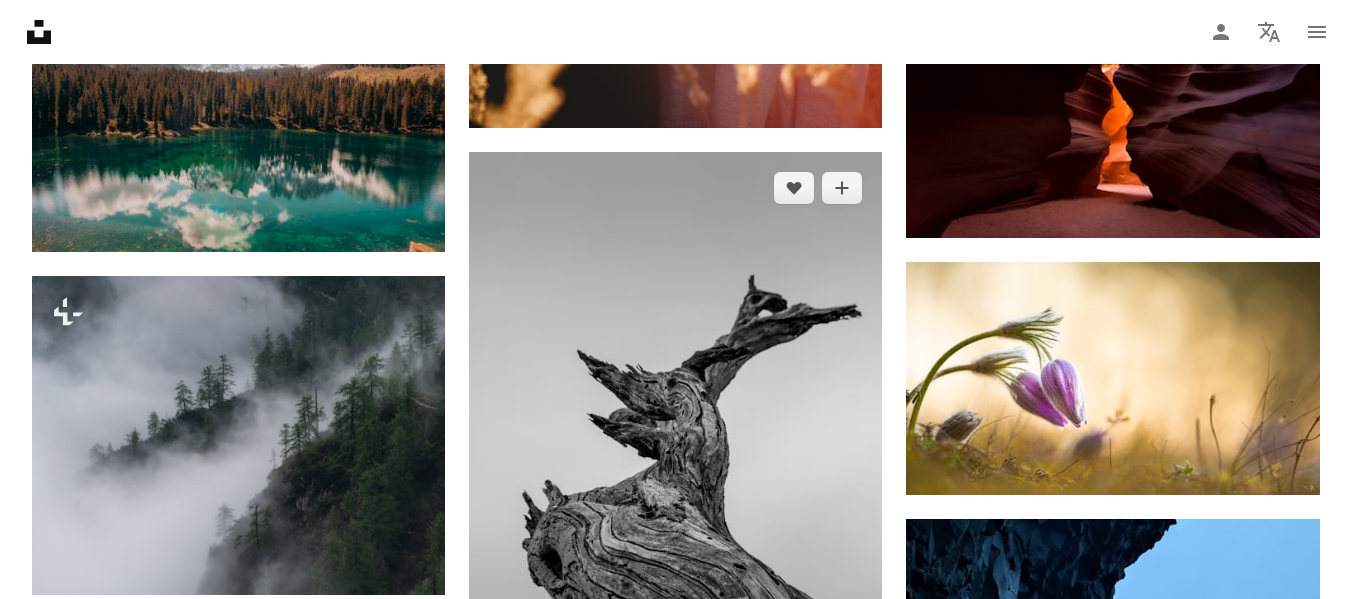 scroll, scrollTop: 91567, scrollLeft: 0, axis: vertical 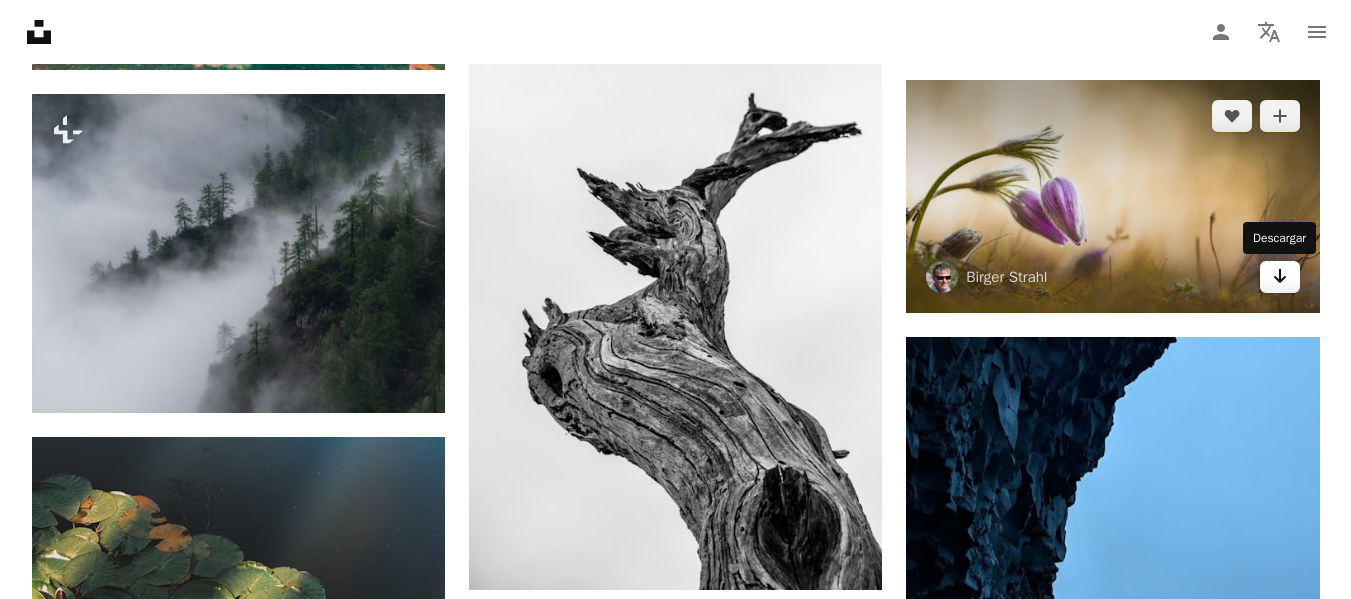 click on "Arrow pointing down" 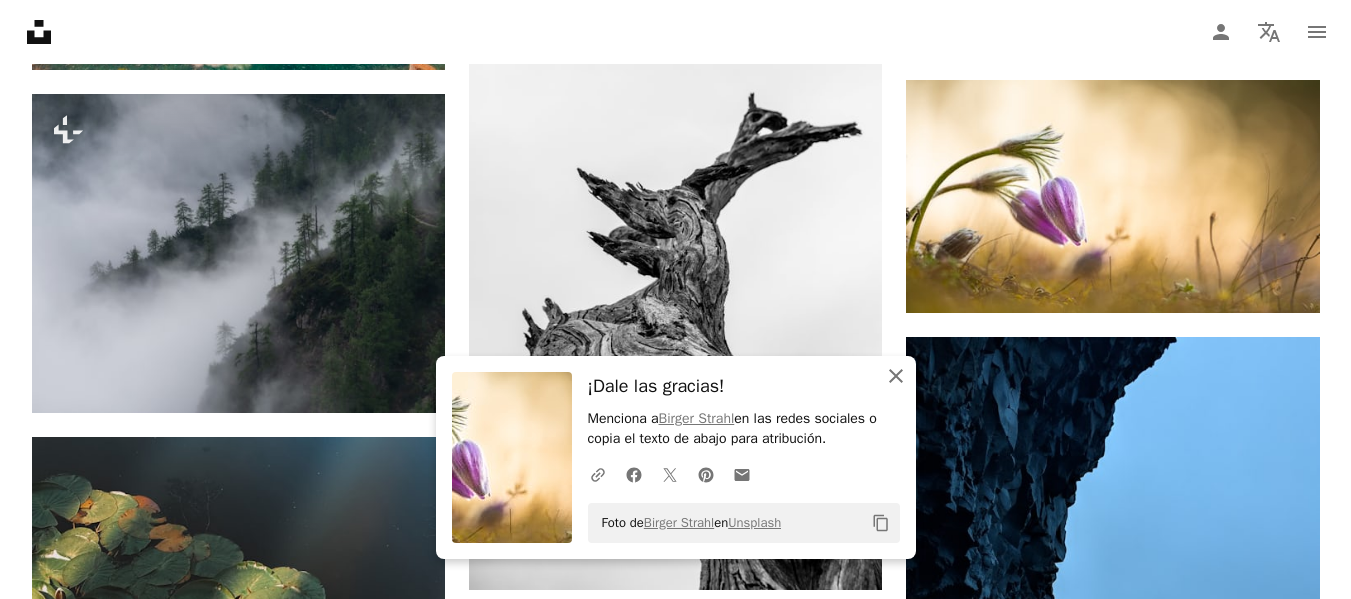 click on "An X shape" 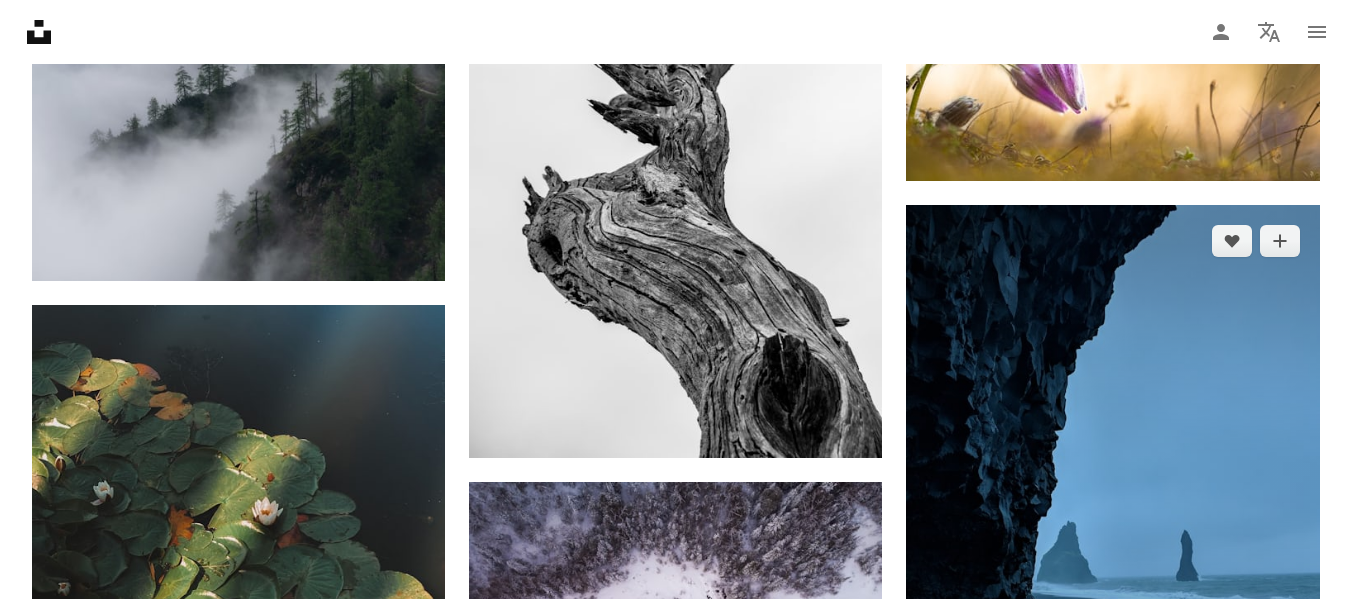 scroll, scrollTop: 91967, scrollLeft: 0, axis: vertical 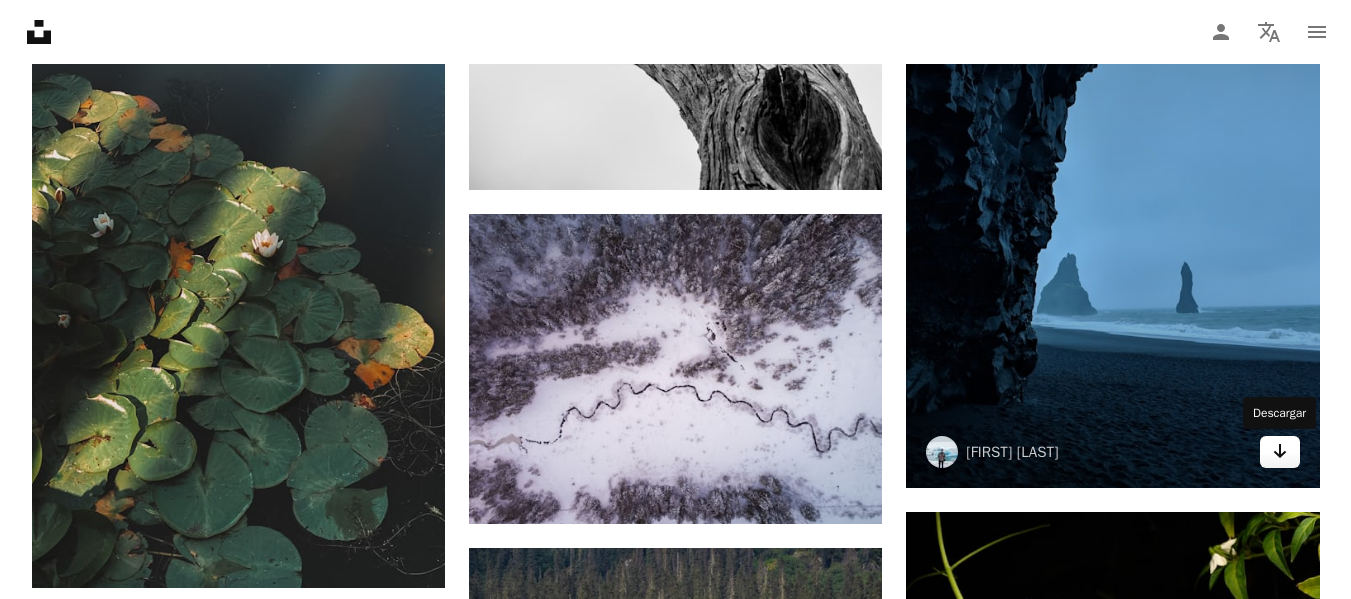 click on "Arrow pointing down" 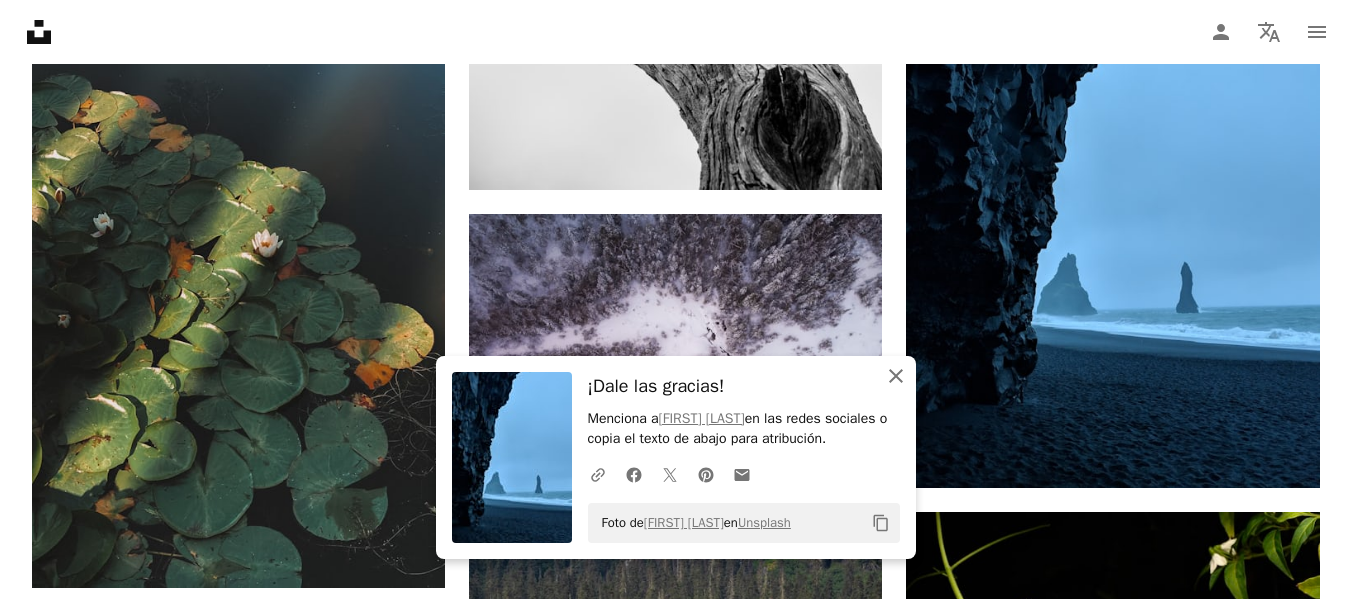 click 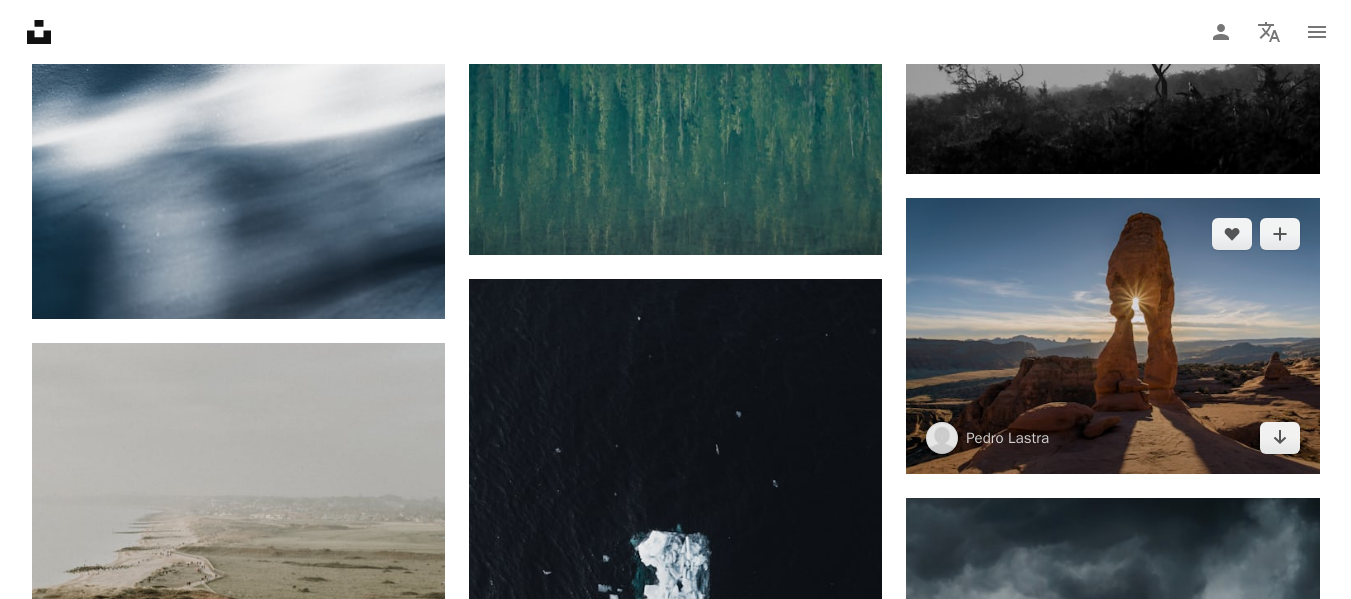 scroll, scrollTop: 92967, scrollLeft: 0, axis: vertical 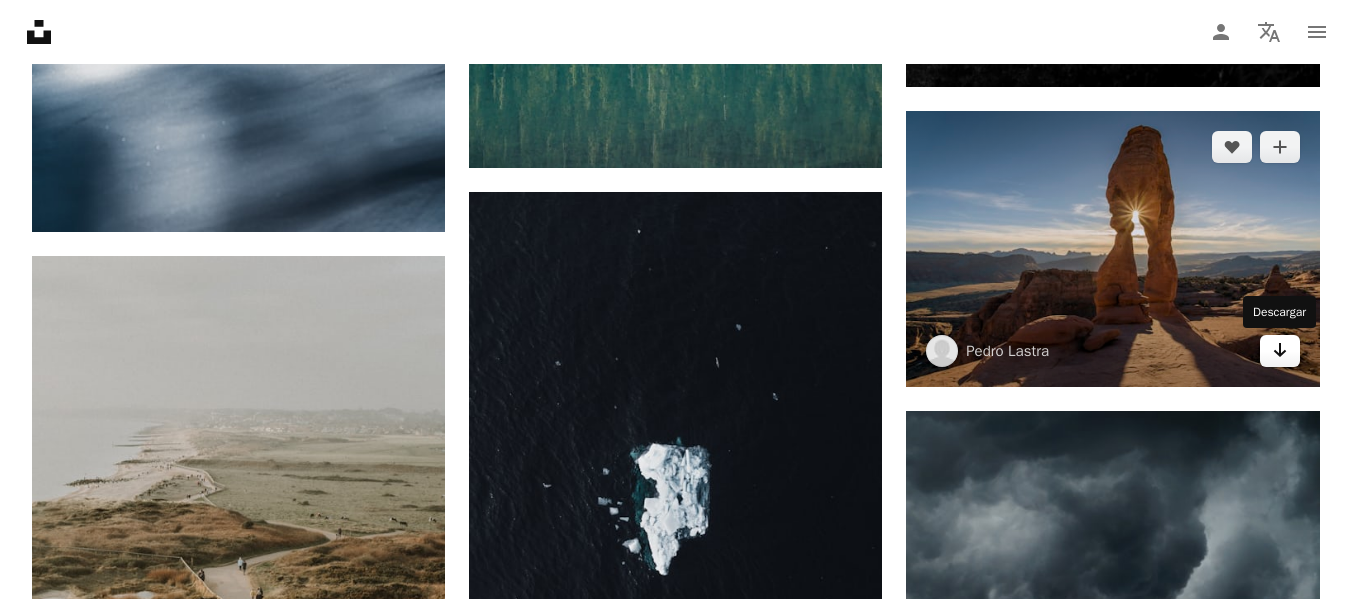 click on "Arrow pointing down" 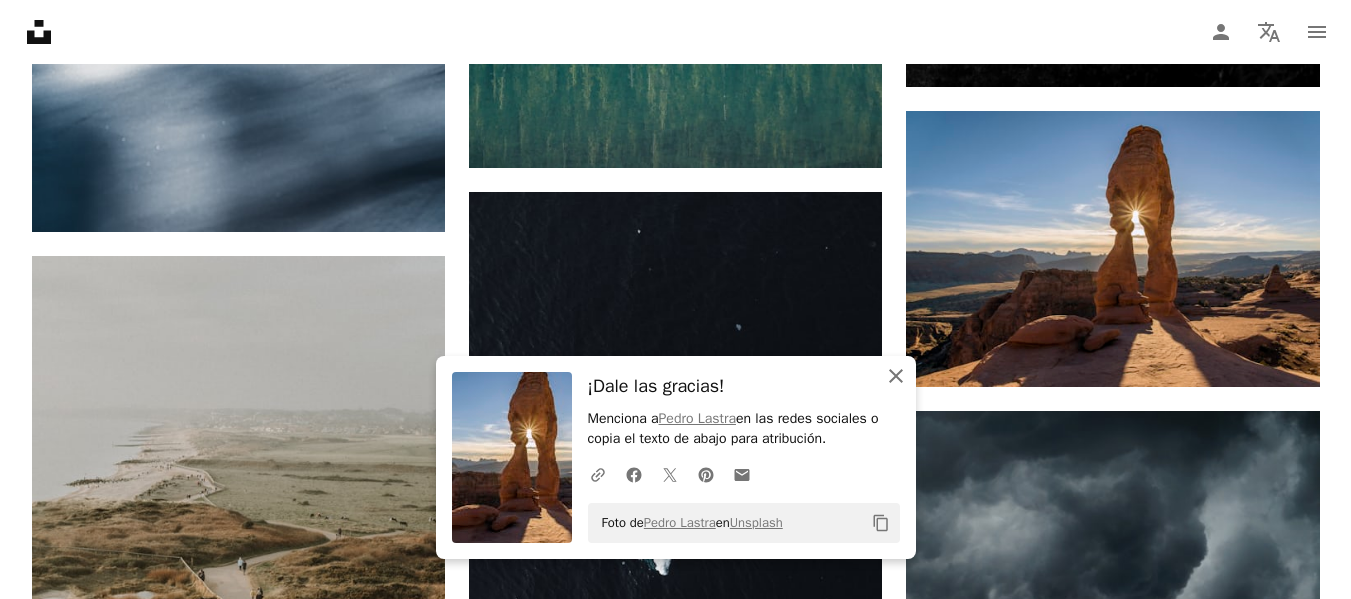click 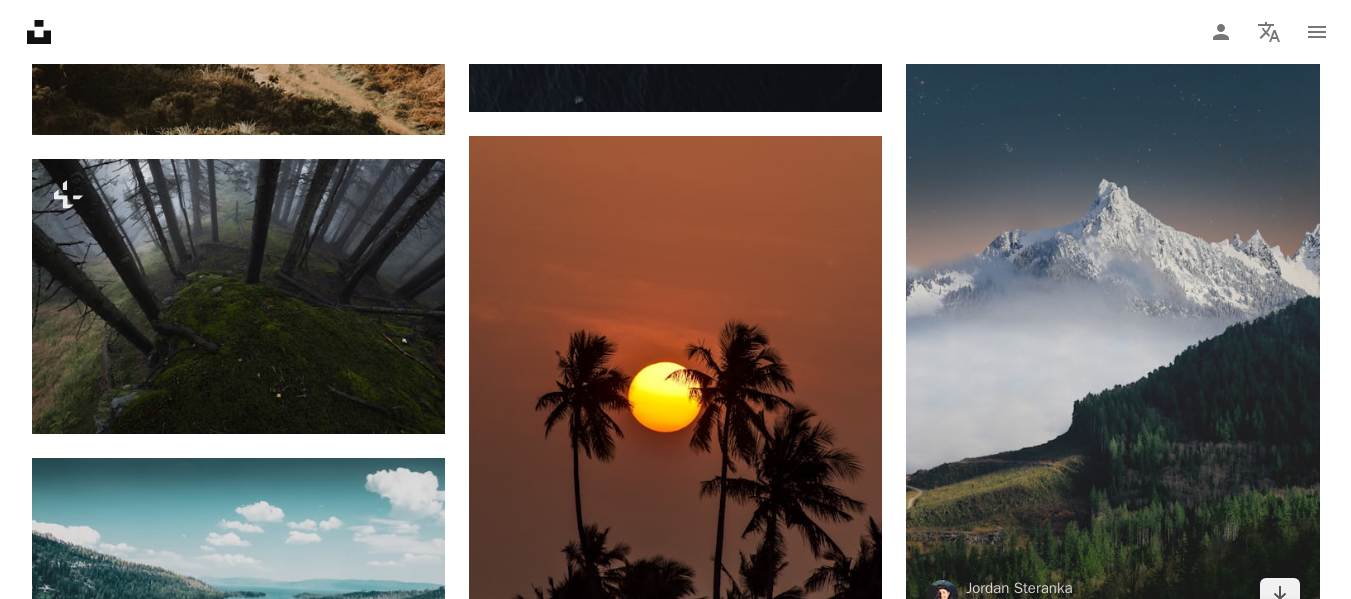 scroll, scrollTop: 93867, scrollLeft: 0, axis: vertical 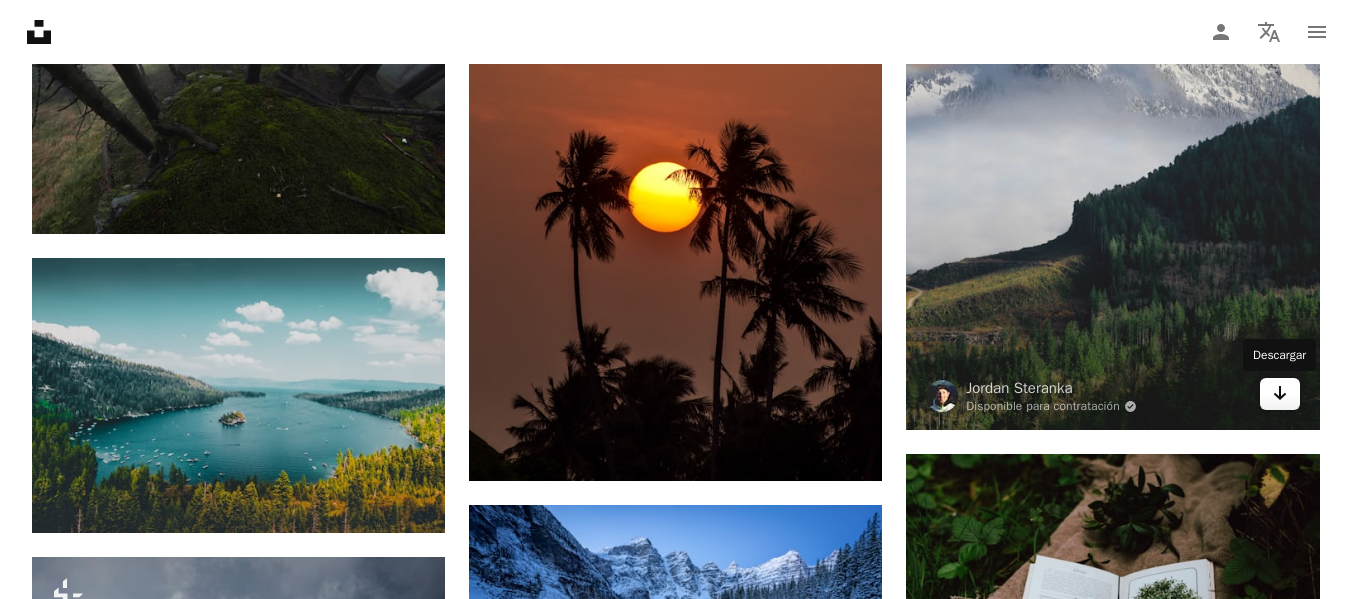 click on "Arrow pointing down" 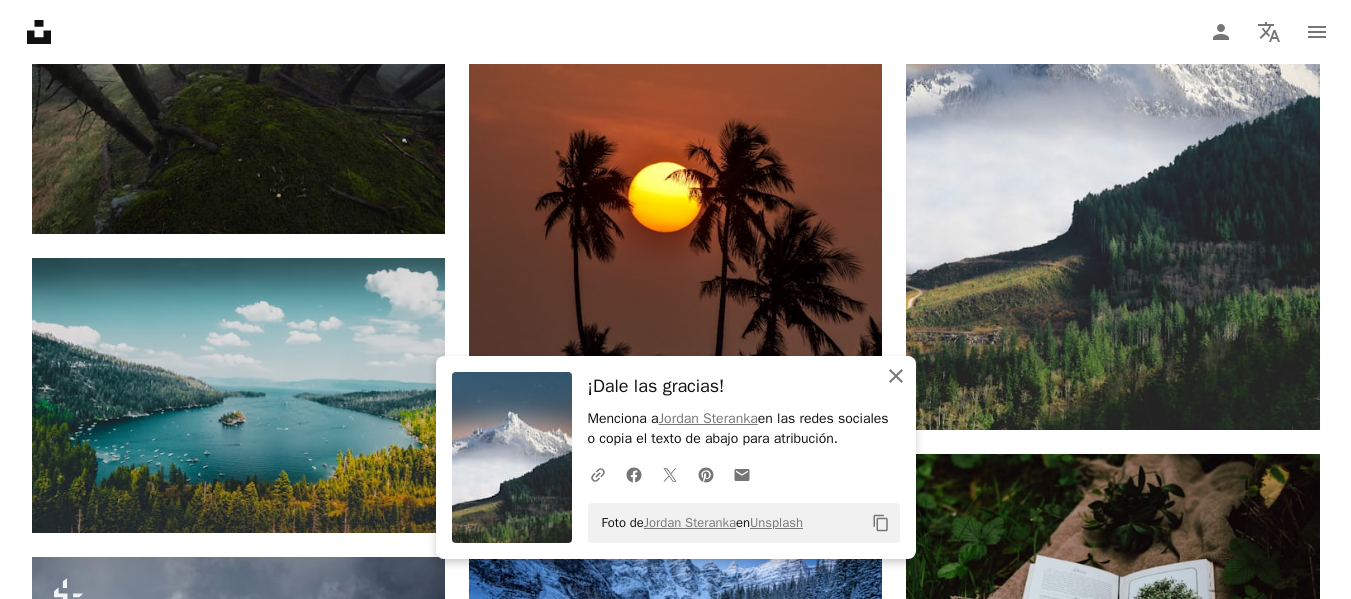 click on "An X shape" 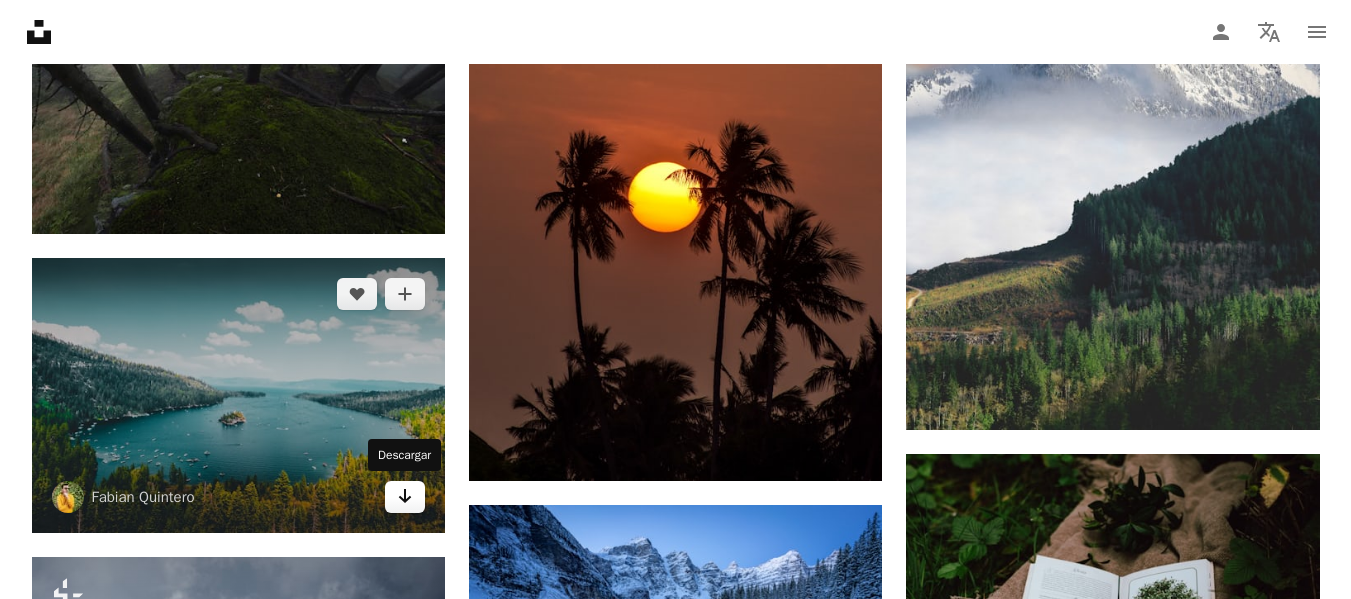 click on "Arrow pointing down" 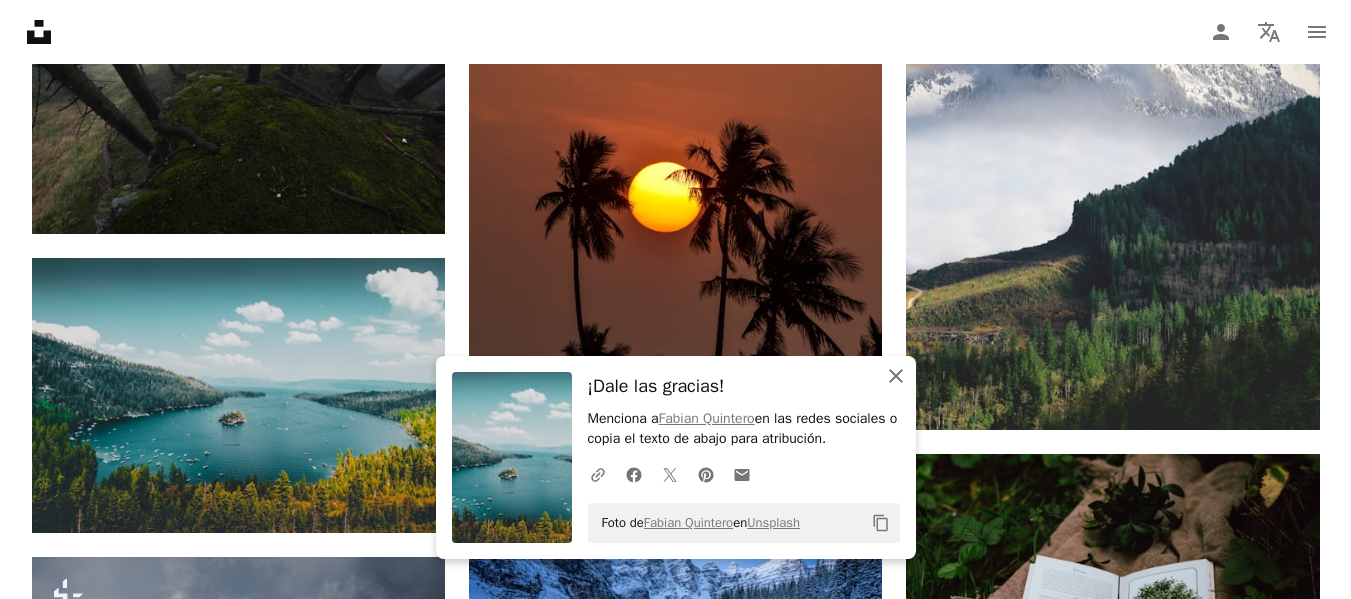 click 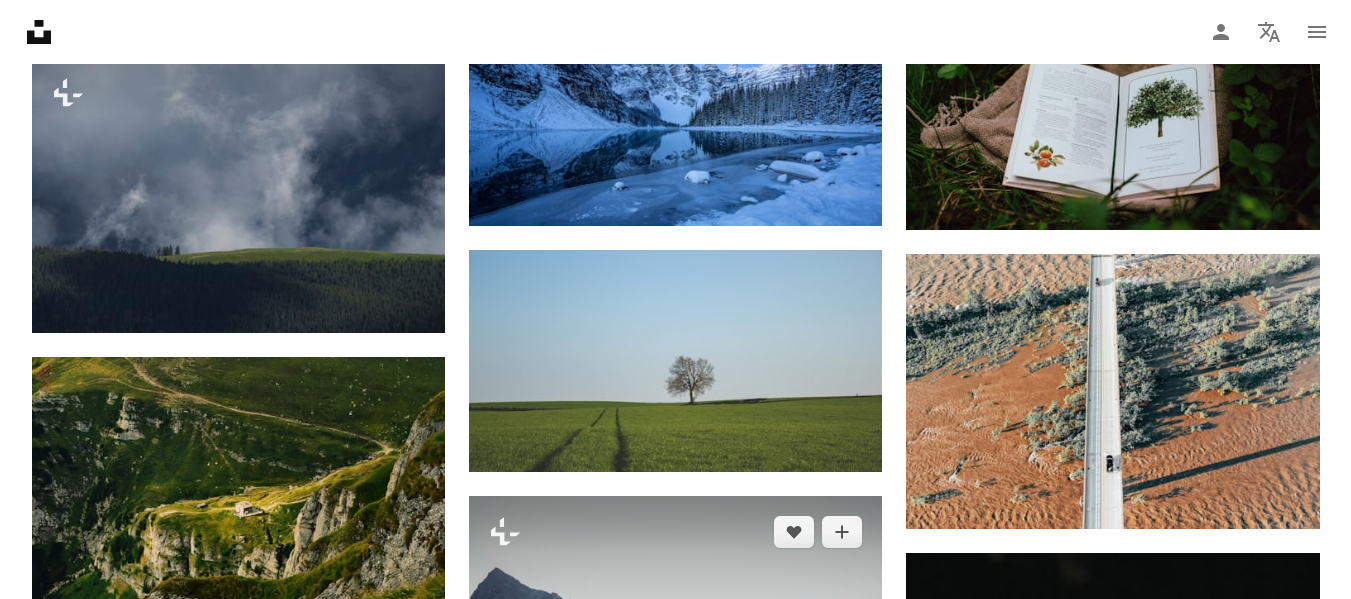 scroll, scrollTop: 94667, scrollLeft: 0, axis: vertical 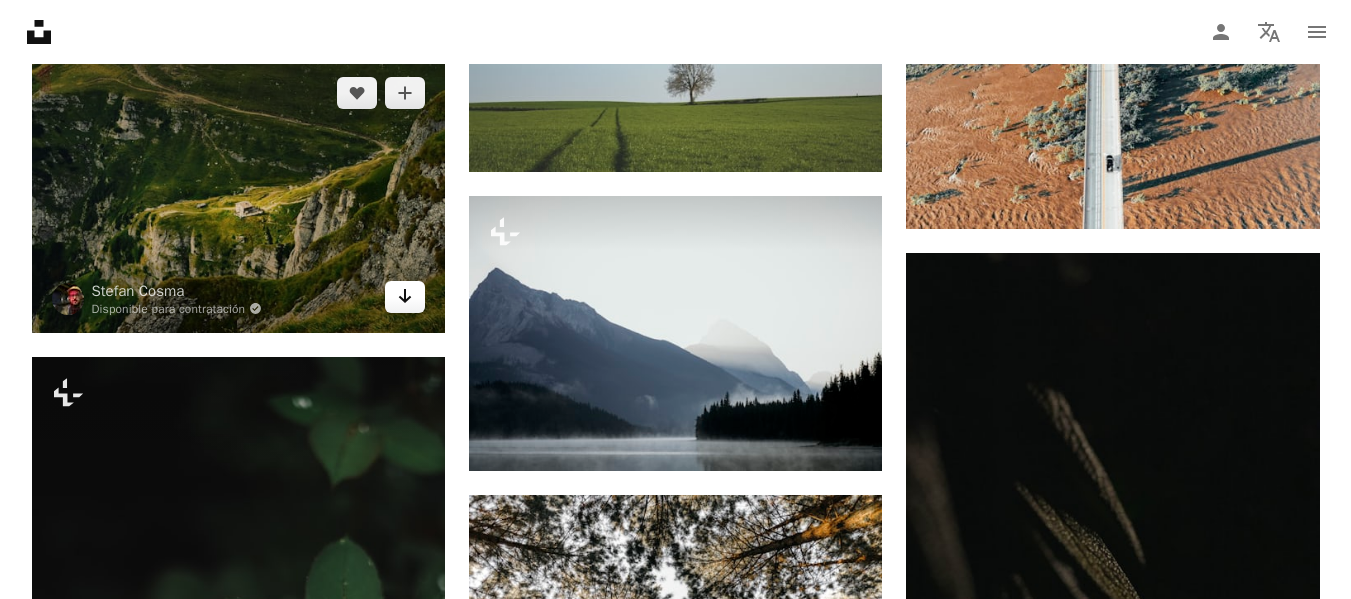click on "Arrow pointing down" 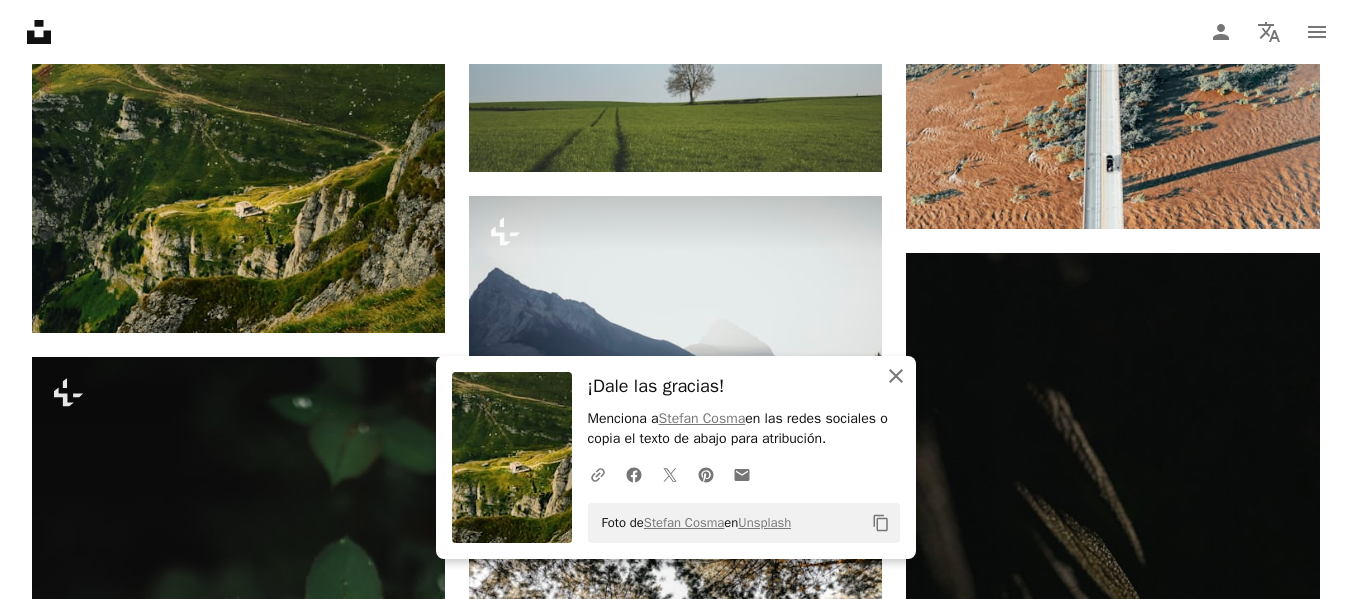 click on "An X shape" 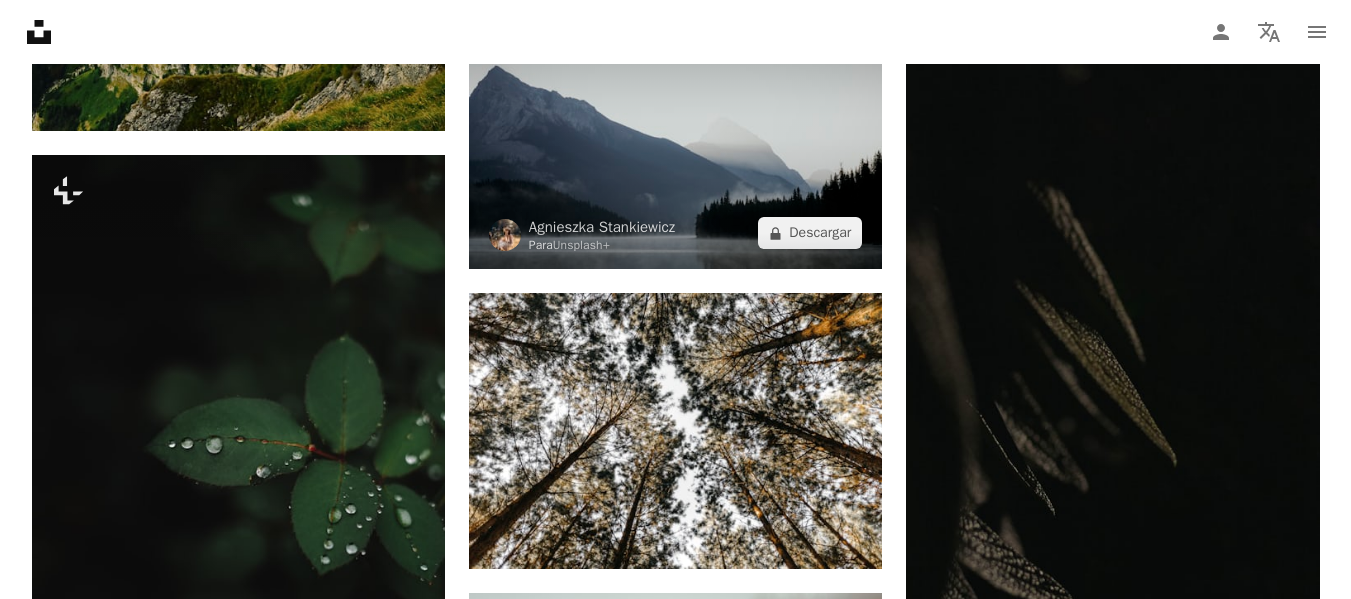 scroll, scrollTop: 94967, scrollLeft: 0, axis: vertical 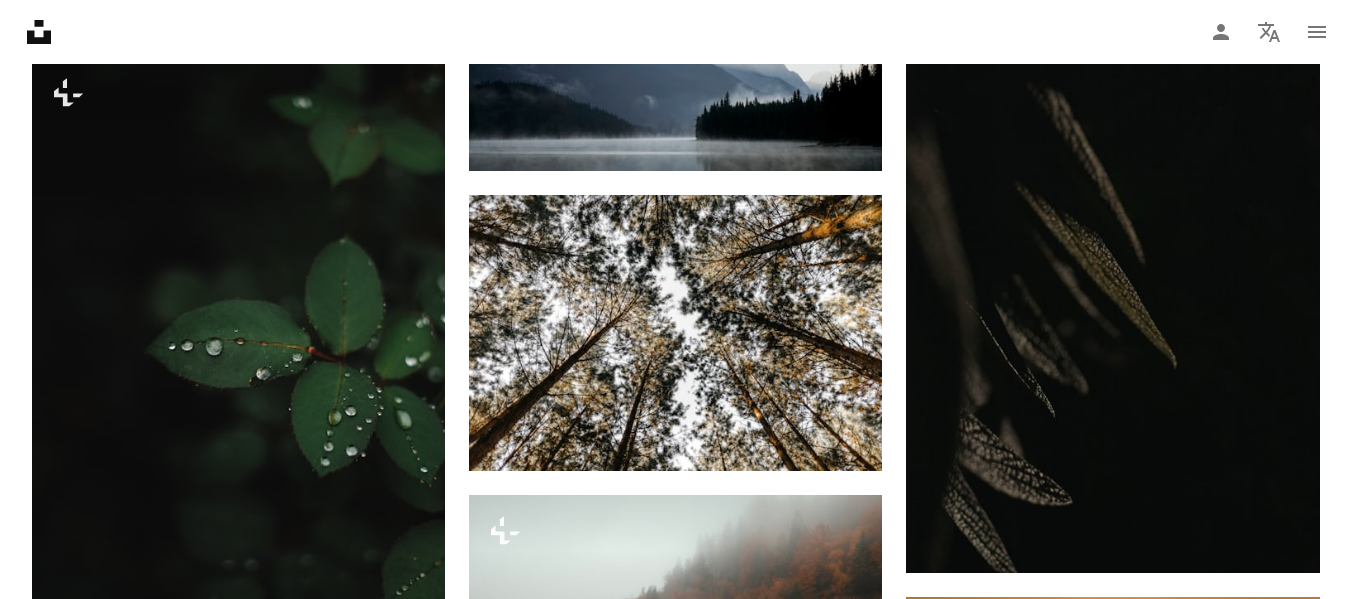 click on "Promocionado A heart A plus sign NEOM Made to Change   ↗ Arrow pointing down Plus sign for Unsplash+ A heart A plus sign Casey Horner Para  Unsplash+ A lock   Descargar A heart A plus sign v2osk Disponible para contratación A checkmark inside of a circle Arrow pointing down Plus sign for Unsplash+ A heart A plus sign Jonny Gios Para  Unsplash+ A lock   Descargar A heart A plus sign Clément M. Disponible para contratación A checkmark inside of a circle Arrow pointing down A heart A plus sign Casey Horner Disponible para contratación A checkmark inside of a circle Arrow pointing down A heart A plus sign Shifaaz shamoon Disponible para contratación A checkmark inside of a circle Arrow pointing down A heart A plus sign Robert Lukeman Arrow pointing down A heart A plus sign Qingbao Meng Disponible para contratación A checkmark inside of a circle Arrow pointing down A heart A plus sign Tom Barrett Disponible para contratación A checkmark inside of a circle Arrow pointing down Learn More A heart A plus sign" at bounding box center (676, -45240) 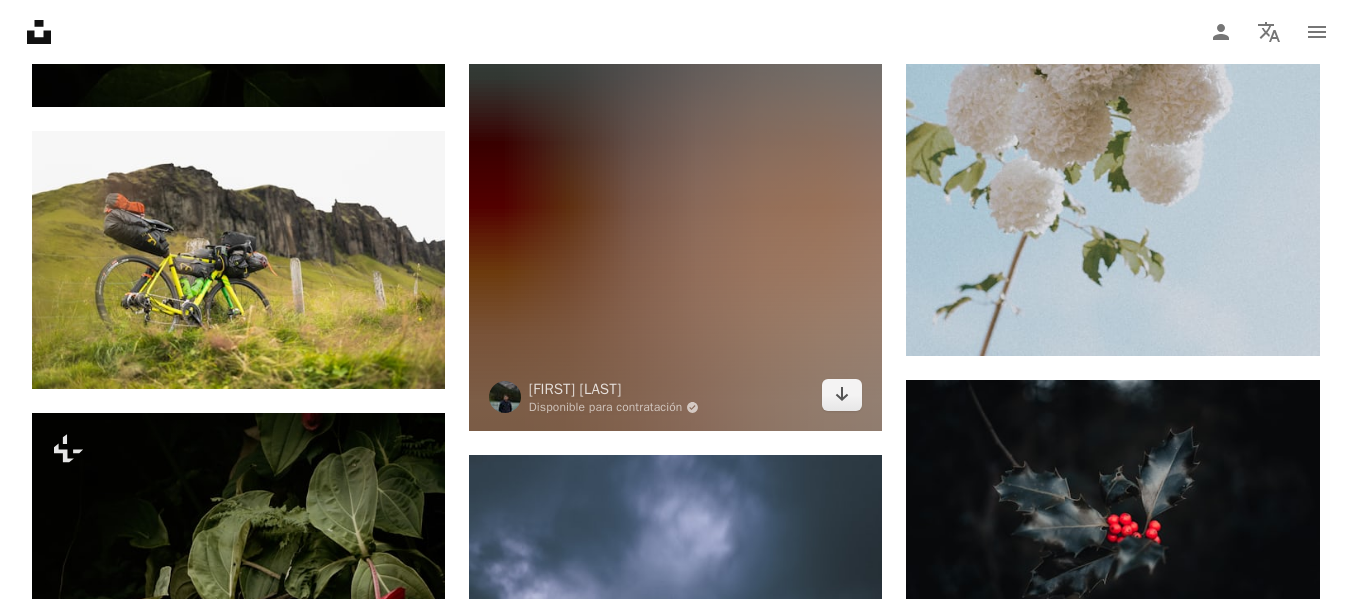 scroll, scrollTop: 96267, scrollLeft: 0, axis: vertical 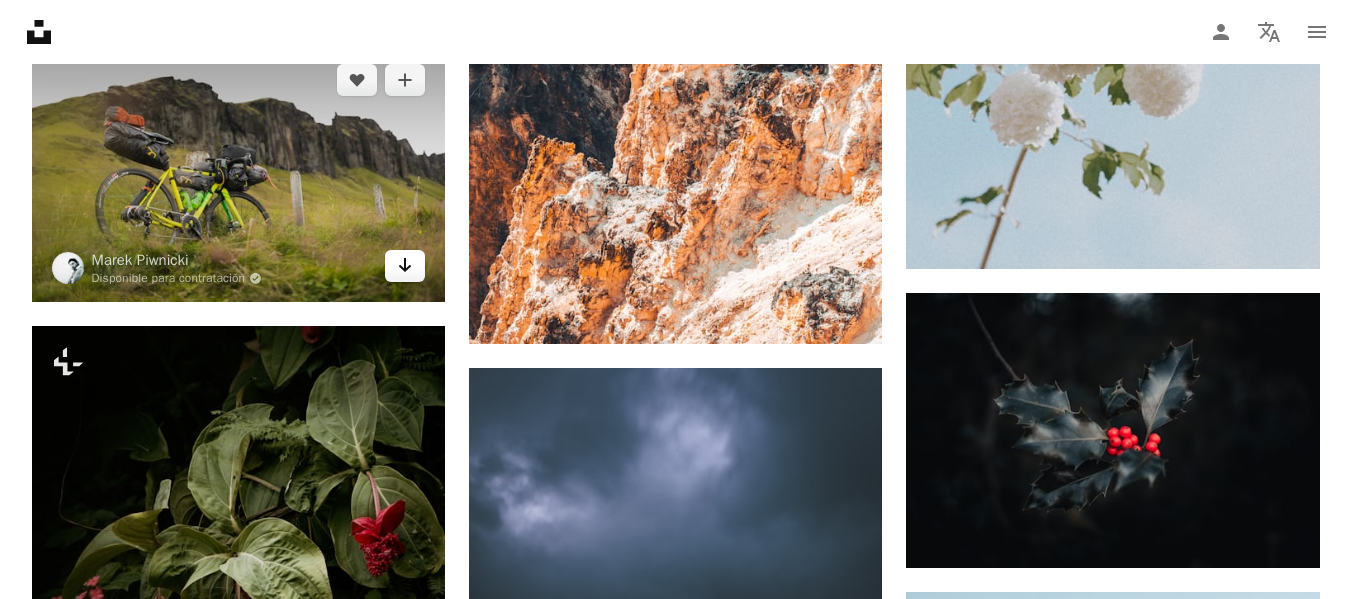 click on "Arrow pointing down" 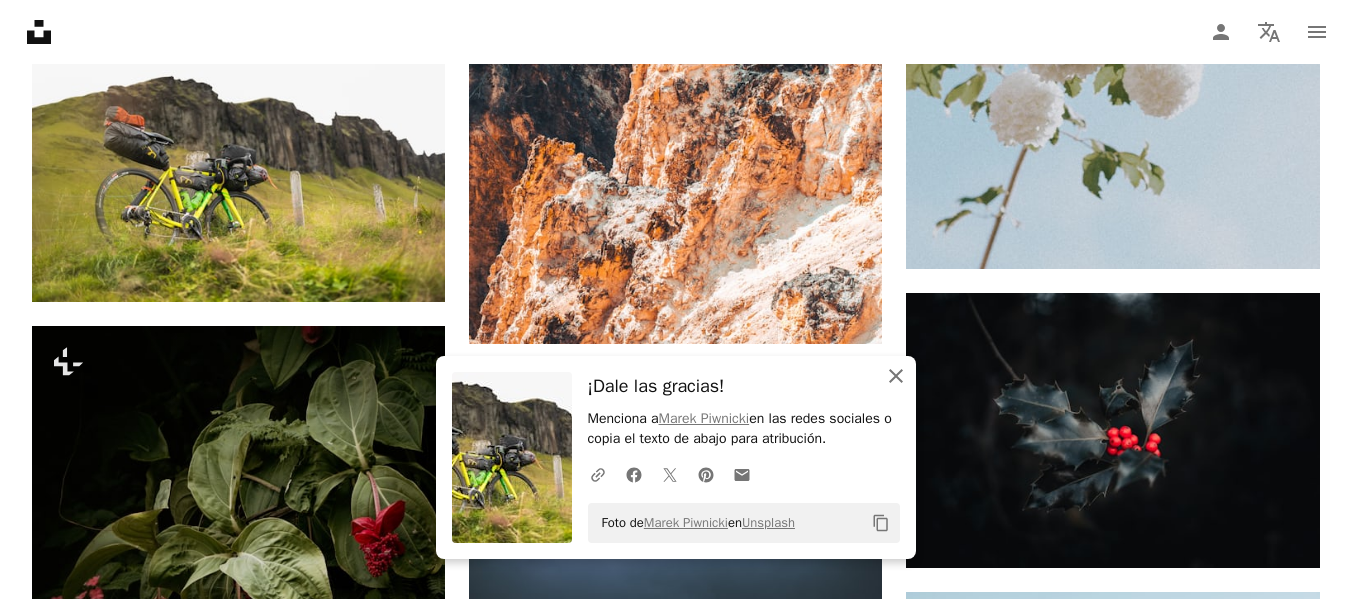 click on "An X shape" 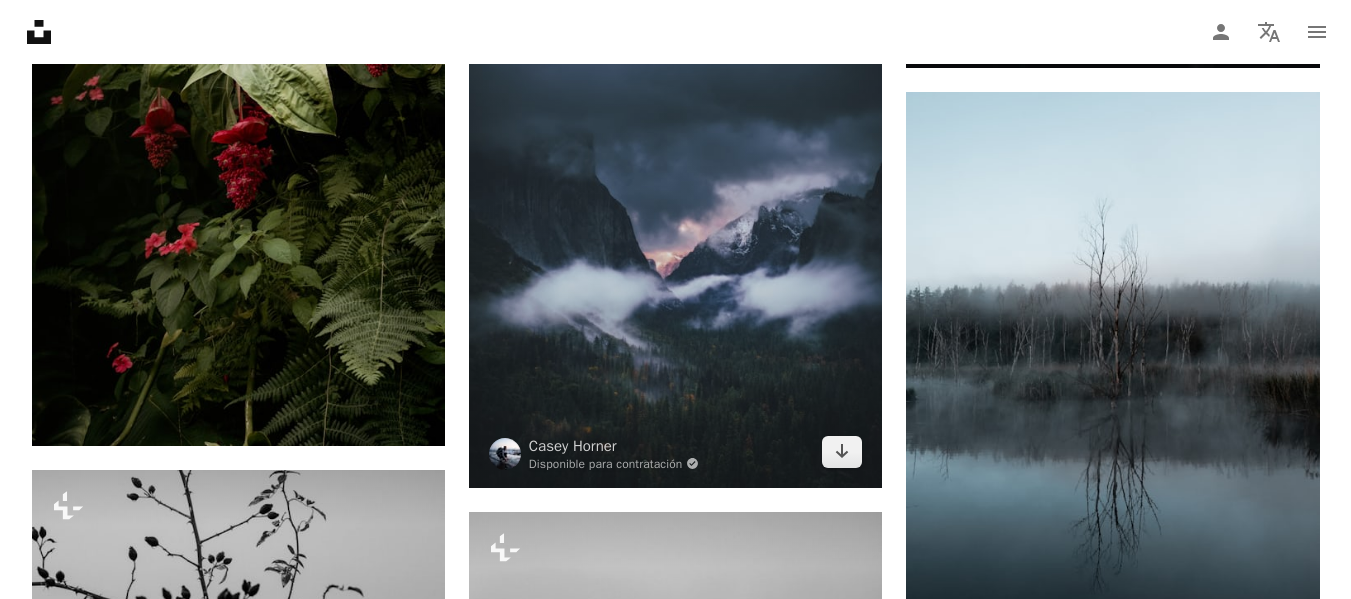 scroll, scrollTop: 97567, scrollLeft: 0, axis: vertical 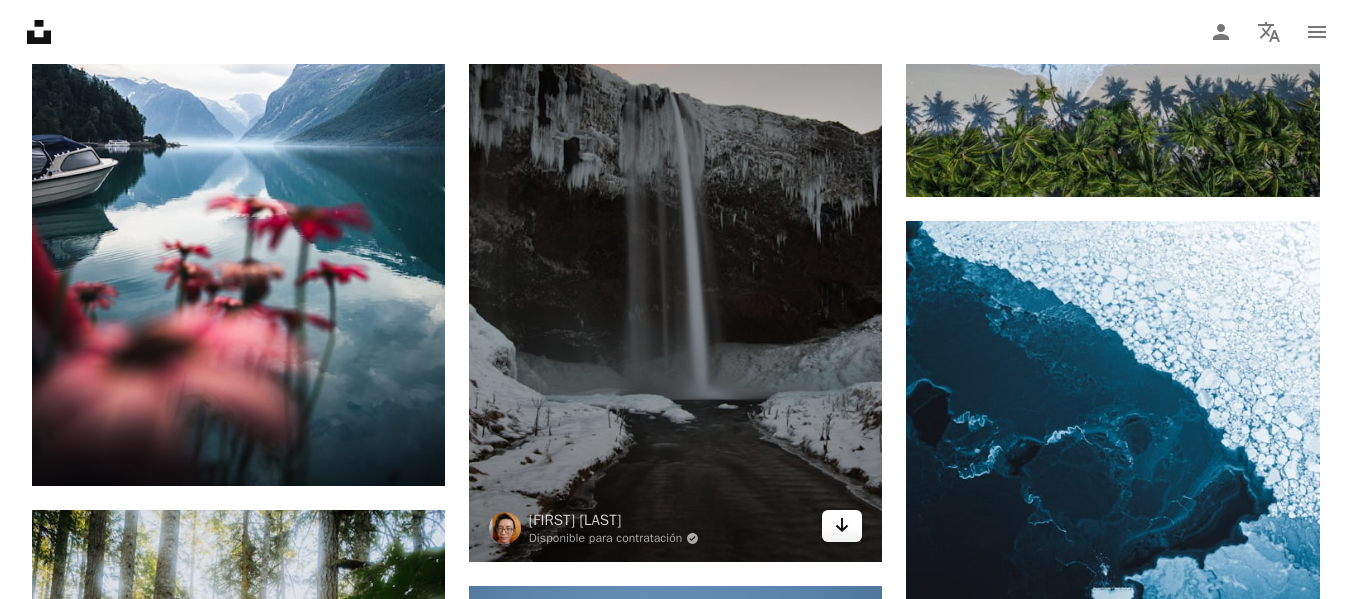 click on "Arrow pointing down" 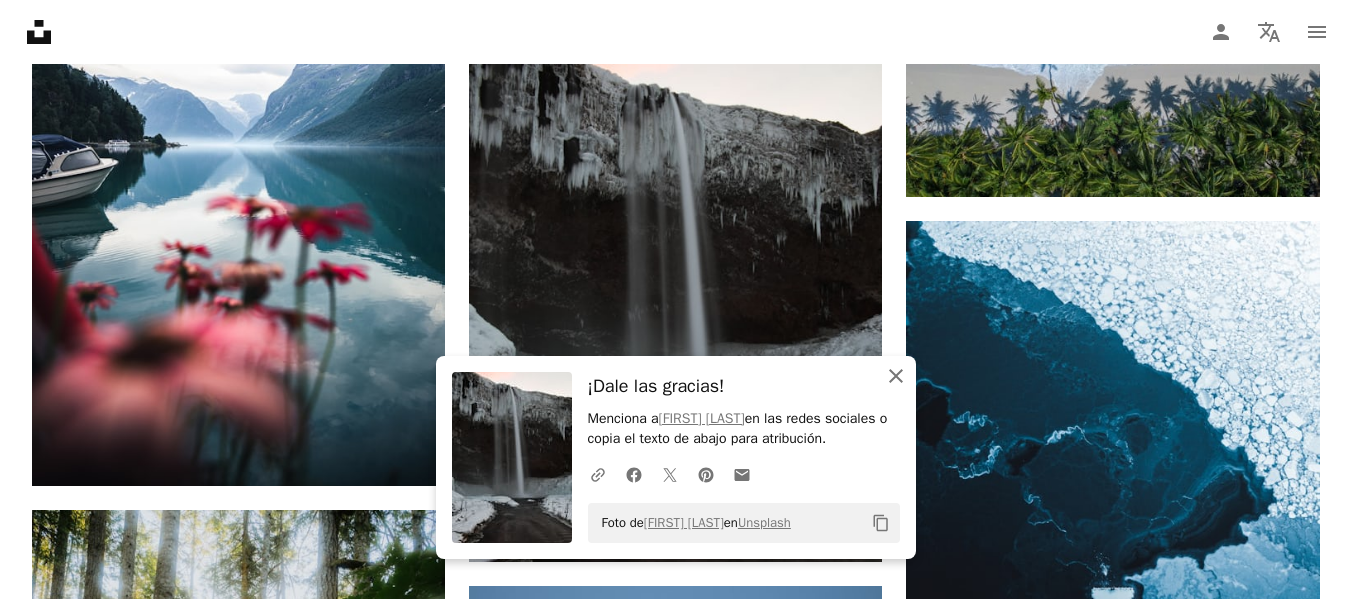 click 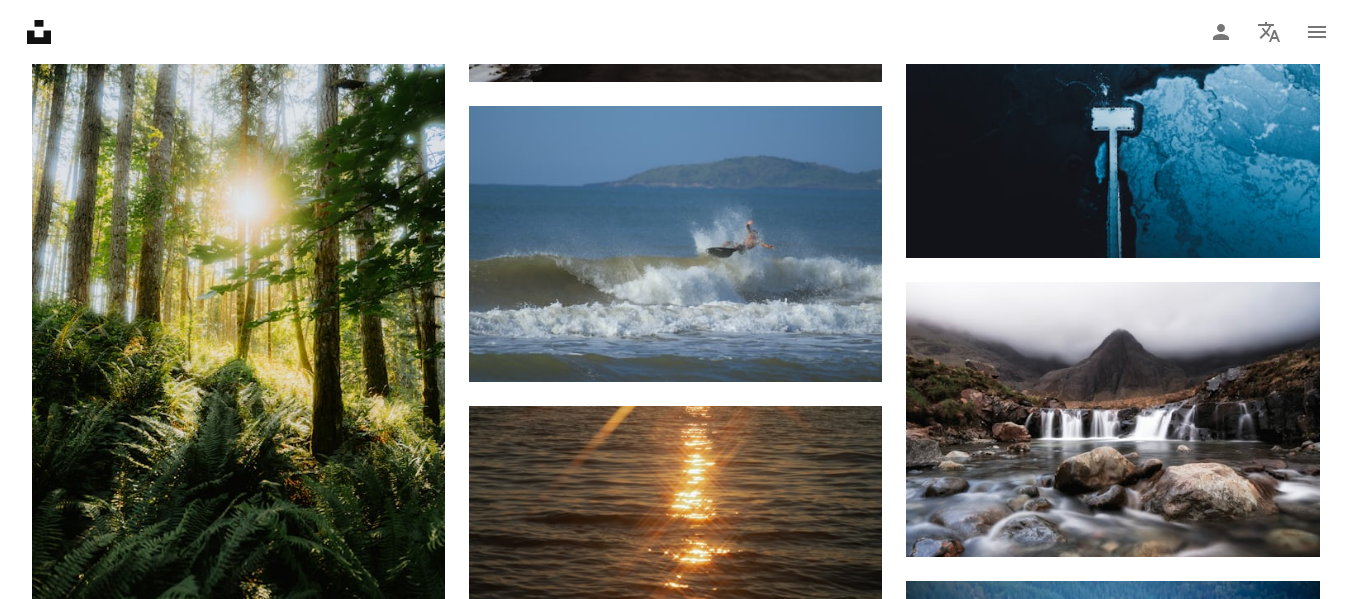 scroll, scrollTop: 98067, scrollLeft: 0, axis: vertical 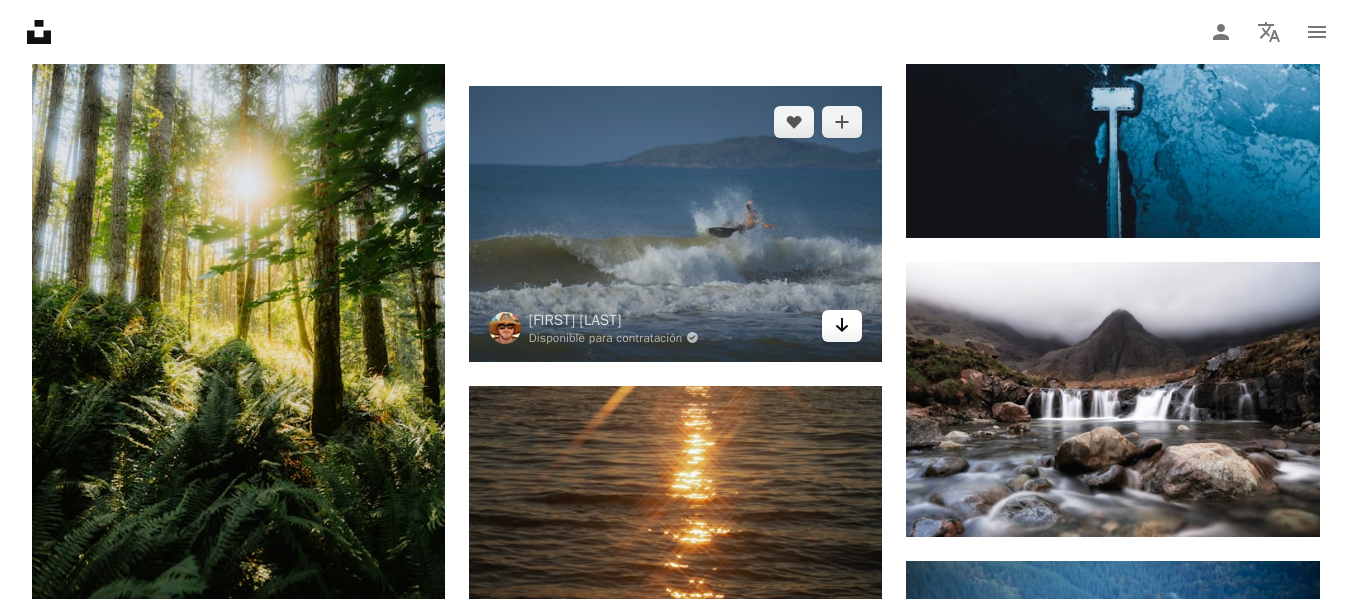 click 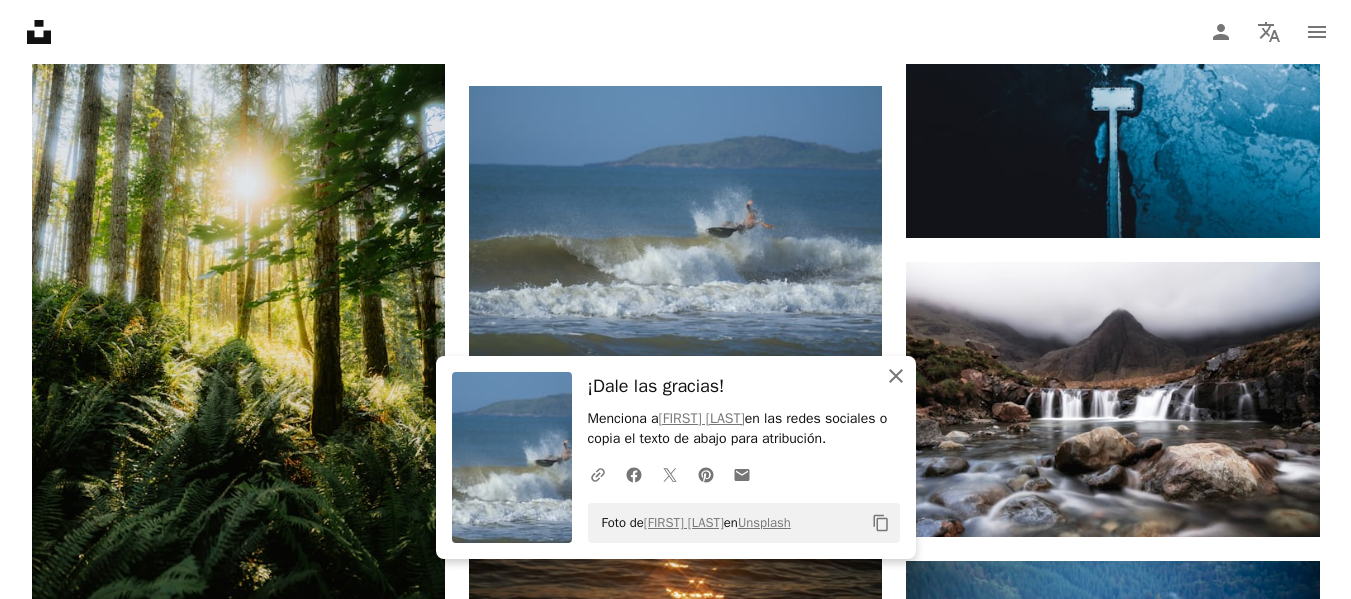 click on "An X shape" 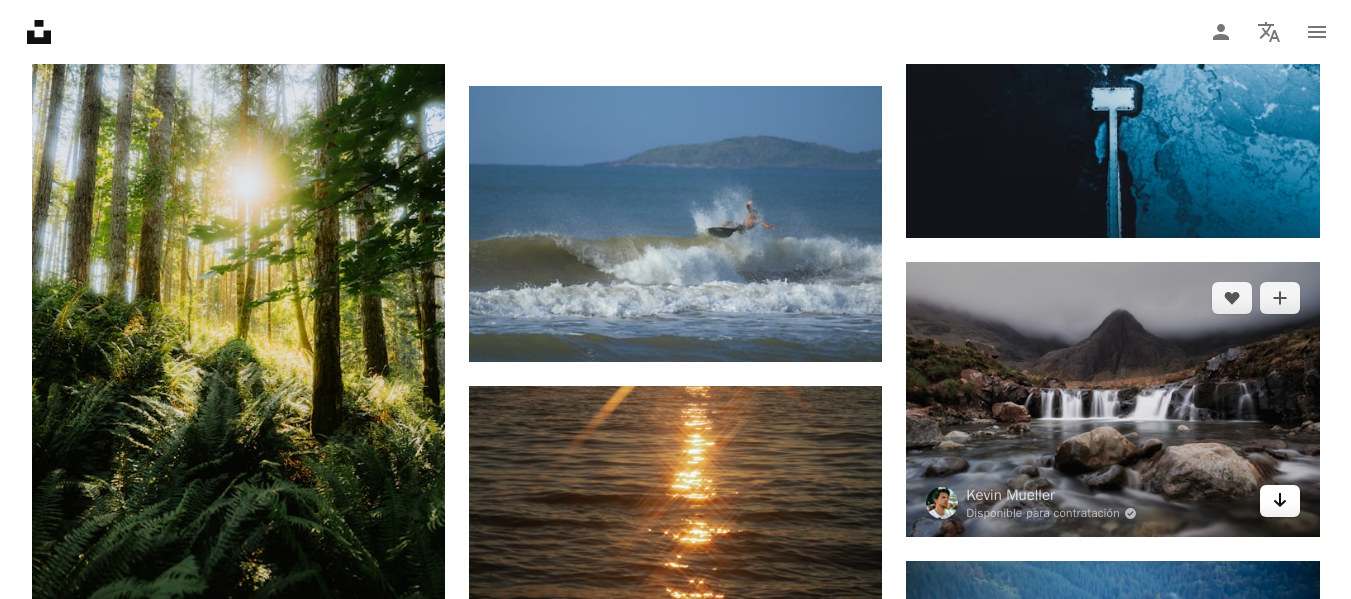 click on "Arrow pointing down" at bounding box center [1280, 501] 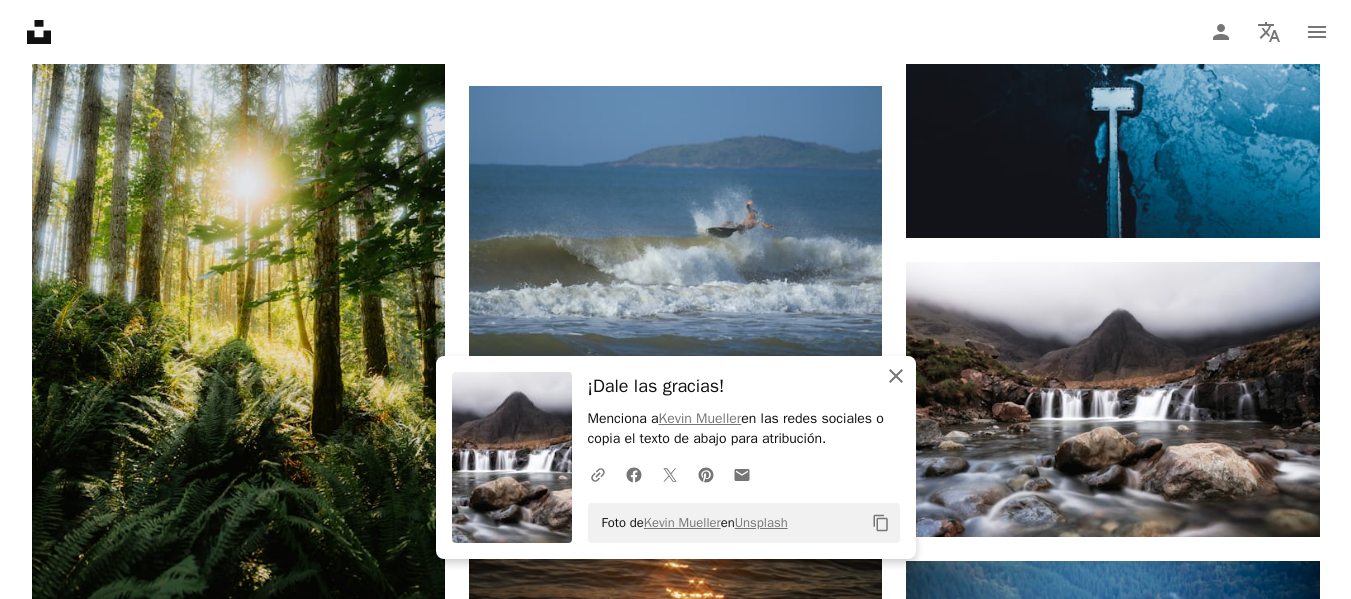 click 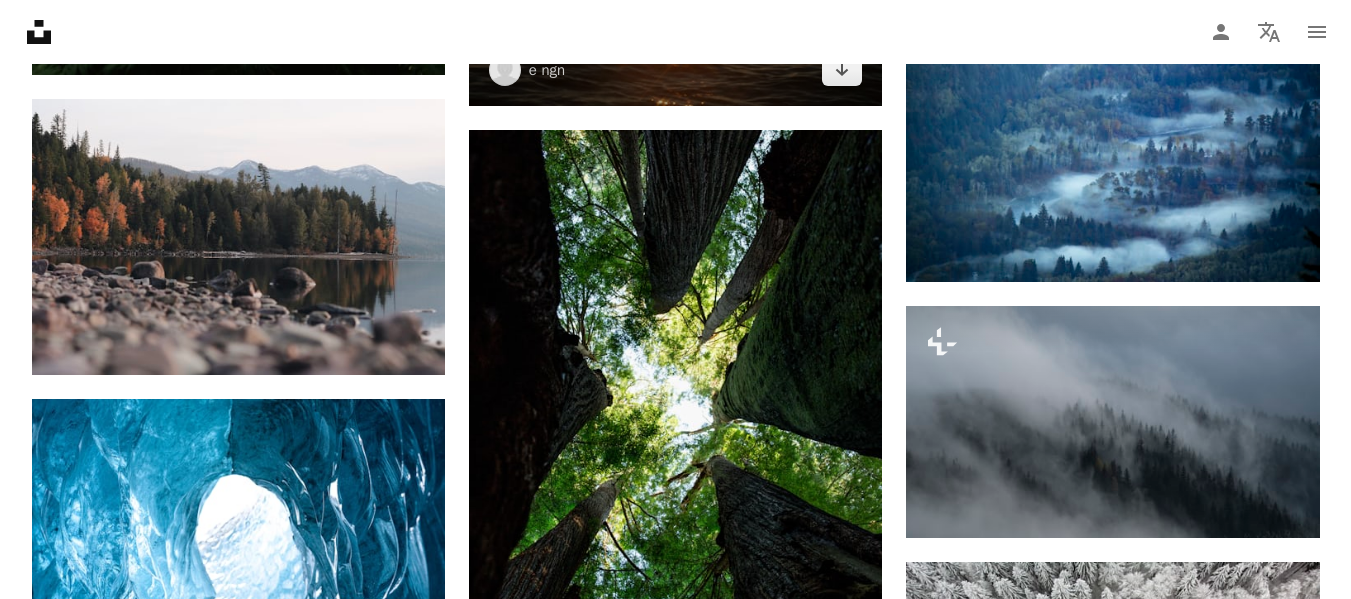 scroll, scrollTop: 98667, scrollLeft: 0, axis: vertical 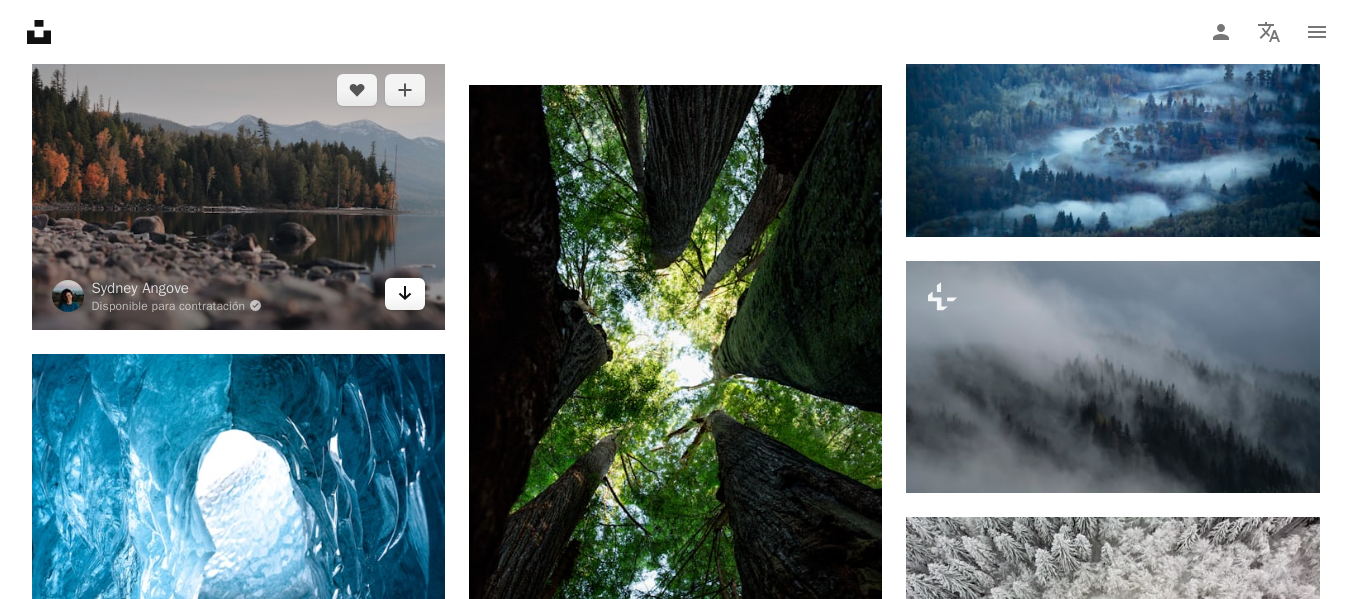 click on "Arrow pointing down" 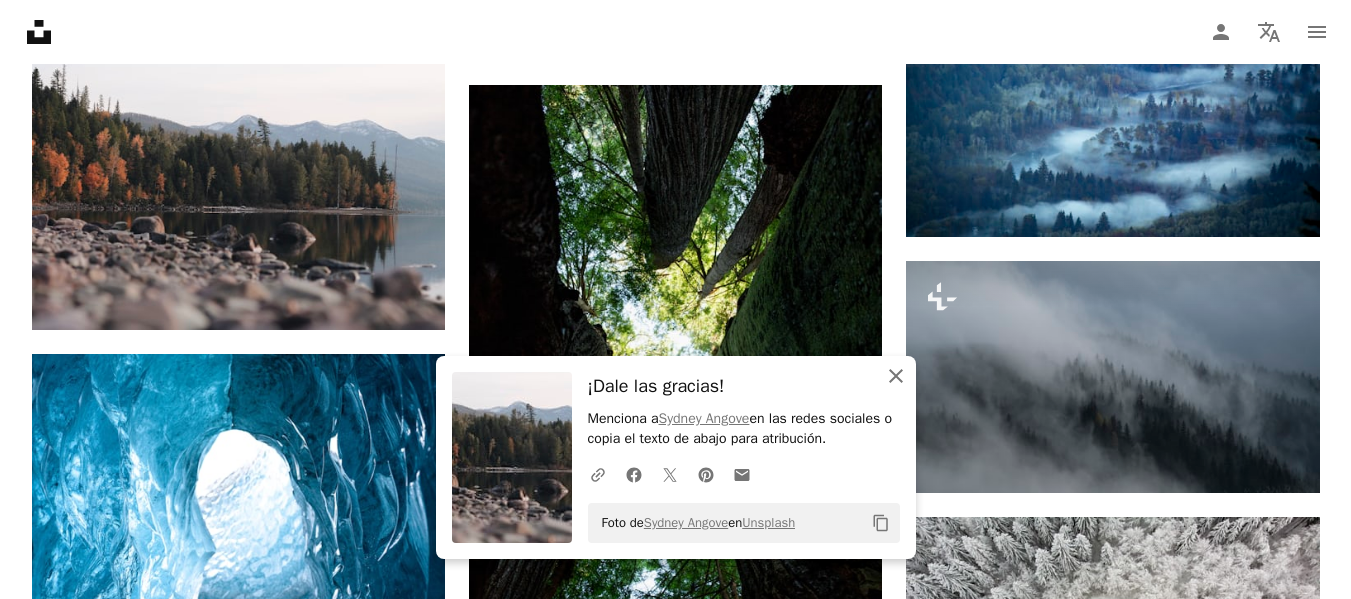 click 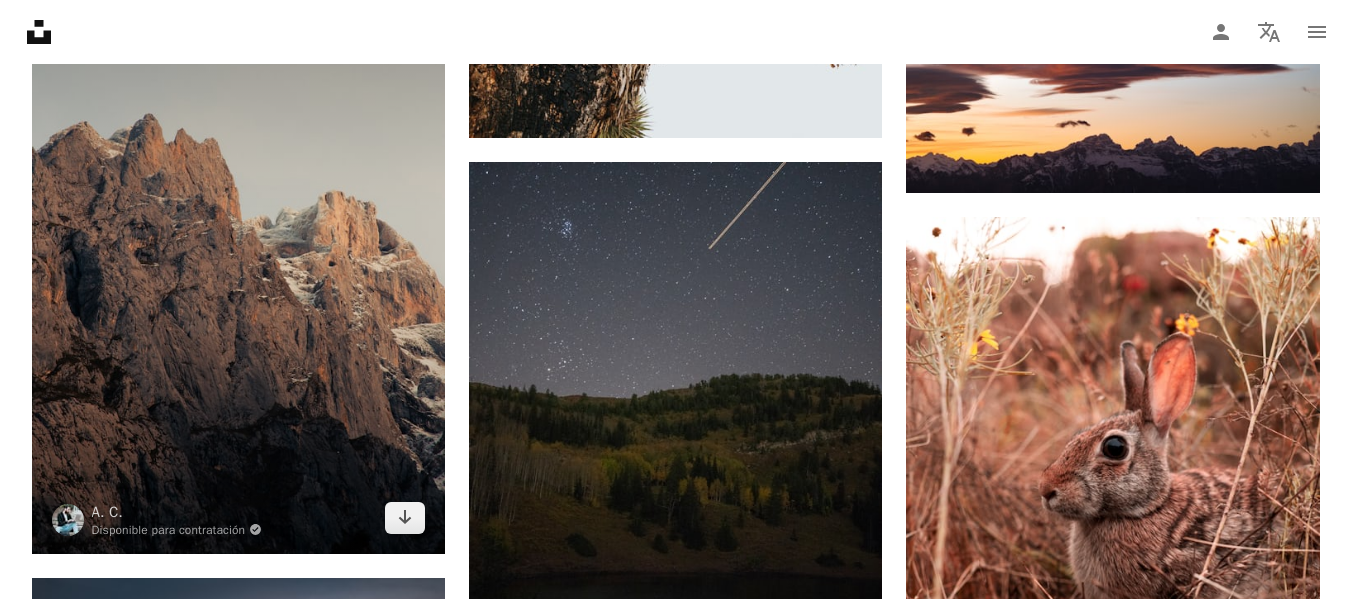scroll, scrollTop: 101267, scrollLeft: 0, axis: vertical 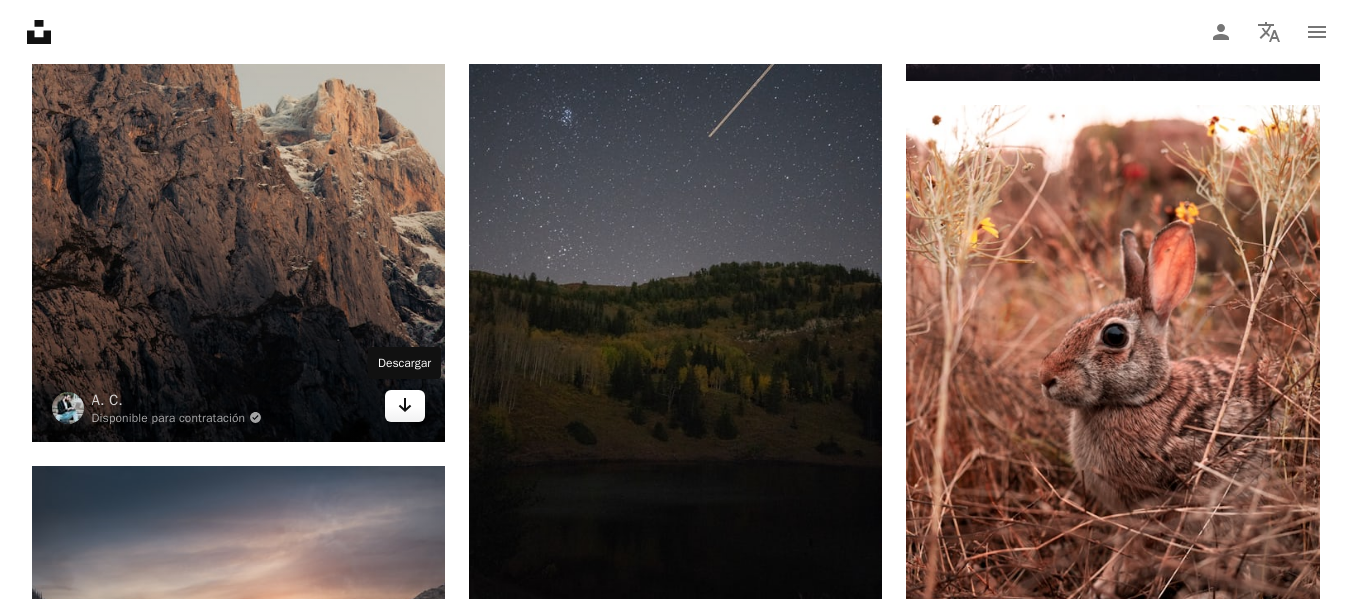 click on "Arrow pointing down" 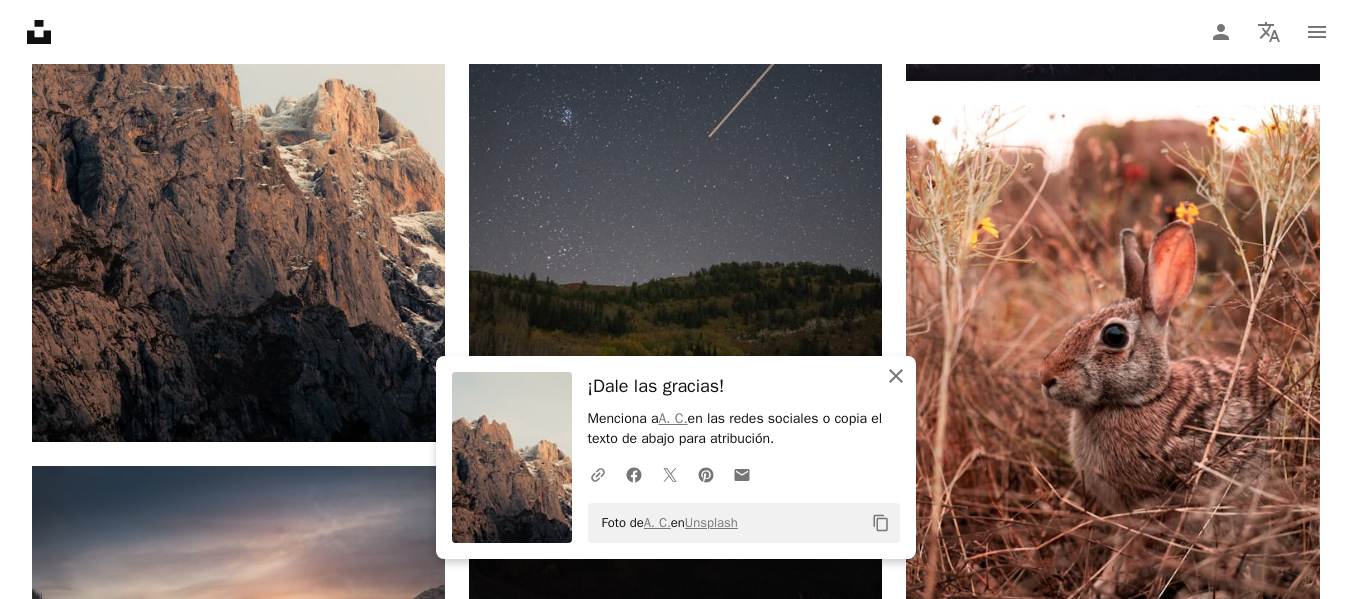 click on "An X shape" 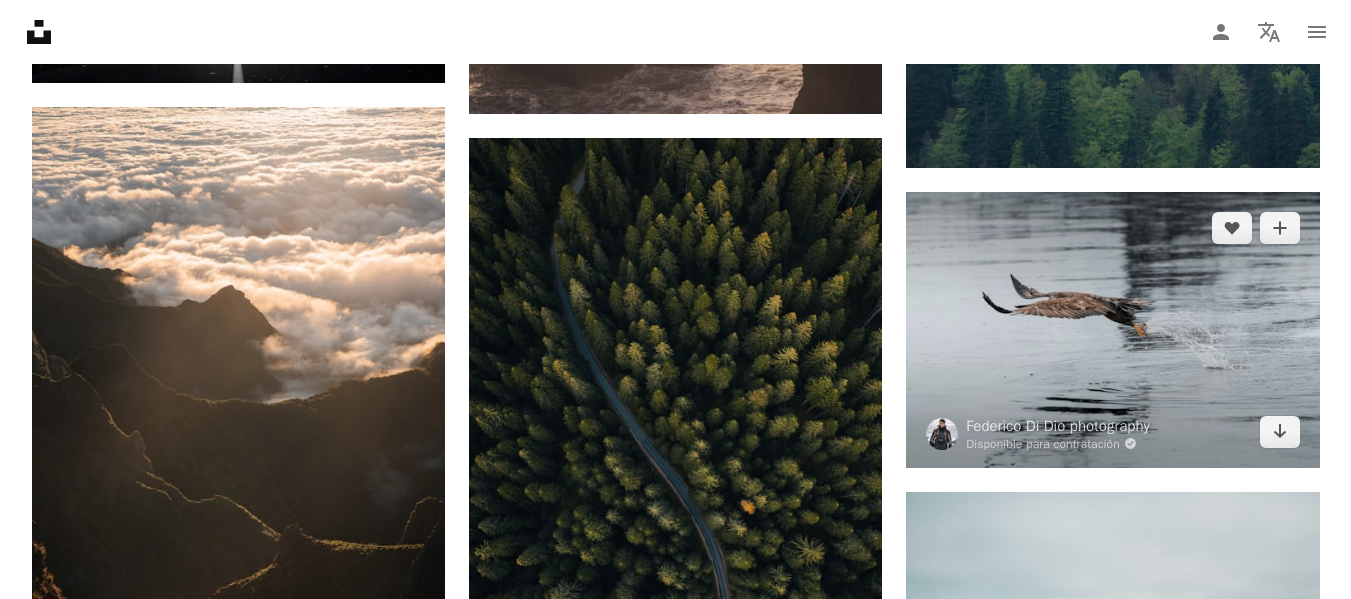 scroll, scrollTop: 103167, scrollLeft: 0, axis: vertical 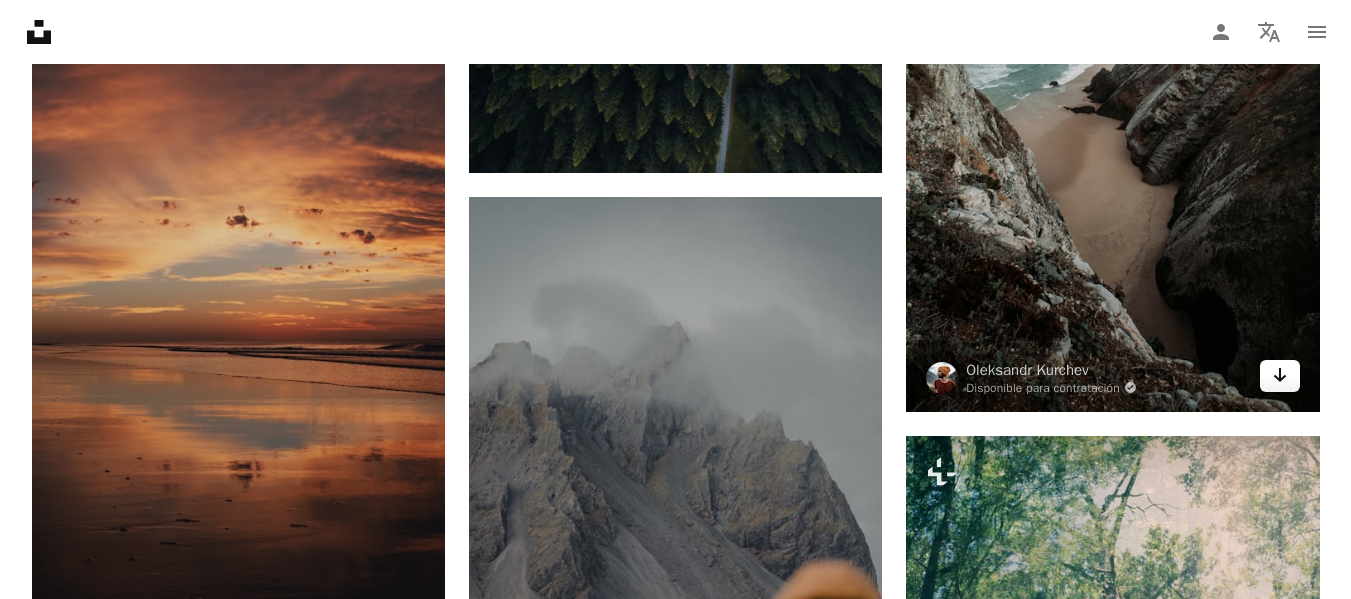 click on "Arrow pointing down" 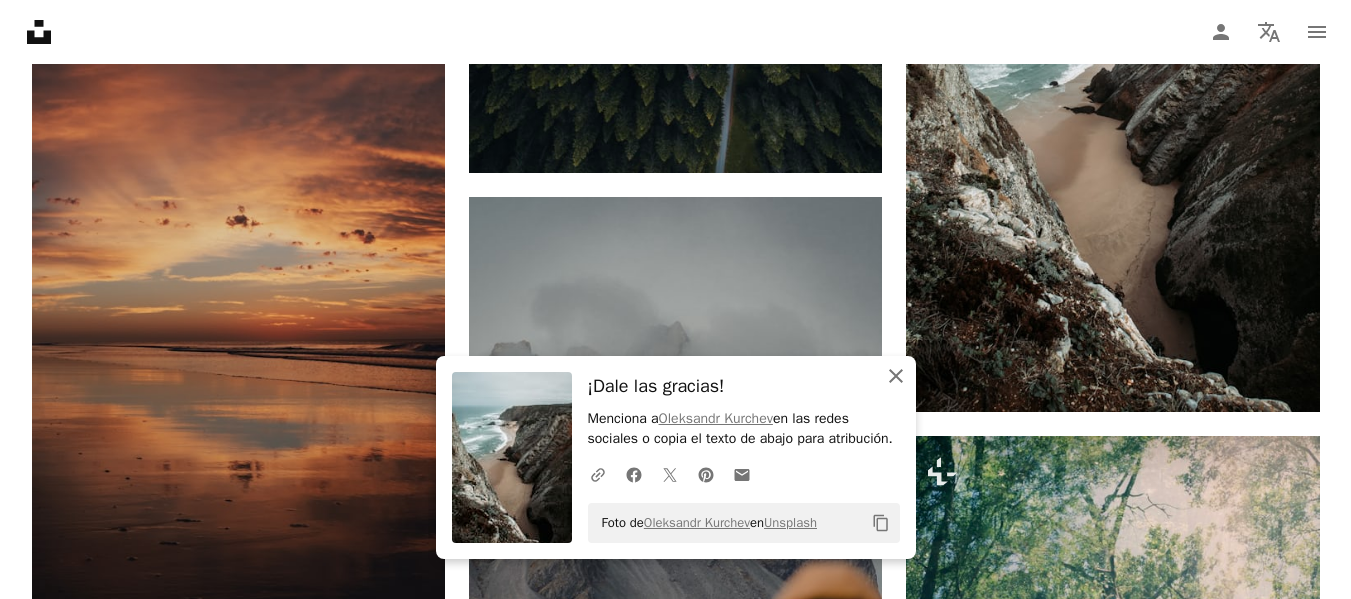 click on "An X shape" 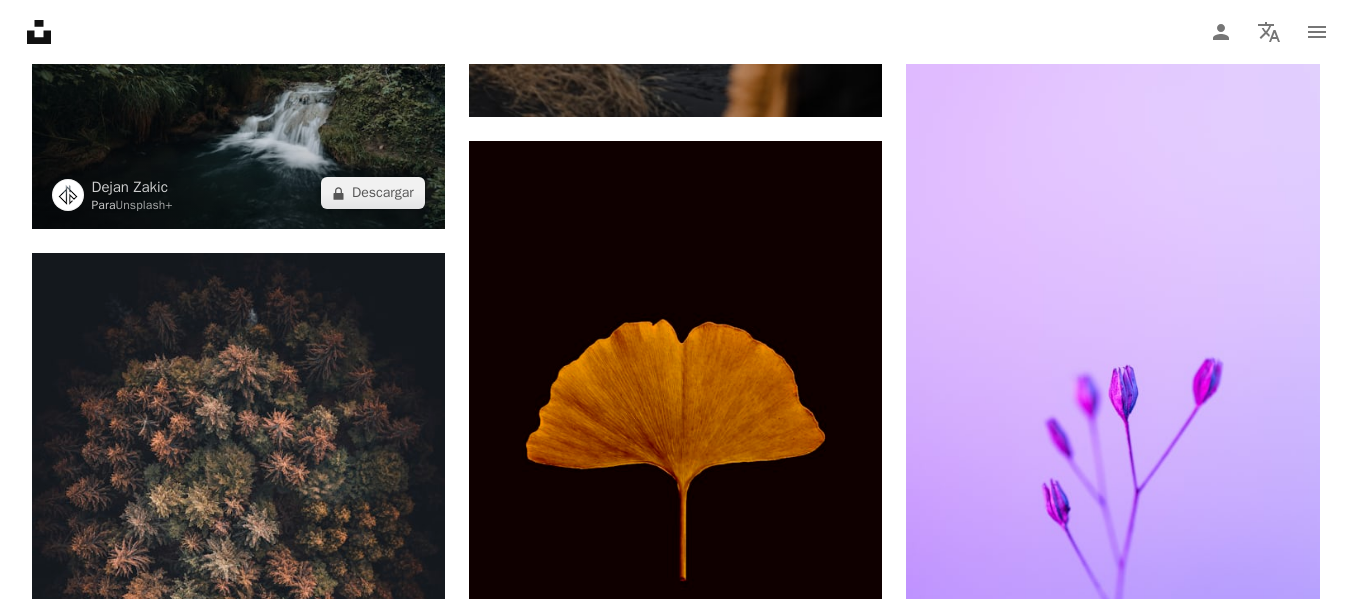 scroll, scrollTop: 103567, scrollLeft: 0, axis: vertical 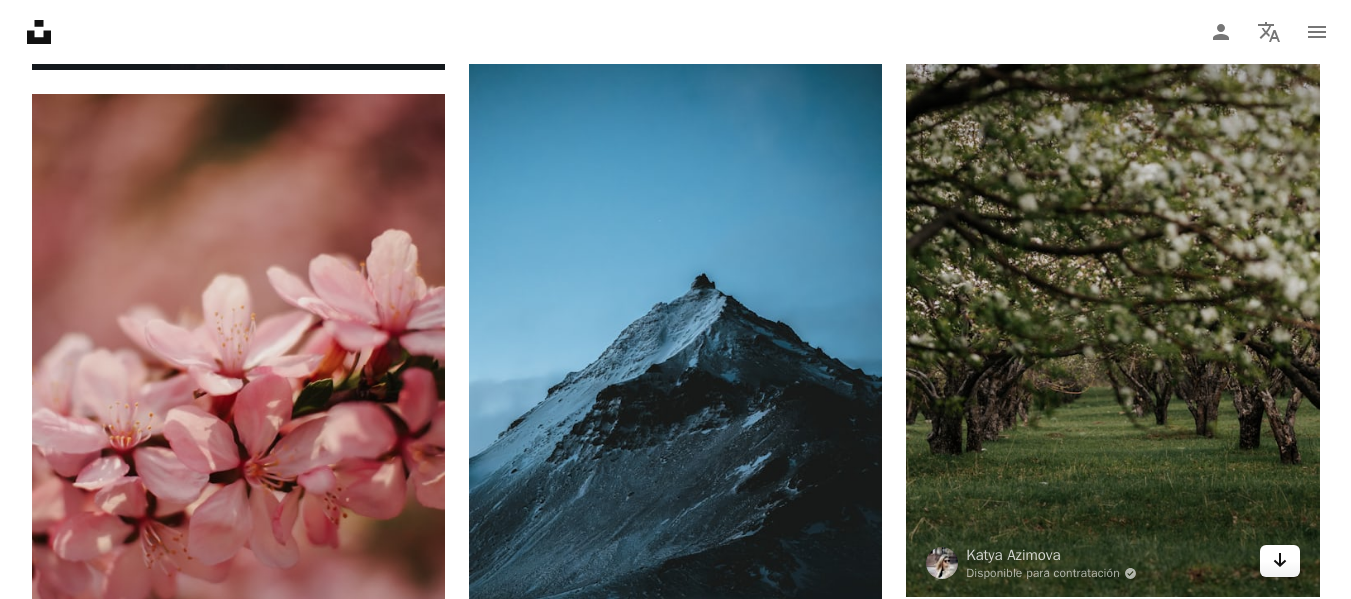 click on "Arrow pointing down" 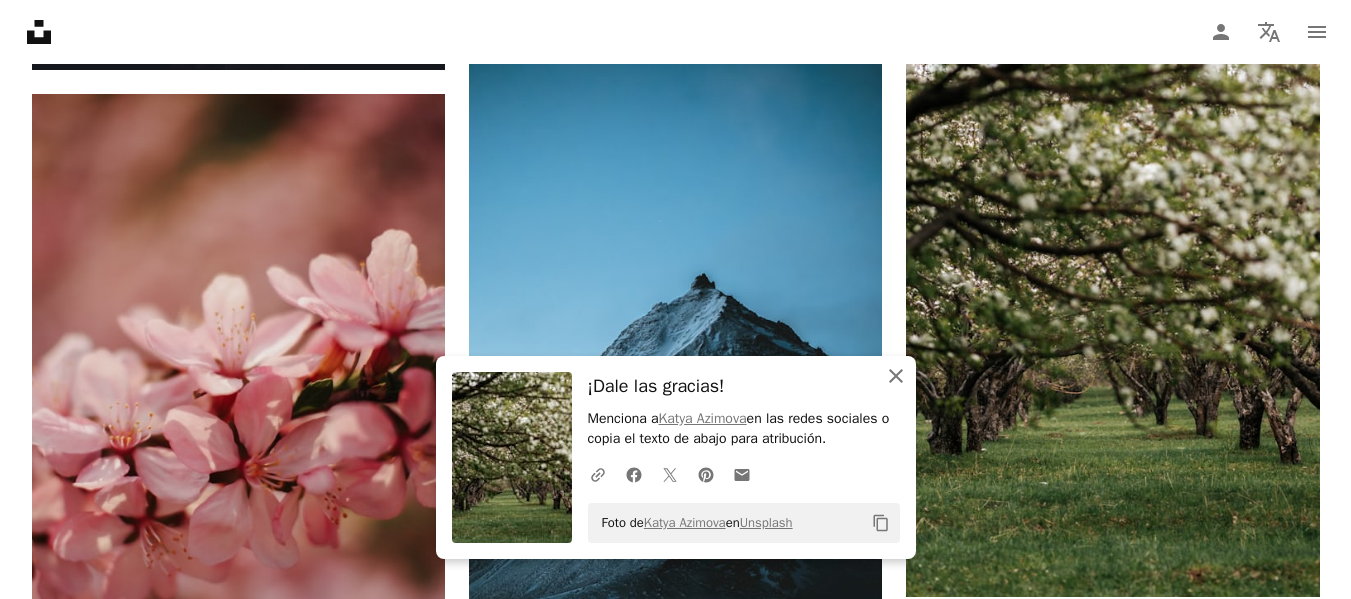 click on "An X shape" 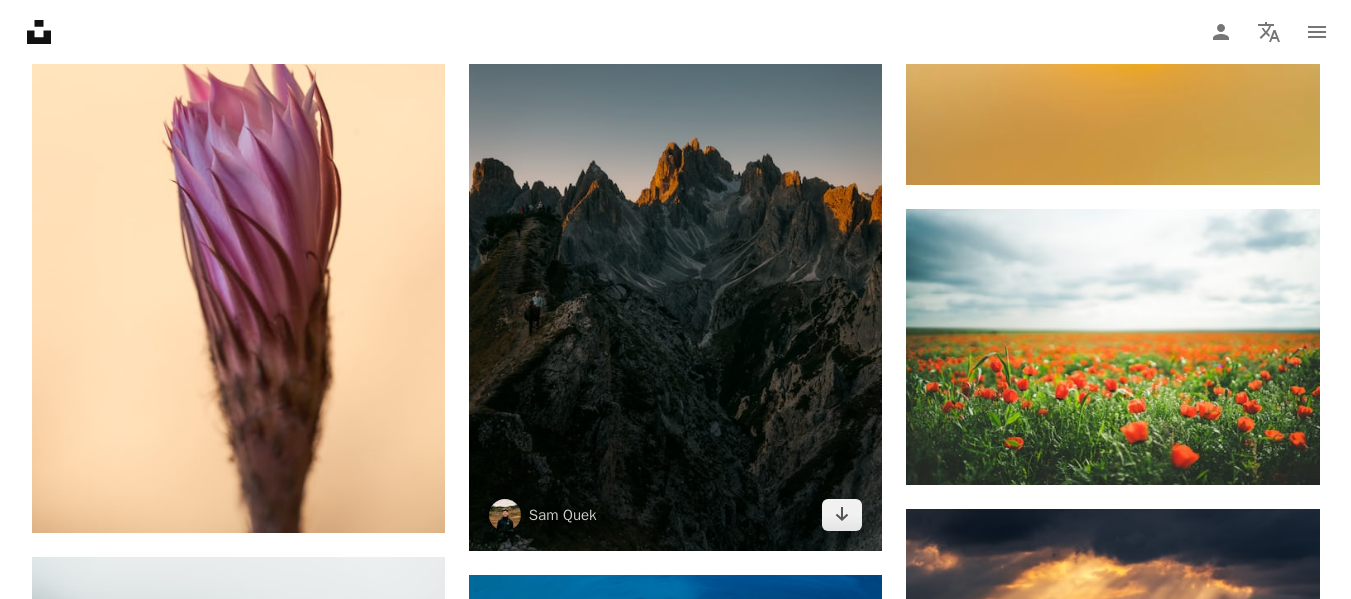 scroll, scrollTop: 107767, scrollLeft: 0, axis: vertical 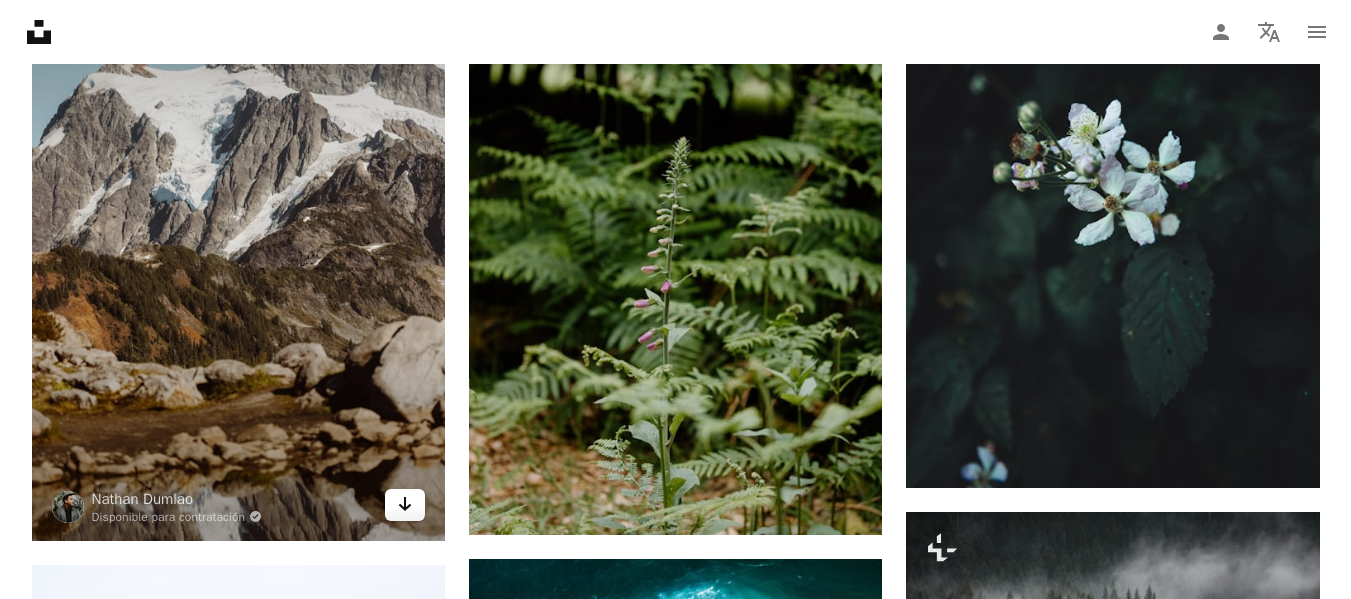 click on "Arrow pointing down" 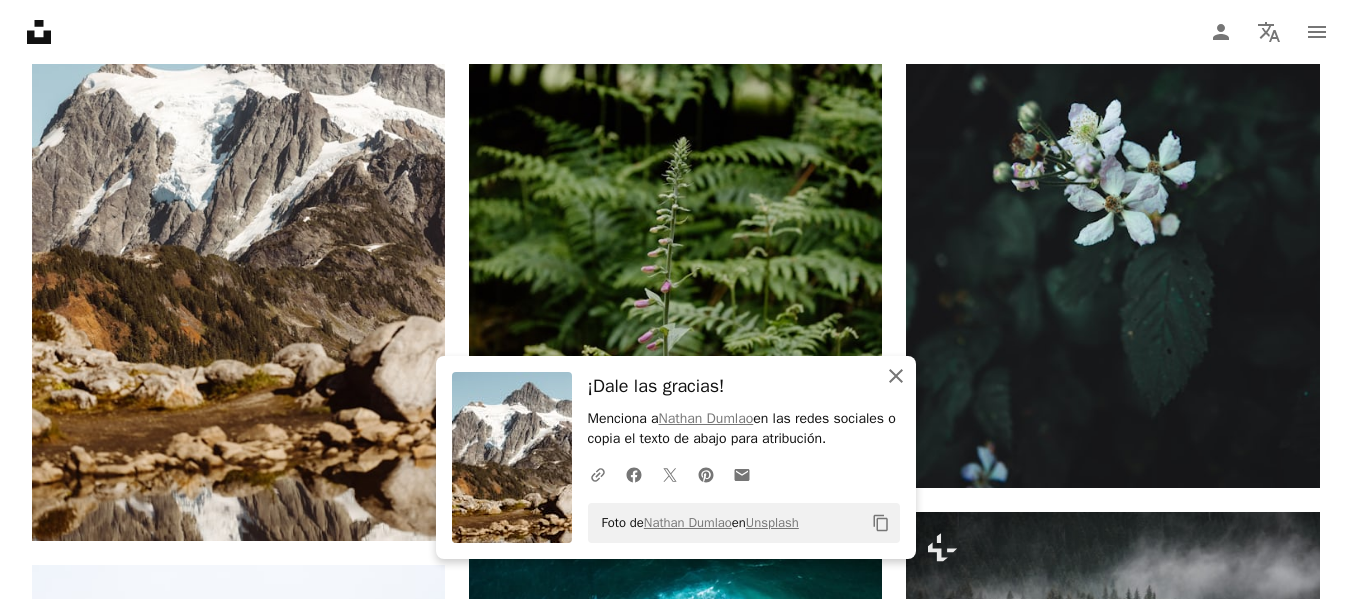 click 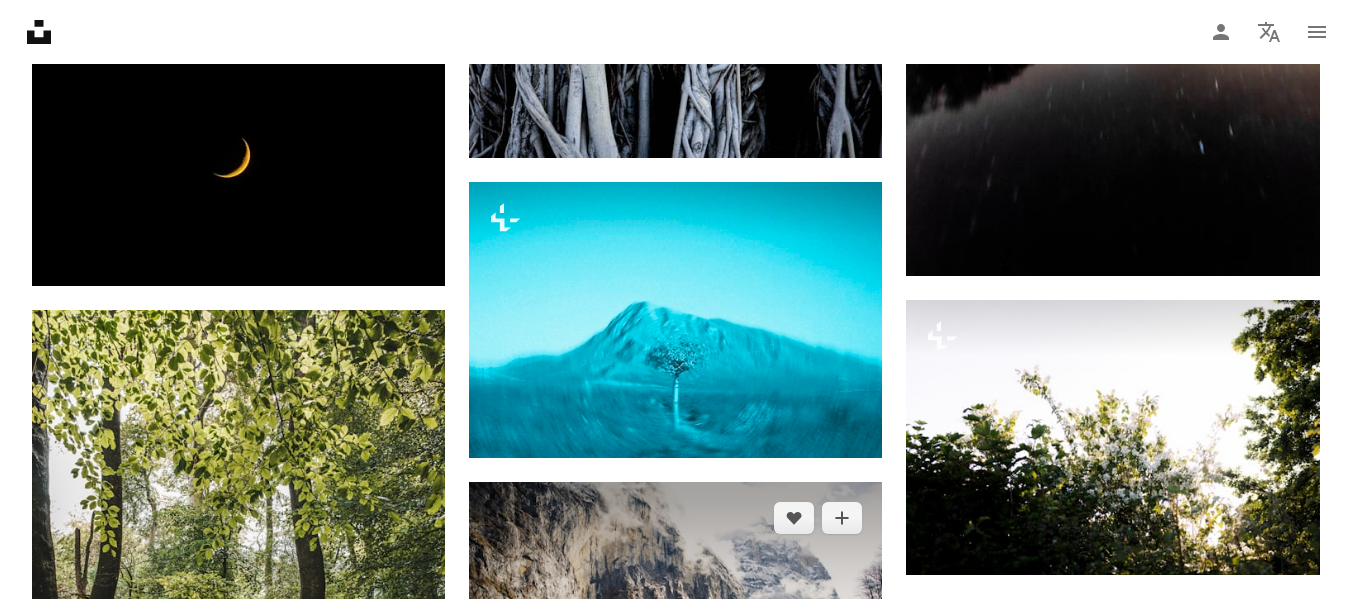 scroll, scrollTop: 109967, scrollLeft: 0, axis: vertical 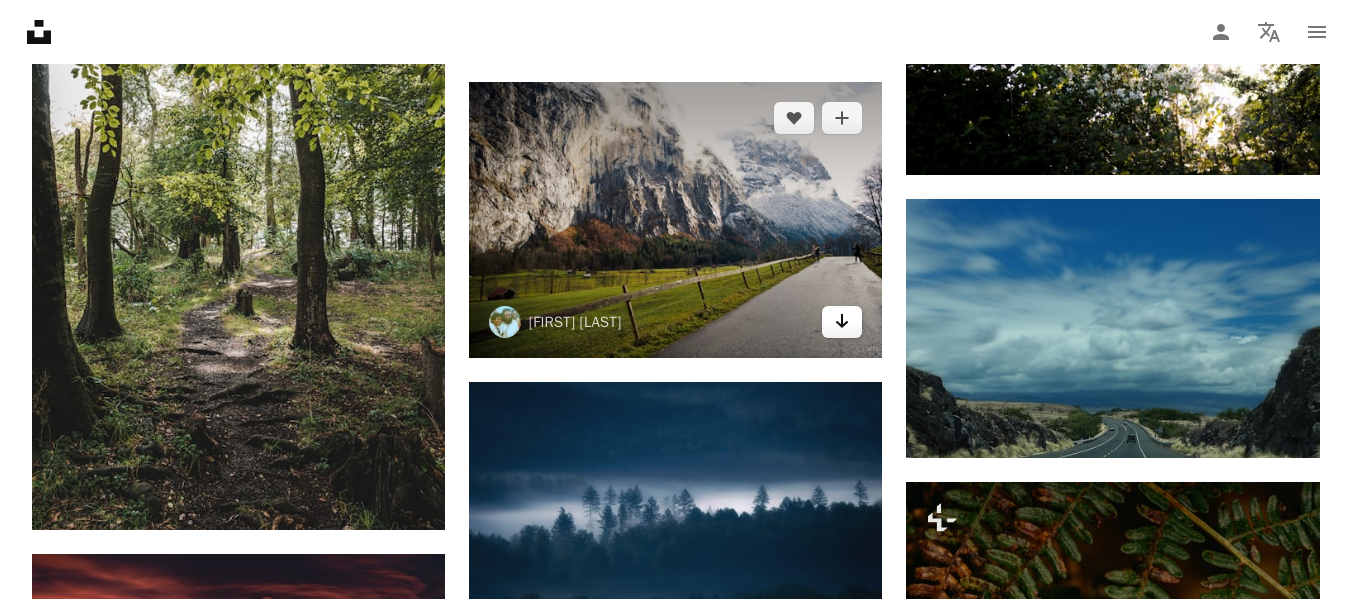 click 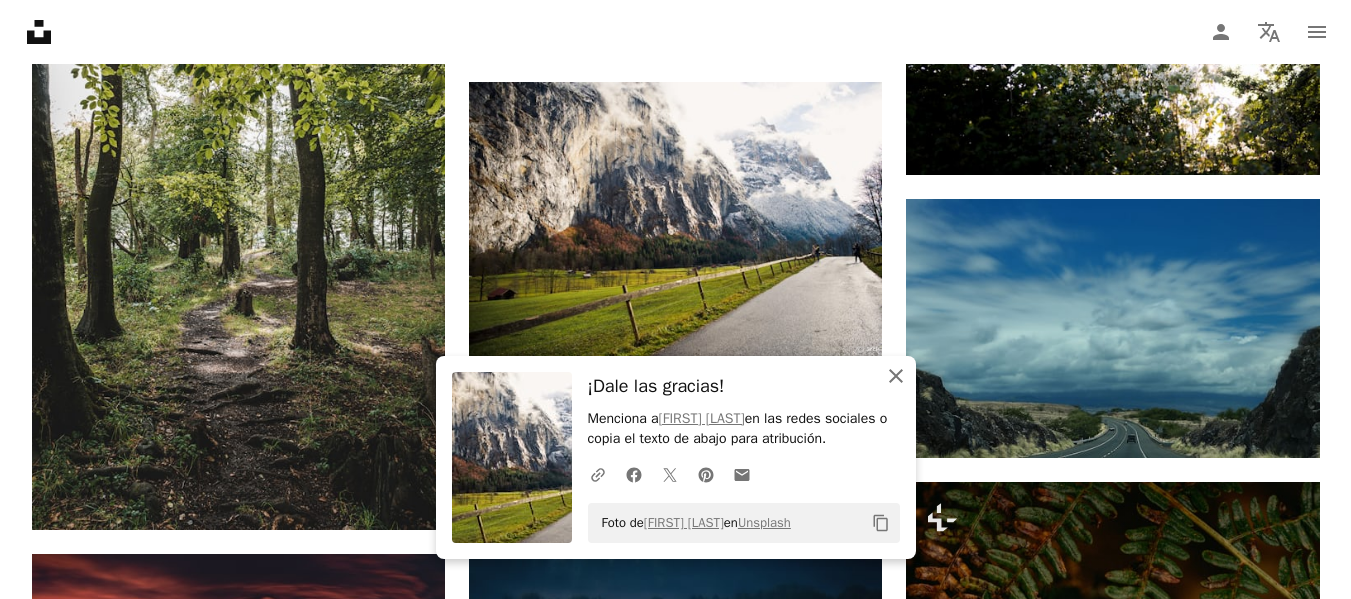 click on "An X shape" 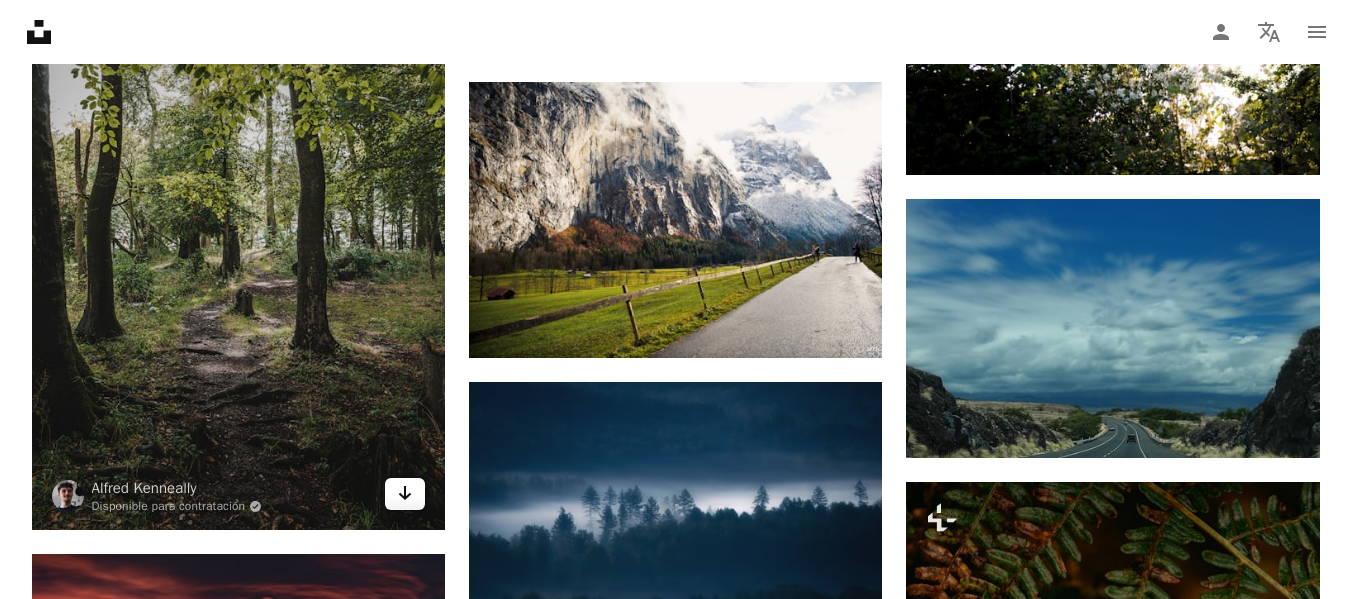 click on "Arrow pointing down" 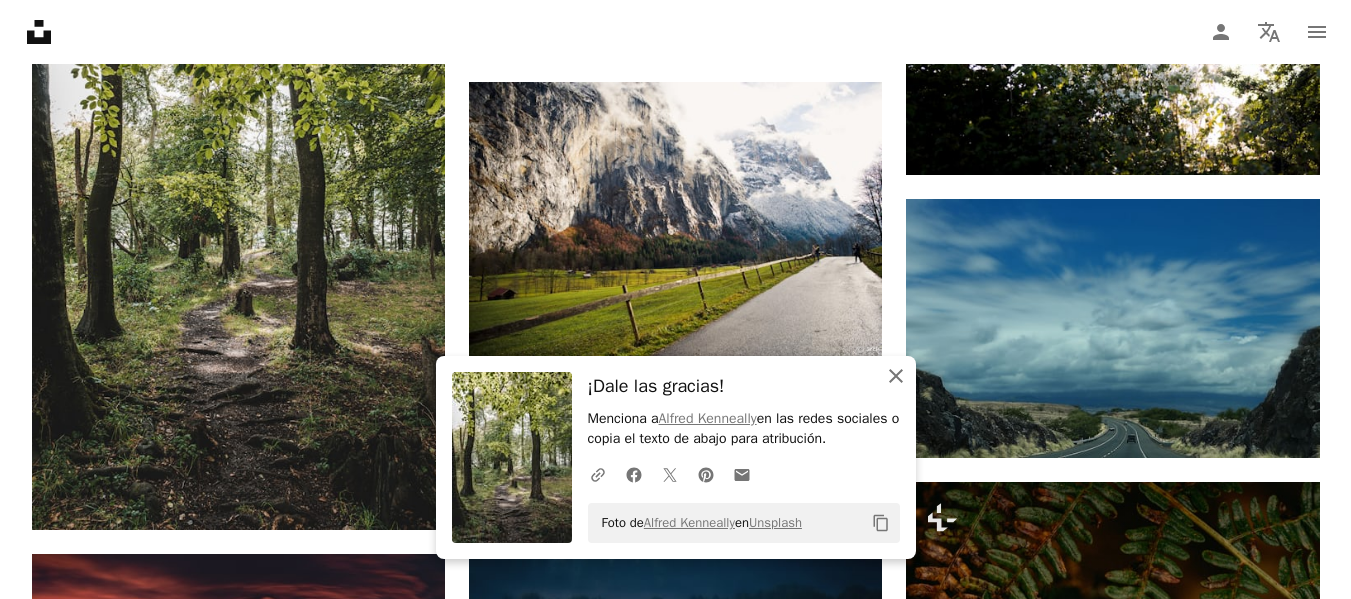 click on "An X shape" 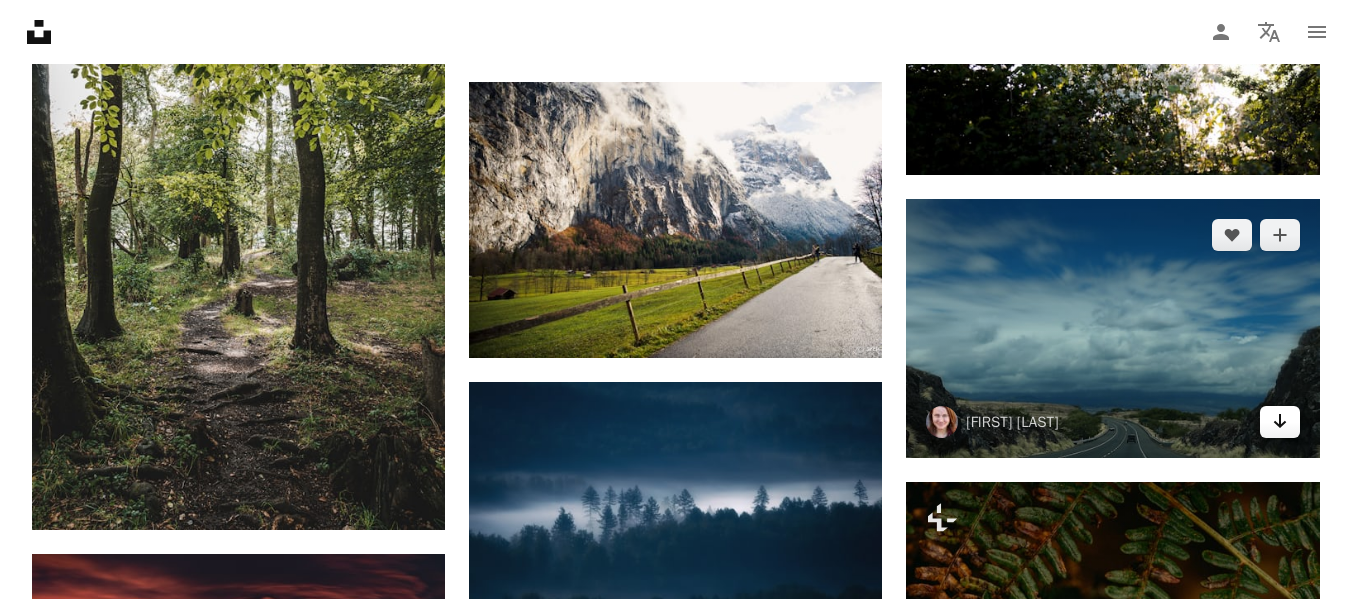click 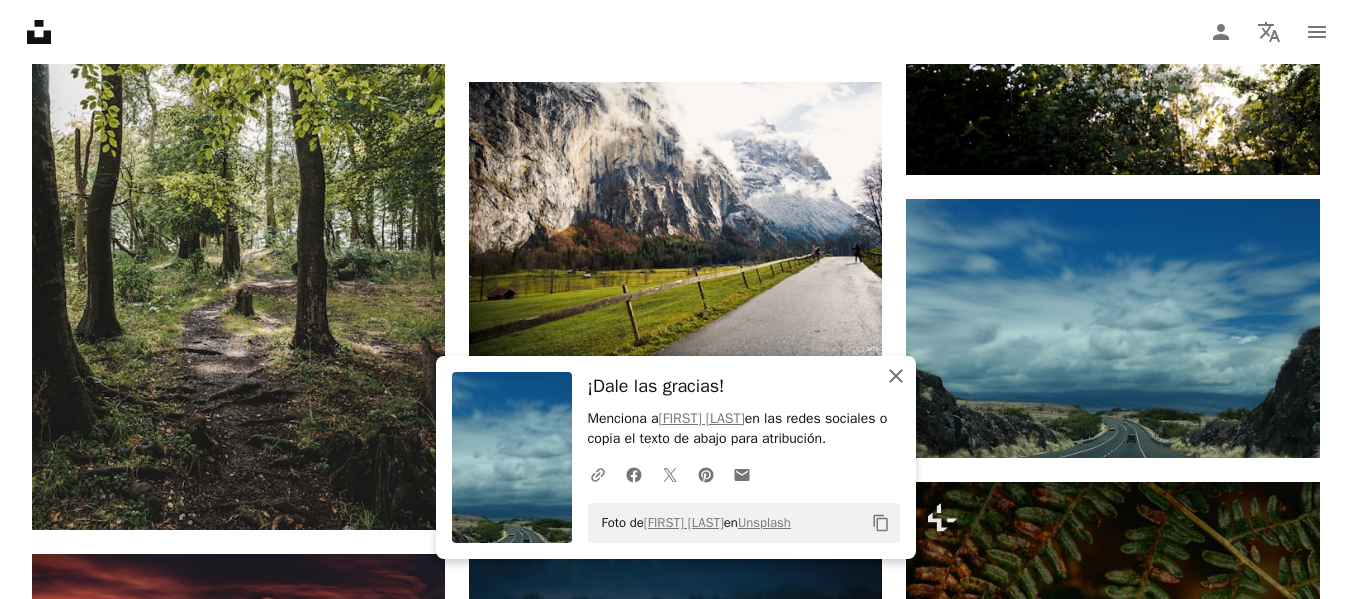 click on "An X shape" 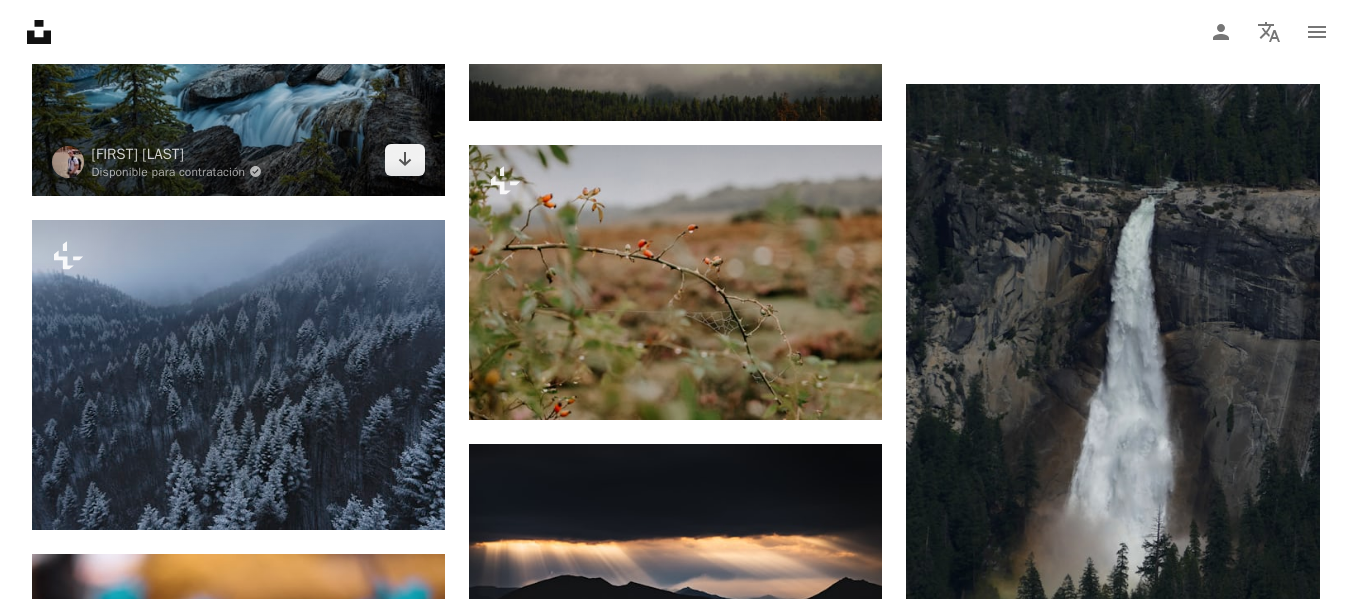 scroll, scrollTop: 113867, scrollLeft: 0, axis: vertical 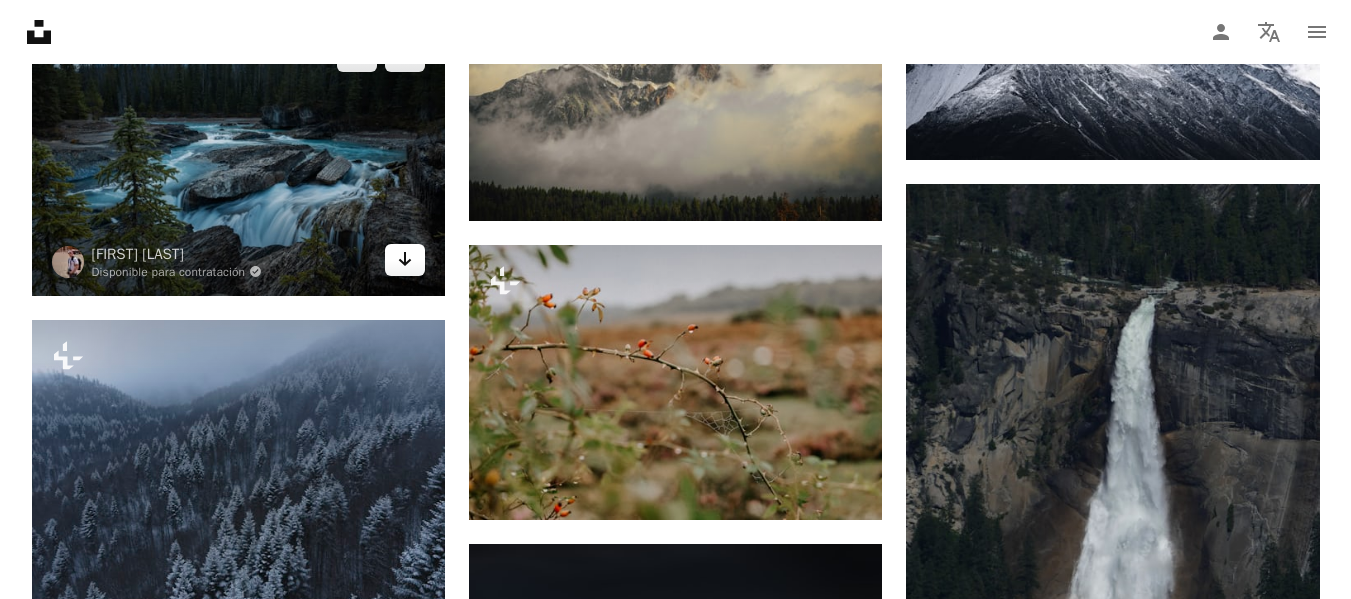 click on "Arrow pointing down" 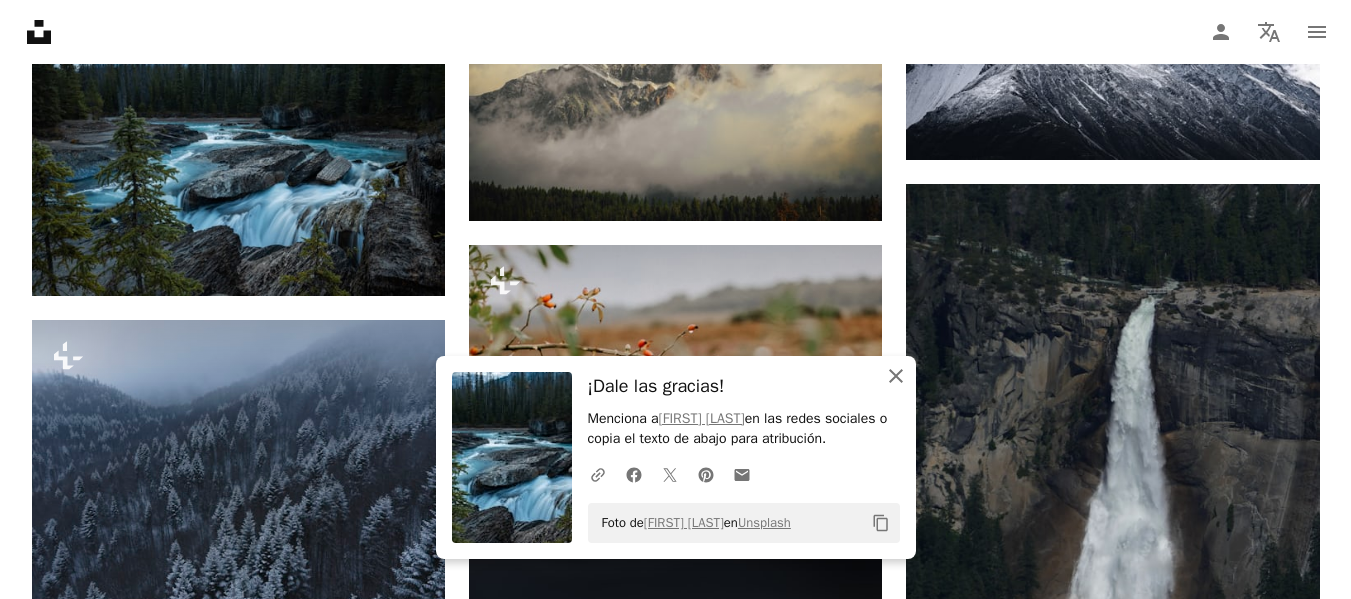 click 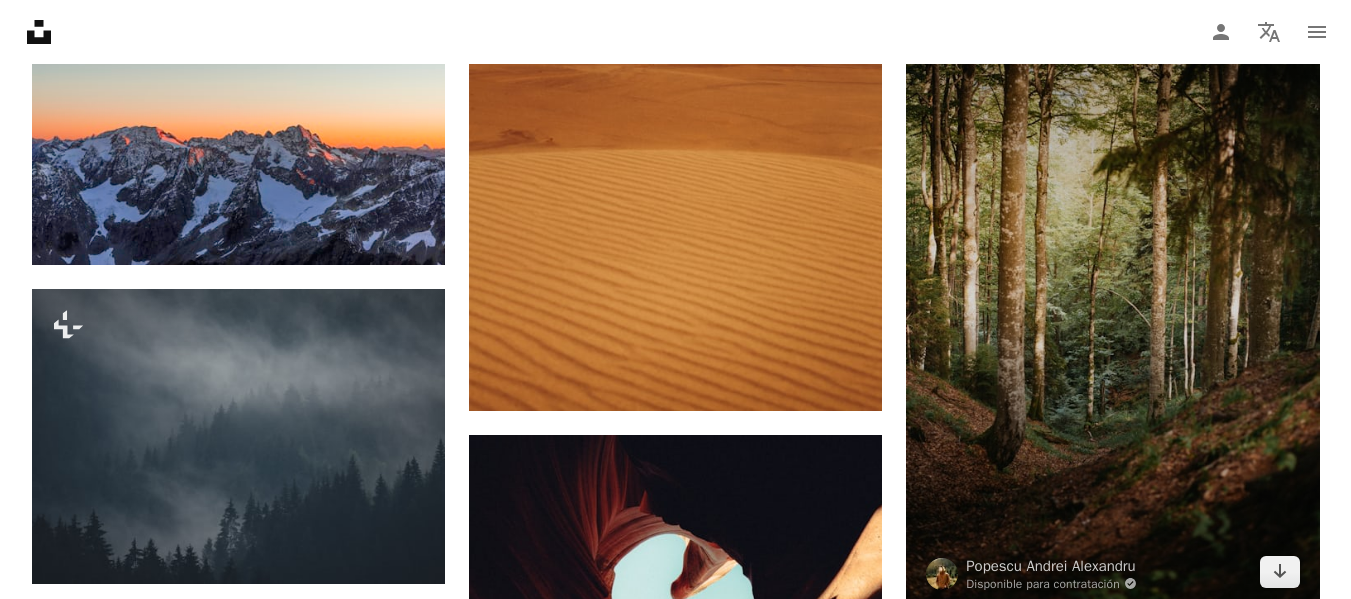 scroll, scrollTop: 116267, scrollLeft: 0, axis: vertical 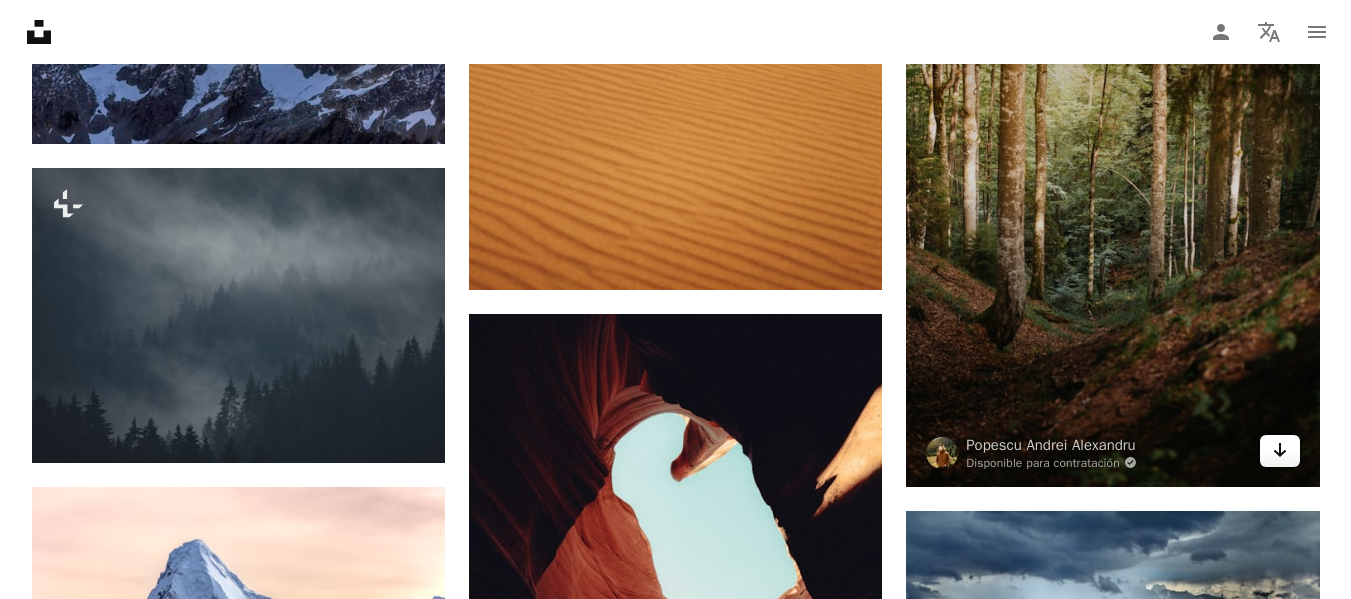 click on "Arrow pointing down" 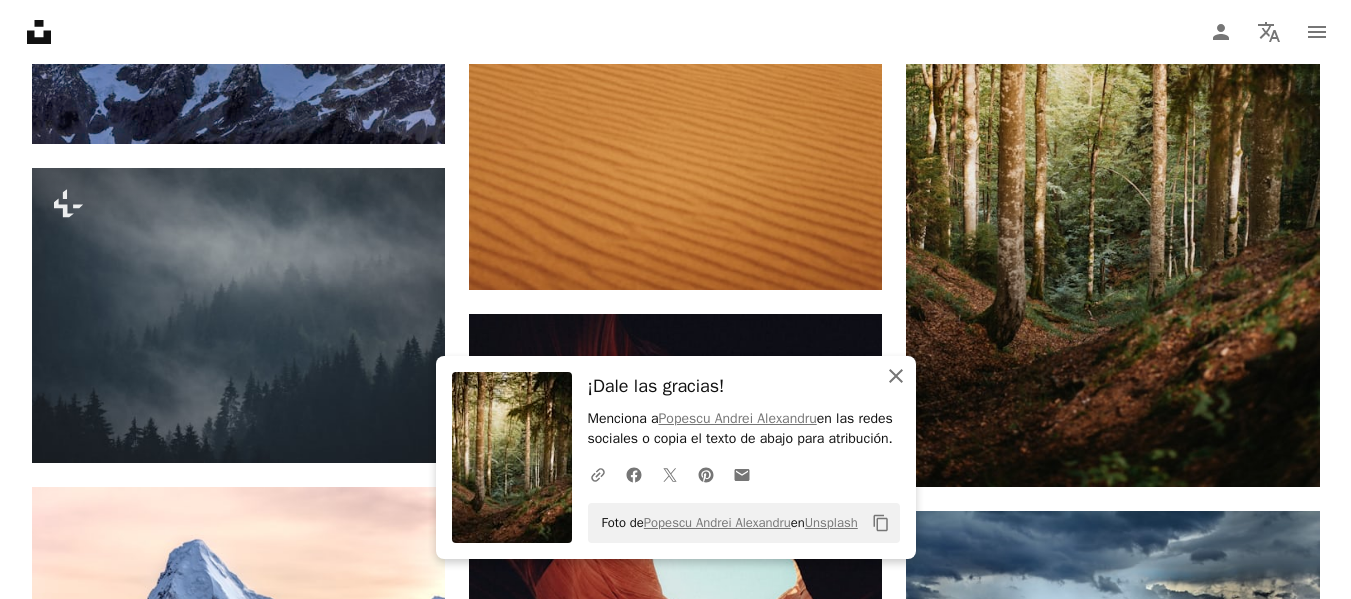 click on "An X shape" 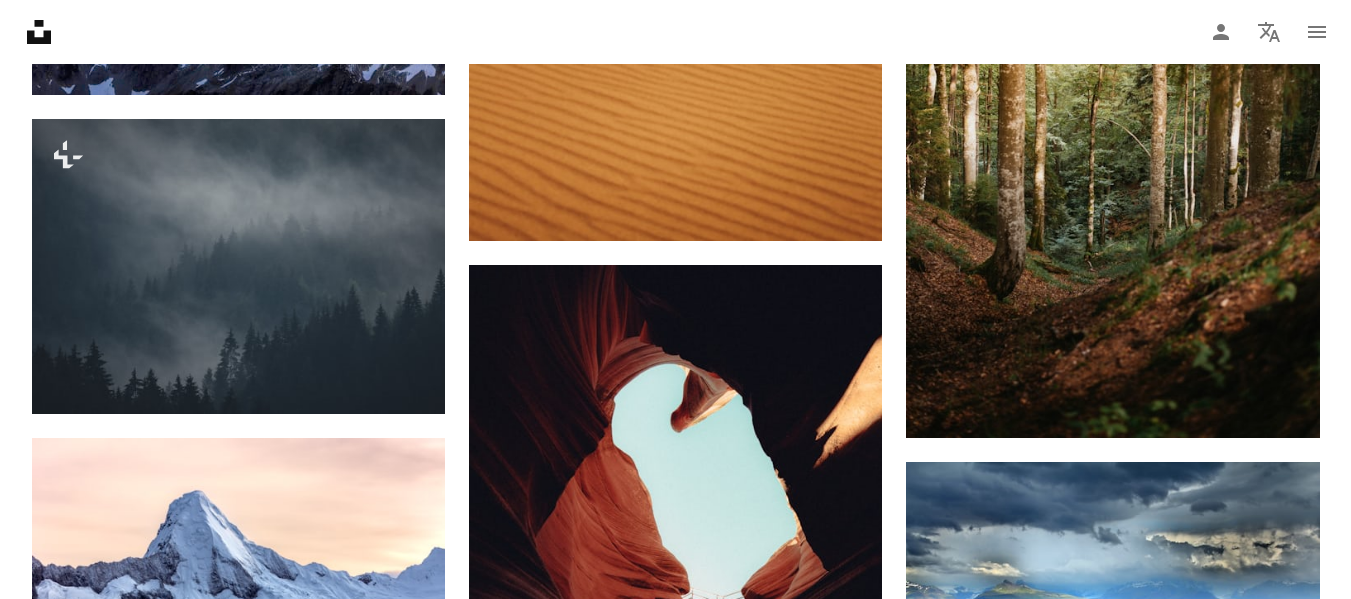 scroll, scrollTop: 116567, scrollLeft: 0, axis: vertical 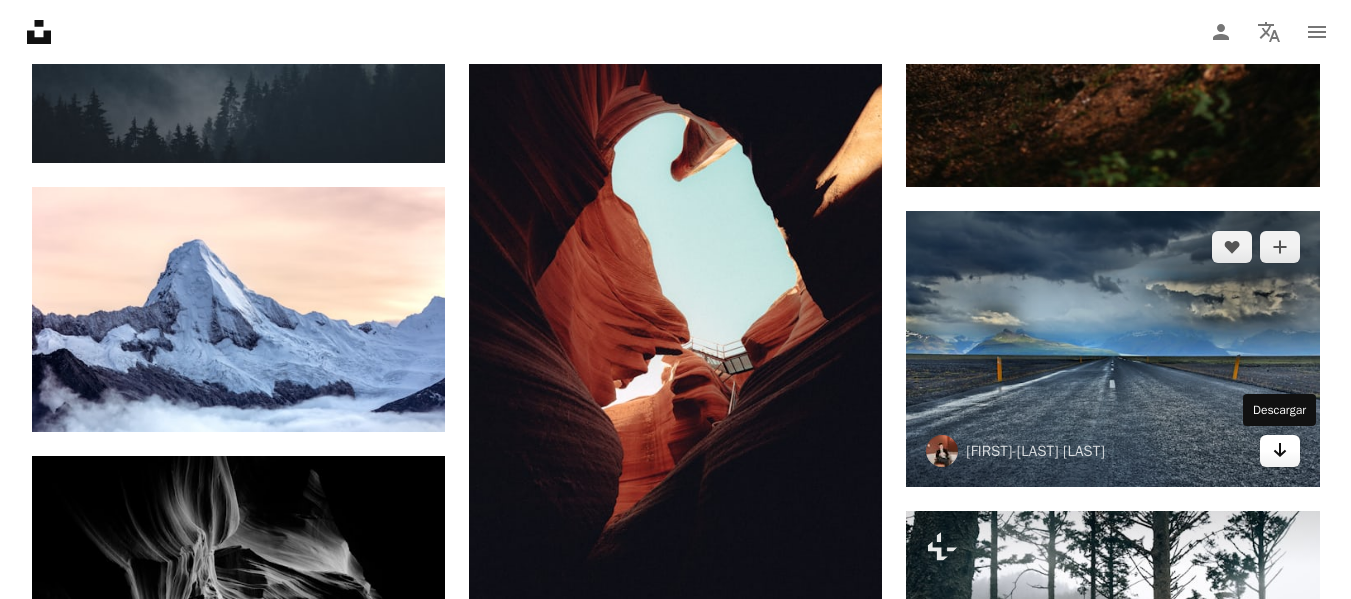 click on "Arrow pointing down" 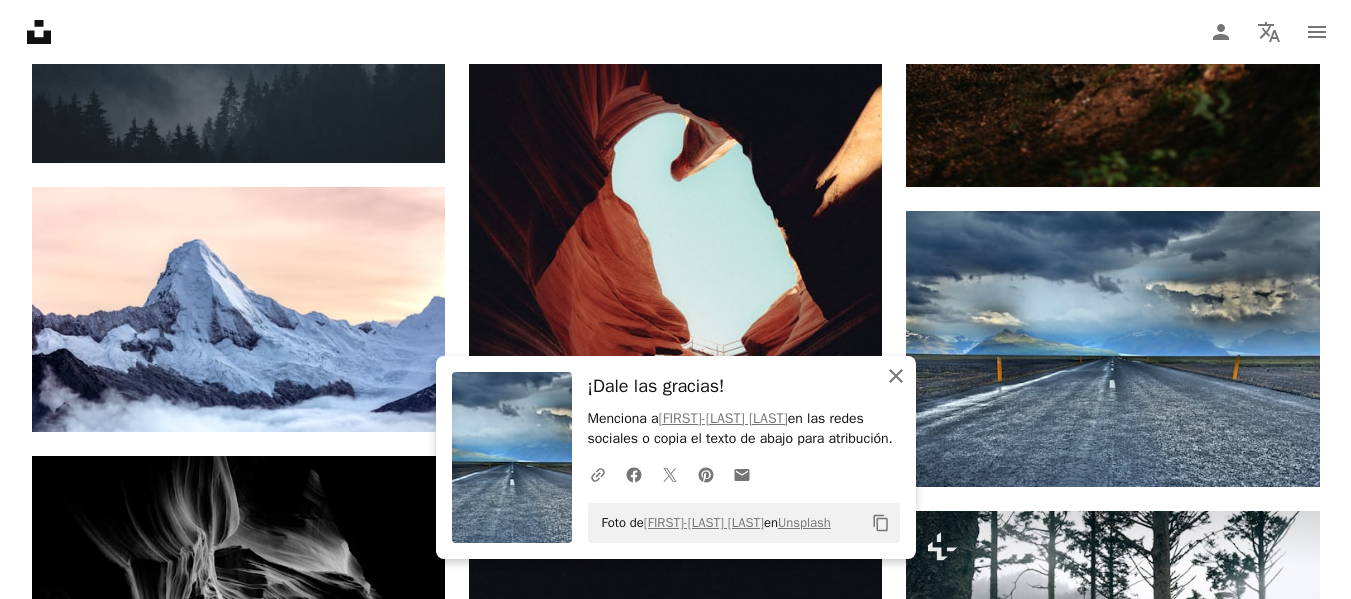 click on "An X shape" 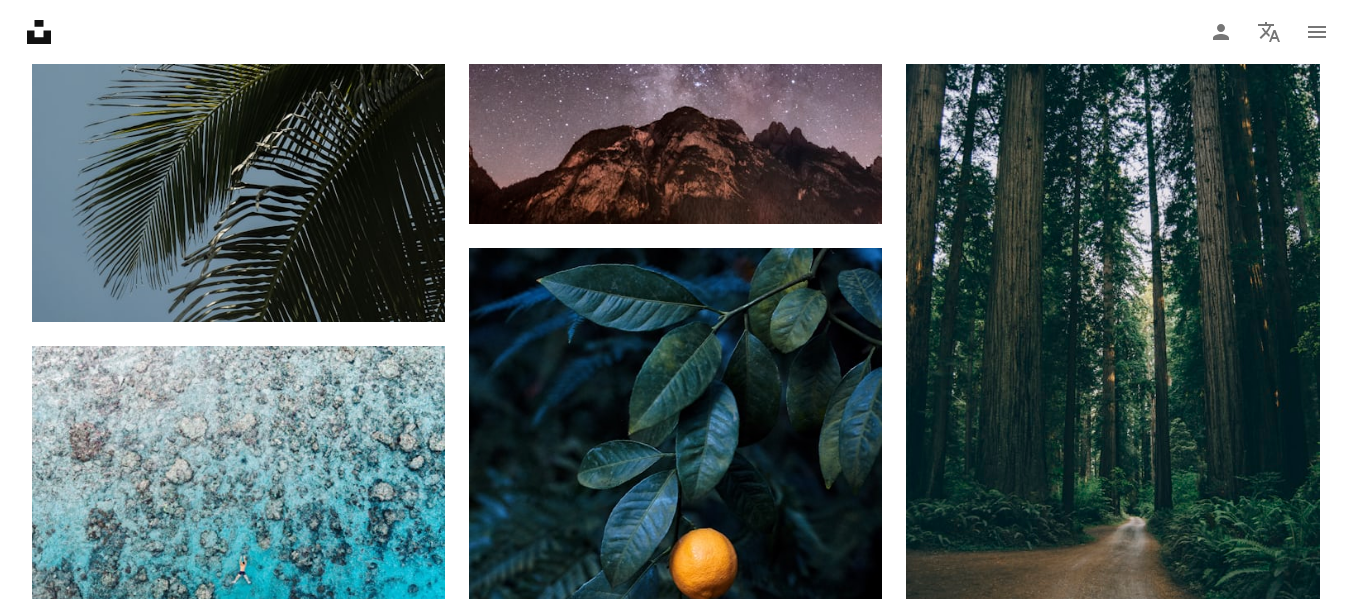 scroll, scrollTop: 118267, scrollLeft: 0, axis: vertical 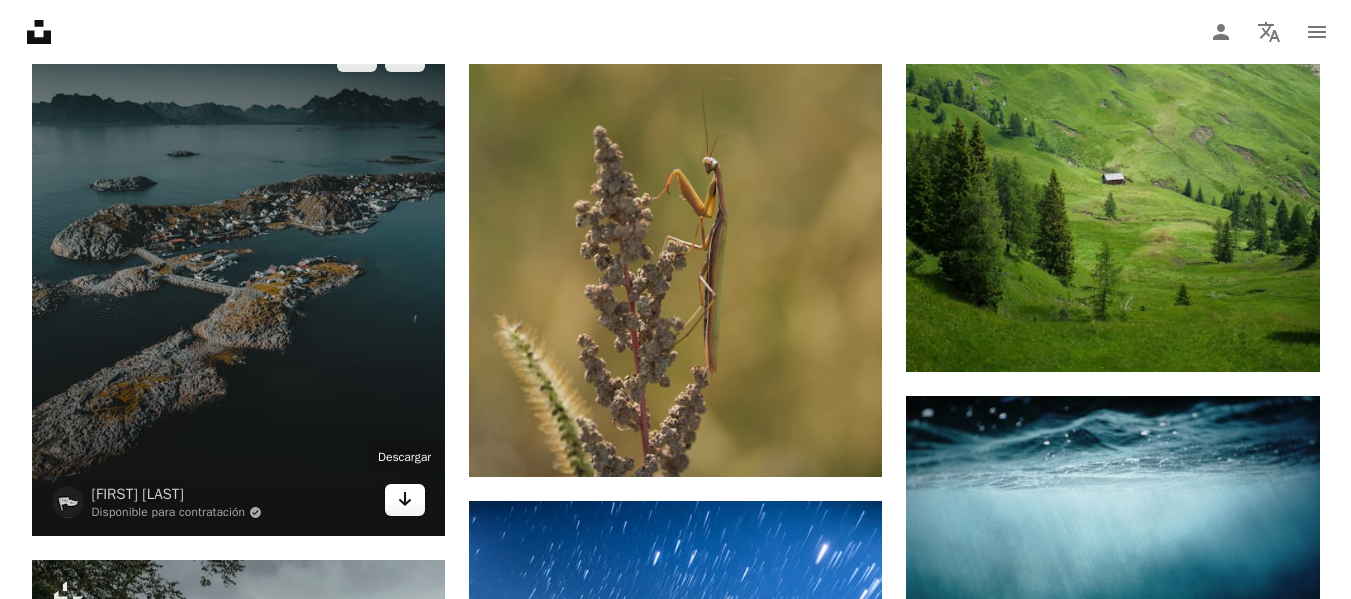 click on "Arrow pointing down" 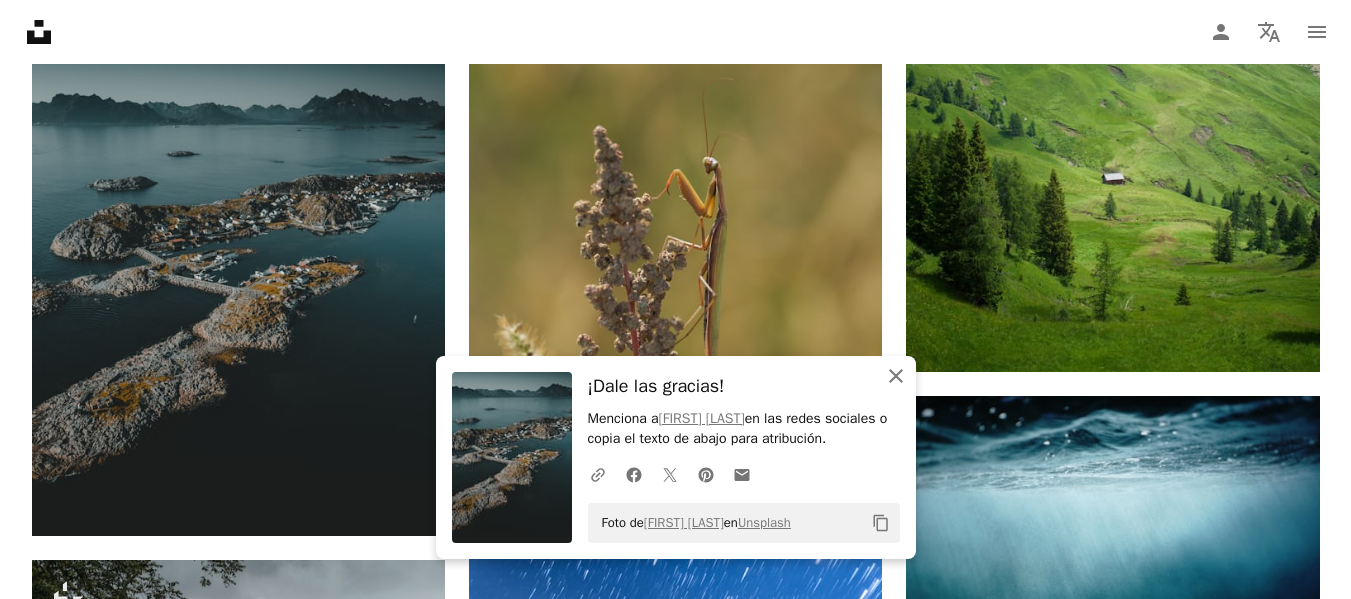 click on "An X shape" 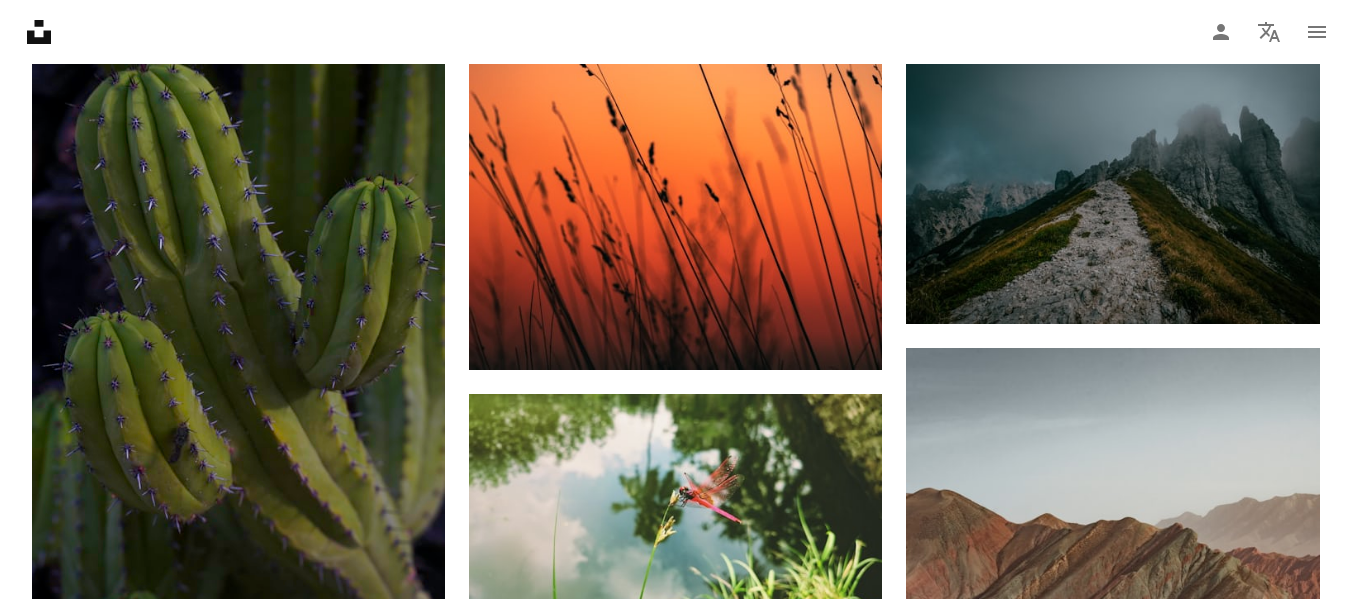 scroll, scrollTop: 129891, scrollLeft: 0, axis: vertical 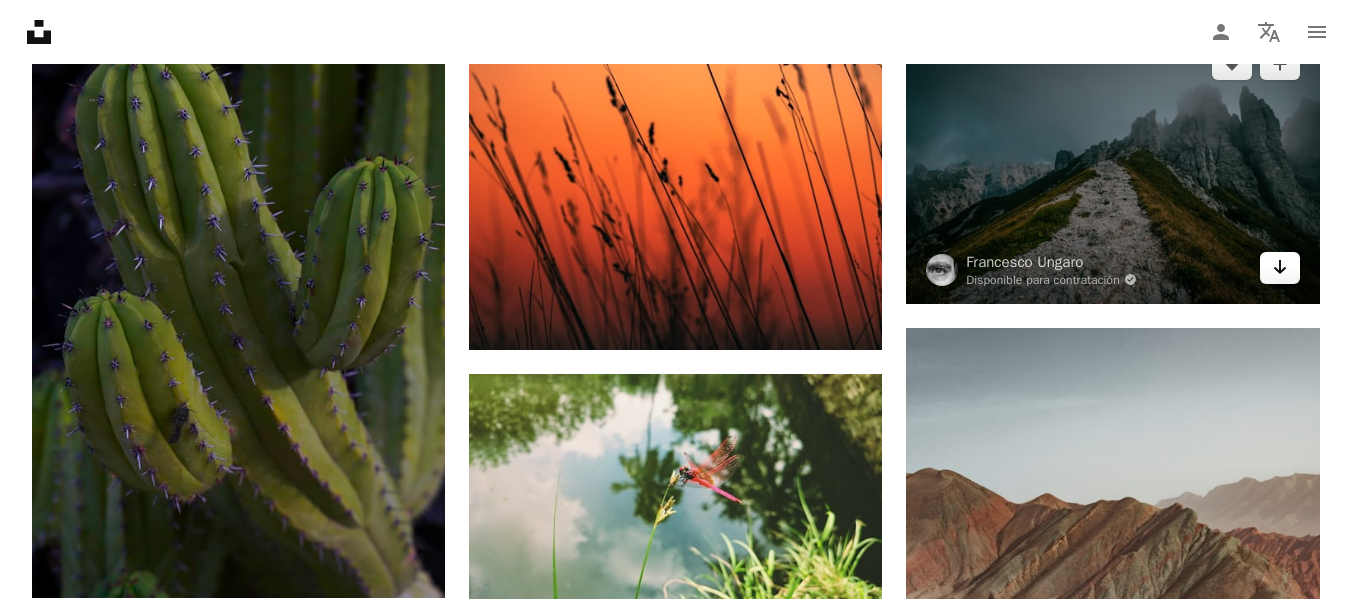 click on "Arrow pointing down" at bounding box center [1280, 268] 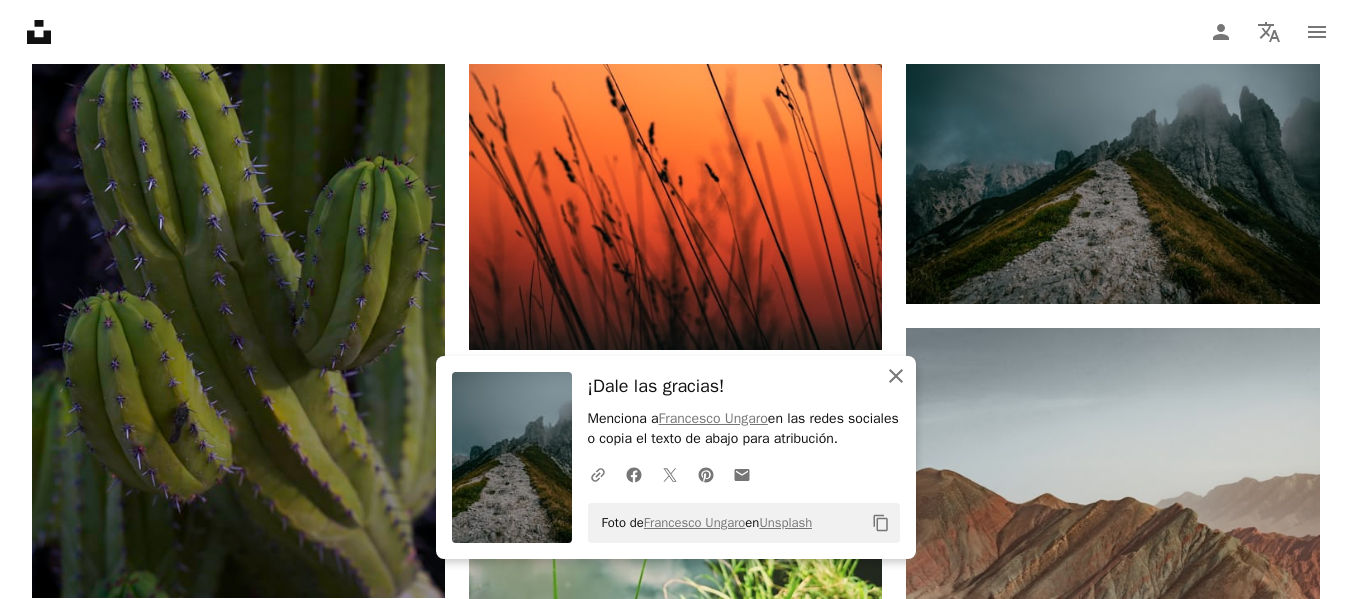 click 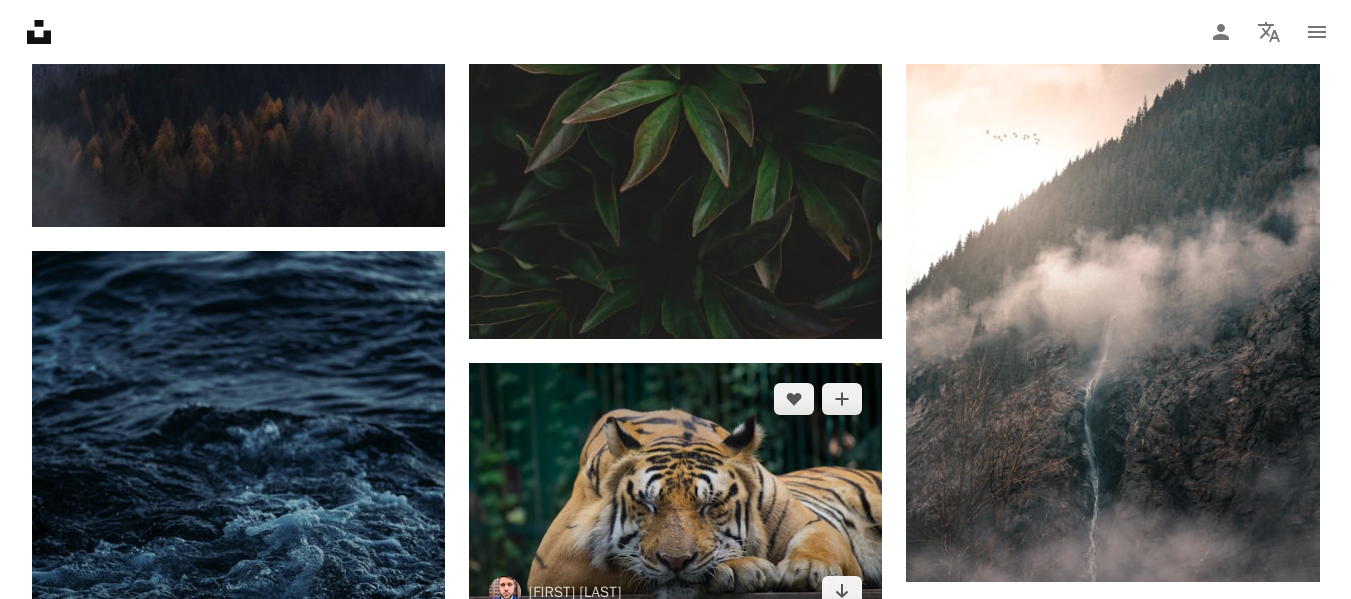scroll, scrollTop: 137391, scrollLeft: 0, axis: vertical 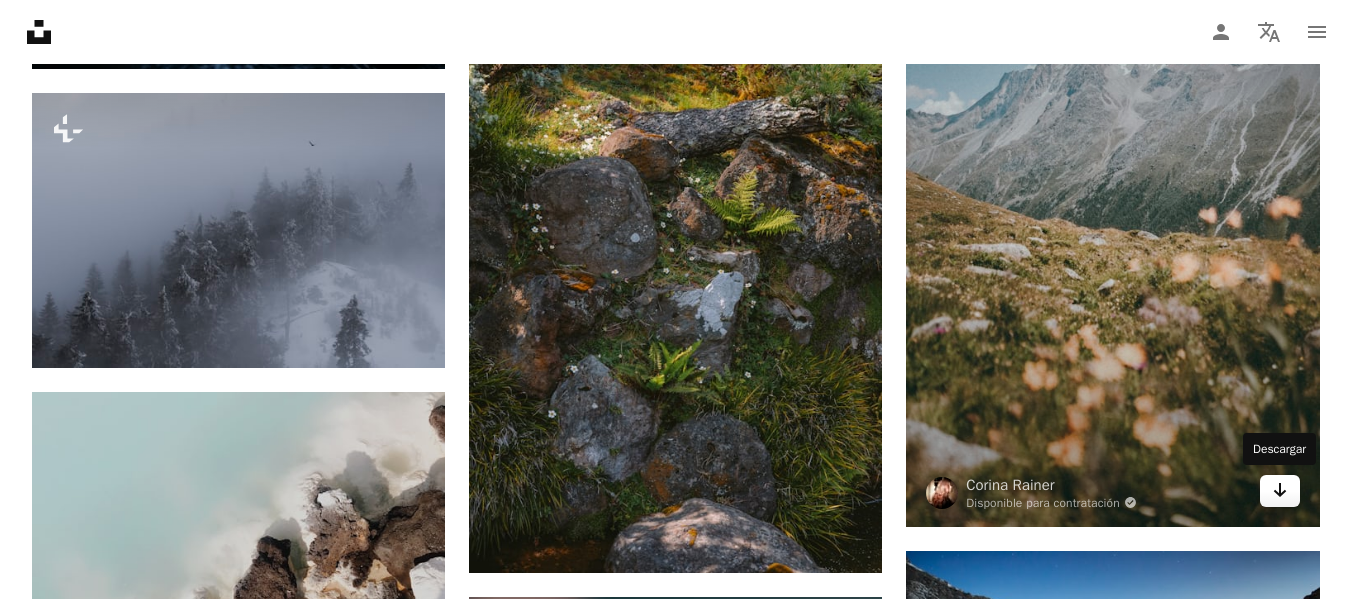 click on "Arrow pointing down" 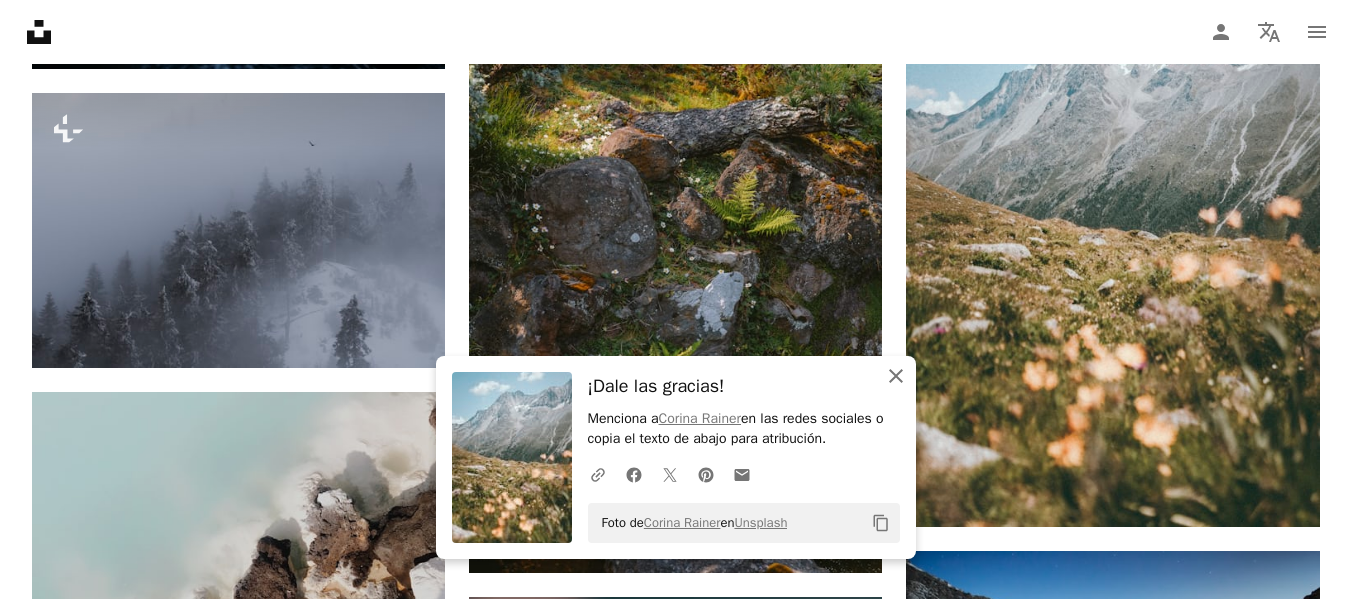 click 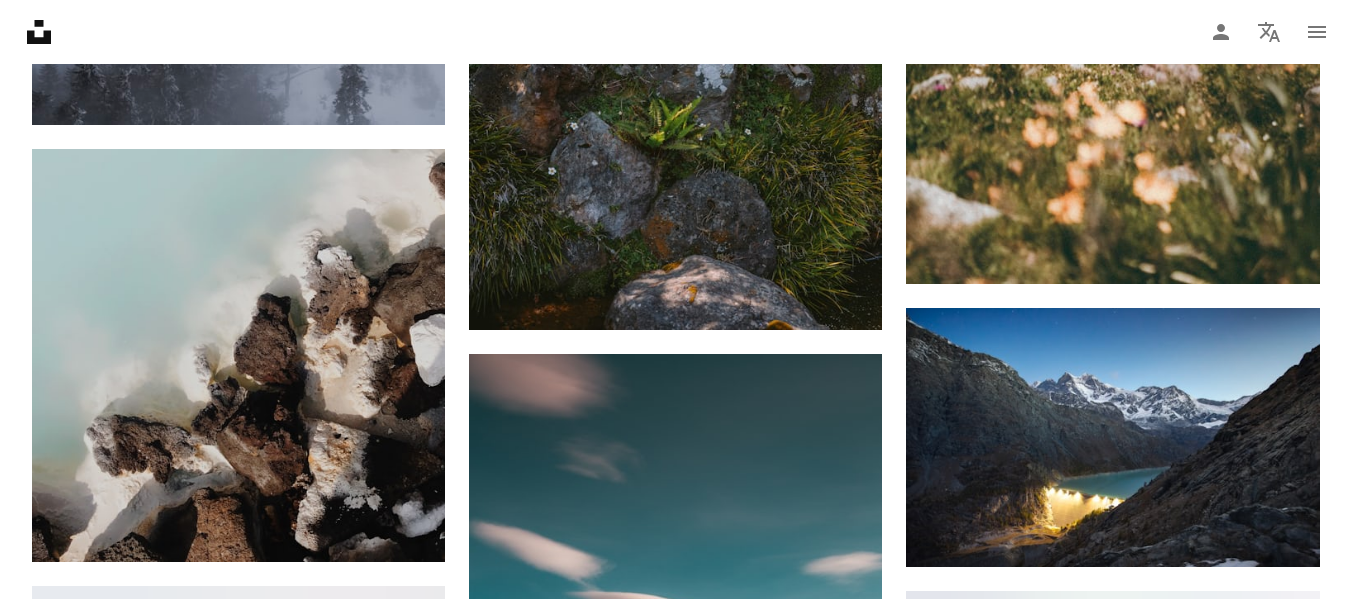 scroll, scrollTop: 137691, scrollLeft: 0, axis: vertical 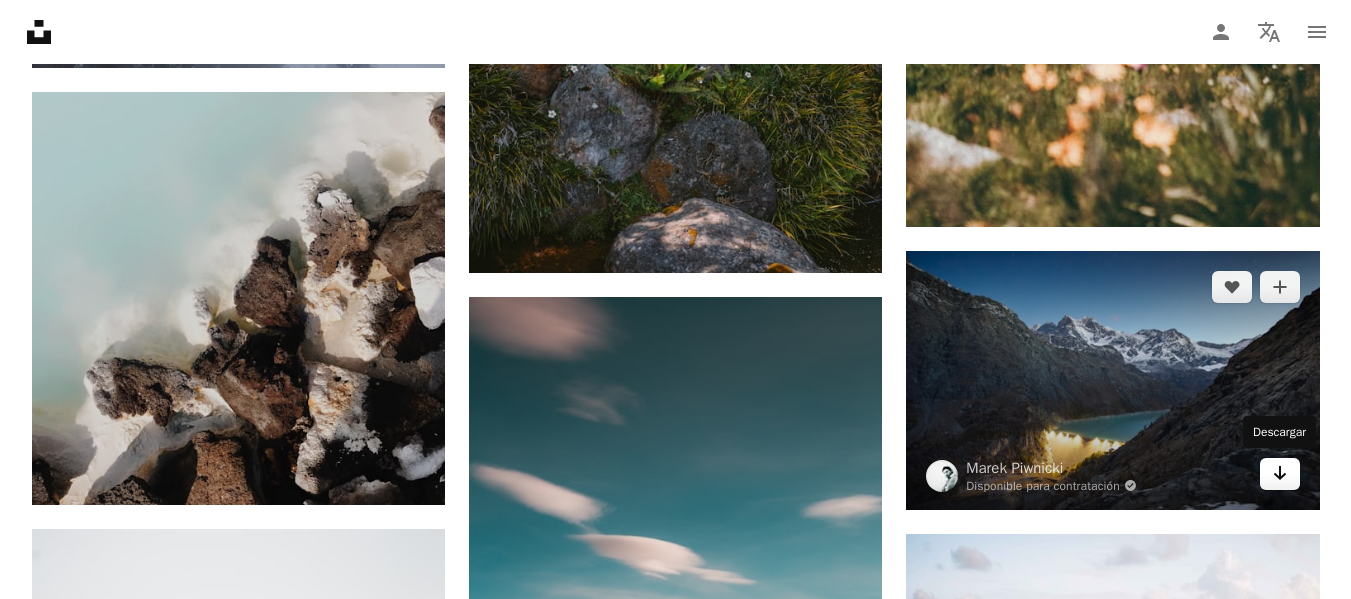 click on "Arrow pointing down" 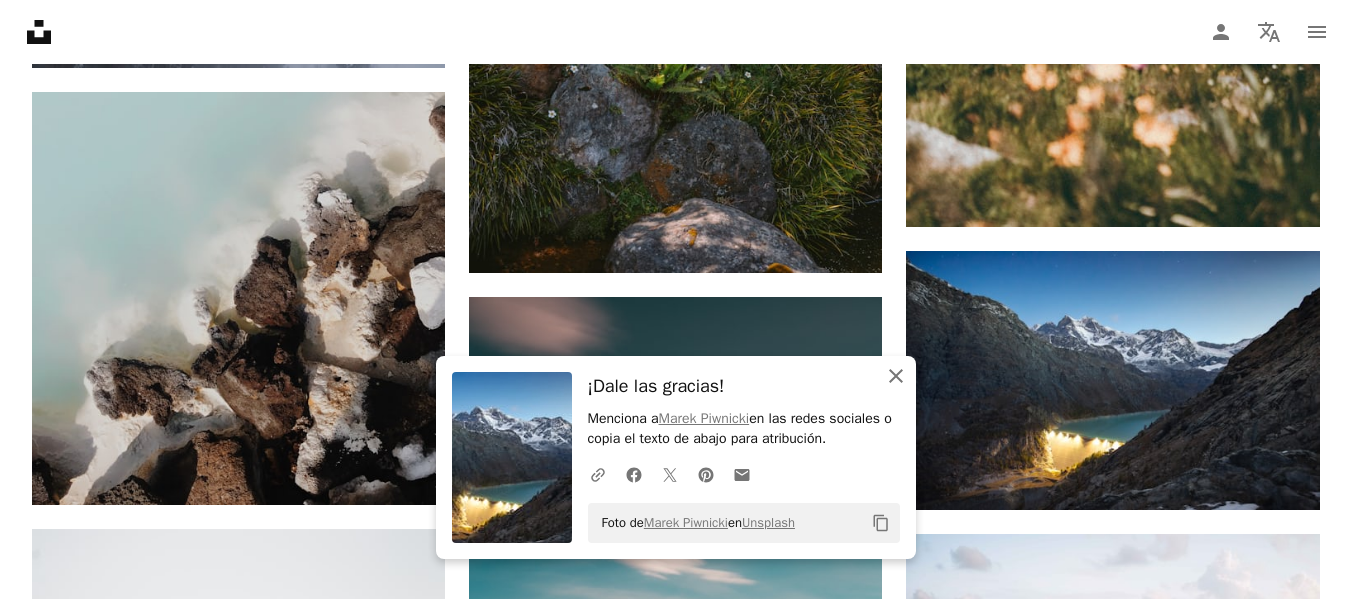 click on "An X shape" 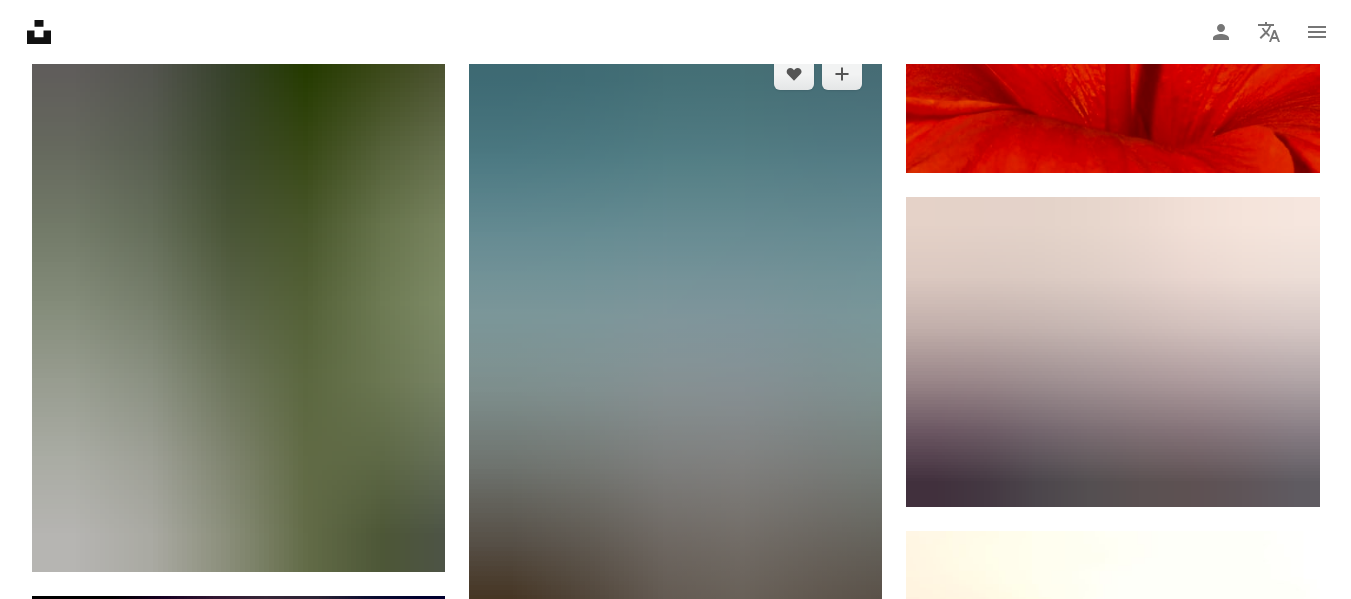 scroll, scrollTop: 145268, scrollLeft: 0, axis: vertical 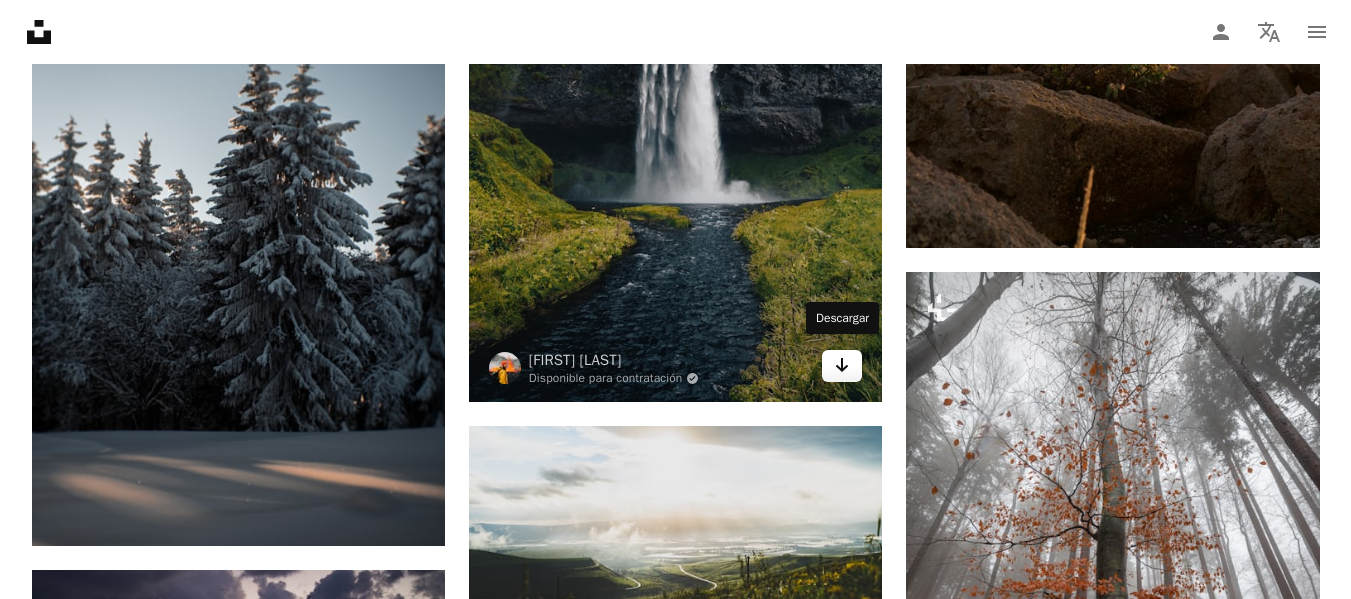 click on "Arrow pointing down" 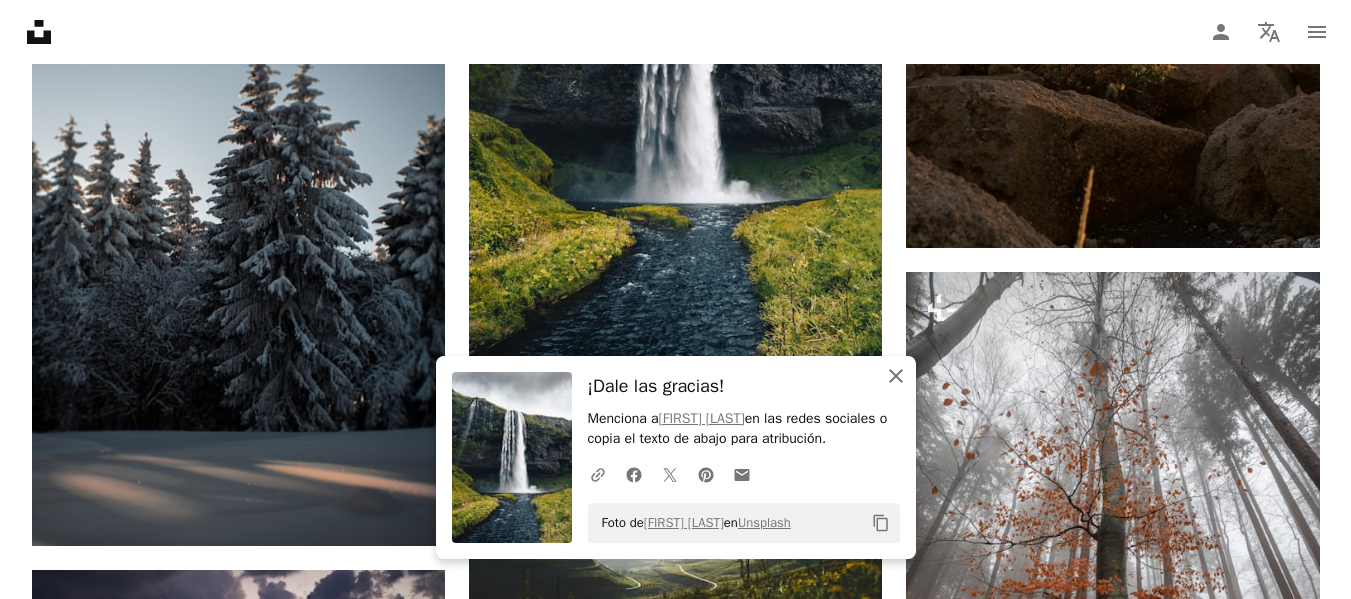 click 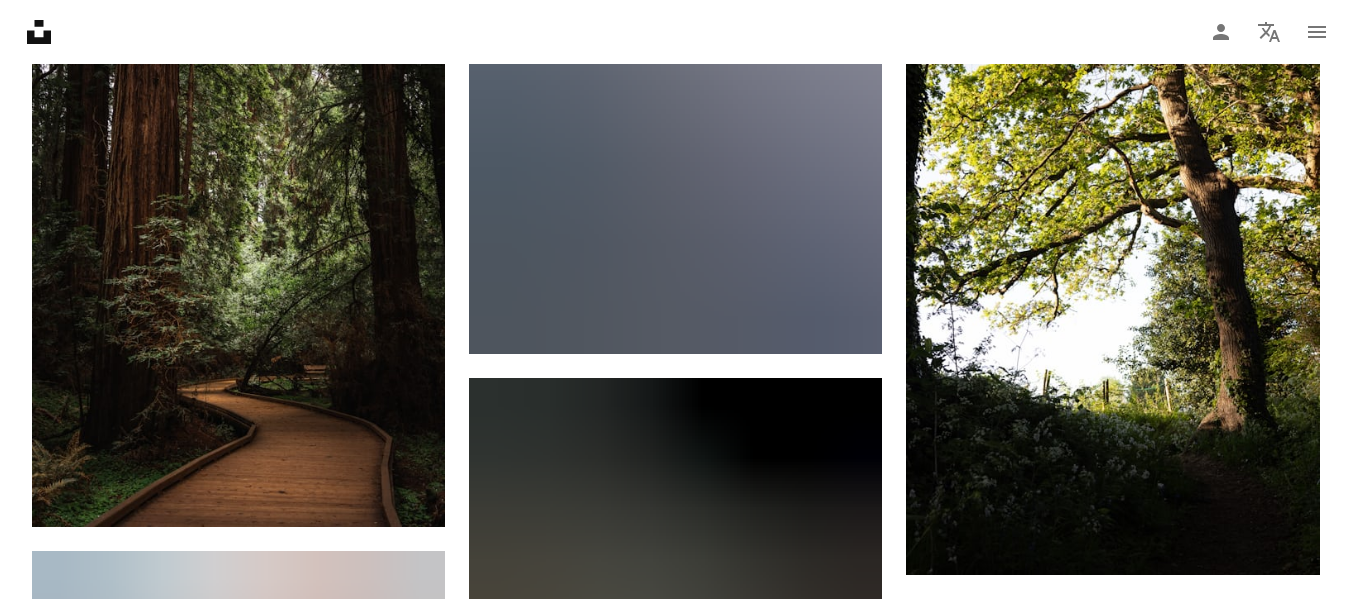 scroll, scrollTop: 146968, scrollLeft: 0, axis: vertical 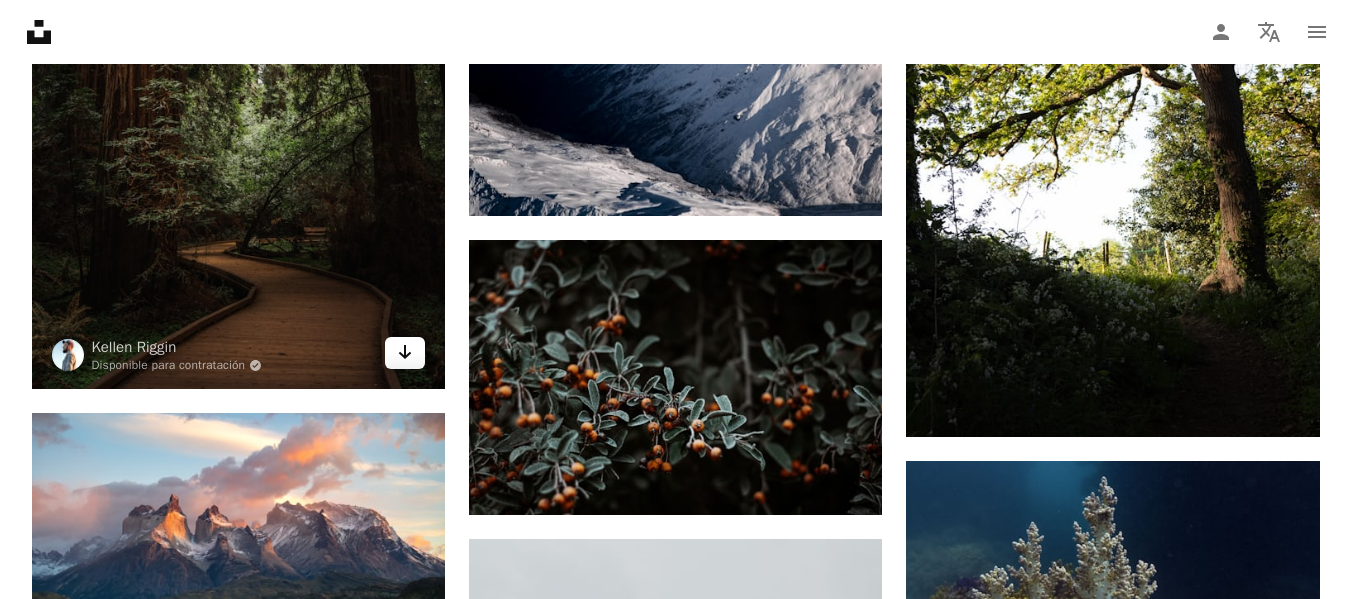 click on "Arrow pointing down" 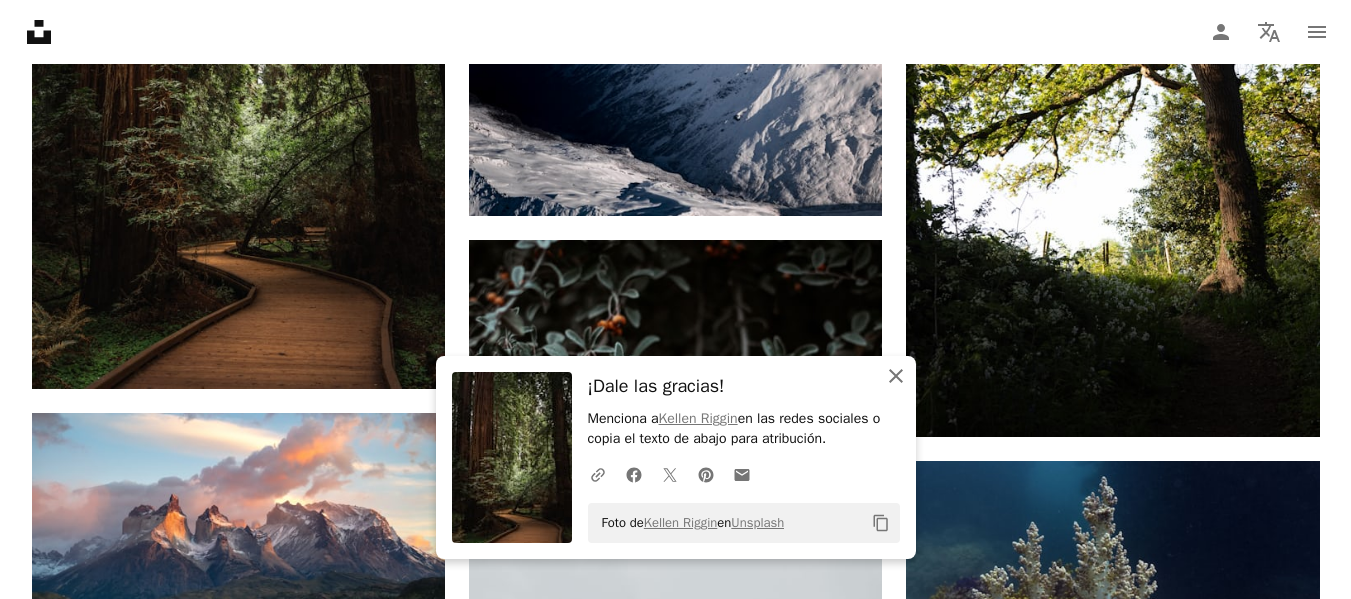 click on "An X shape" 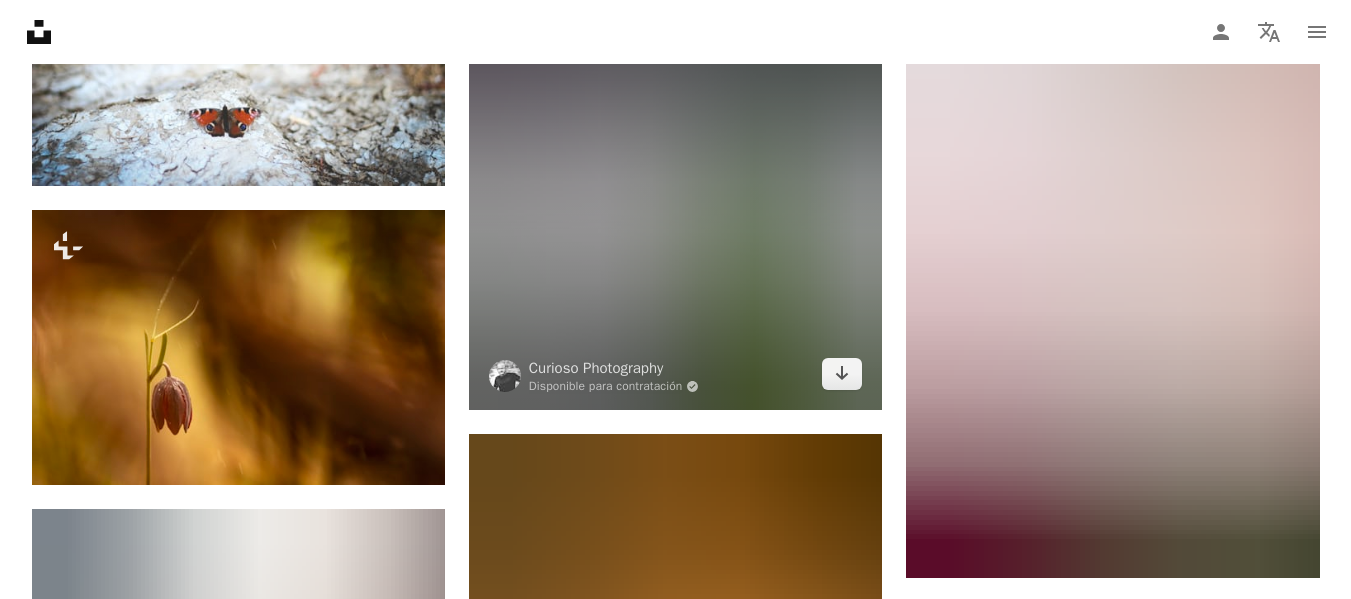 scroll, scrollTop: 153068, scrollLeft: 0, axis: vertical 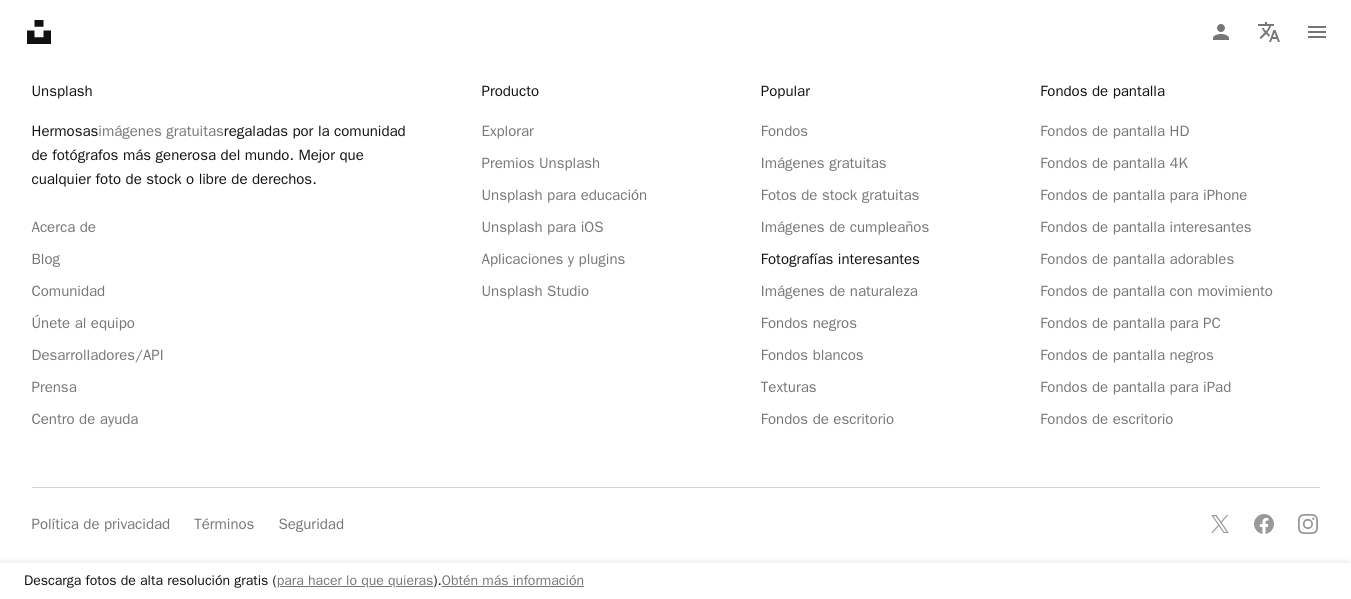 click on "Fotografías interesantes" at bounding box center (840, 259) 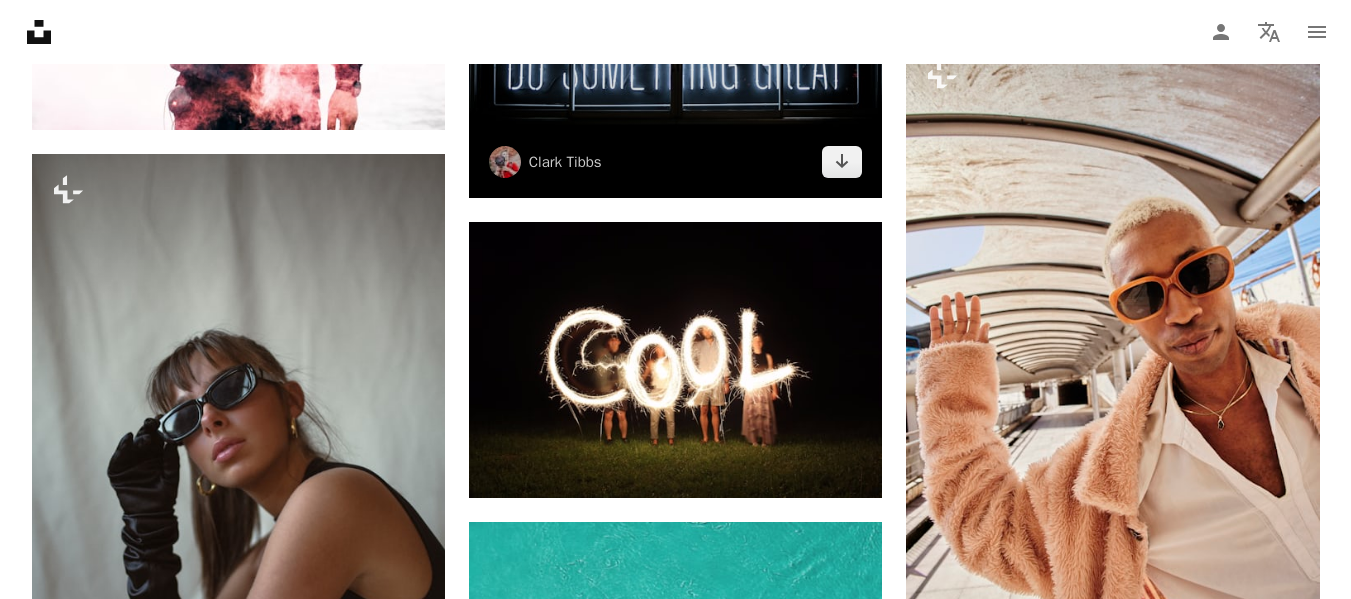 scroll, scrollTop: 2800, scrollLeft: 0, axis: vertical 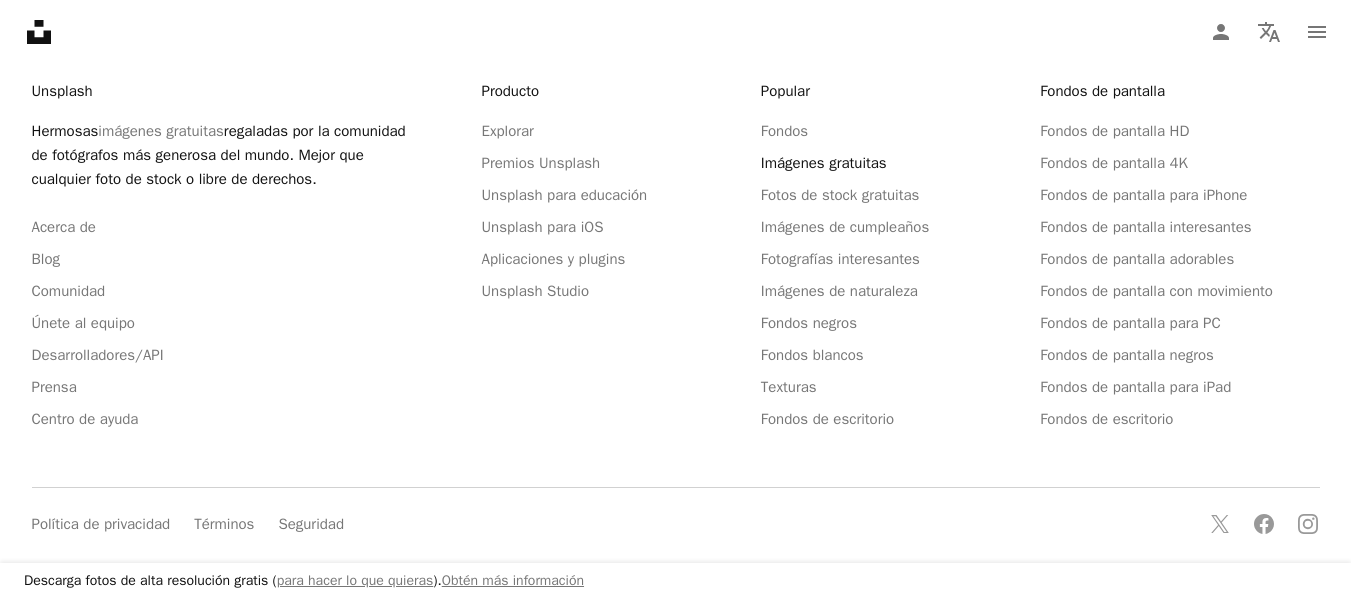 click on "Imágenes gratuitas" at bounding box center (824, 163) 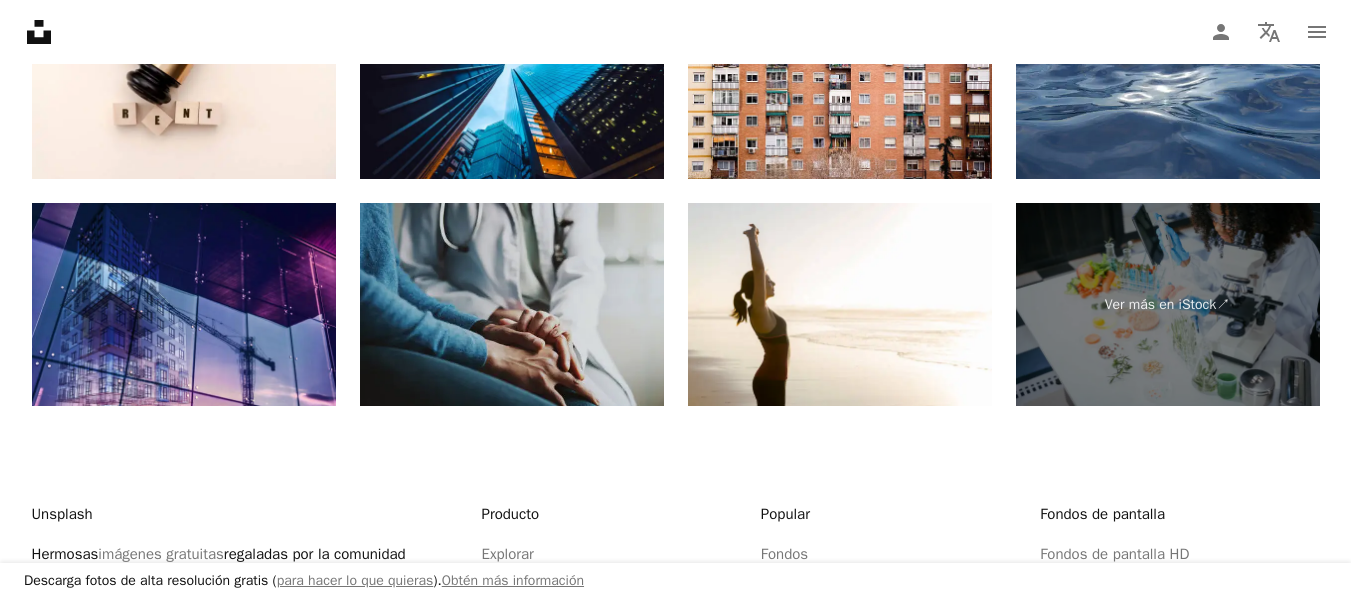 scroll, scrollTop: 4449, scrollLeft: 0, axis: vertical 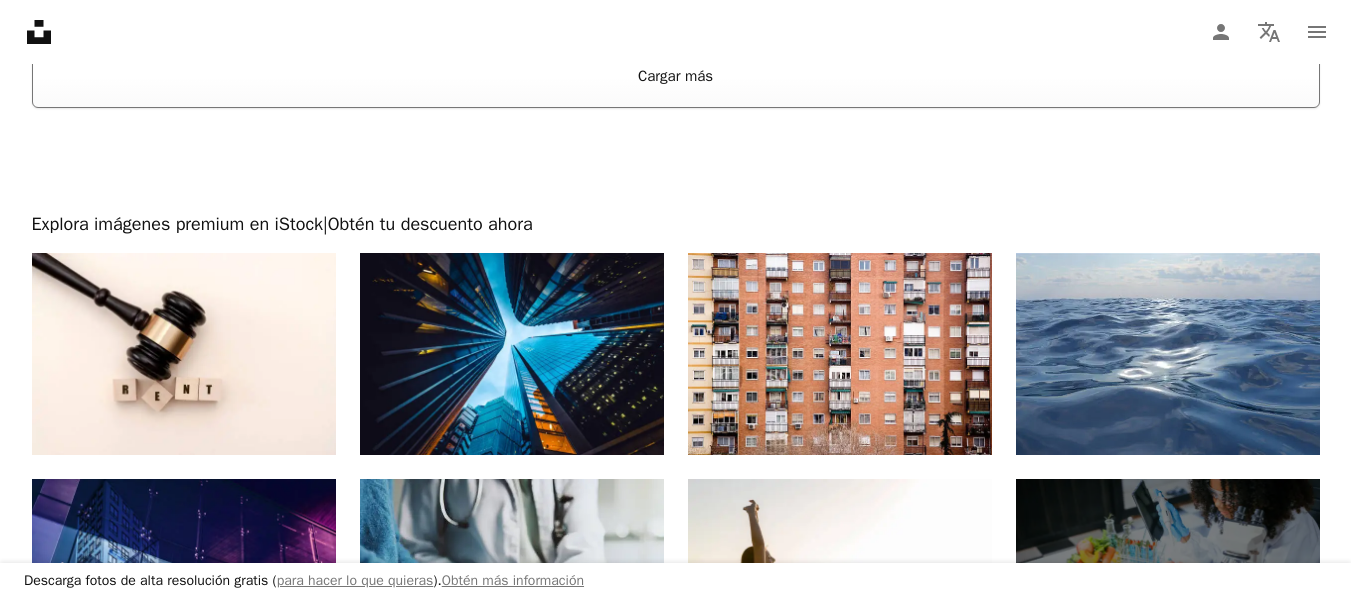 click on "Cargar más" at bounding box center (676, 76) 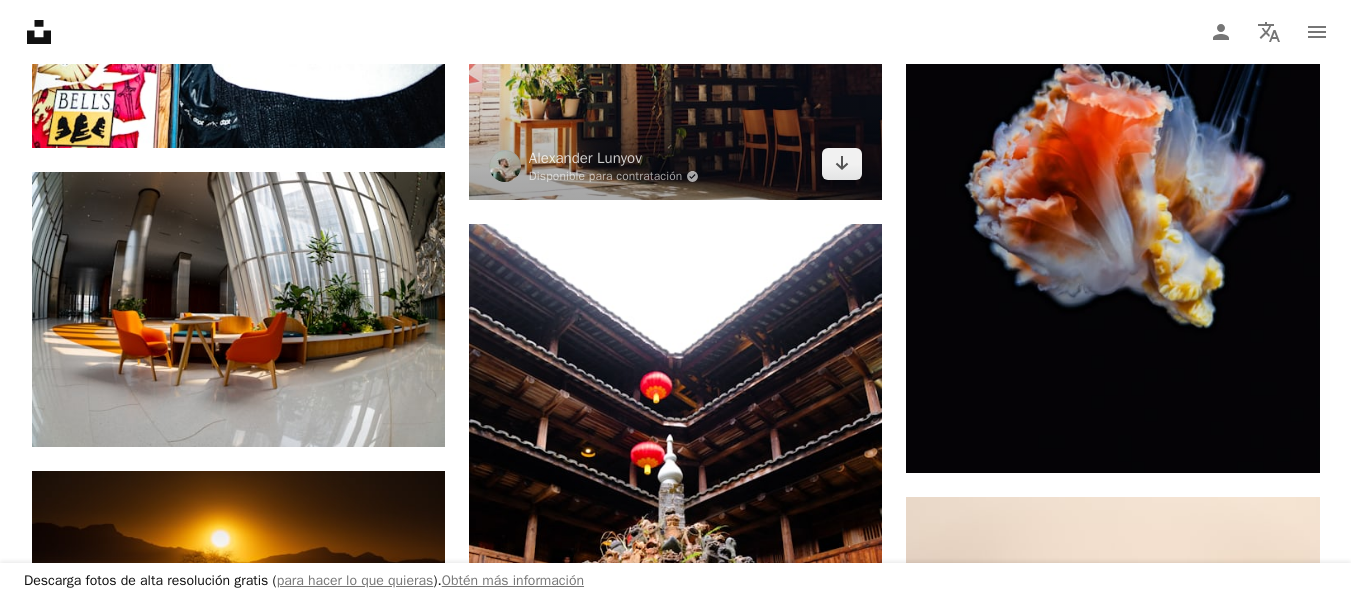 scroll, scrollTop: 6149, scrollLeft: 0, axis: vertical 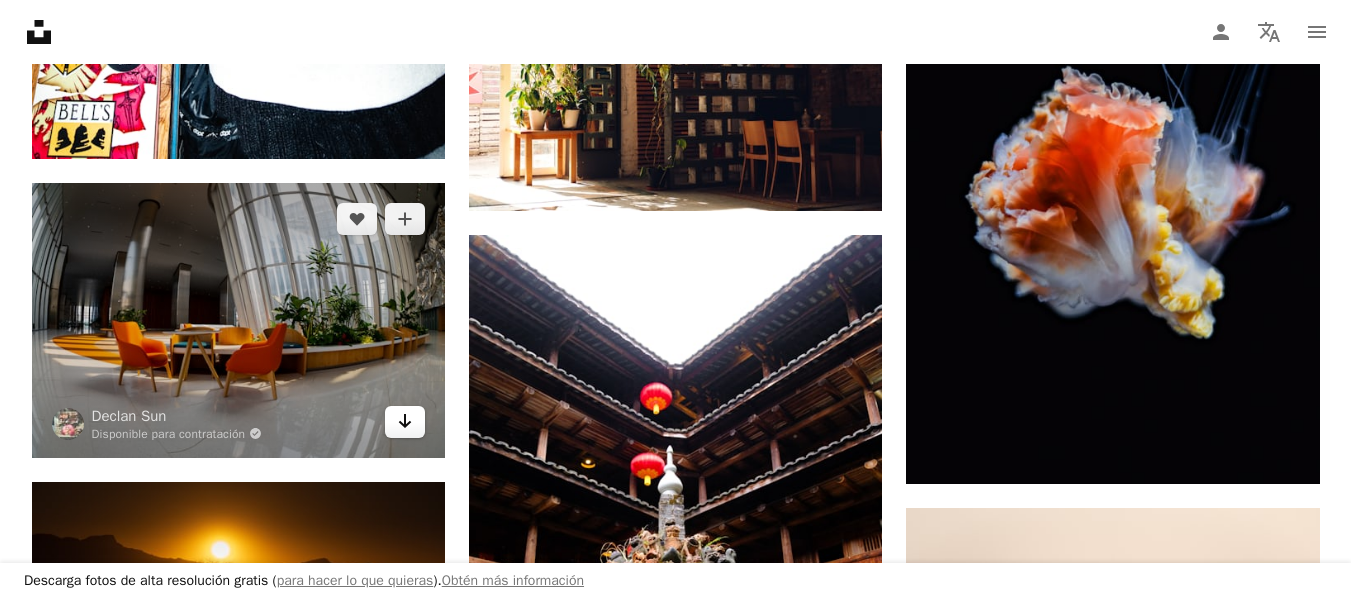 click on "Arrow pointing down" 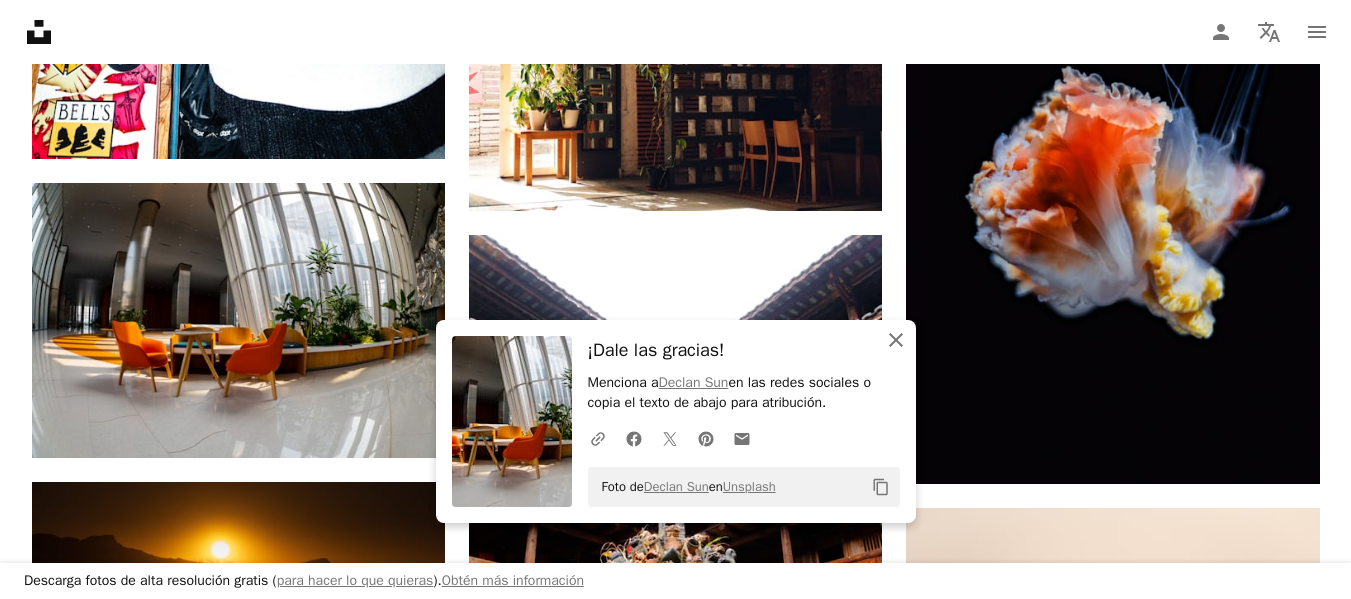 click on "An X shape" 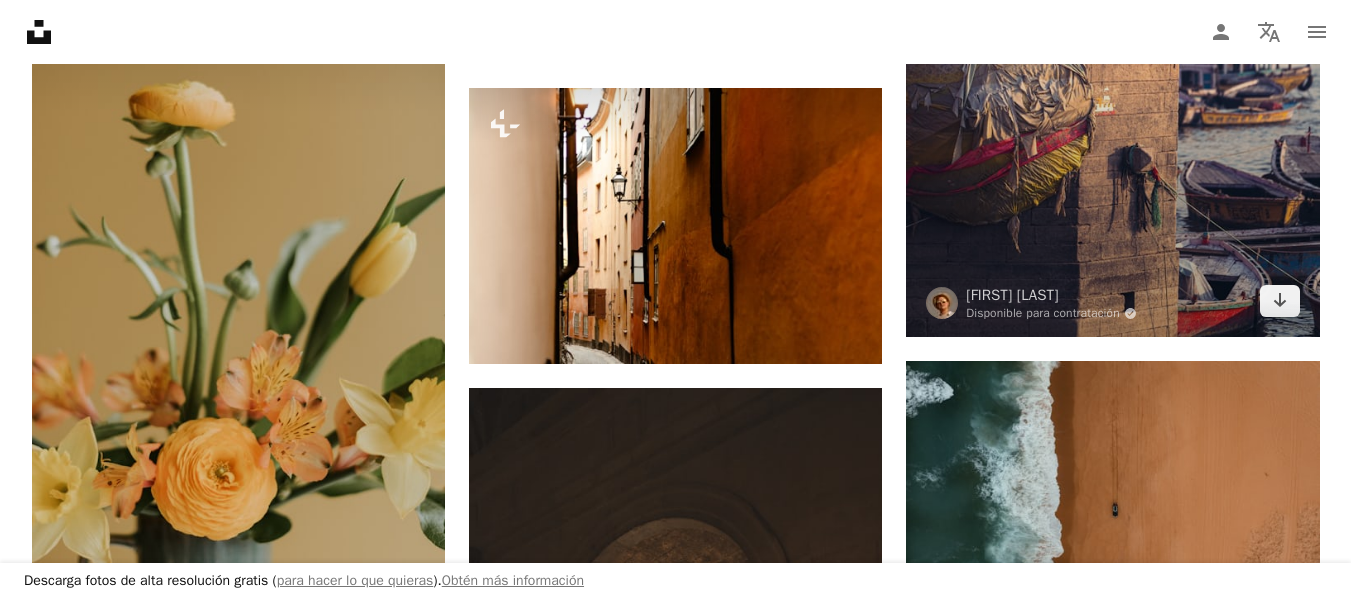 scroll, scrollTop: 6949, scrollLeft: 0, axis: vertical 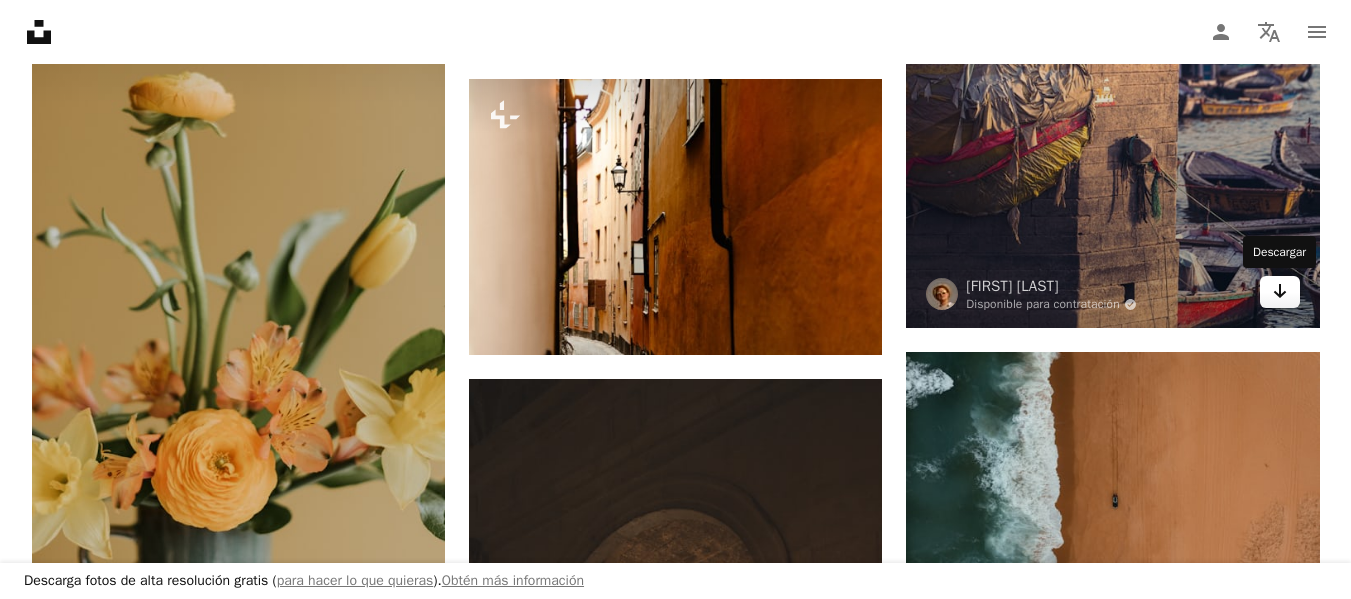 click on "Arrow pointing down" 